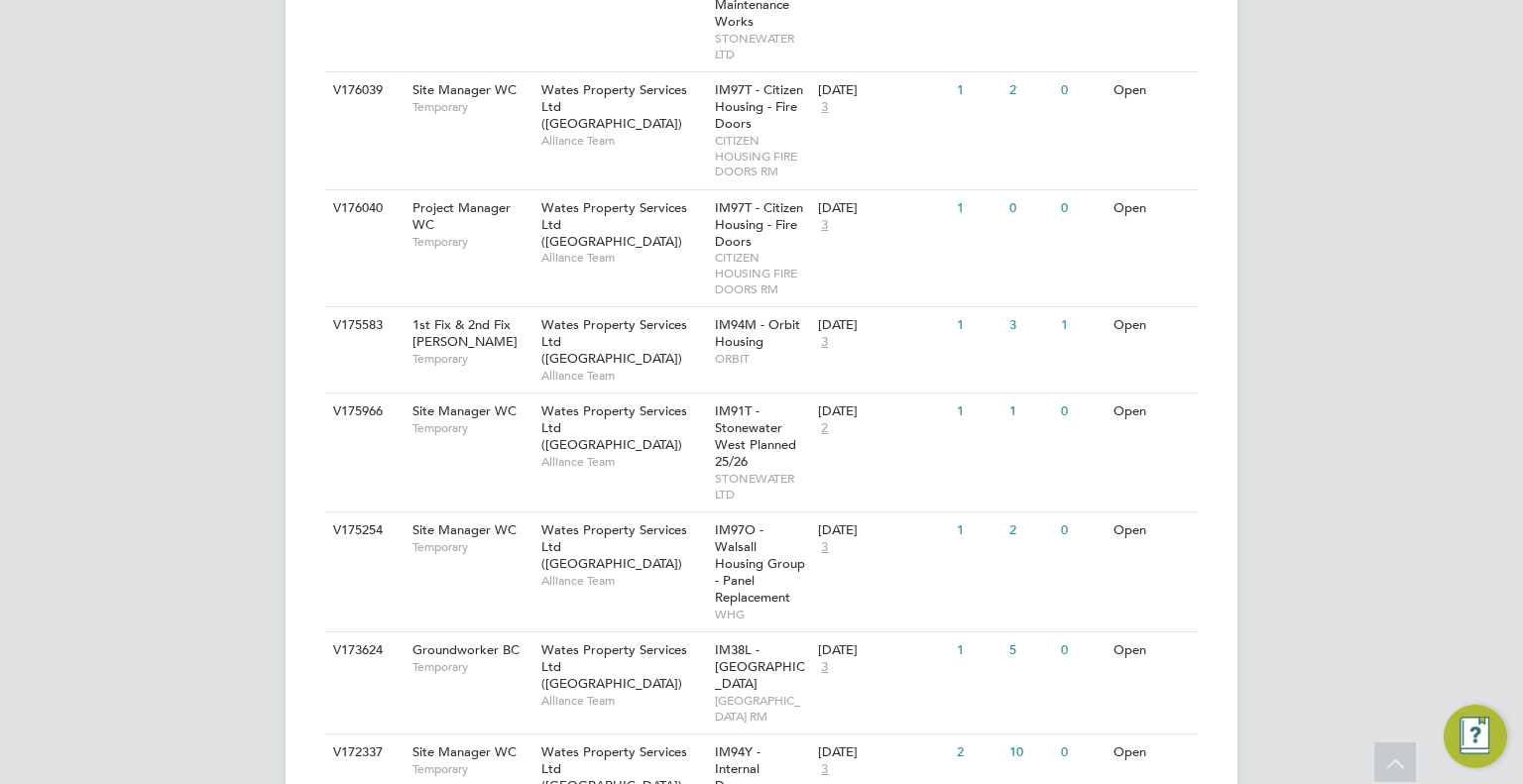 scroll, scrollTop: 1005, scrollLeft: 0, axis: vertical 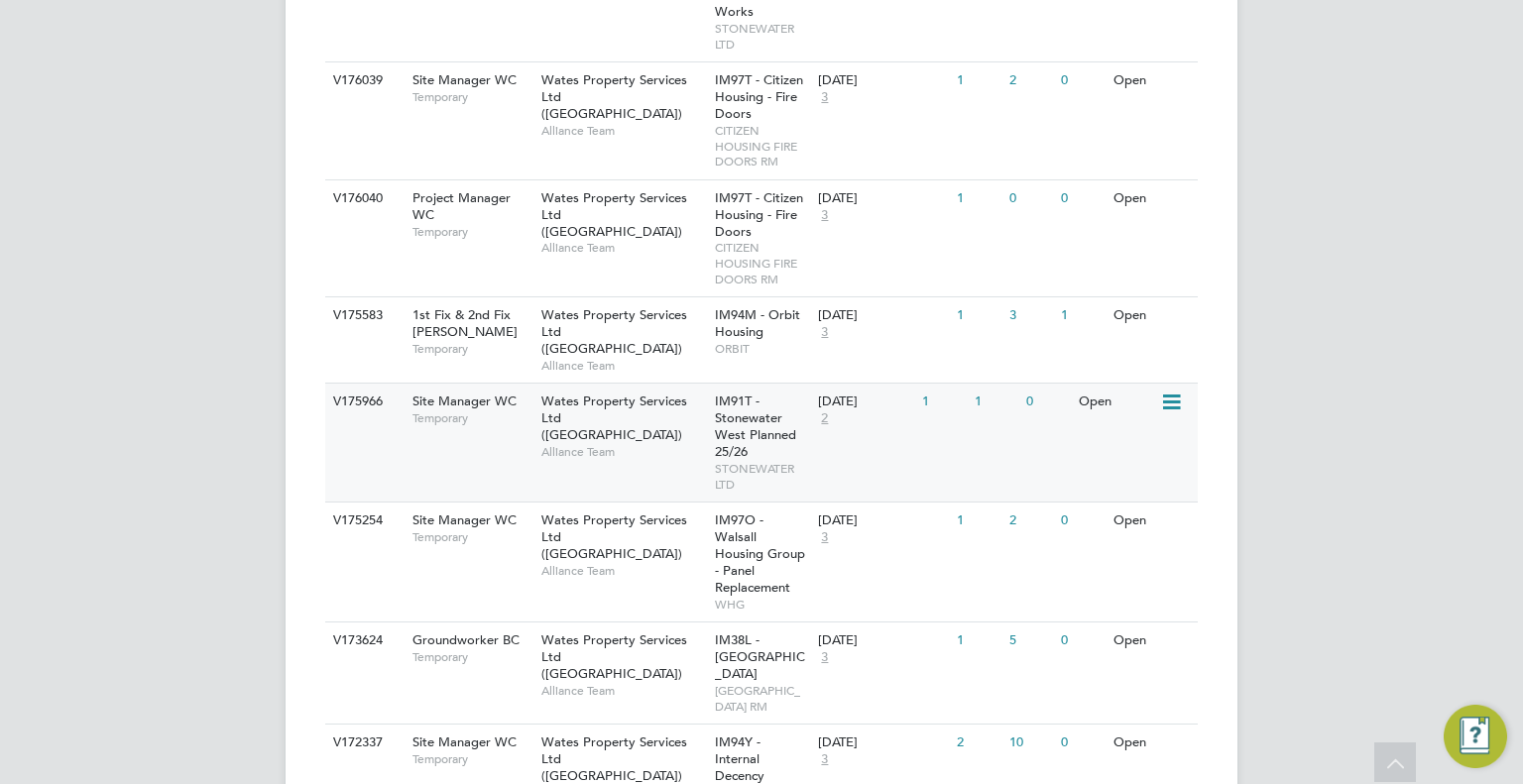 click on "IM91T - Stonewater West Planned 25/26" 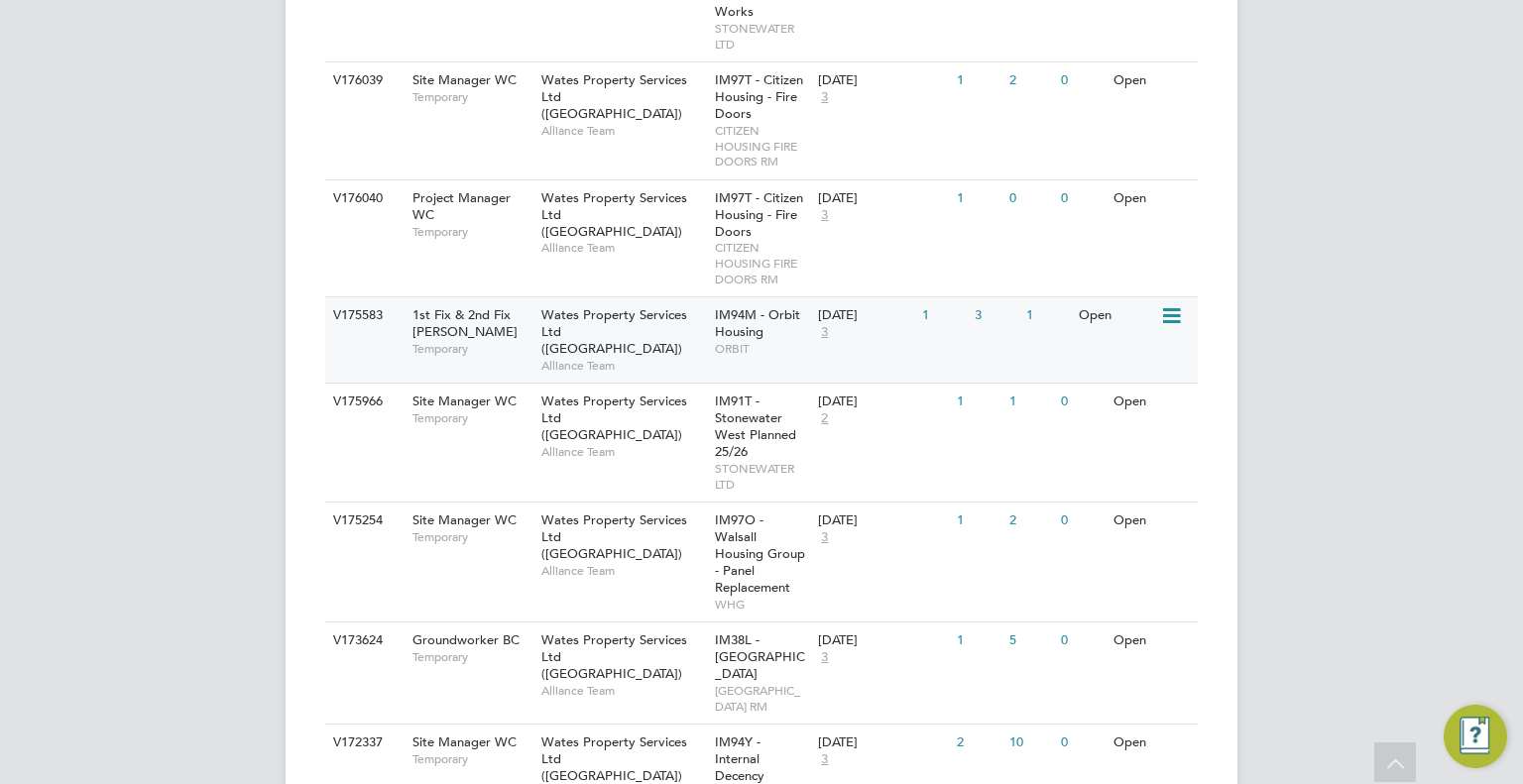 scroll, scrollTop: 0, scrollLeft: 0, axis: both 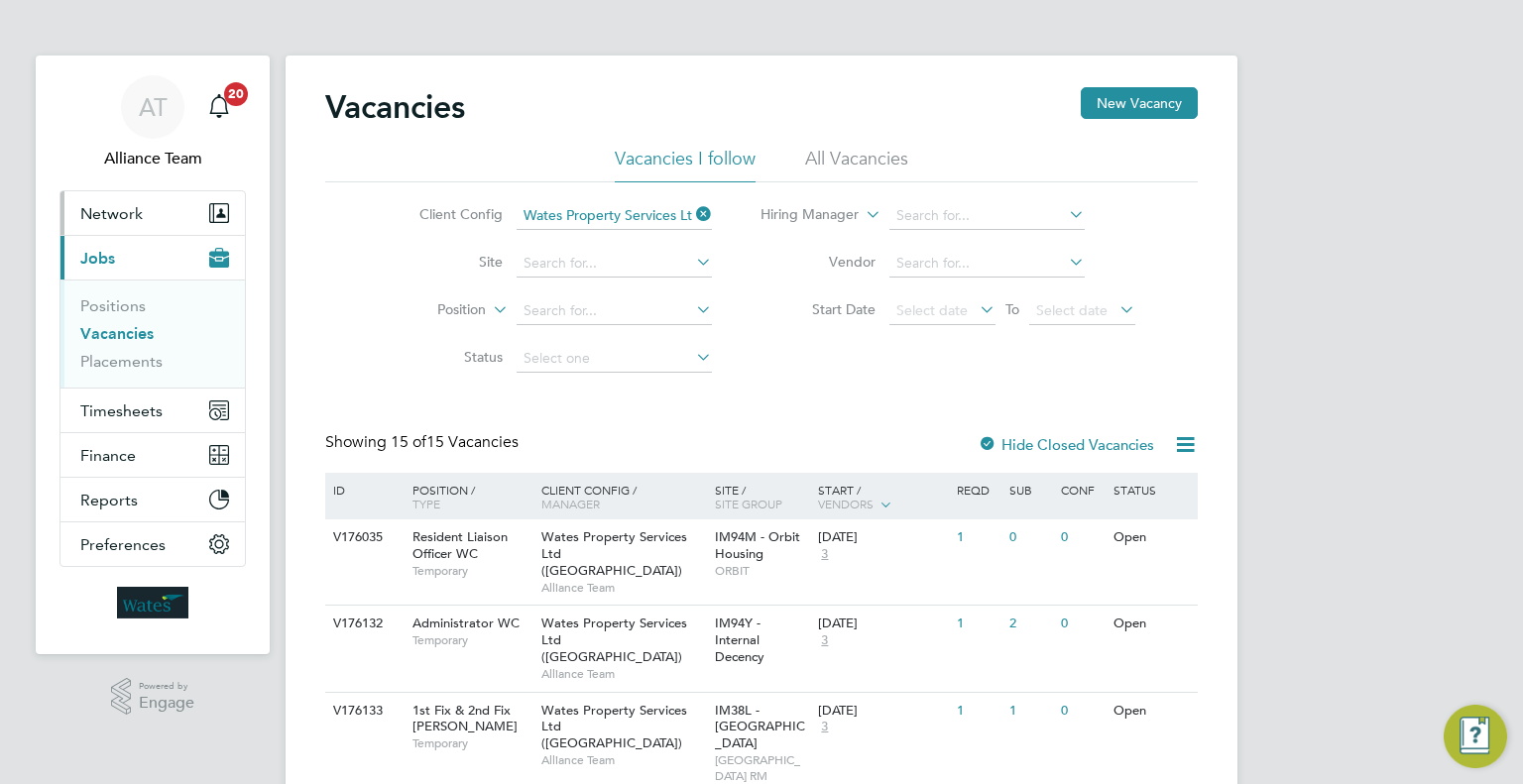 click on "Network" at bounding box center (153, 213) 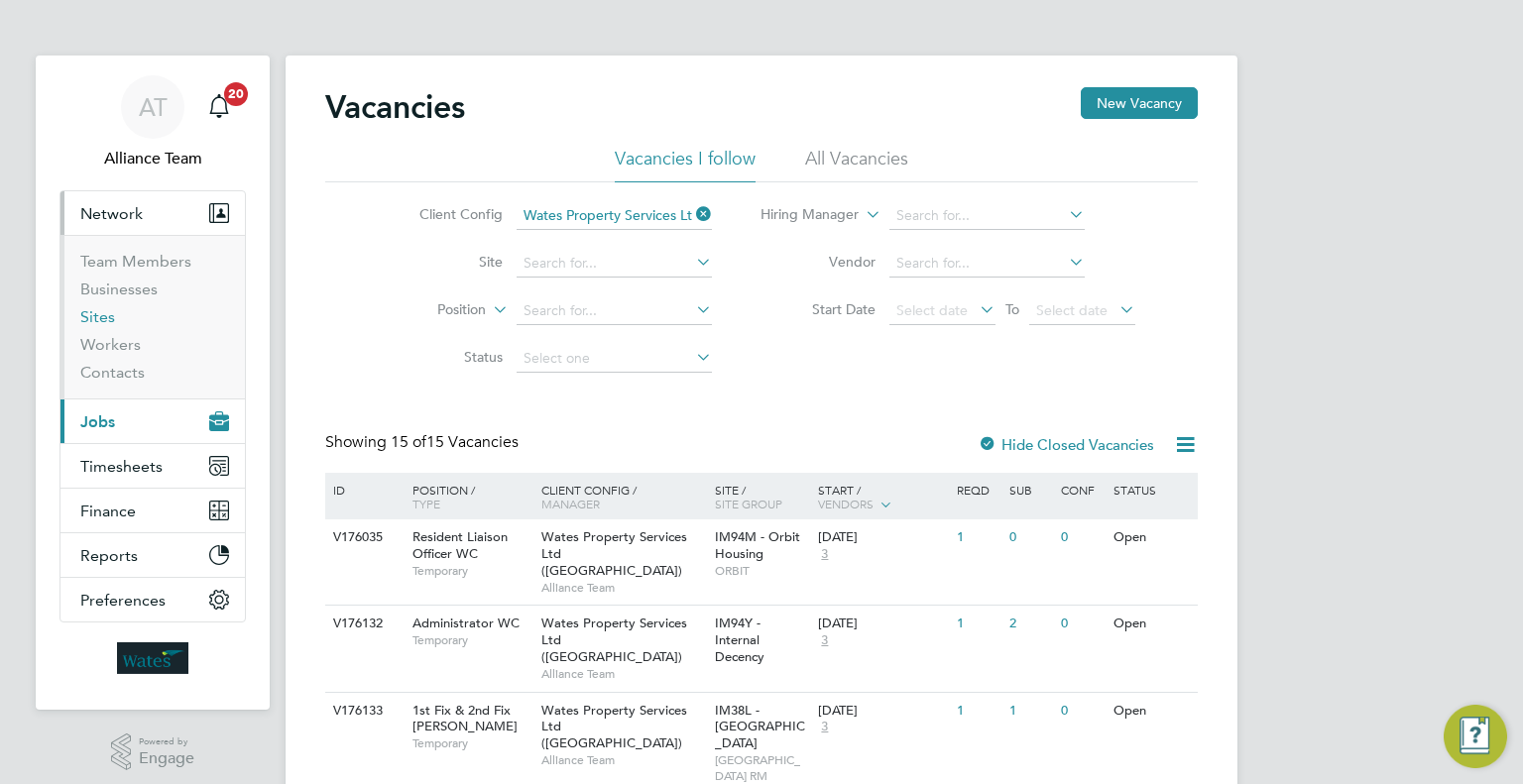 click on "Sites" at bounding box center (97, 316) 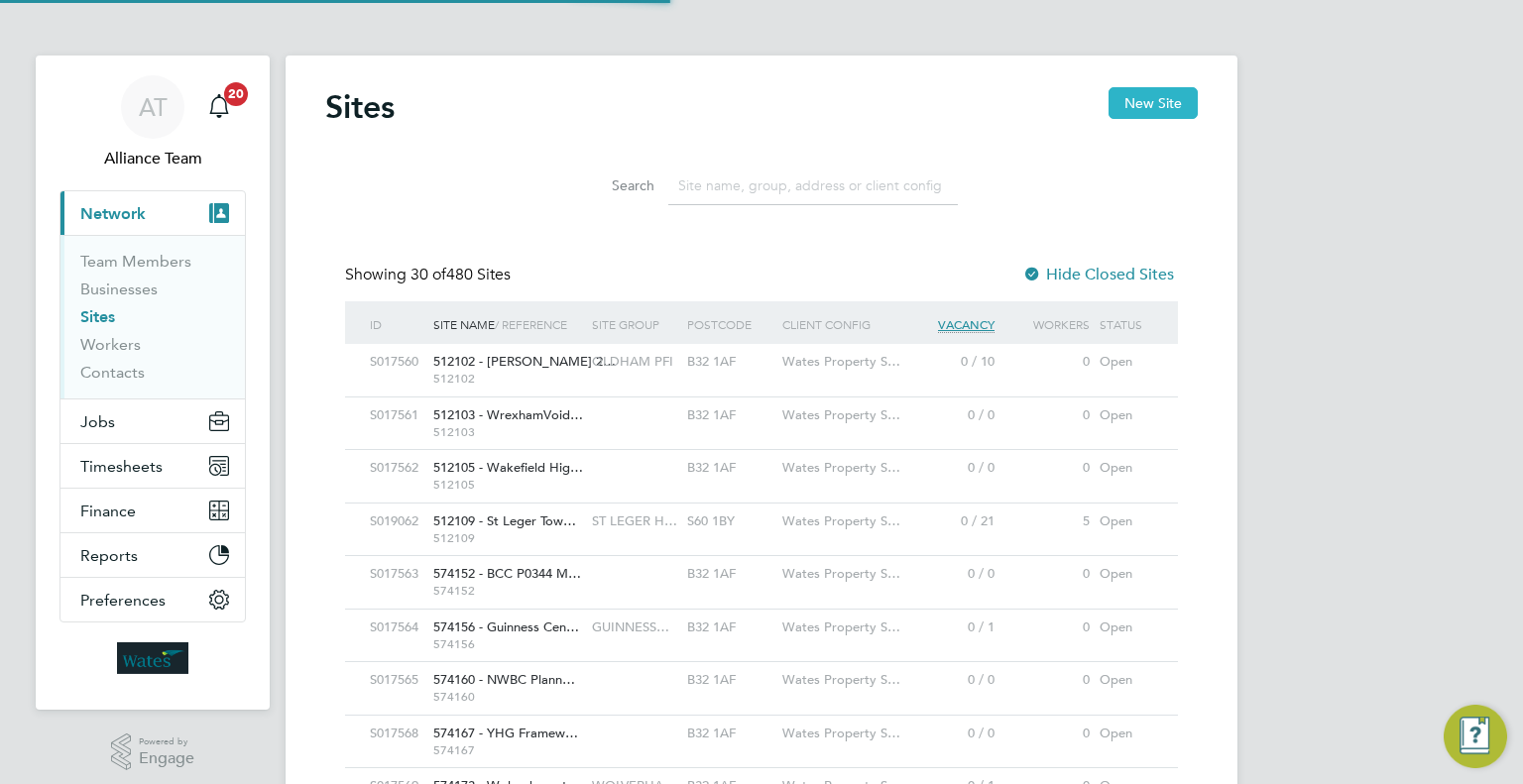 click on "New Site" 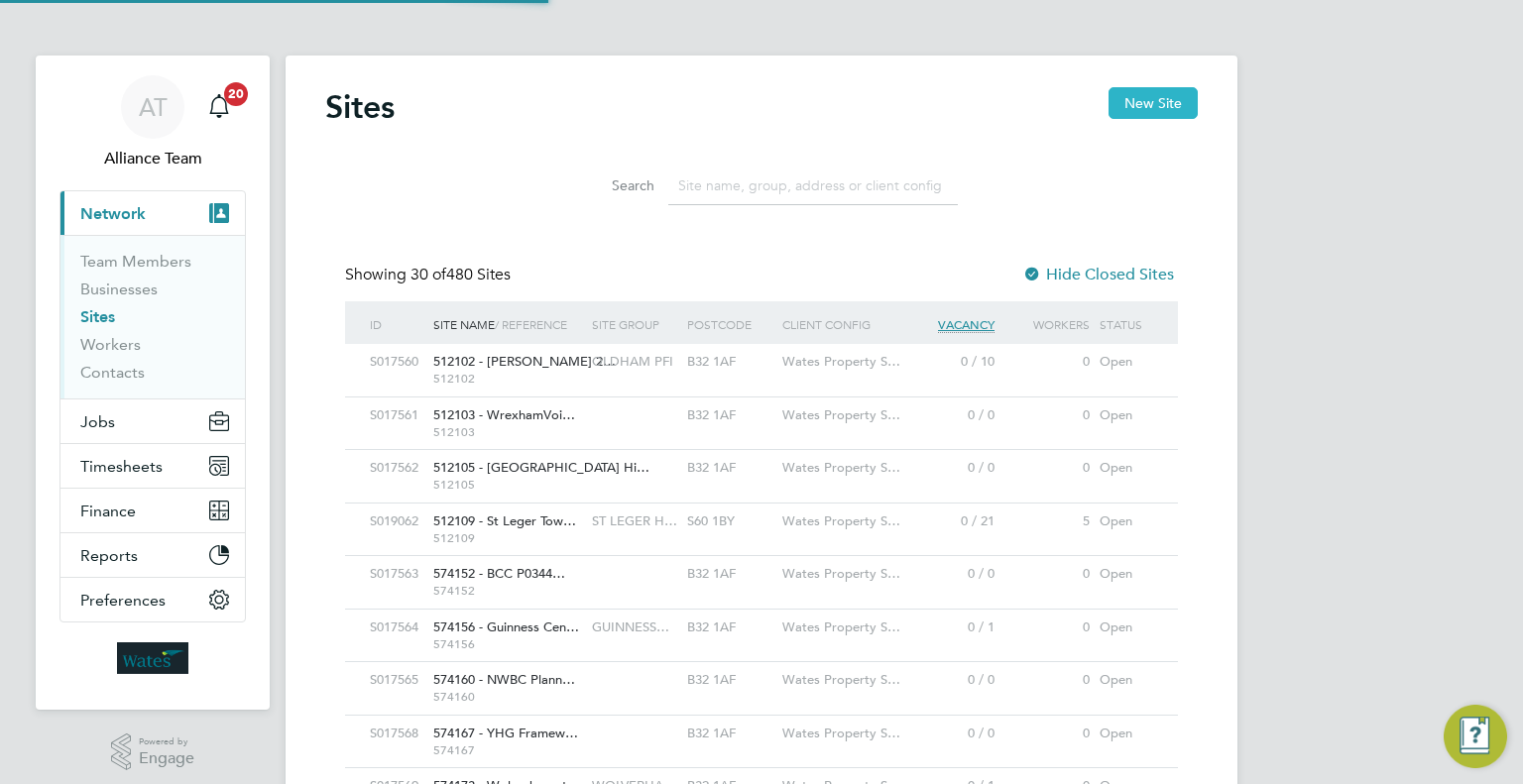 scroll, scrollTop: 10, scrollLeft: 10, axis: both 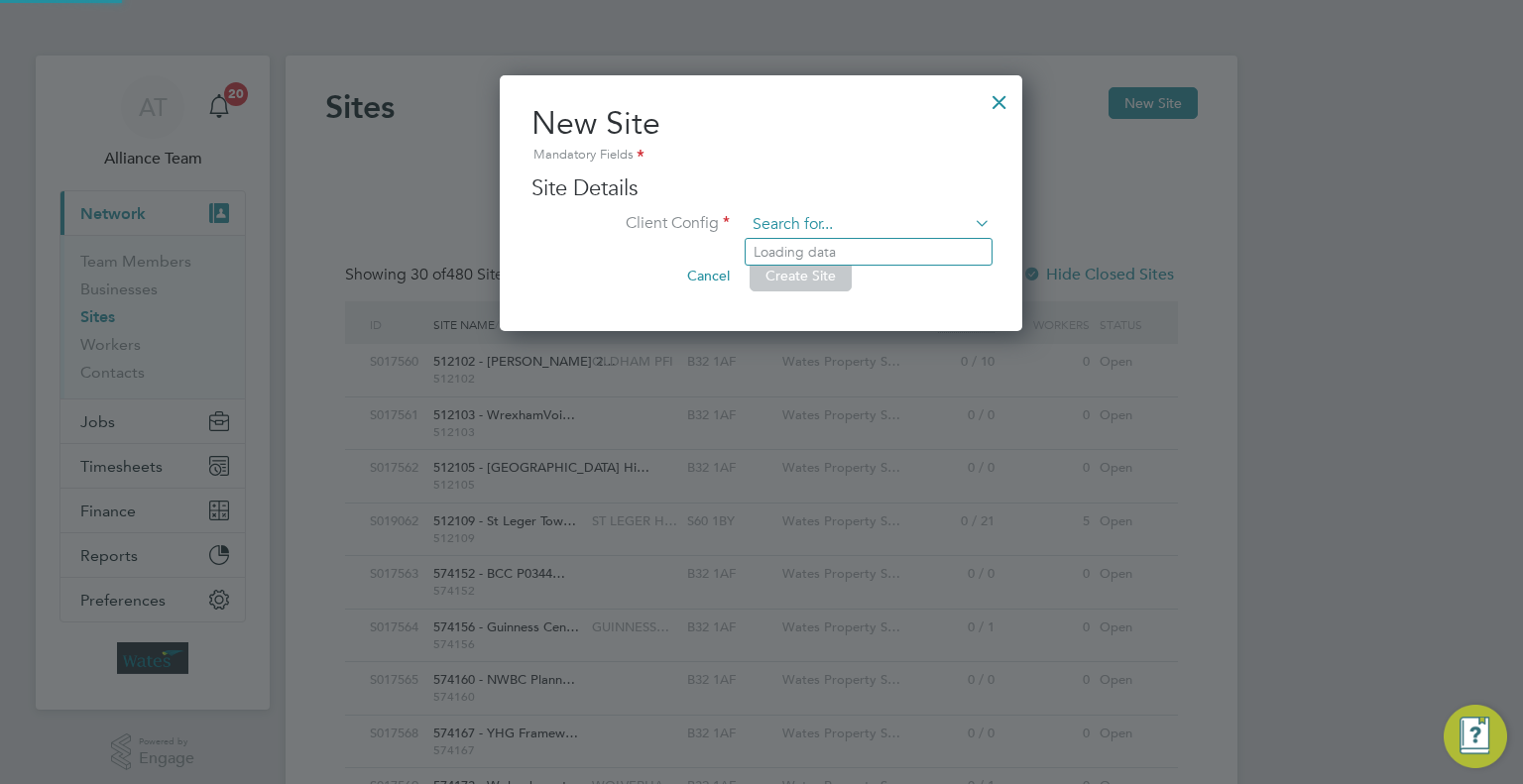 click at bounding box center [868, 225] 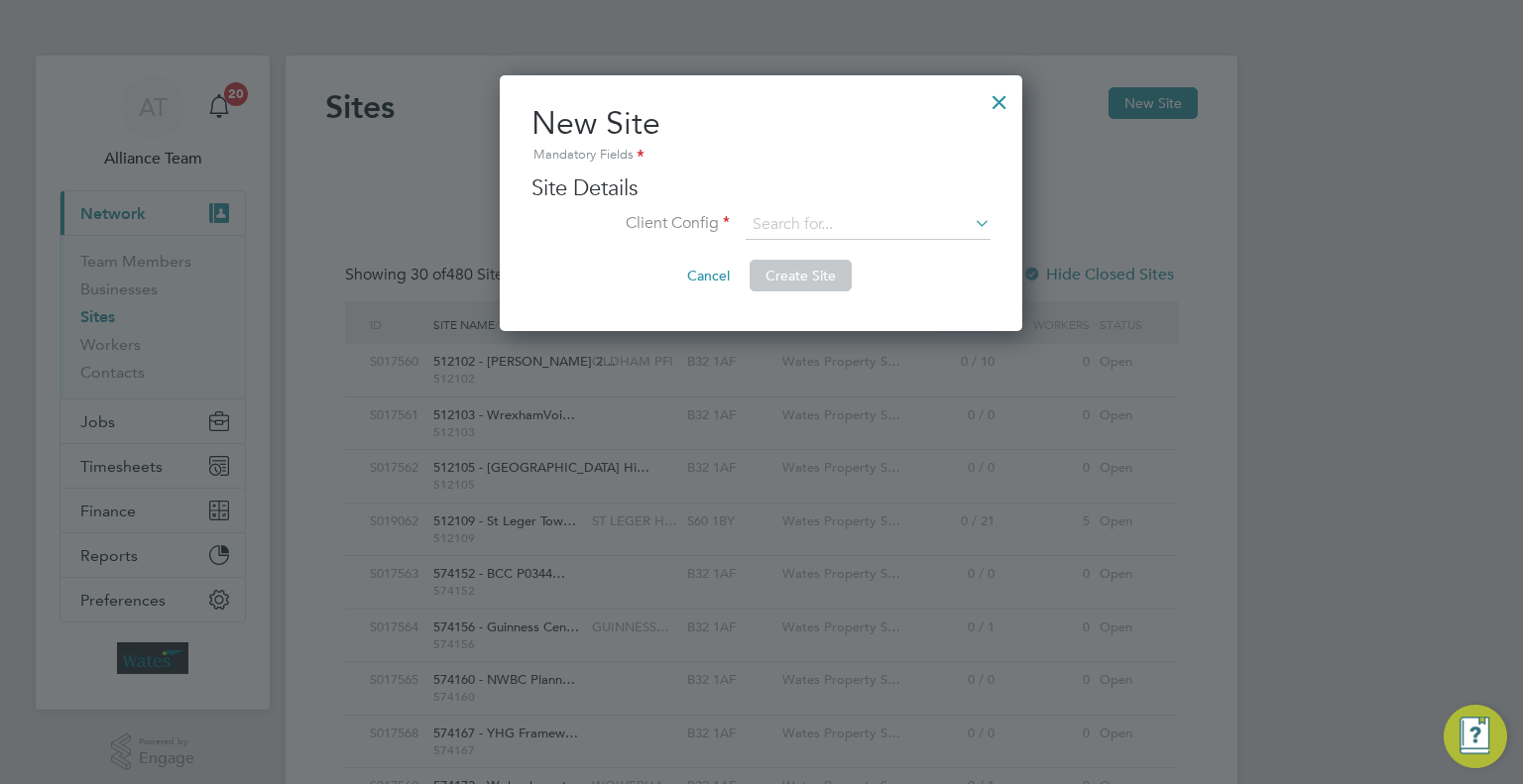 click on "Wates Property Services Ltd (Facilities Management)" 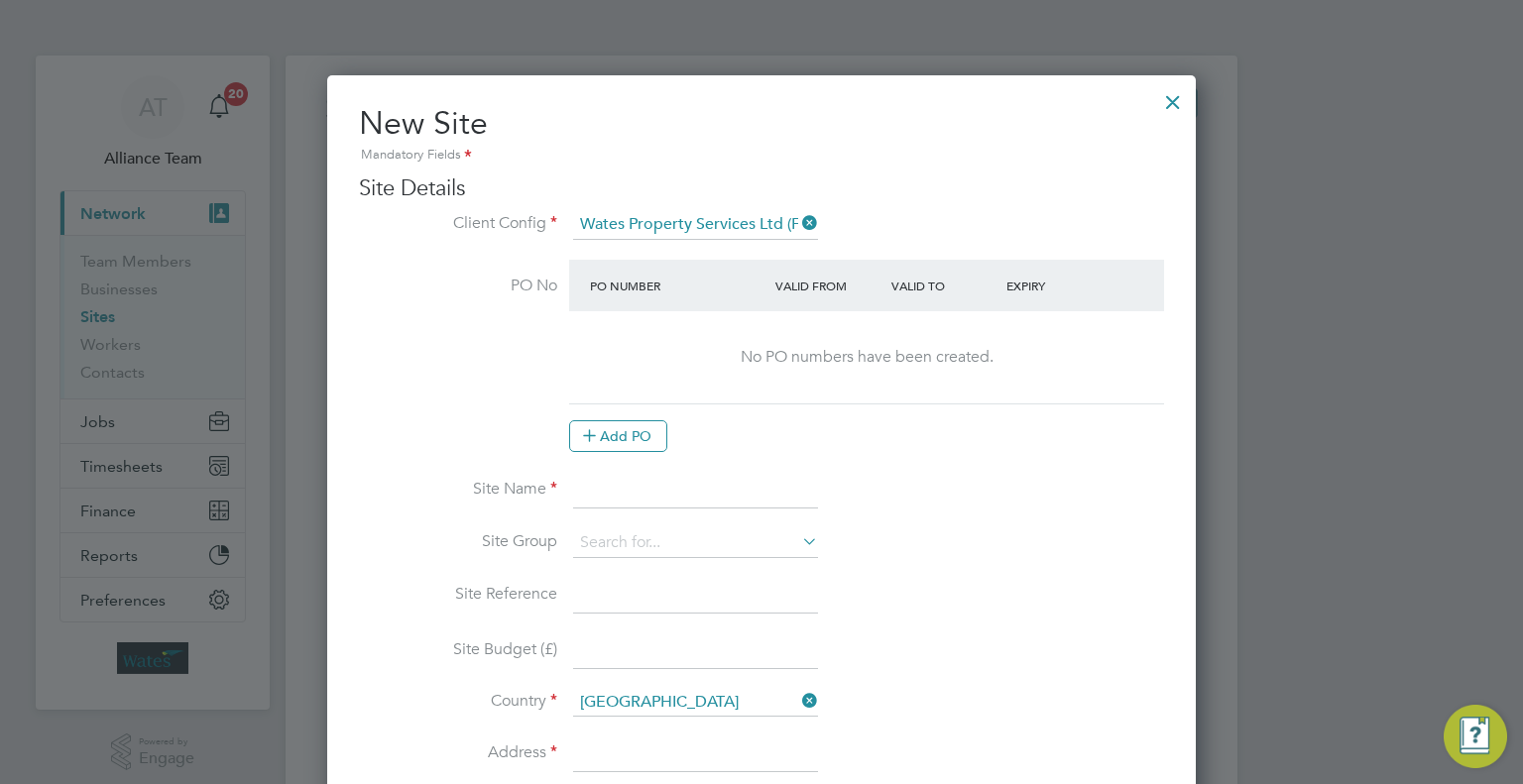 click at bounding box center (695, 492) 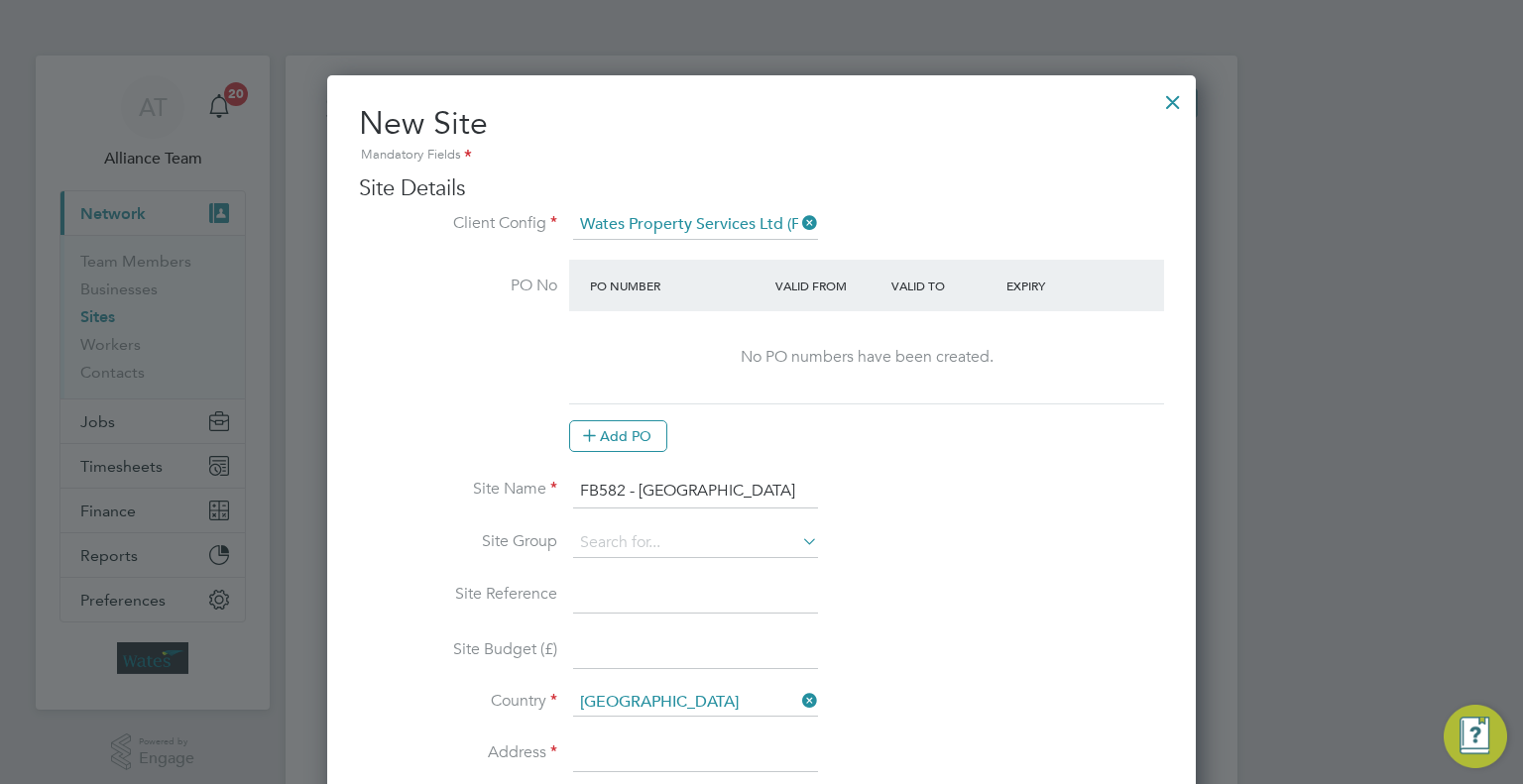 drag, startPoint x: 814, startPoint y: 485, endPoint x: 531, endPoint y: 493, distance: 283.11305 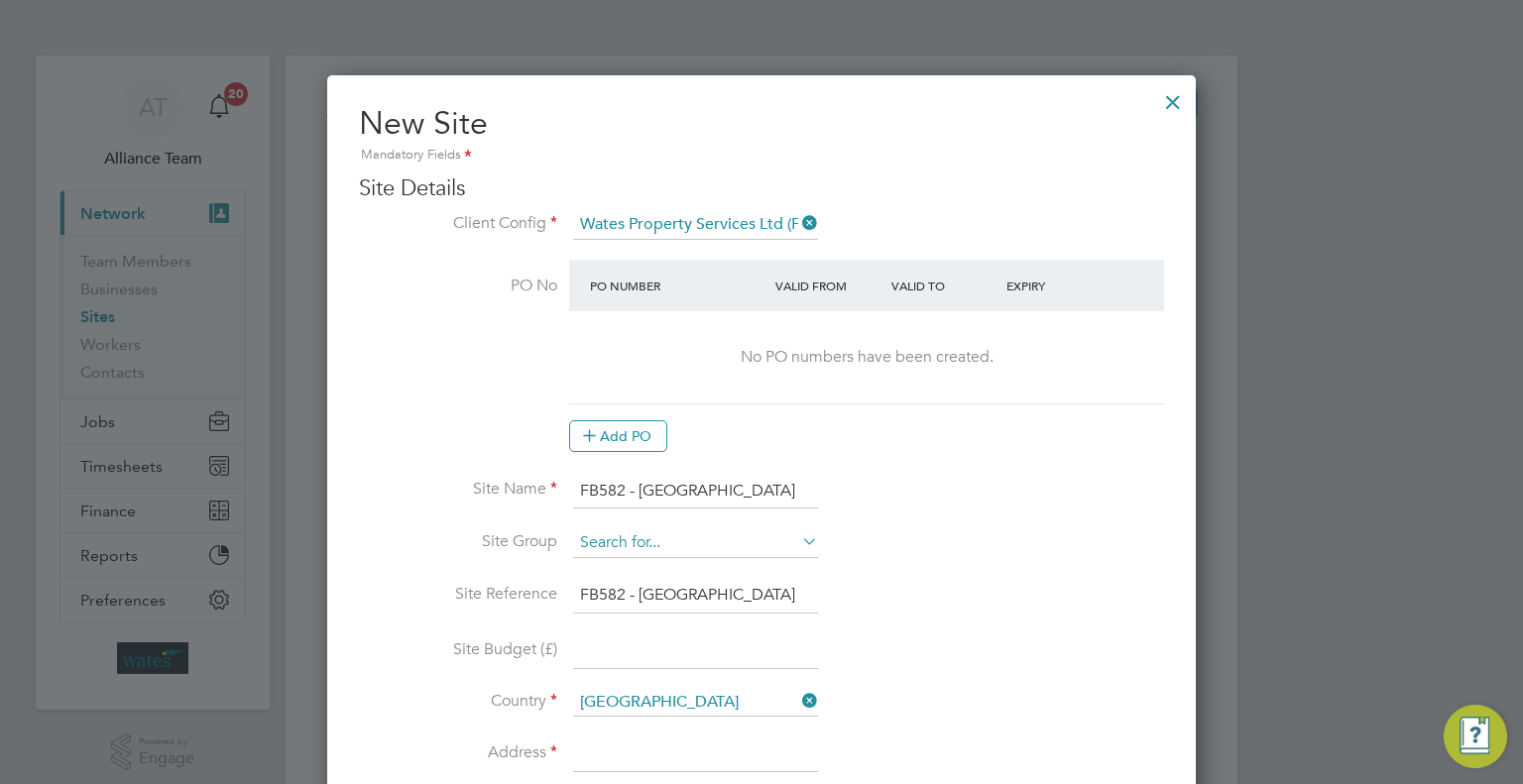 type on "FB582 - University of Leeds" 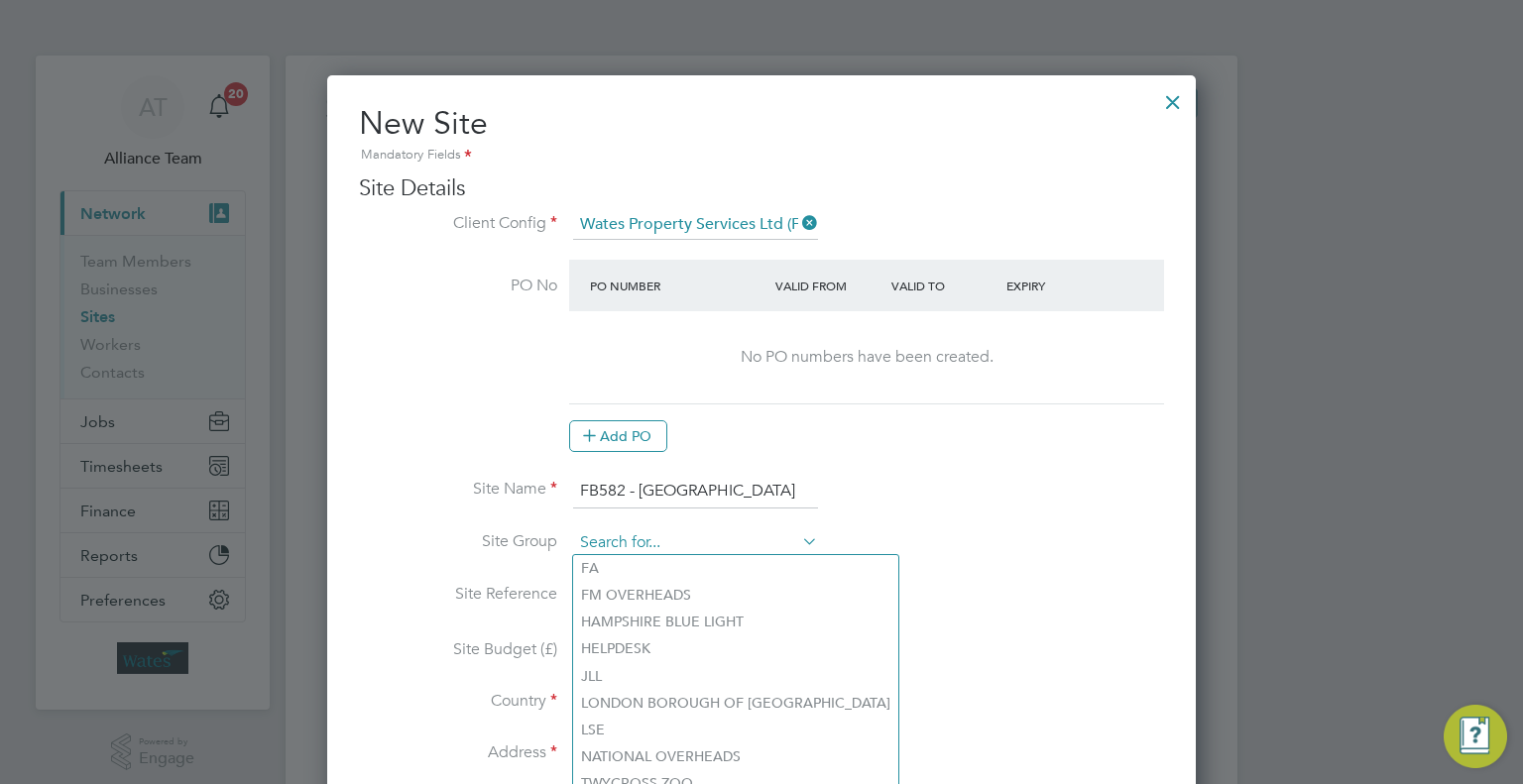 click at bounding box center [695, 543] 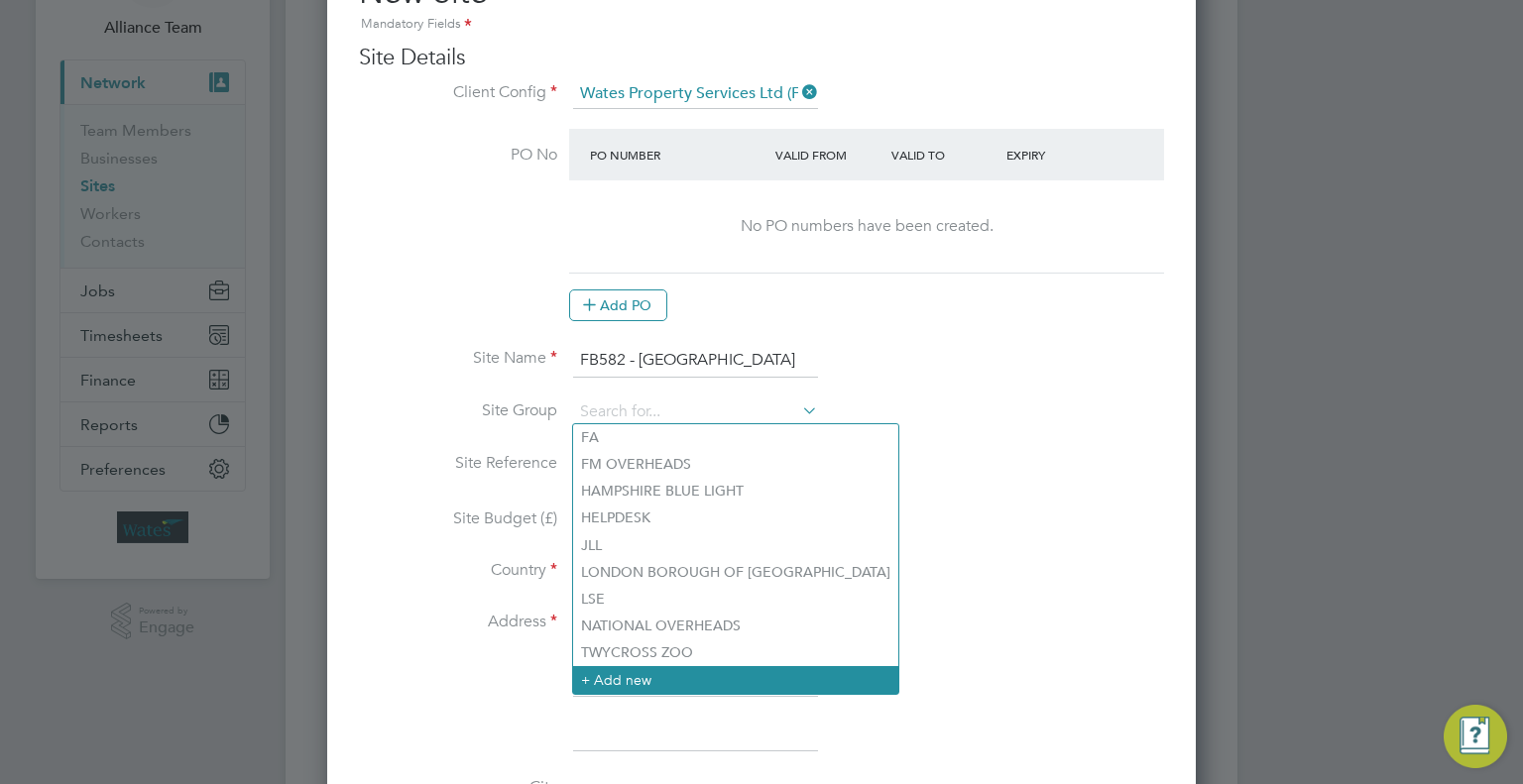 click on "+ Add new" 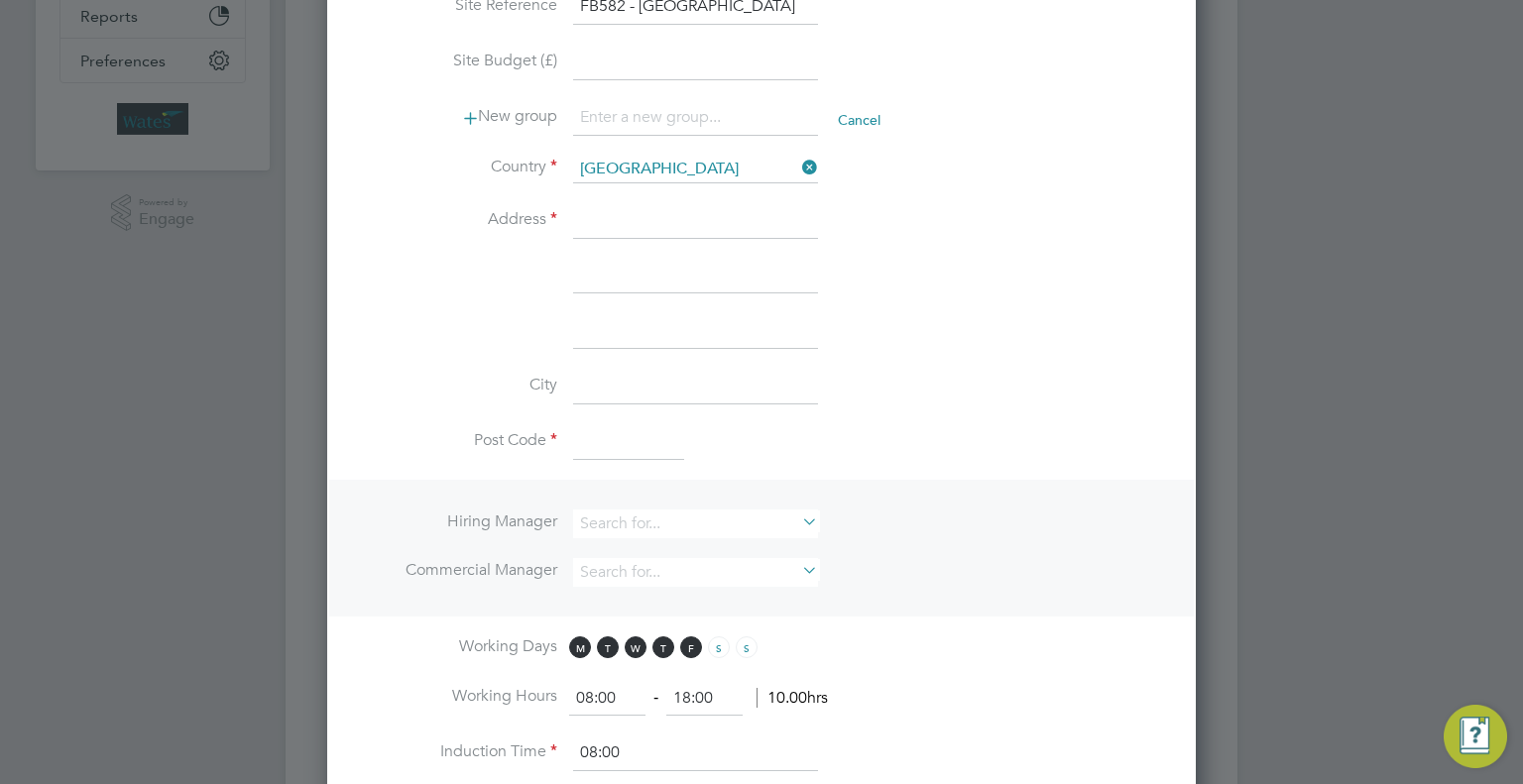 click at bounding box center [695, 221] 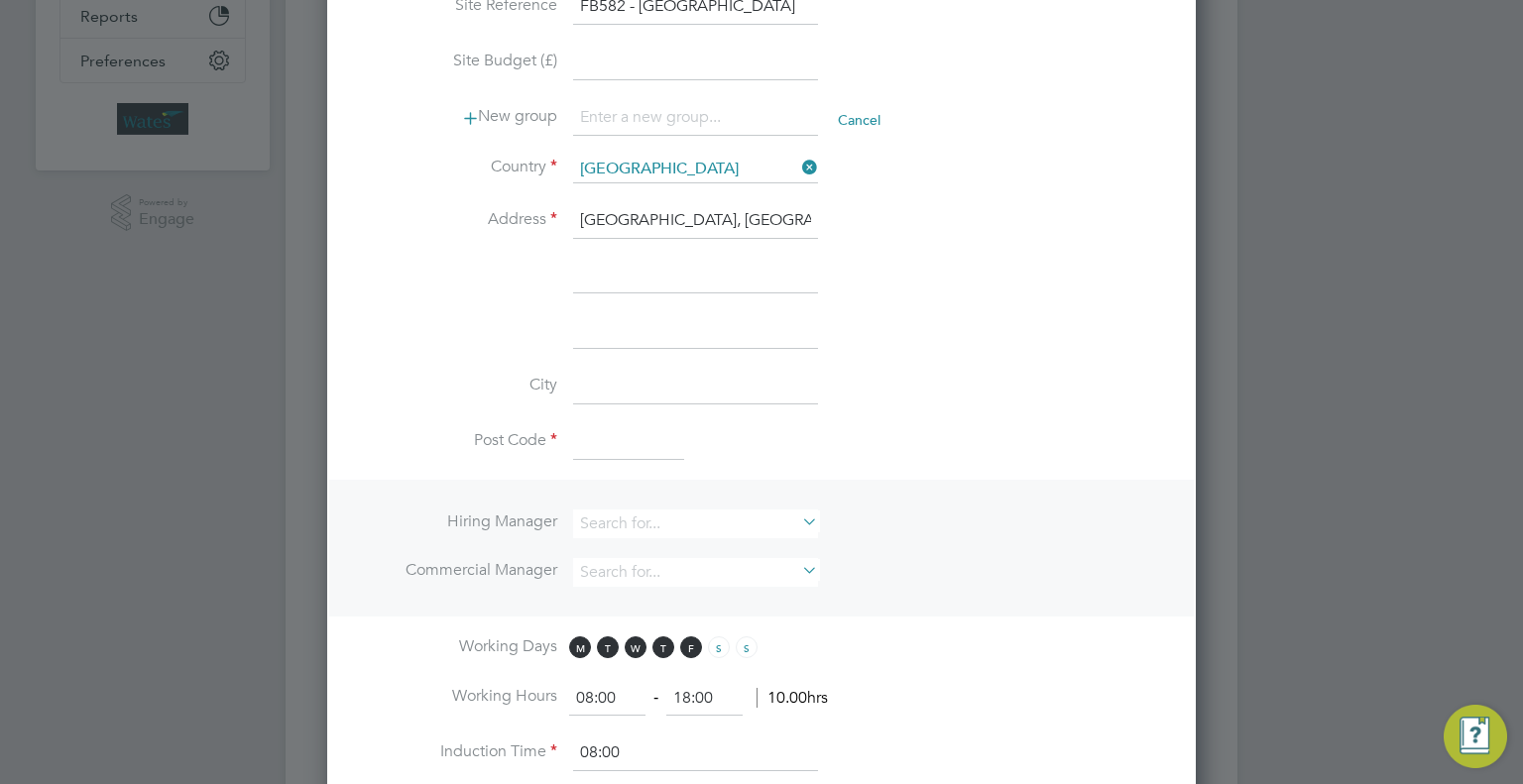 type on "Devonshire Hall, Cumberland Rd" 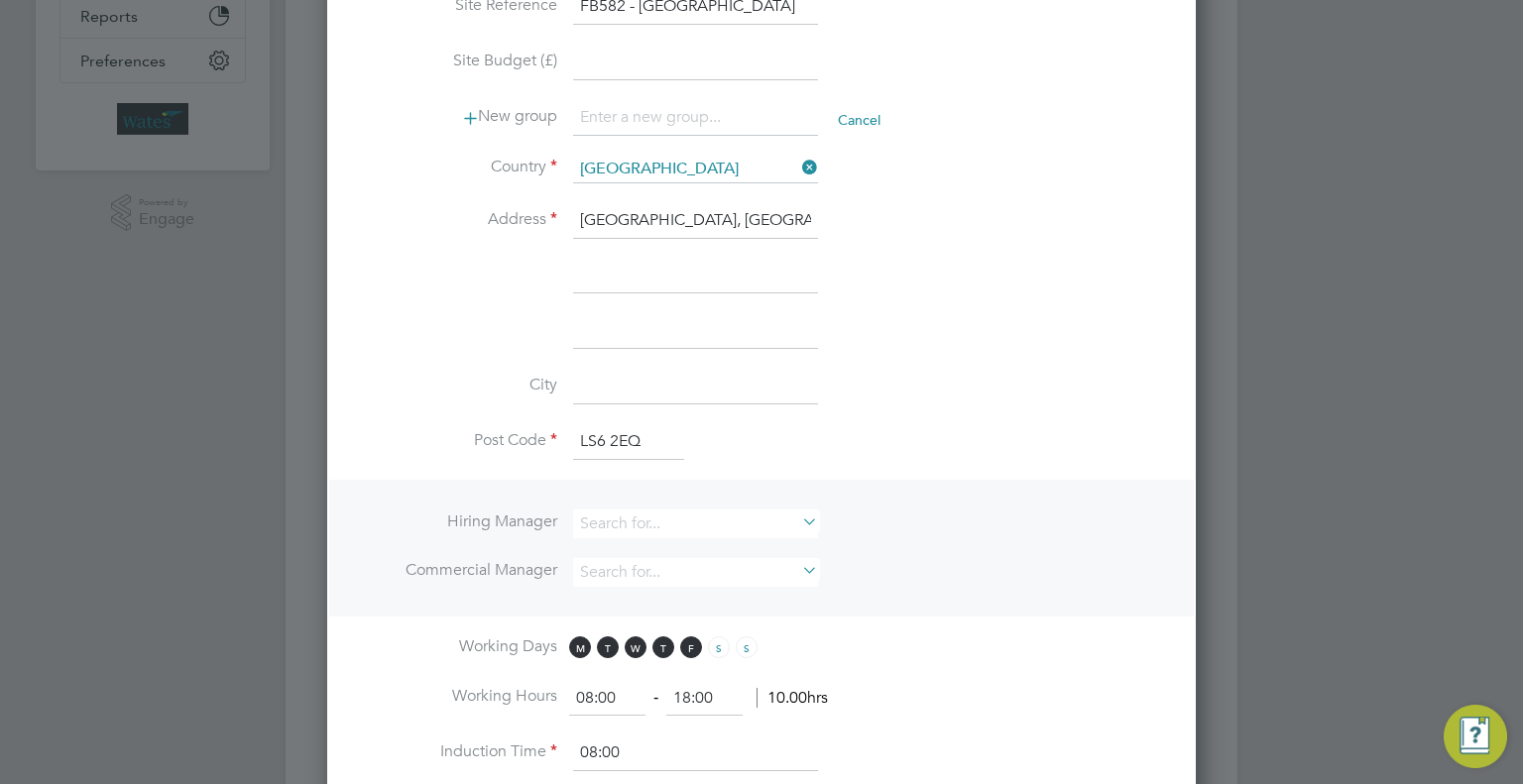 type on "LS6 2EQ" 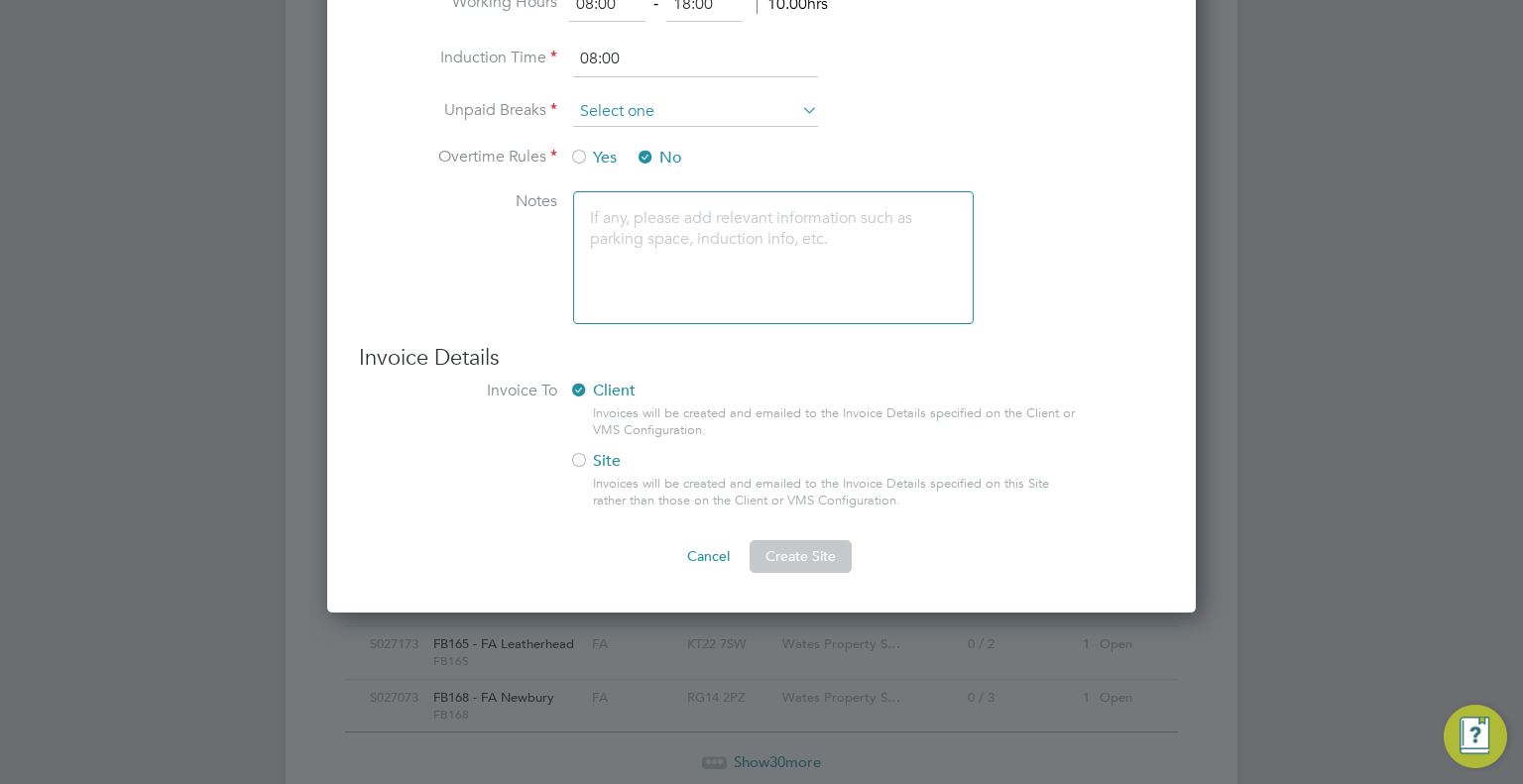 type on "Leeds" 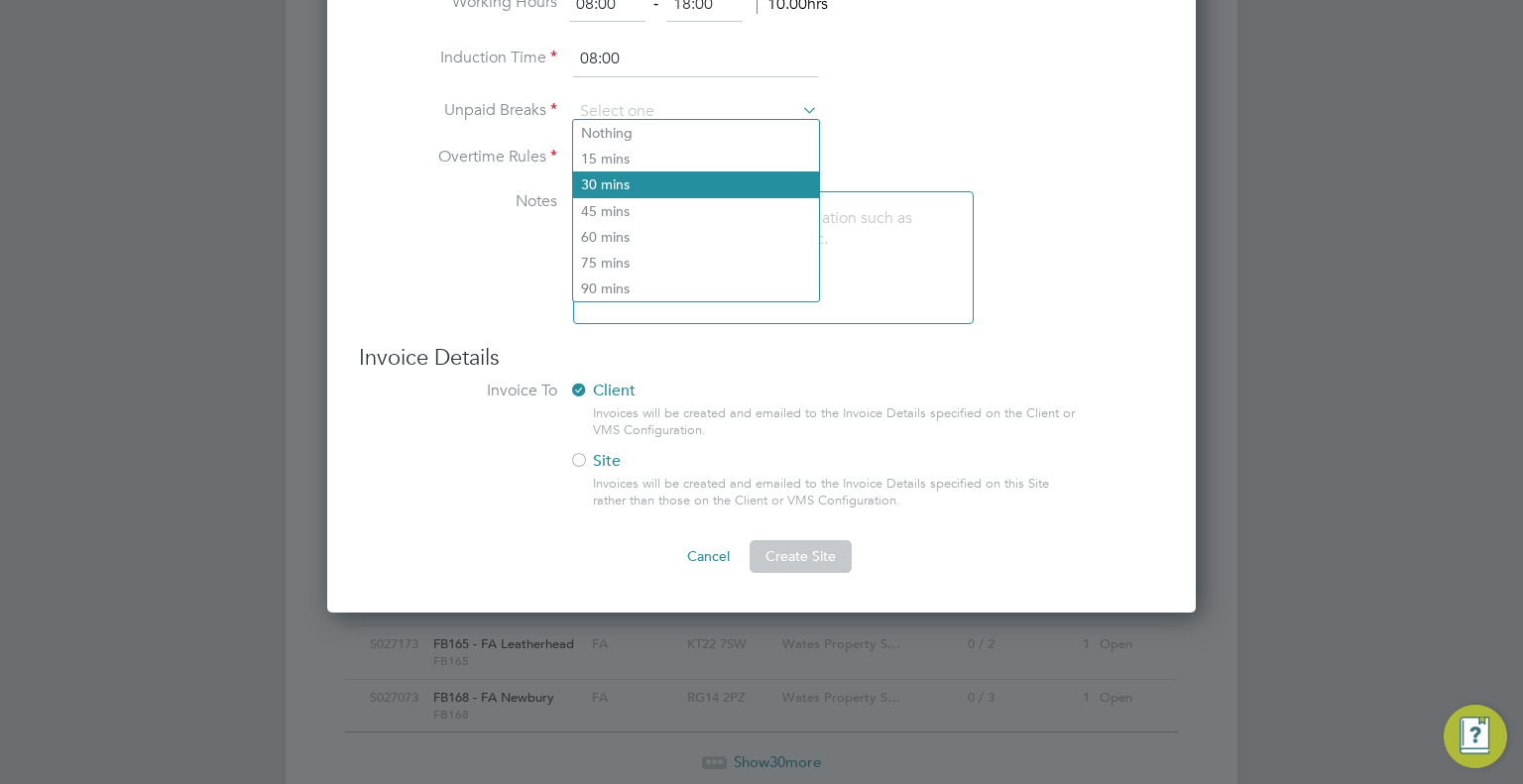 click on "30 mins" 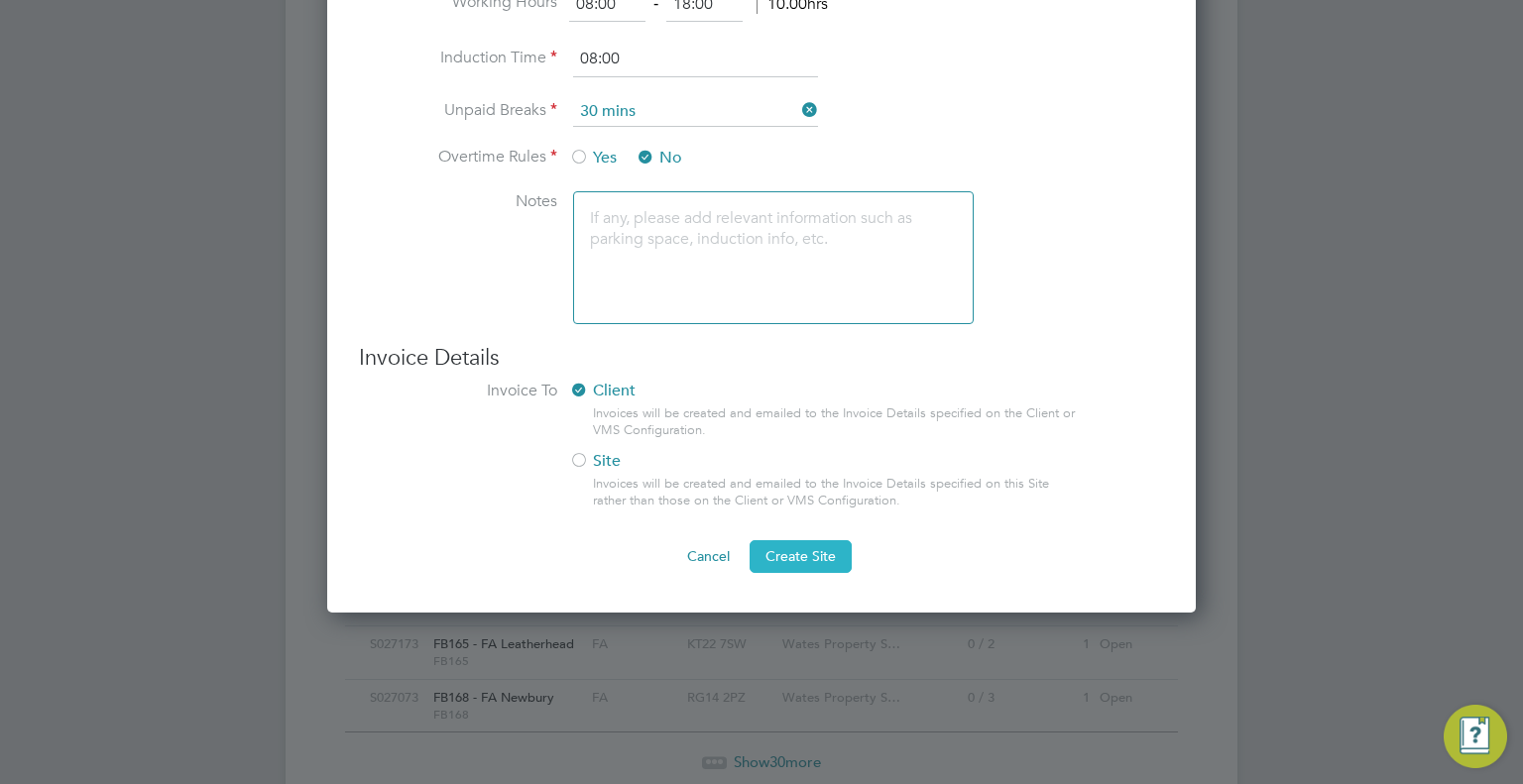 click on "Create Site" at bounding box center [800, 556] 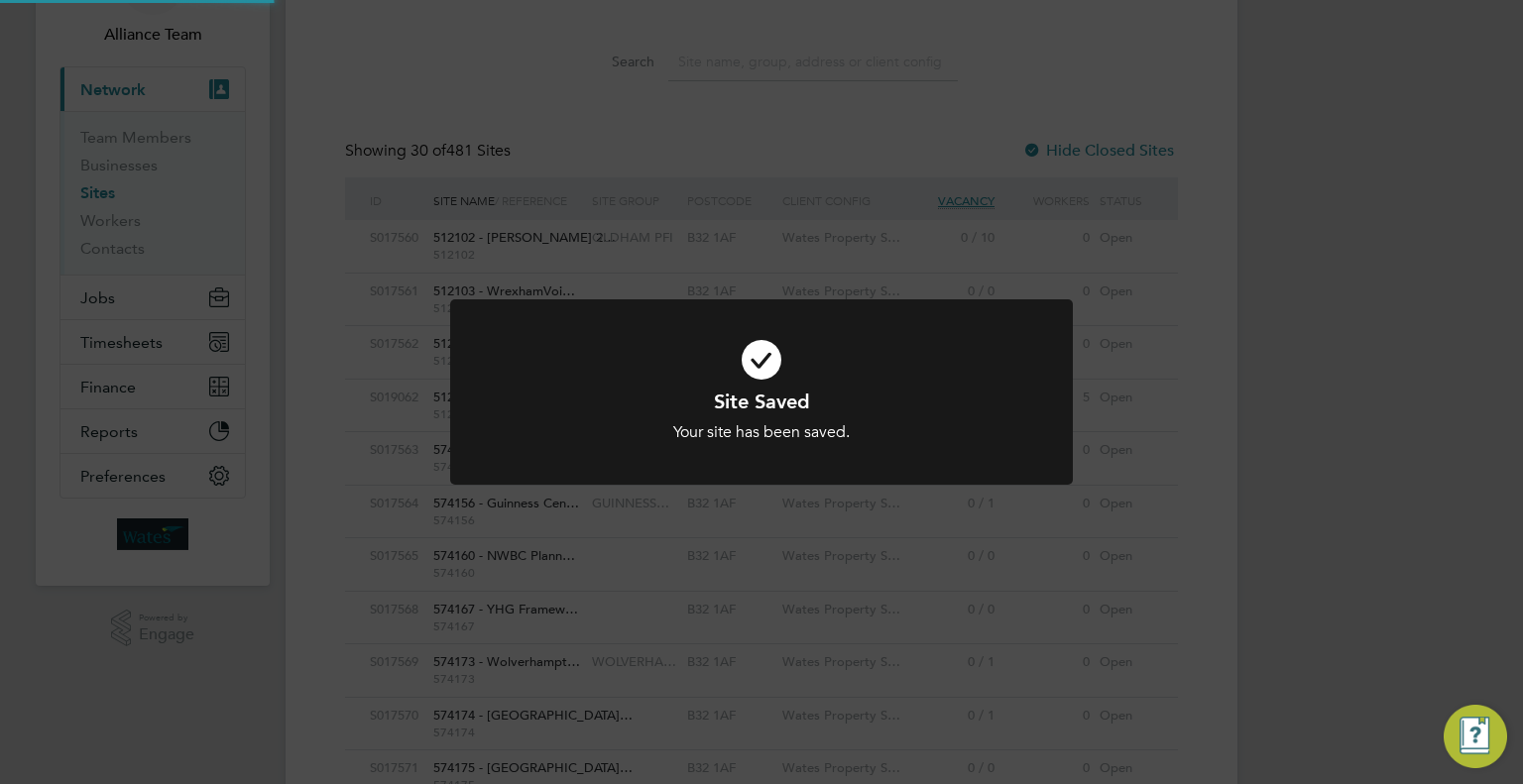 scroll, scrollTop: 0, scrollLeft: 0, axis: both 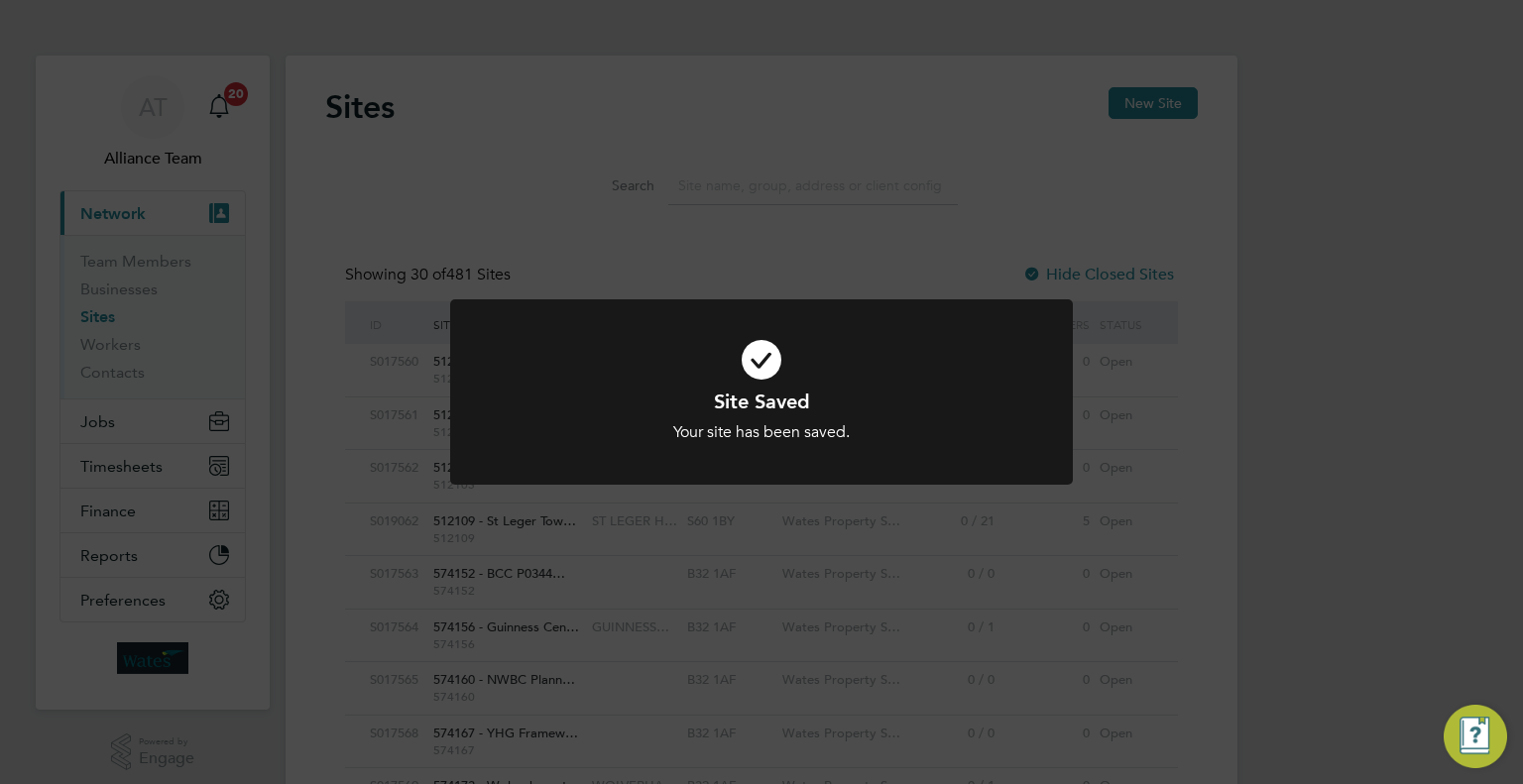 click on "Site Saved Your site has been saved. Cancel Okay" 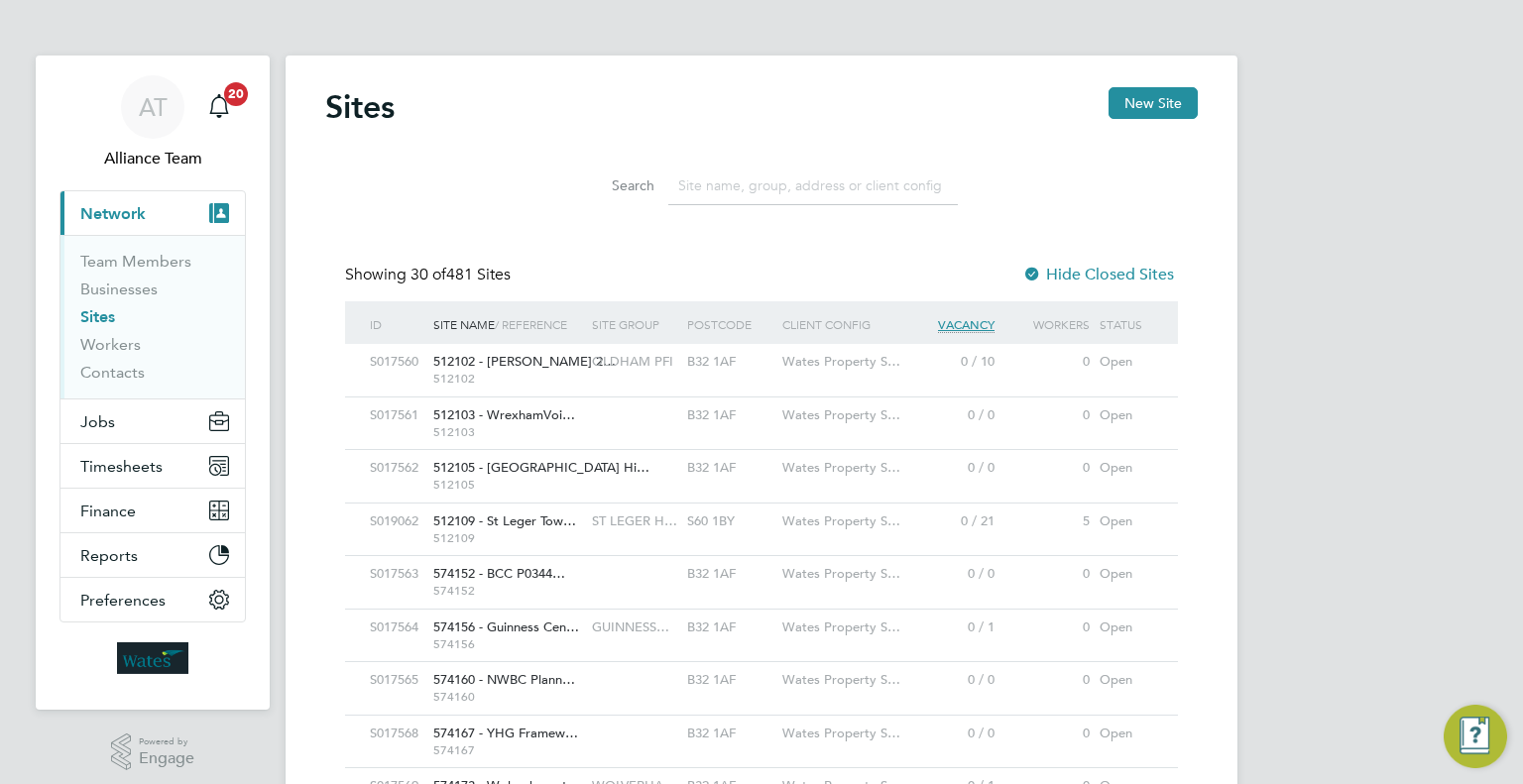 click on "AT   Alliance Team   Notifications
20   Applications:   Current page:   Network
Team Members   Businesses   Sites   Workers   Contacts   Jobs
Positions   Vacancies   Placements   Timesheets
Timesheets   Expenses   Finance
Invoices & Credit Notes   Statements   Payments   Reports
CIS Reports   Report Downloads   Preferences
My Business   Branding   Notifications   VMS Configurations   Activity Logs
.st0{fill:#C0C1C2;}
Powered by Engage Sites New Site Search   Showing   30 of  481 Sites Hide Closed Sites ID Site Name  / Reference Site Group Postcode Client Config Vacancy Workers Status S017560 512102 - Oldham FM 2…   512102 OLDHAM PFI B32 1AF Wates Property S… 0 / 10 0 Open S017561 512103 - WrexhamVoi…   512103   B32 1AF 0 / 0 0" at bounding box center [762, 1048] 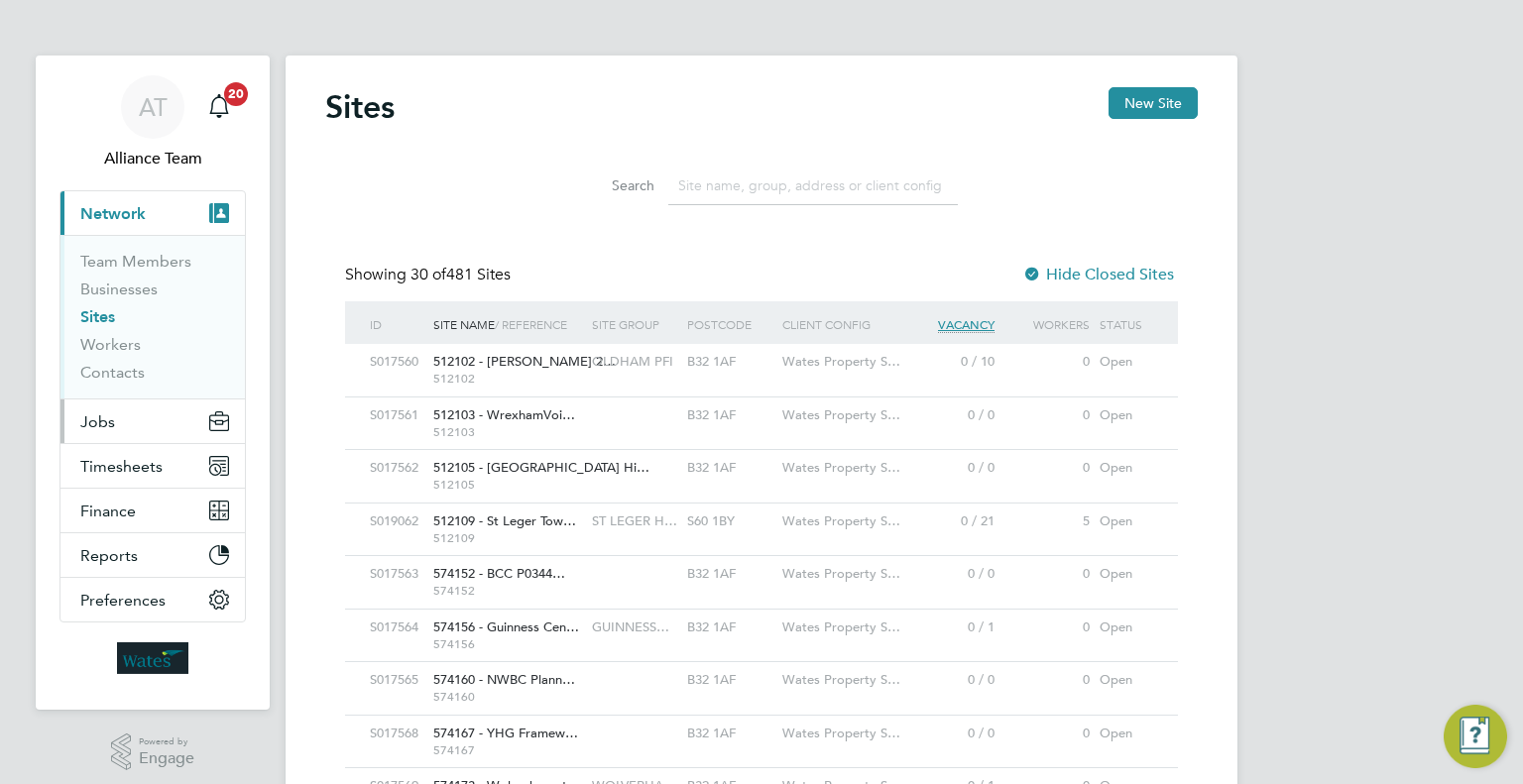 click on "Jobs" at bounding box center (153, 421) 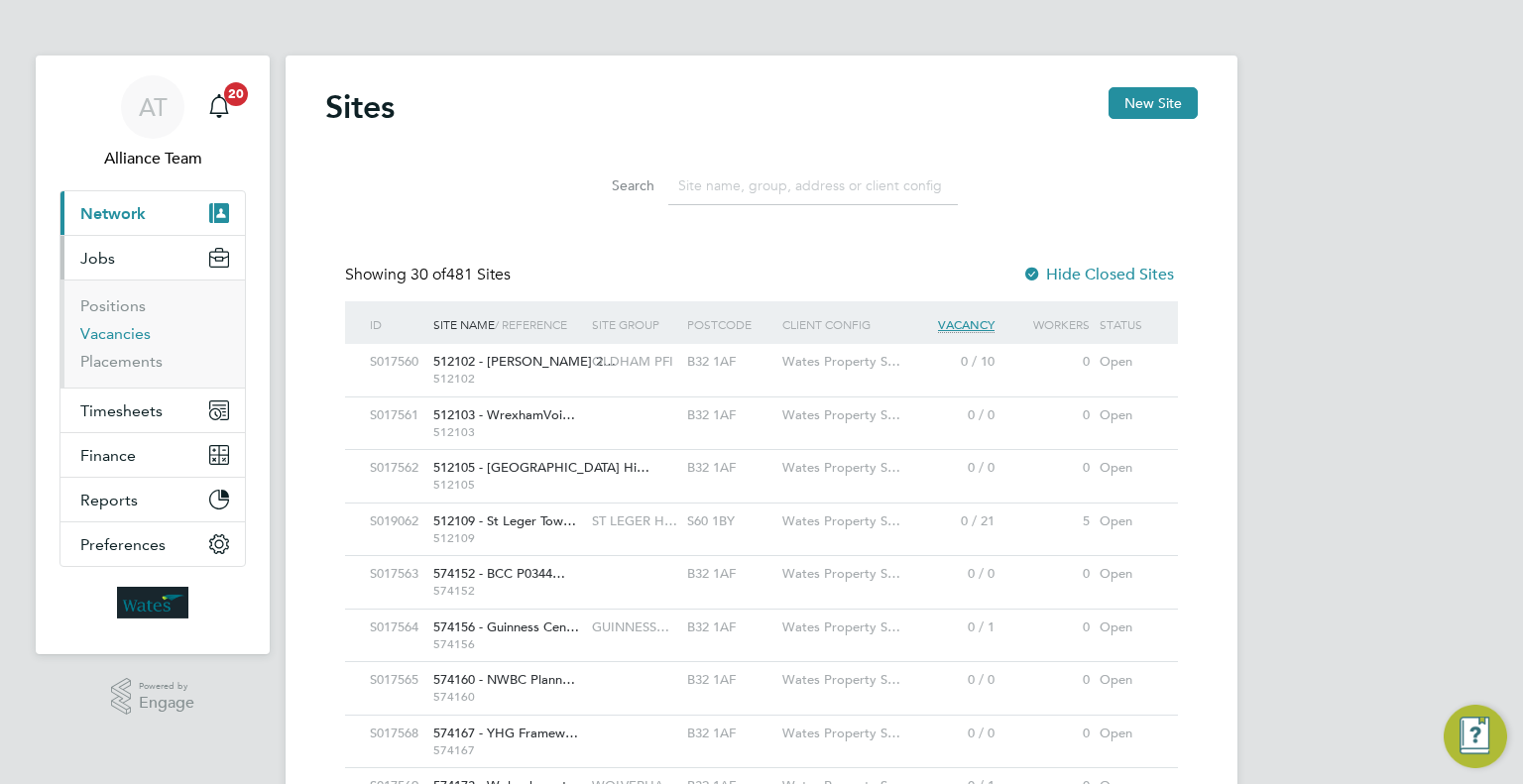 click on "Vacancies" at bounding box center [115, 333] 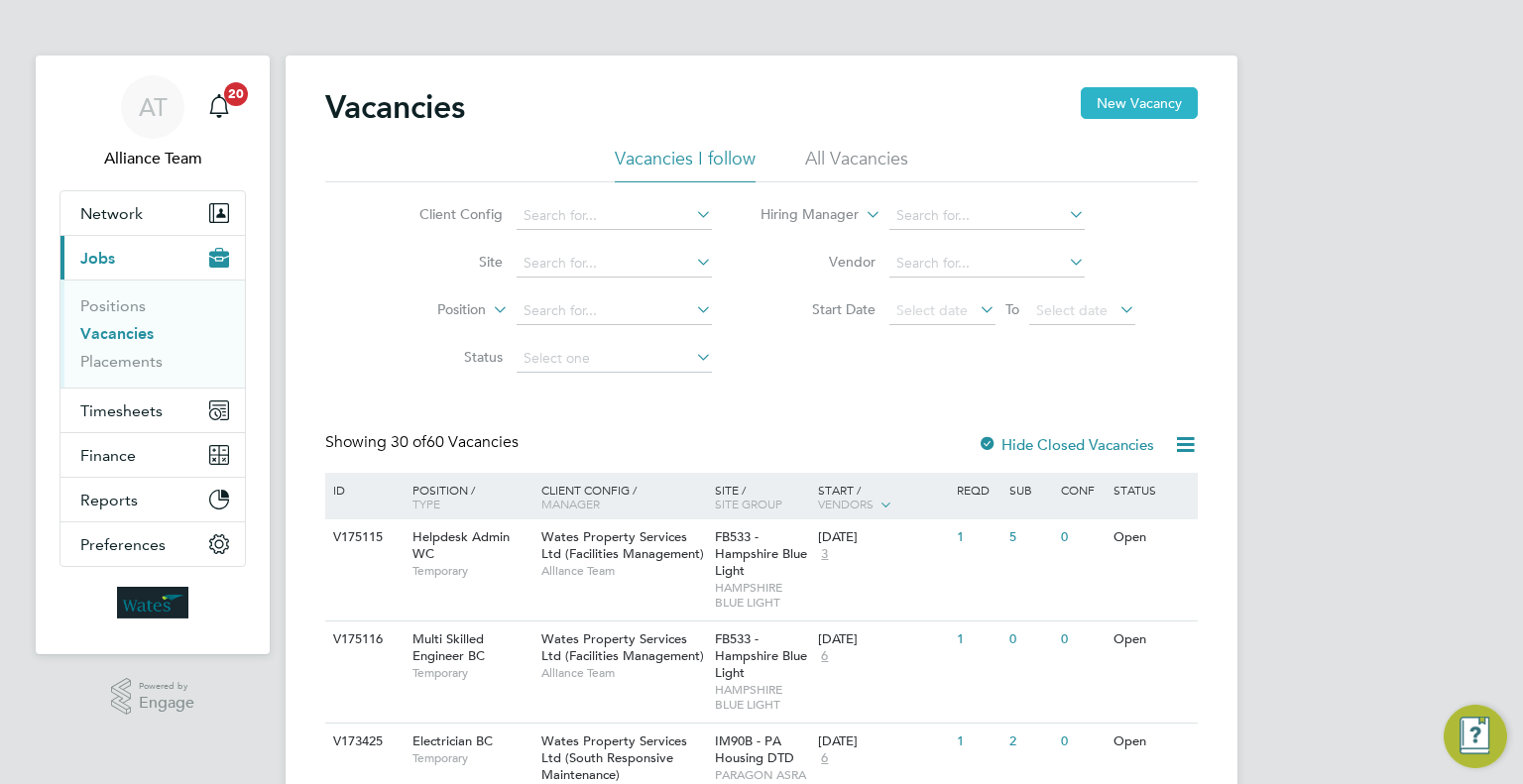 click on "New Vacancy" 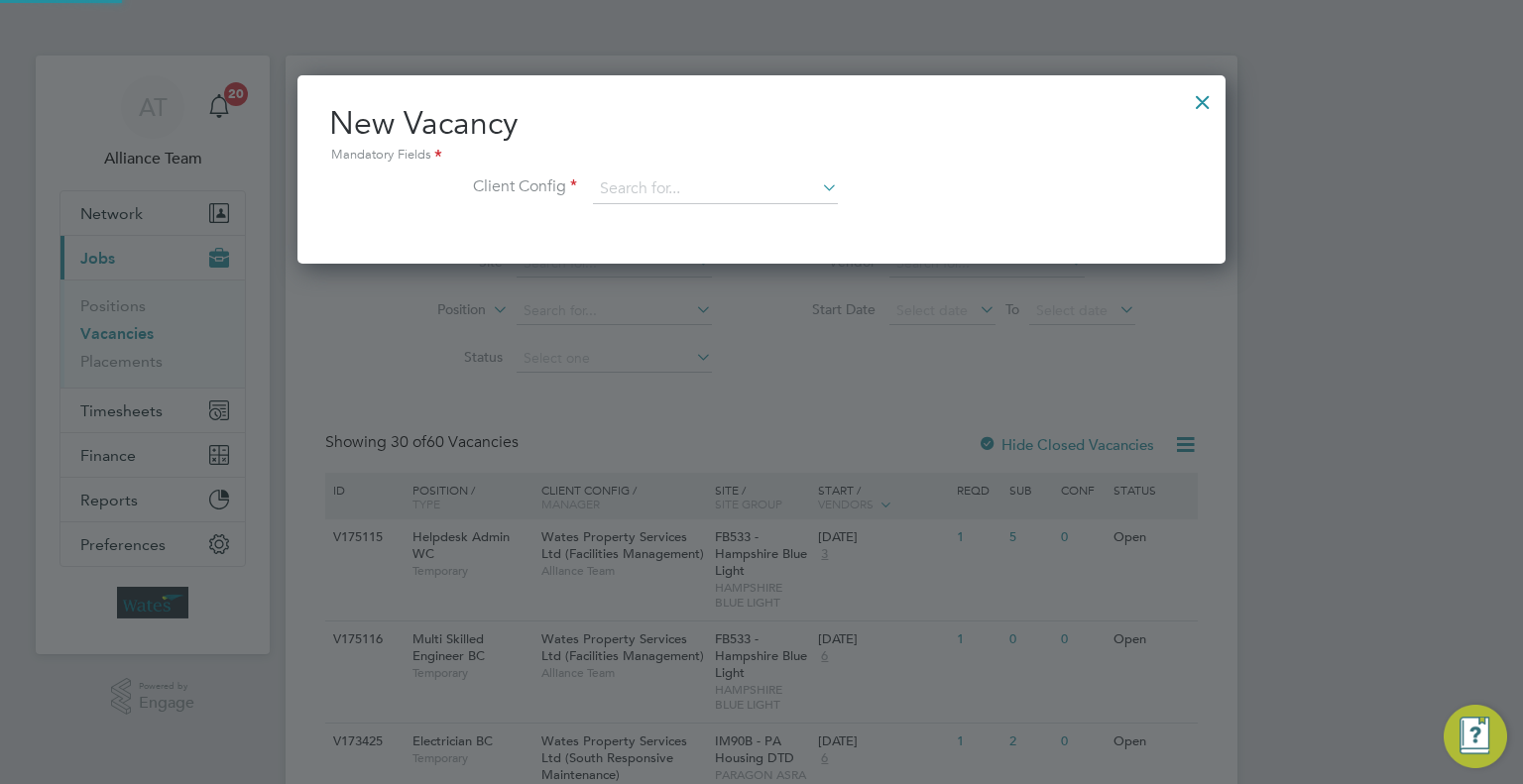 scroll, scrollTop: 10, scrollLeft: 10, axis: both 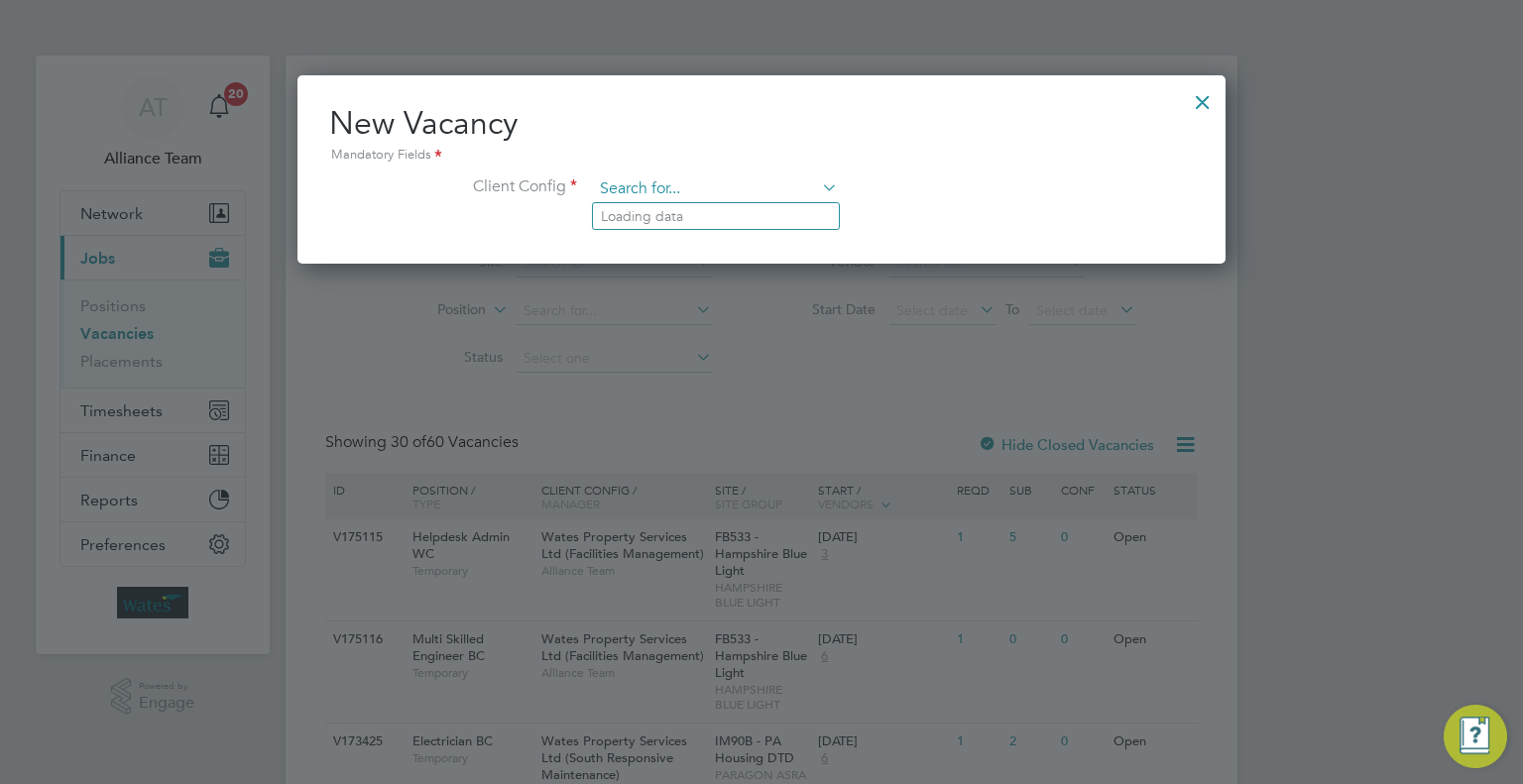 click at bounding box center [715, 189] 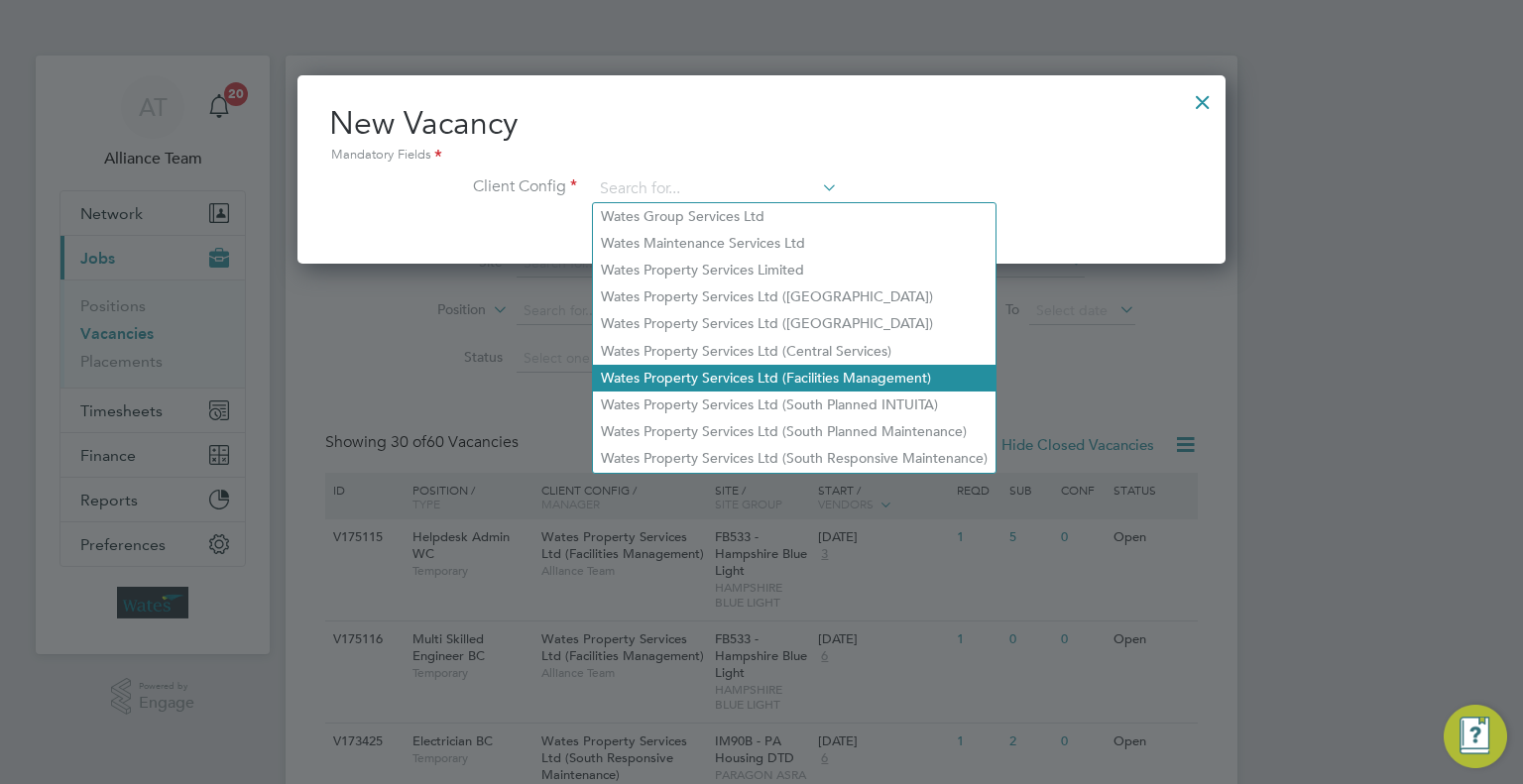 click on "Wates Property Services Ltd (Facilities Management)" 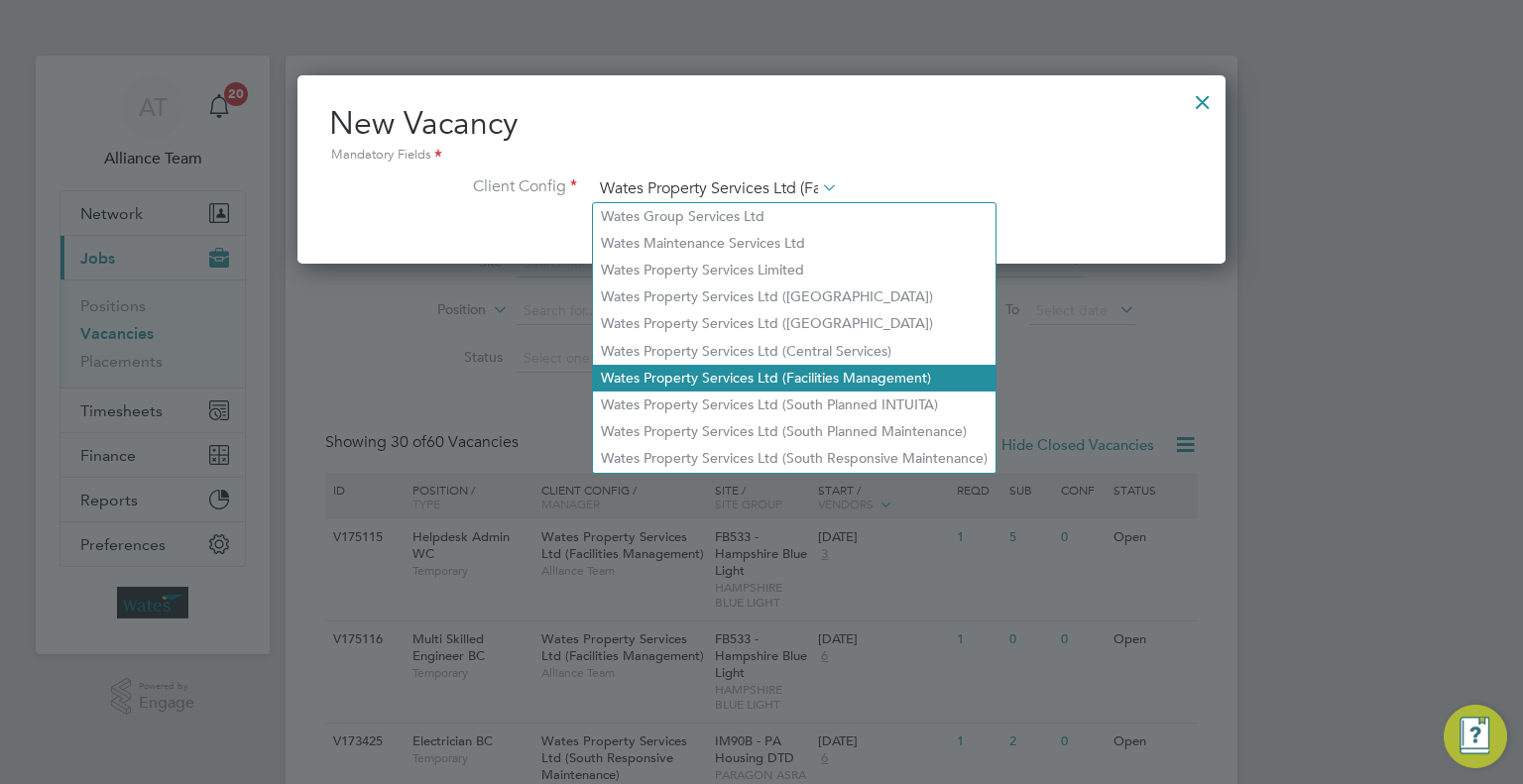 scroll, scrollTop: 11, scrollLeft: 10, axis: both 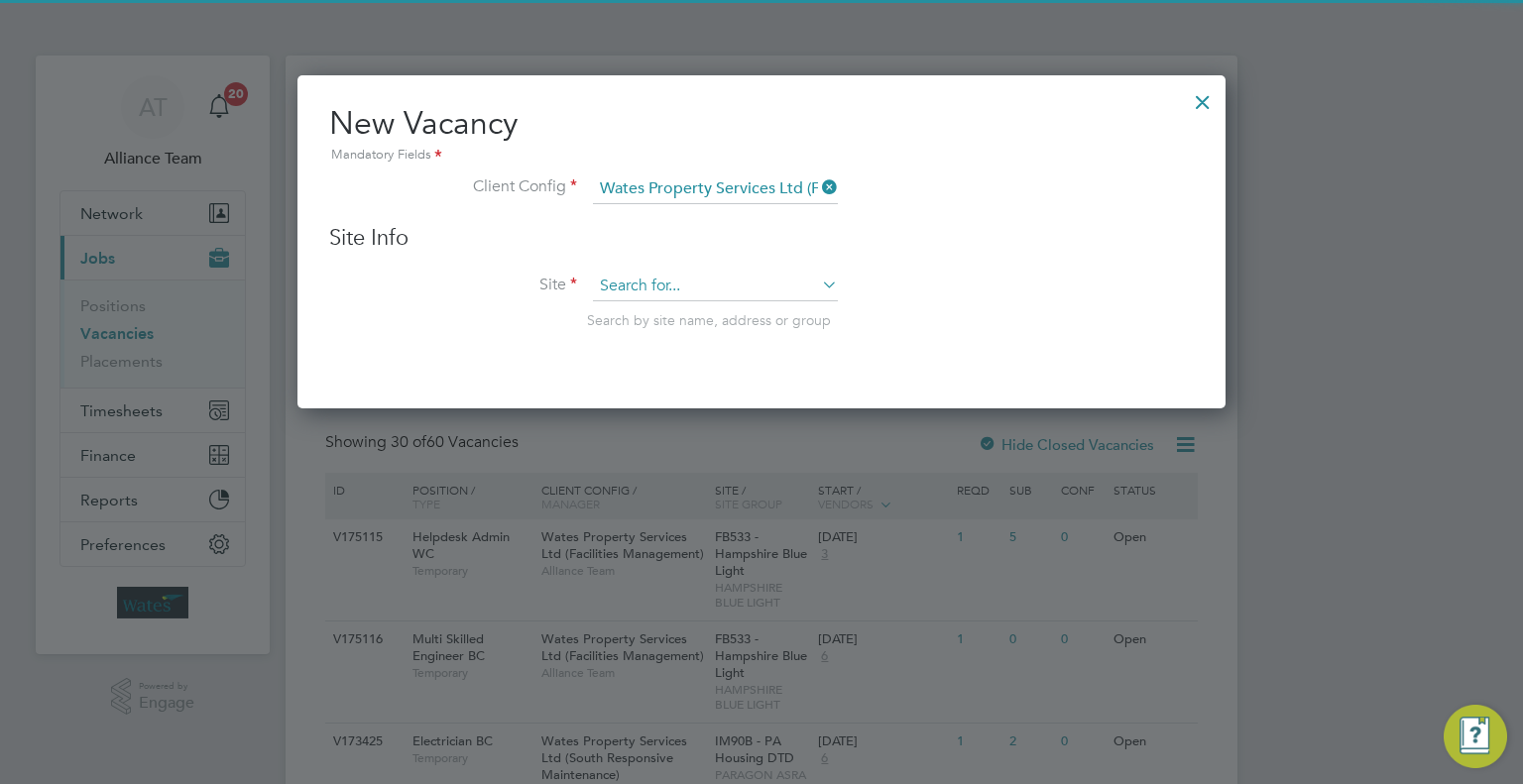 click at bounding box center [715, 286] 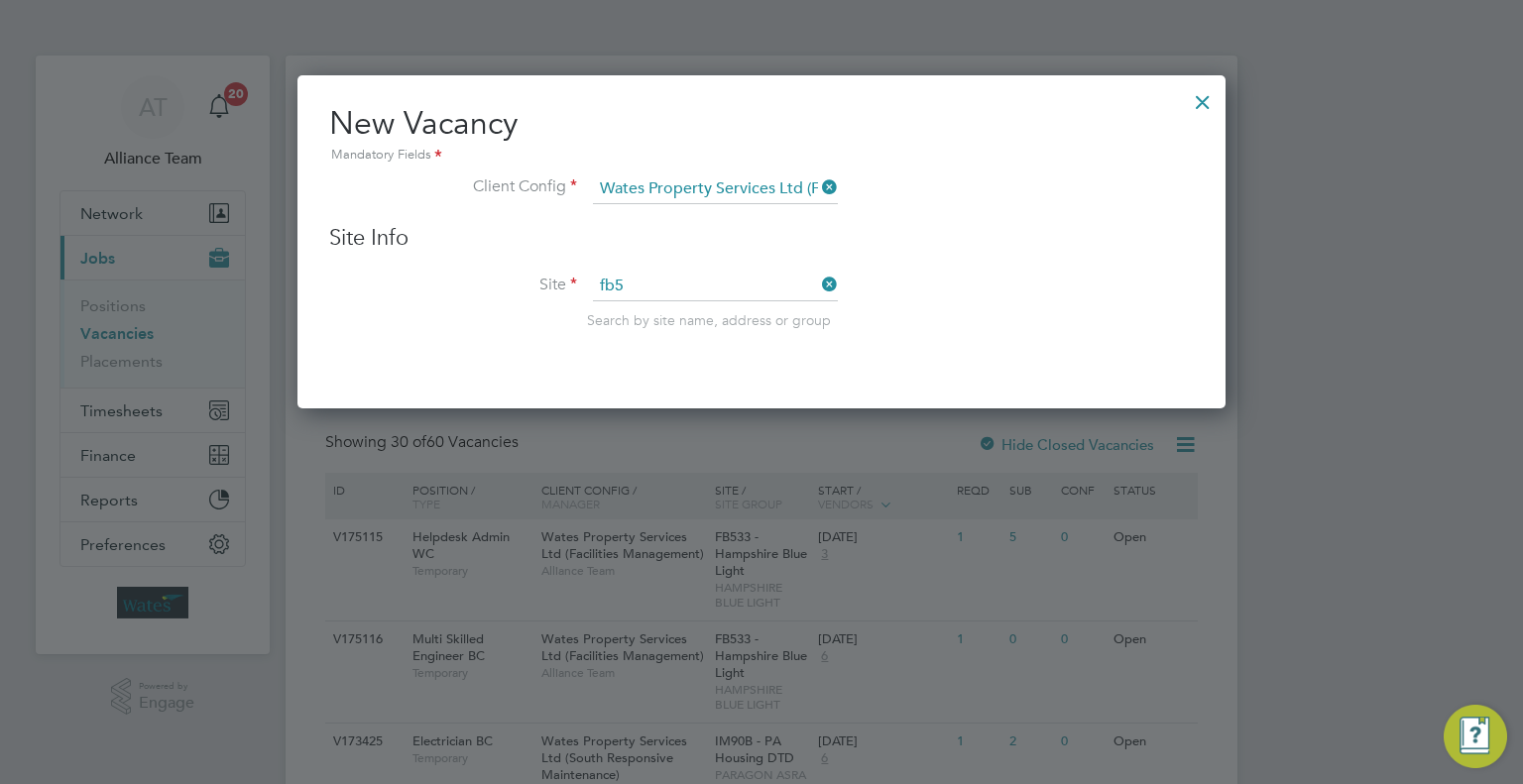 click on "FB5 82 - University of Leeds" 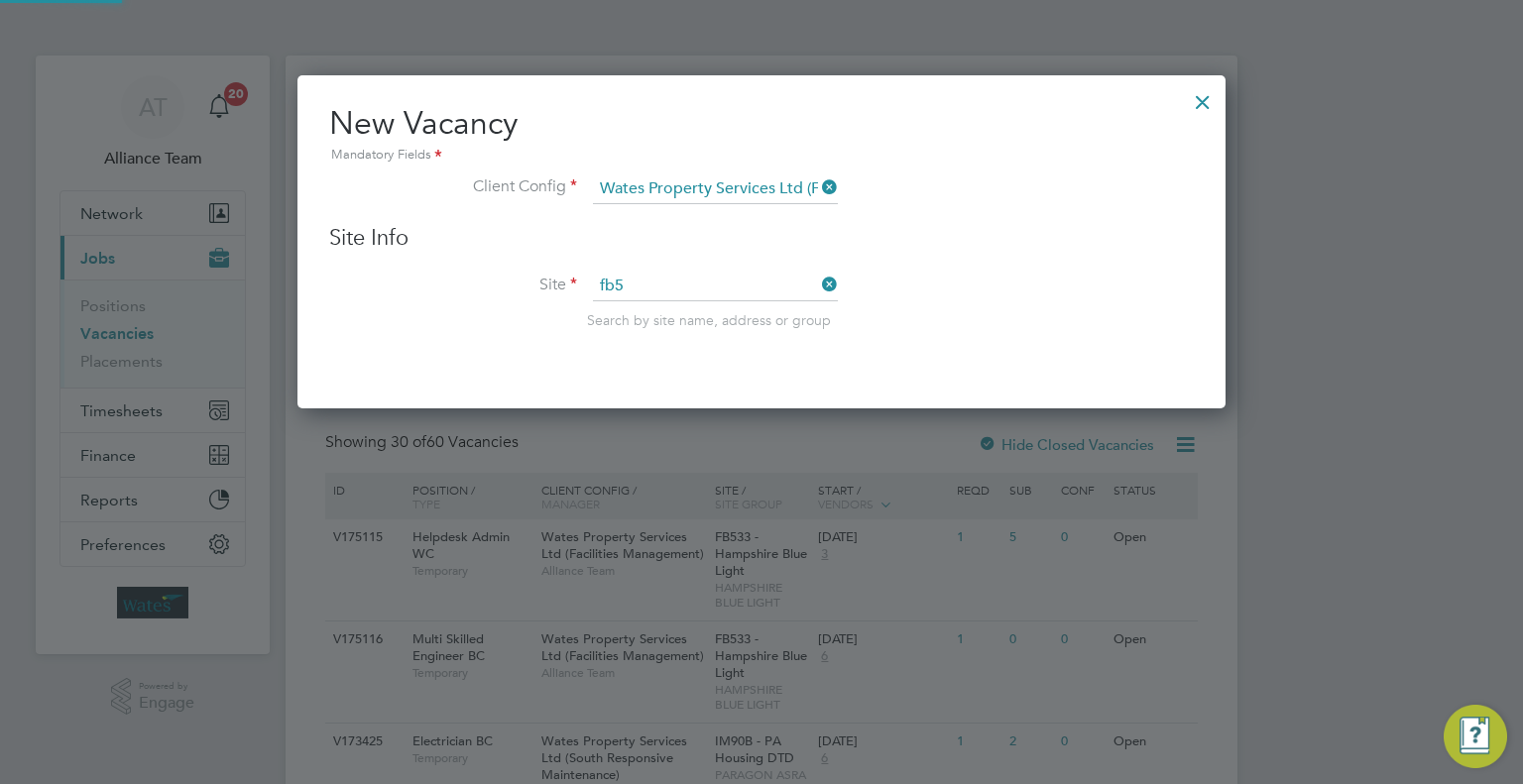 type on "FB582 - University of Leeds" 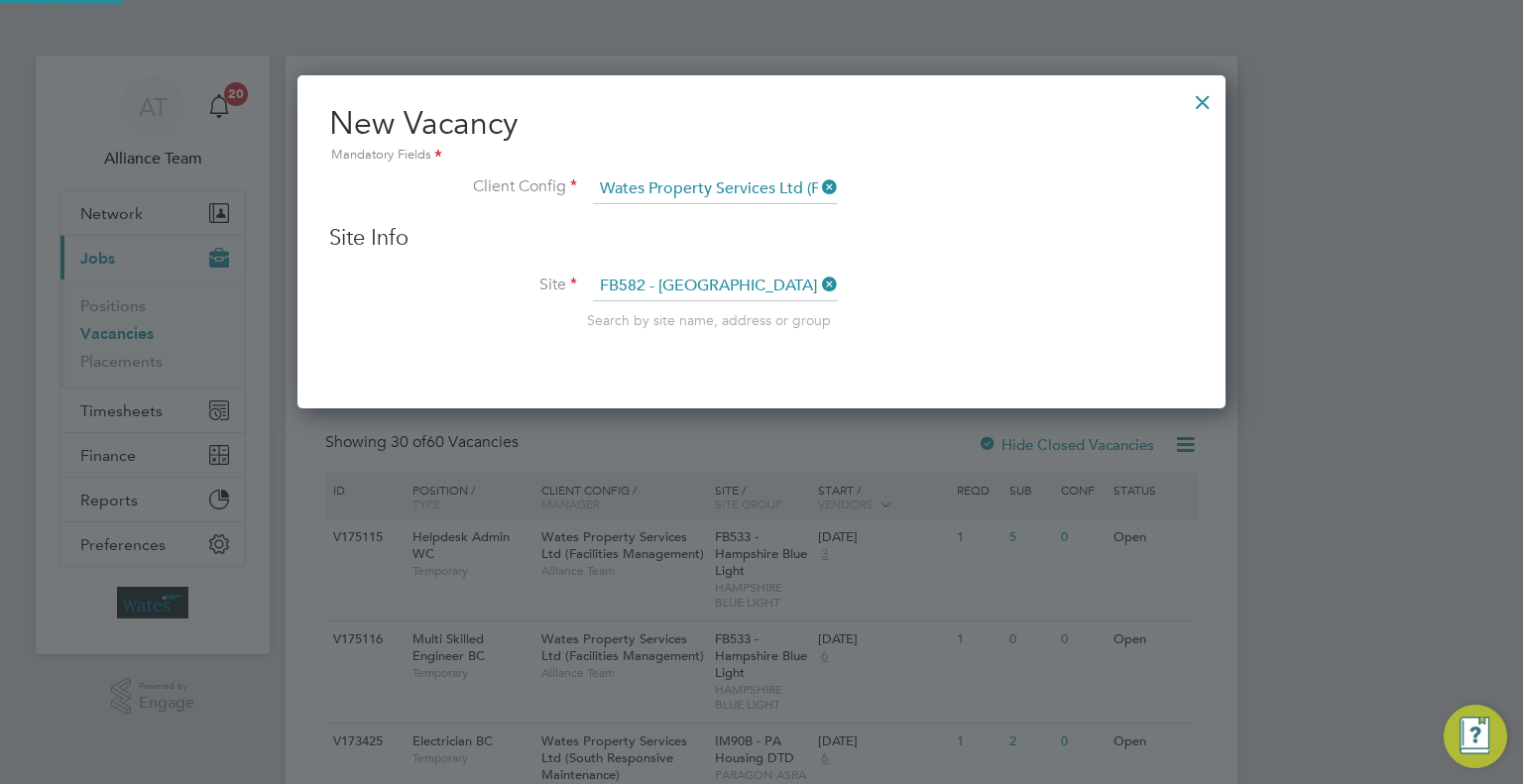 scroll, scrollTop: 10, scrollLeft: 10, axis: both 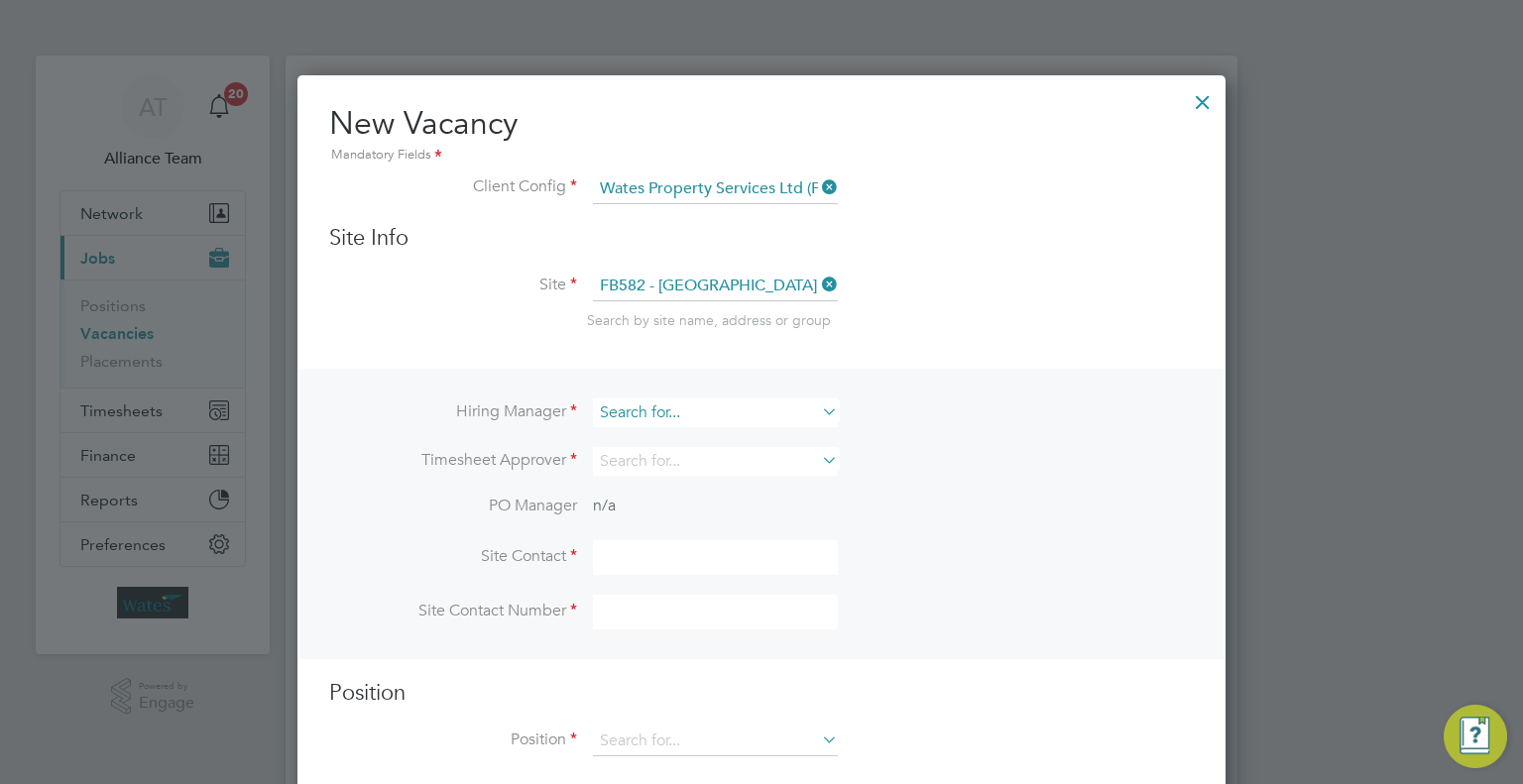 click at bounding box center [715, 412] 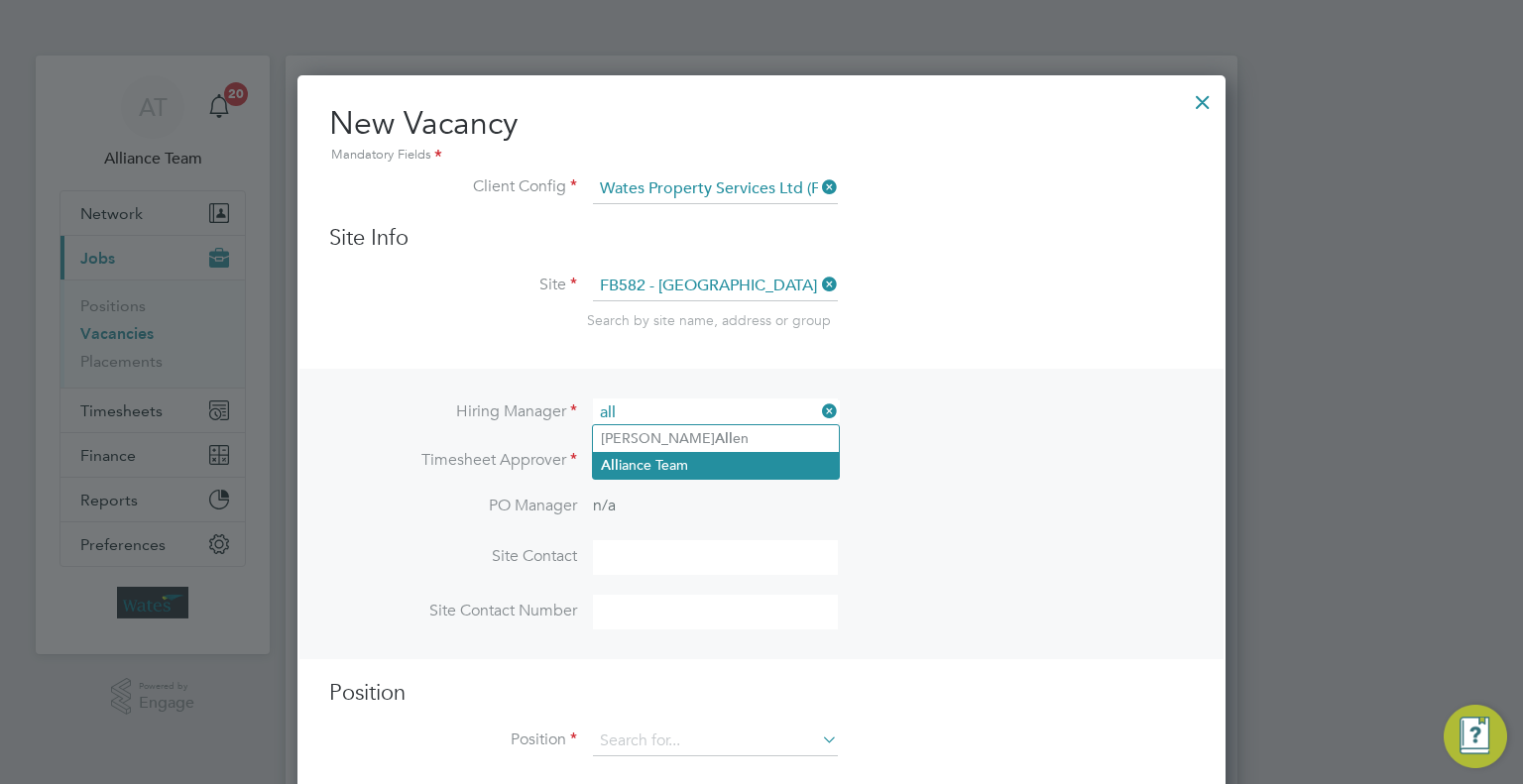 click on "All iance Team" 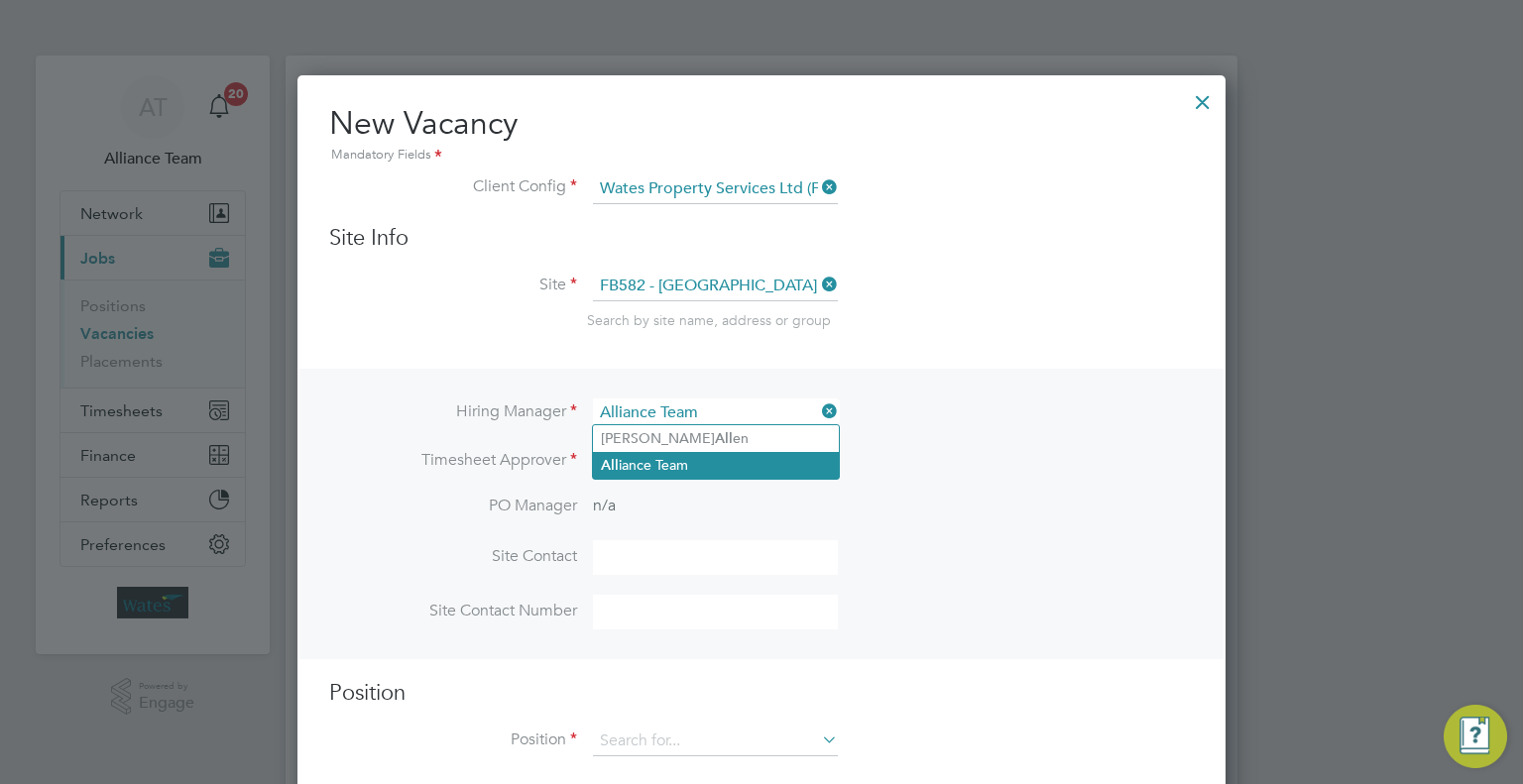 scroll, scrollTop: 11, scrollLeft: 10, axis: both 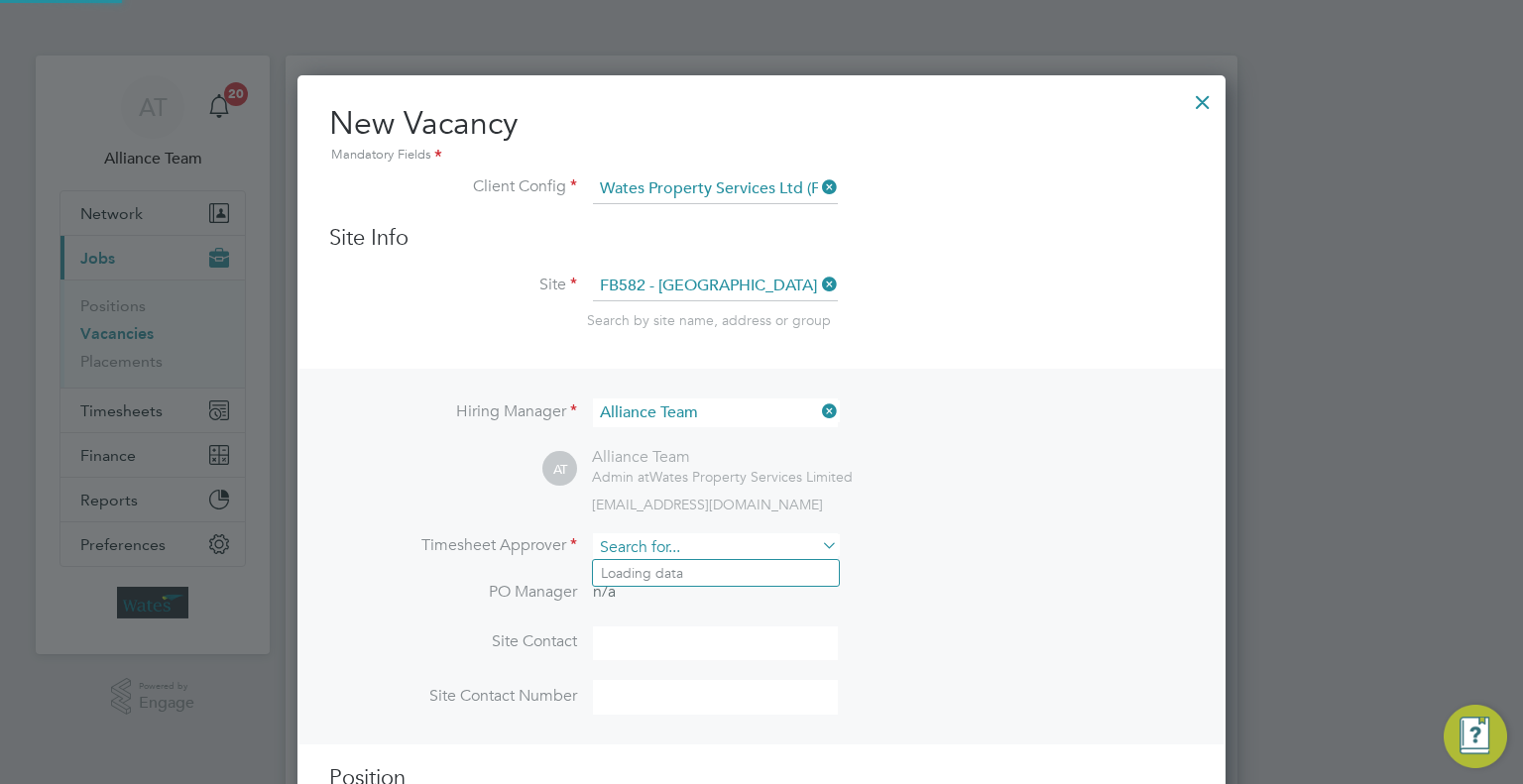 click at bounding box center [715, 547] 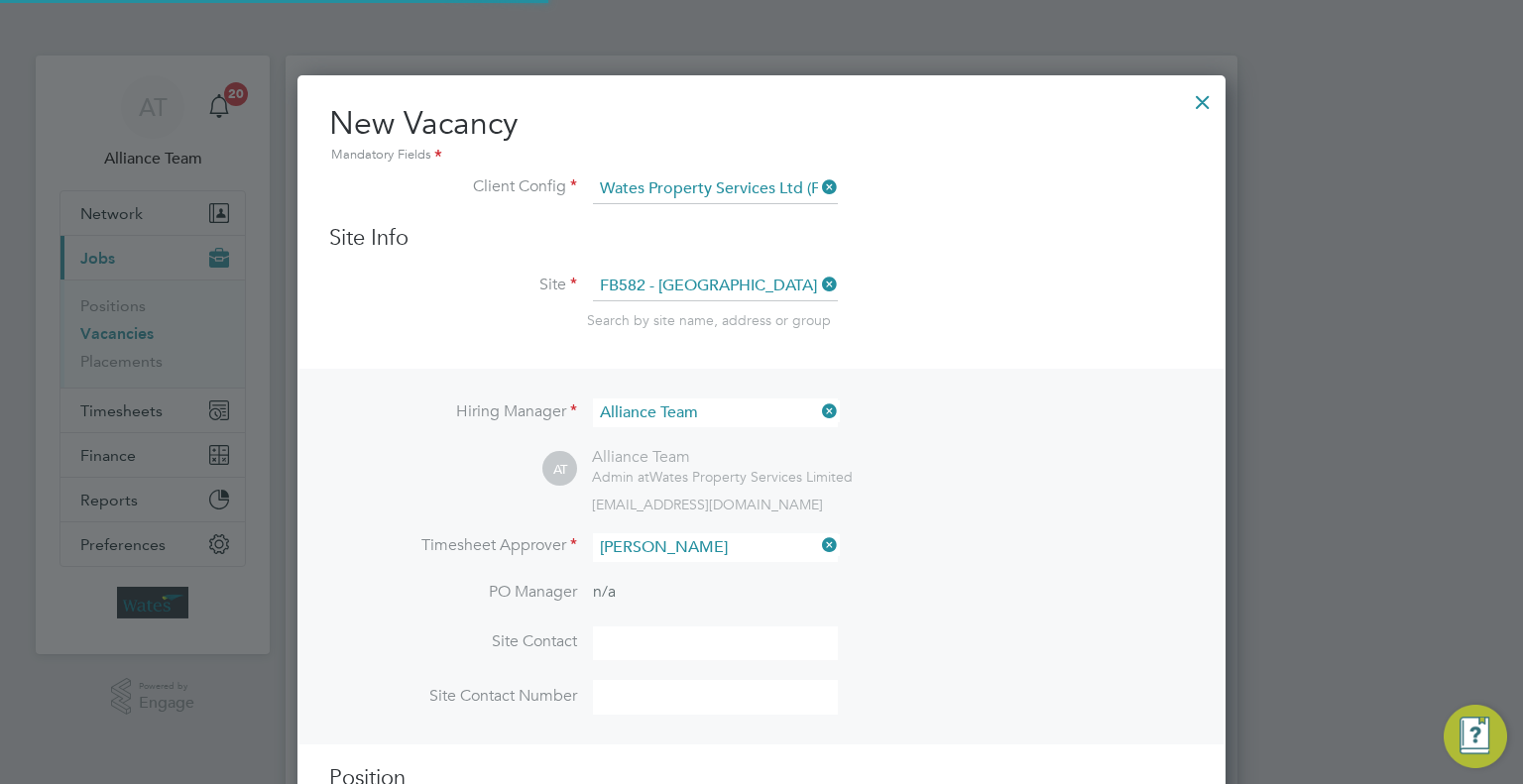 click on "Jean  Stoker" 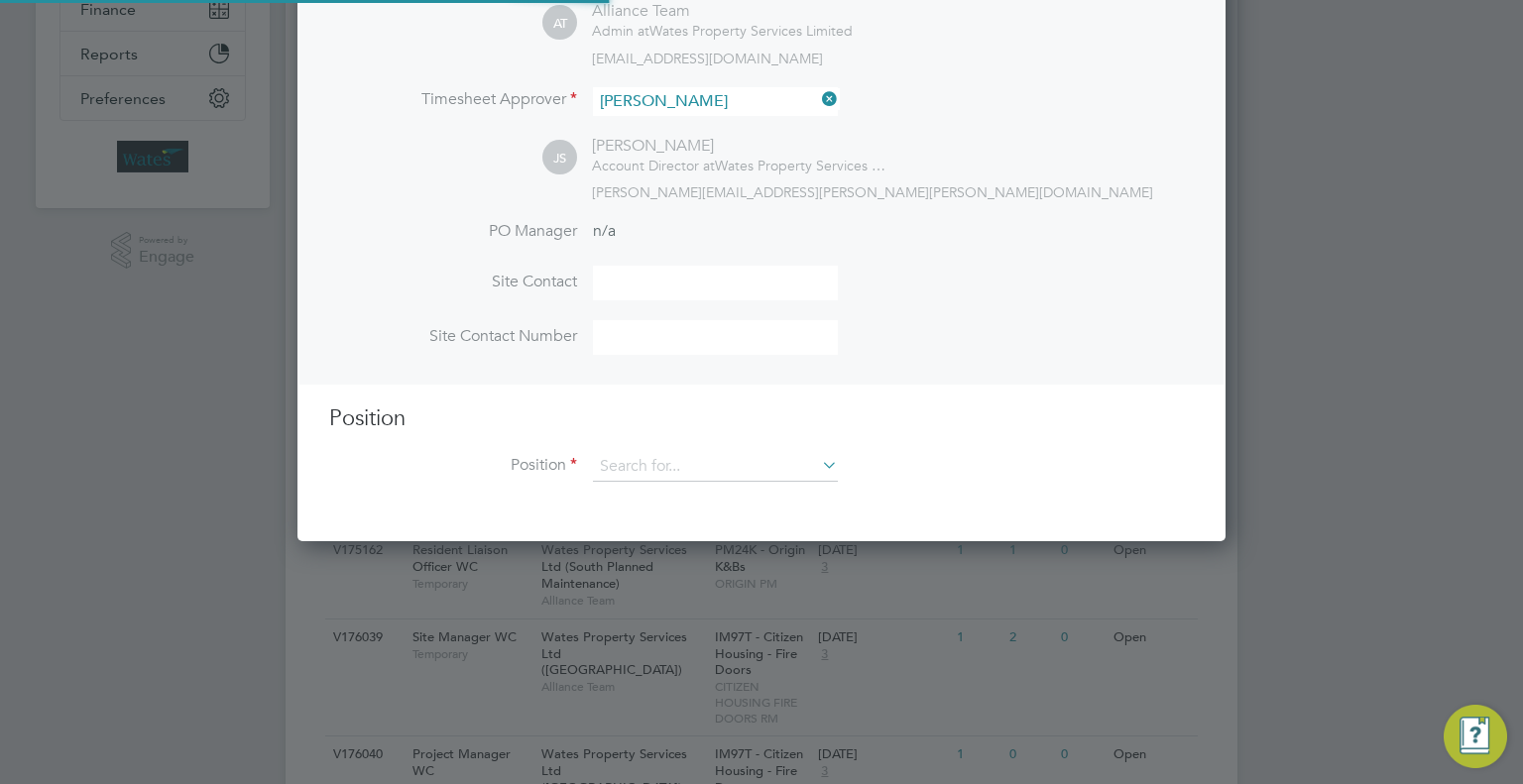 scroll, scrollTop: 444, scrollLeft: 0, axis: vertical 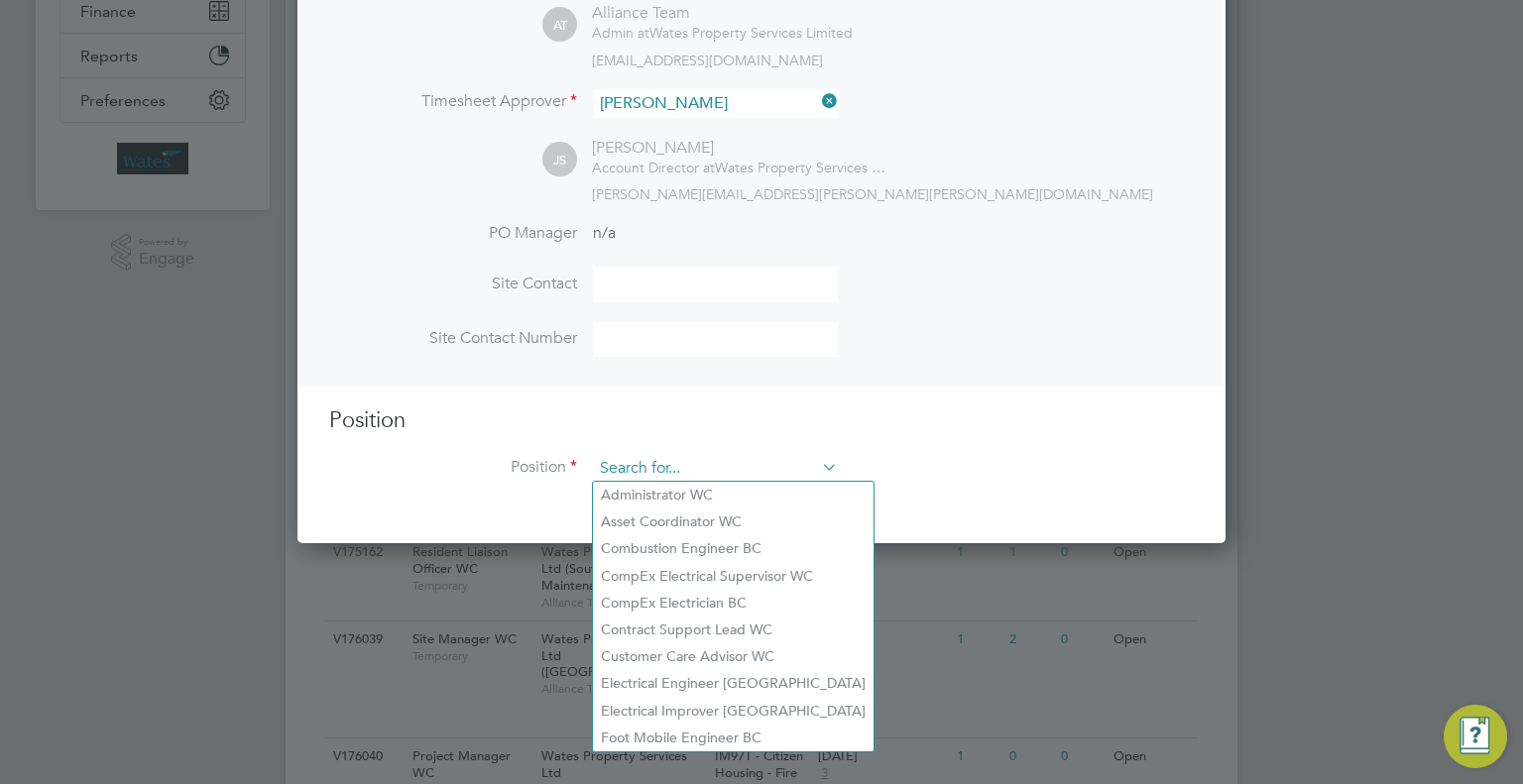 click at bounding box center [715, 469] 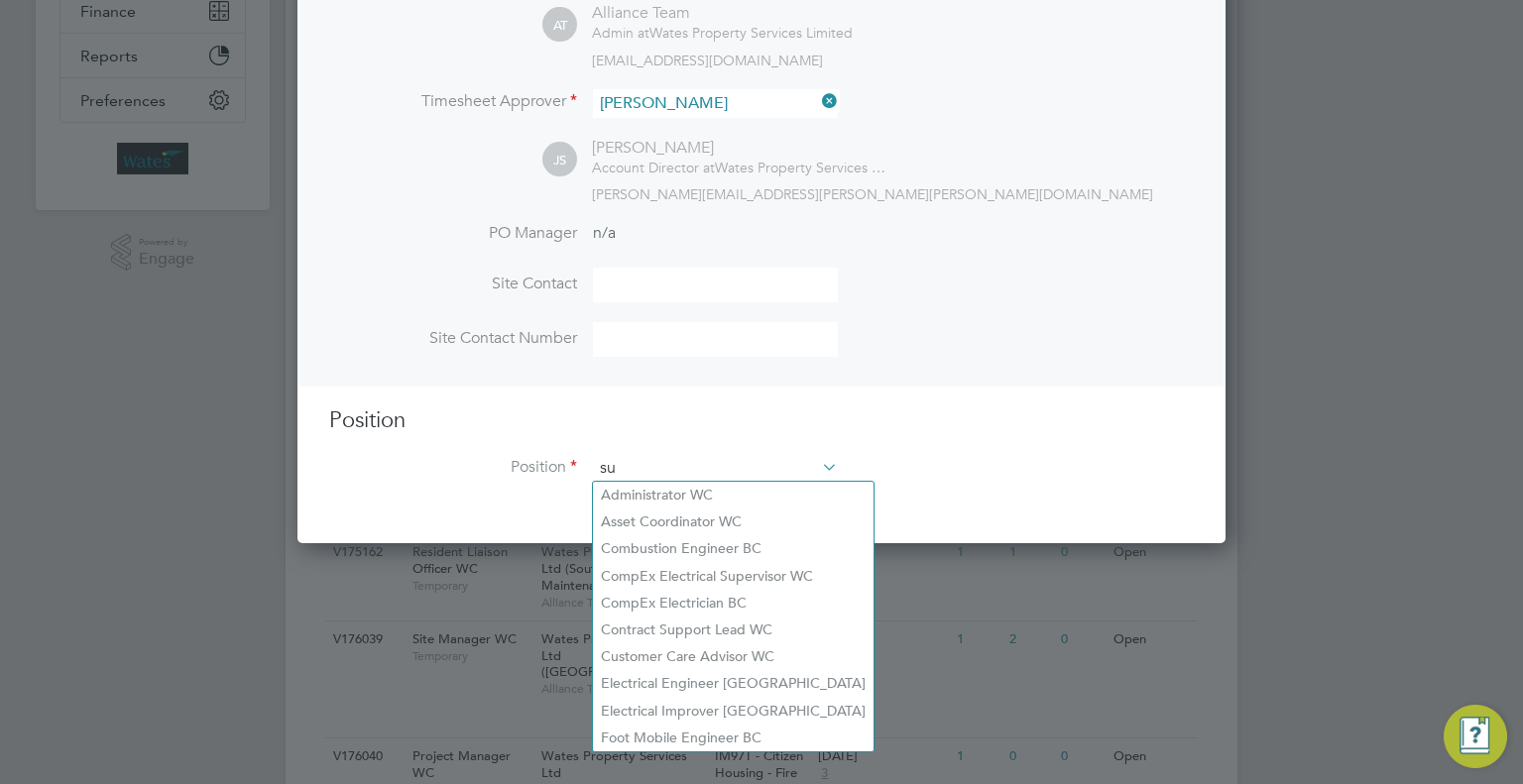 scroll, scrollTop: 9, scrollLeft: 10, axis: both 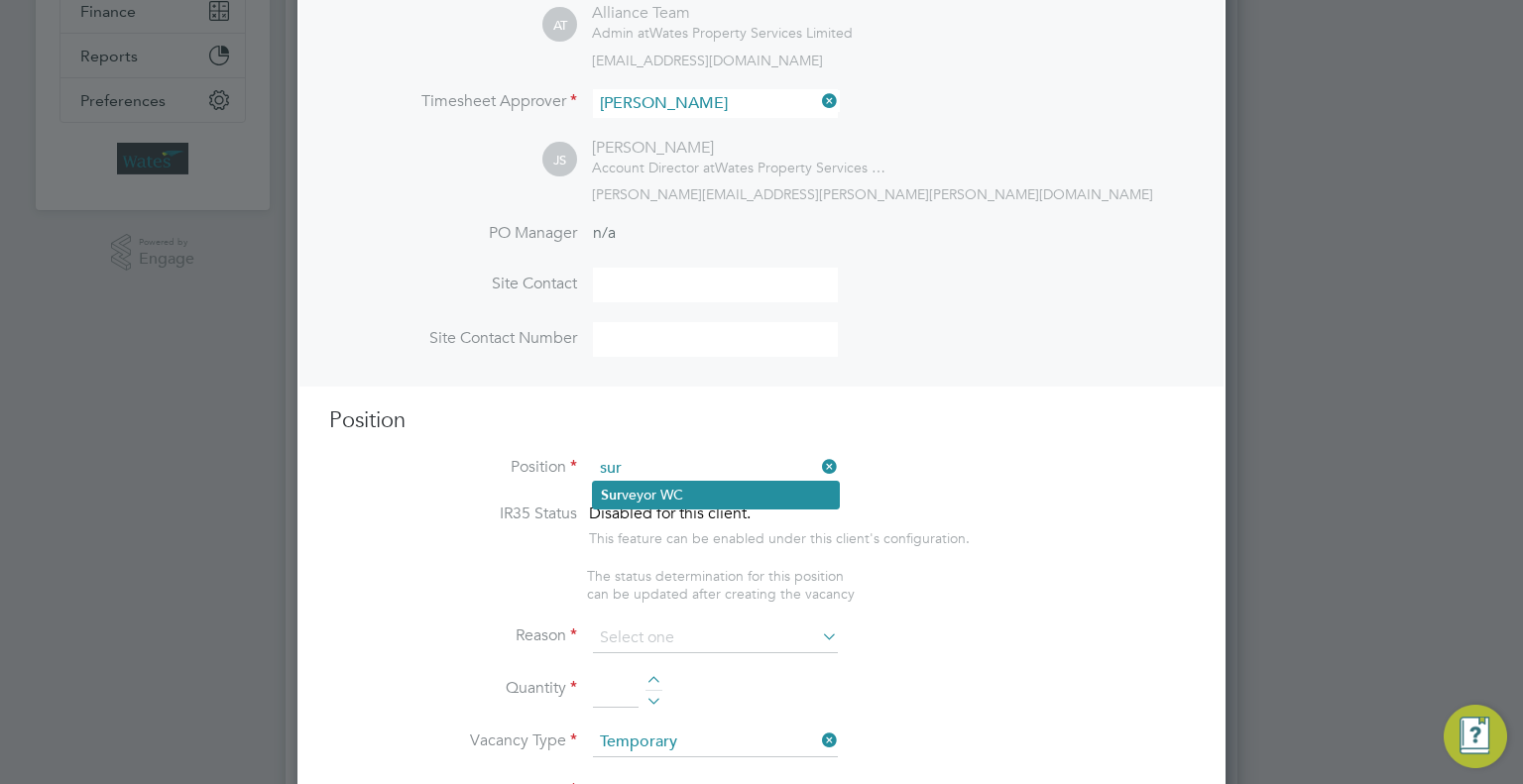 click on "Sur veyor WC" 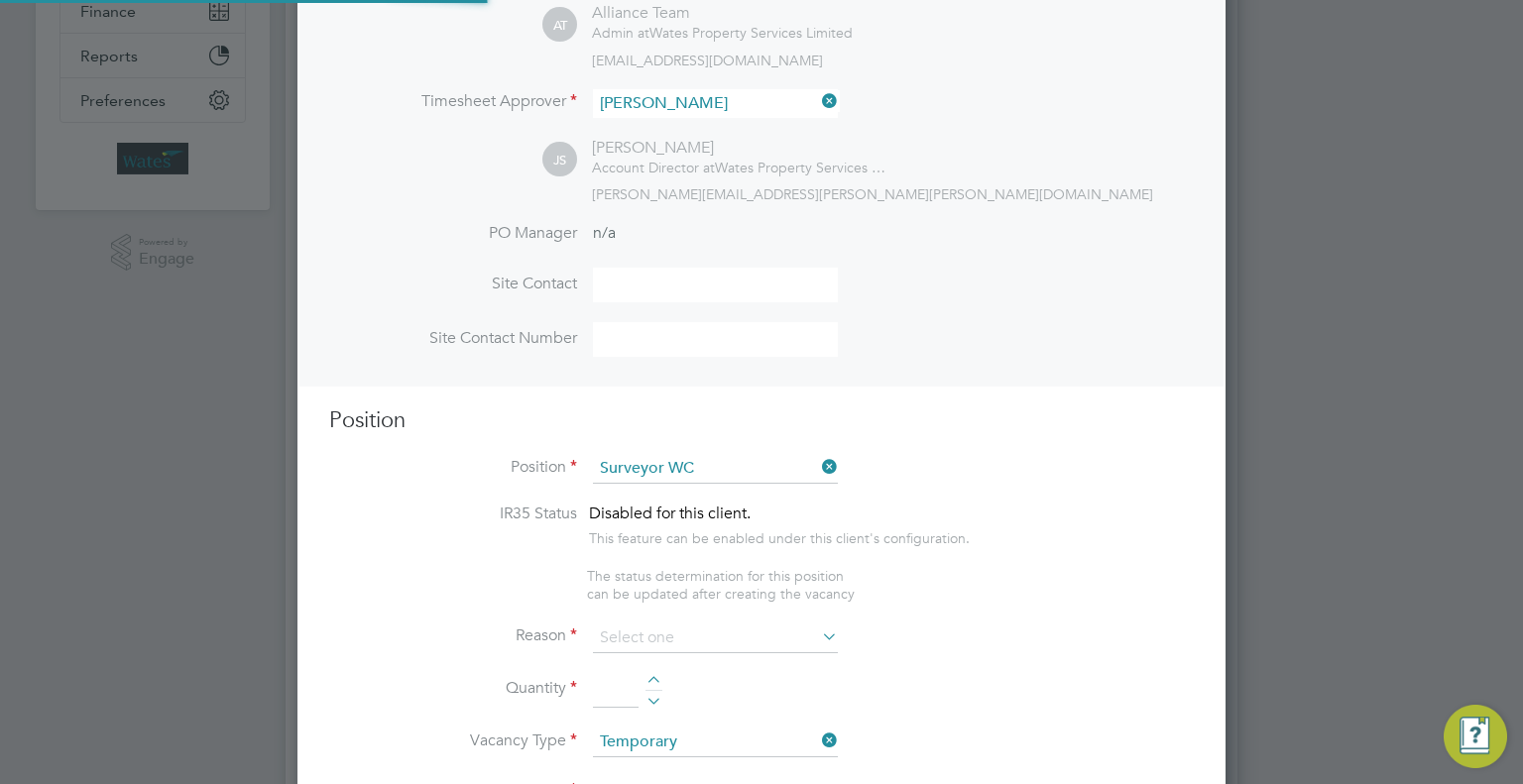 scroll, scrollTop: 9, scrollLeft: 10, axis: both 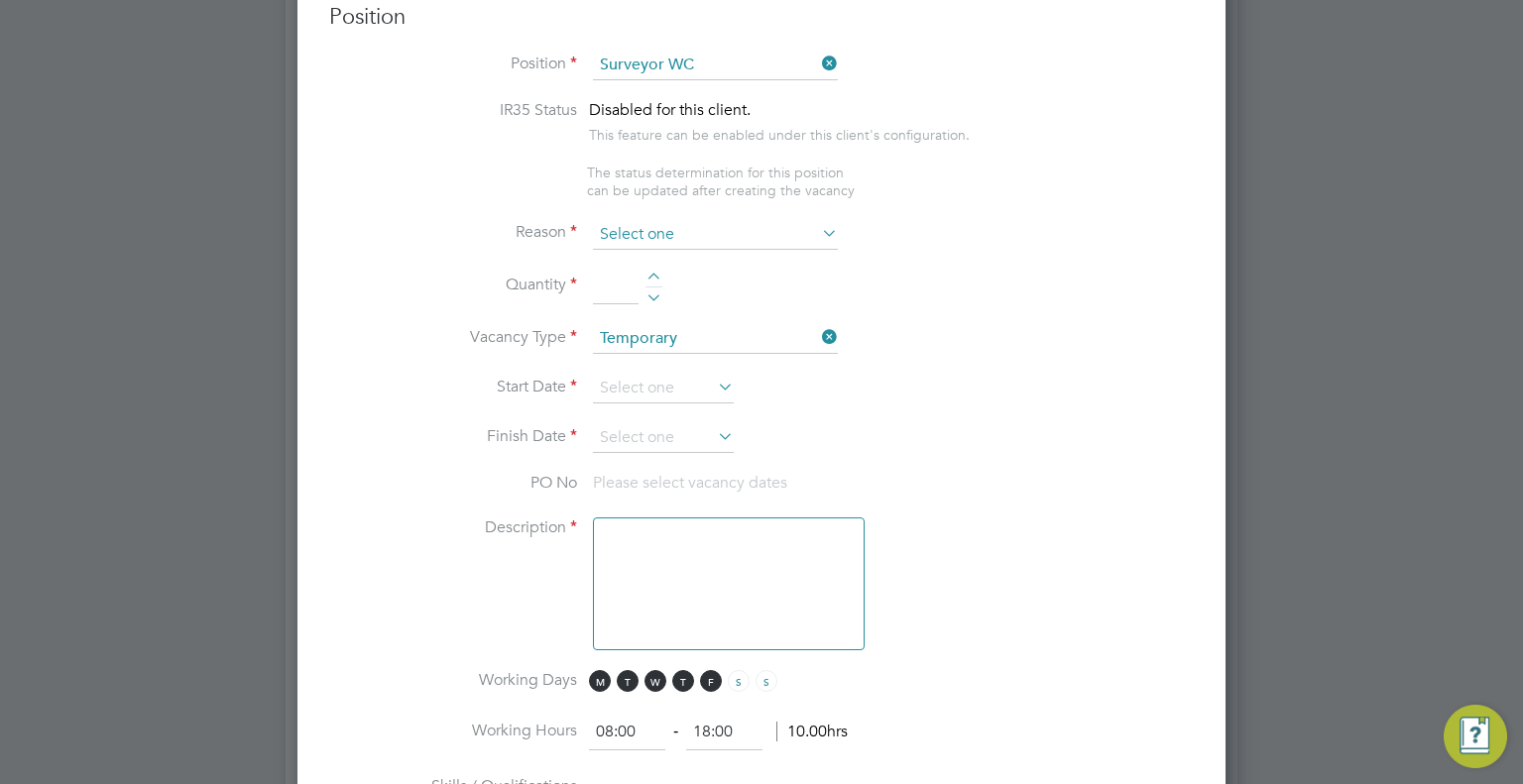click at bounding box center (715, 235) 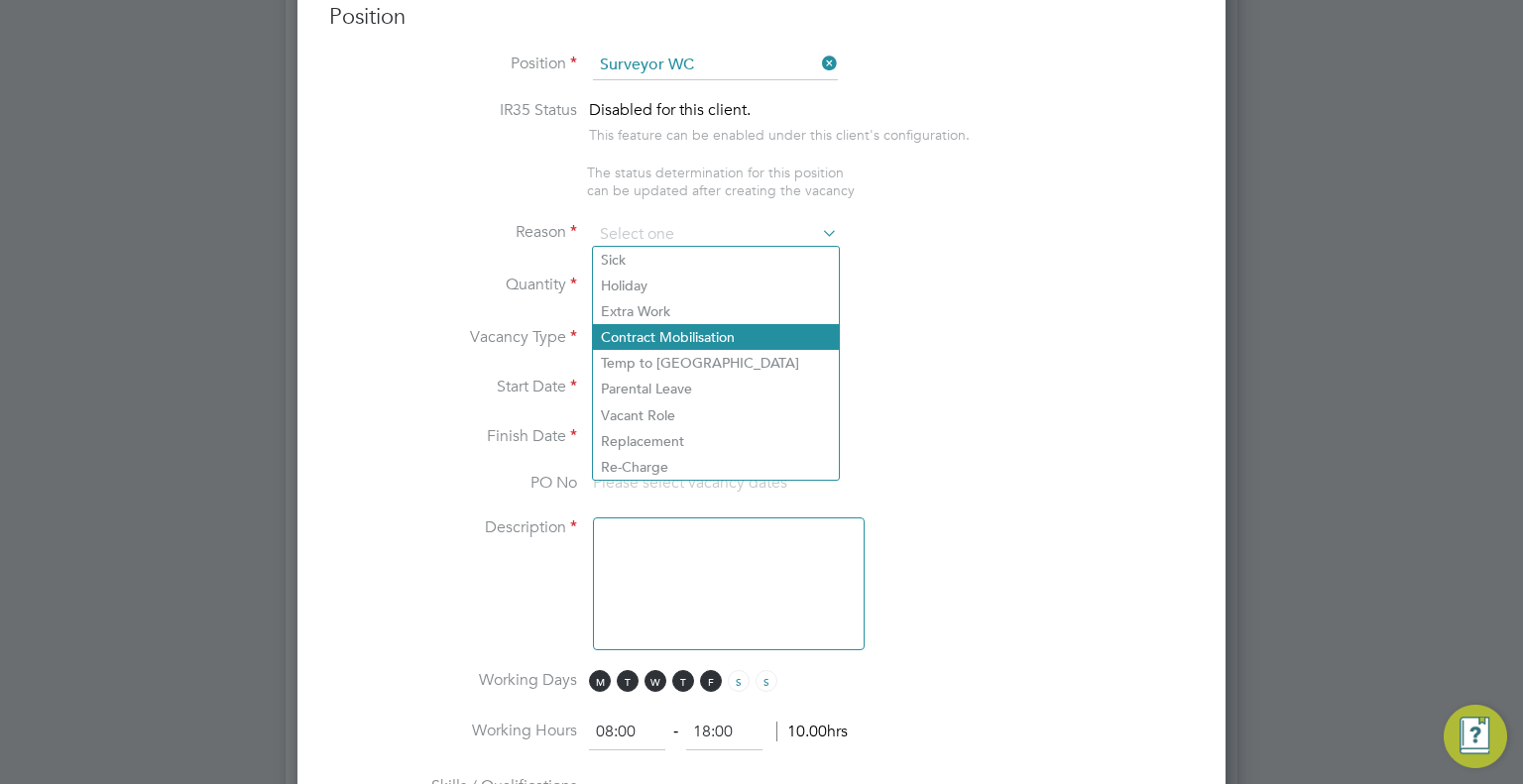click on "Contract Mobilisation" 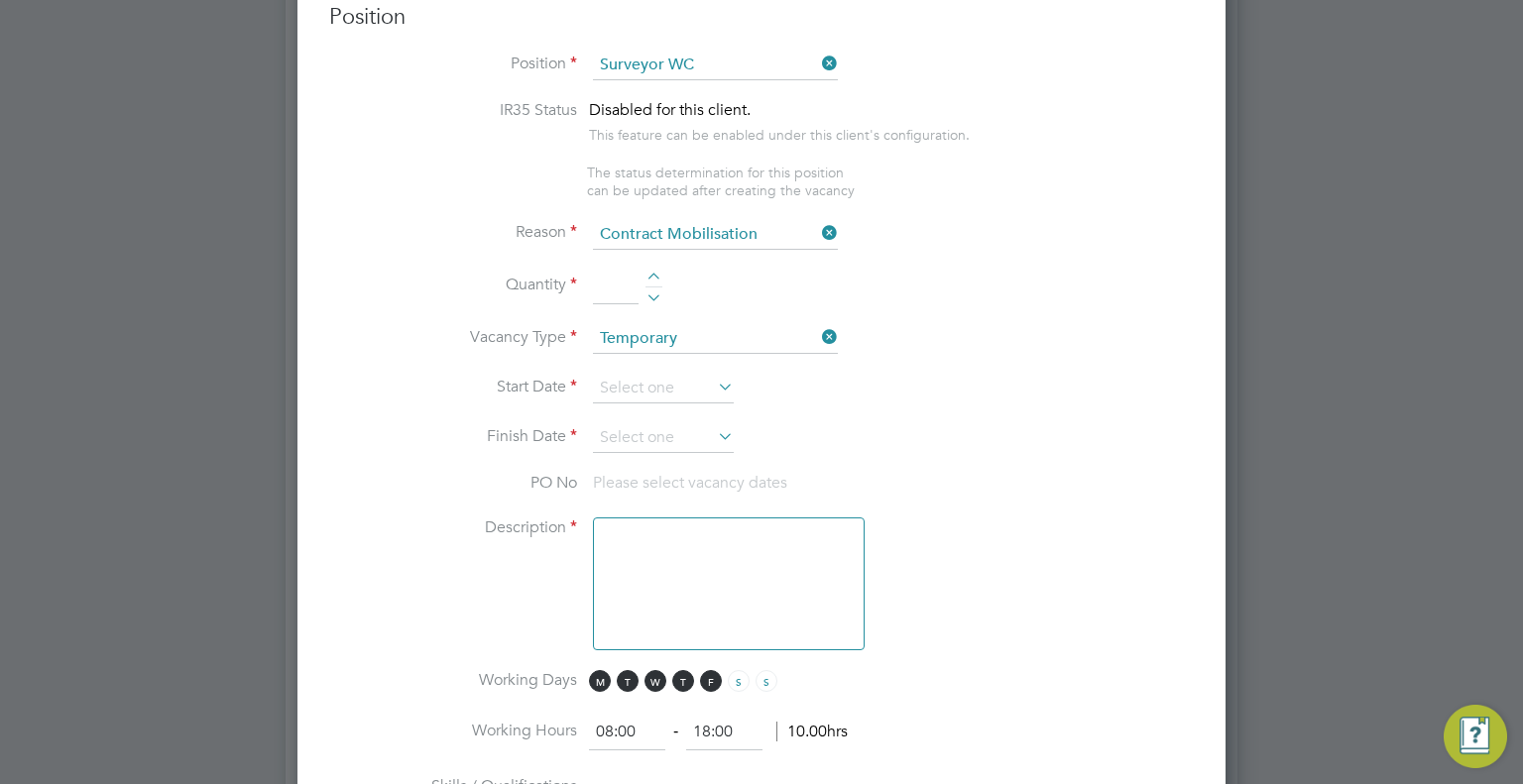 click at bounding box center (616, 287) 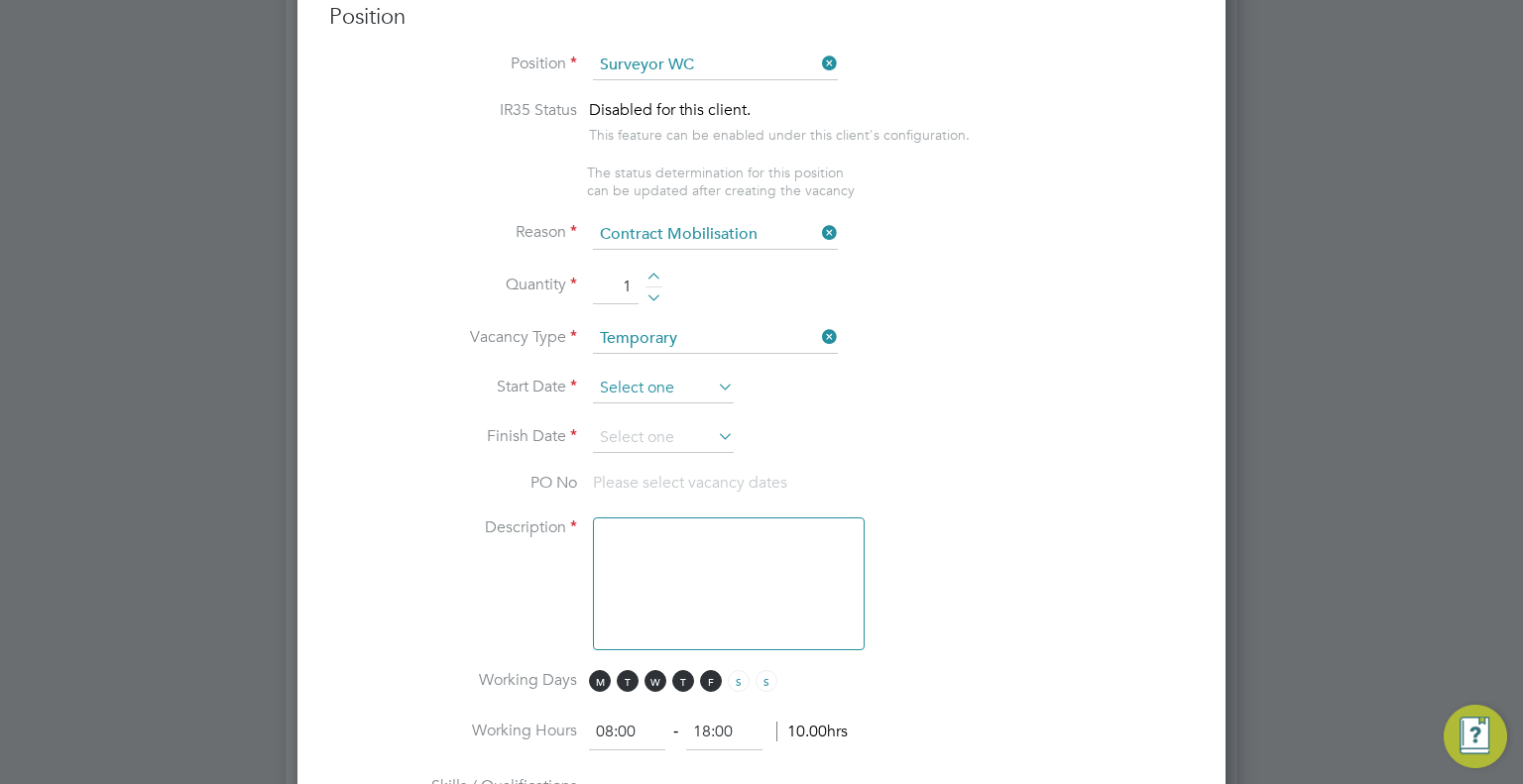 click at bounding box center (663, 389) 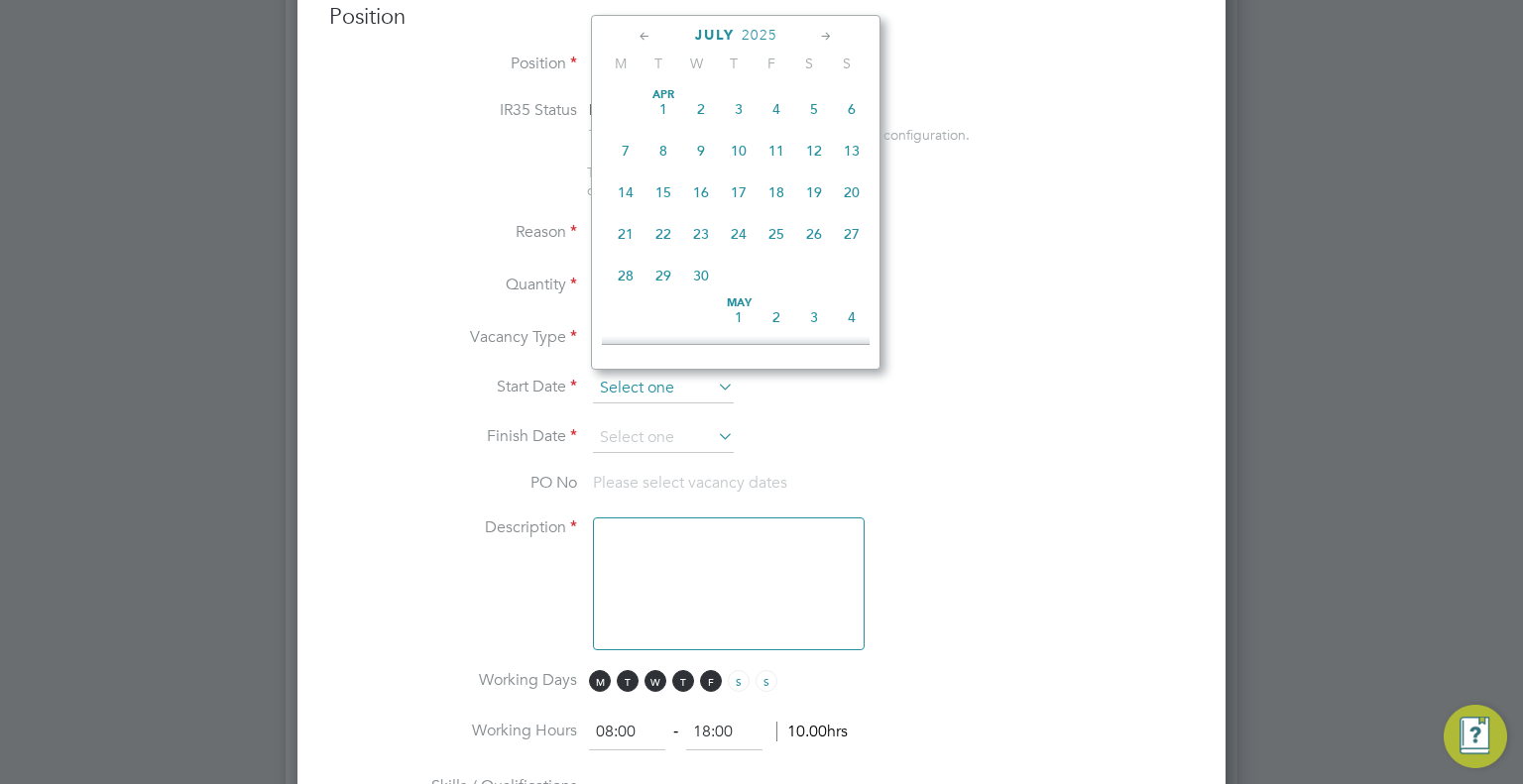scroll, scrollTop: 646, scrollLeft: 0, axis: vertical 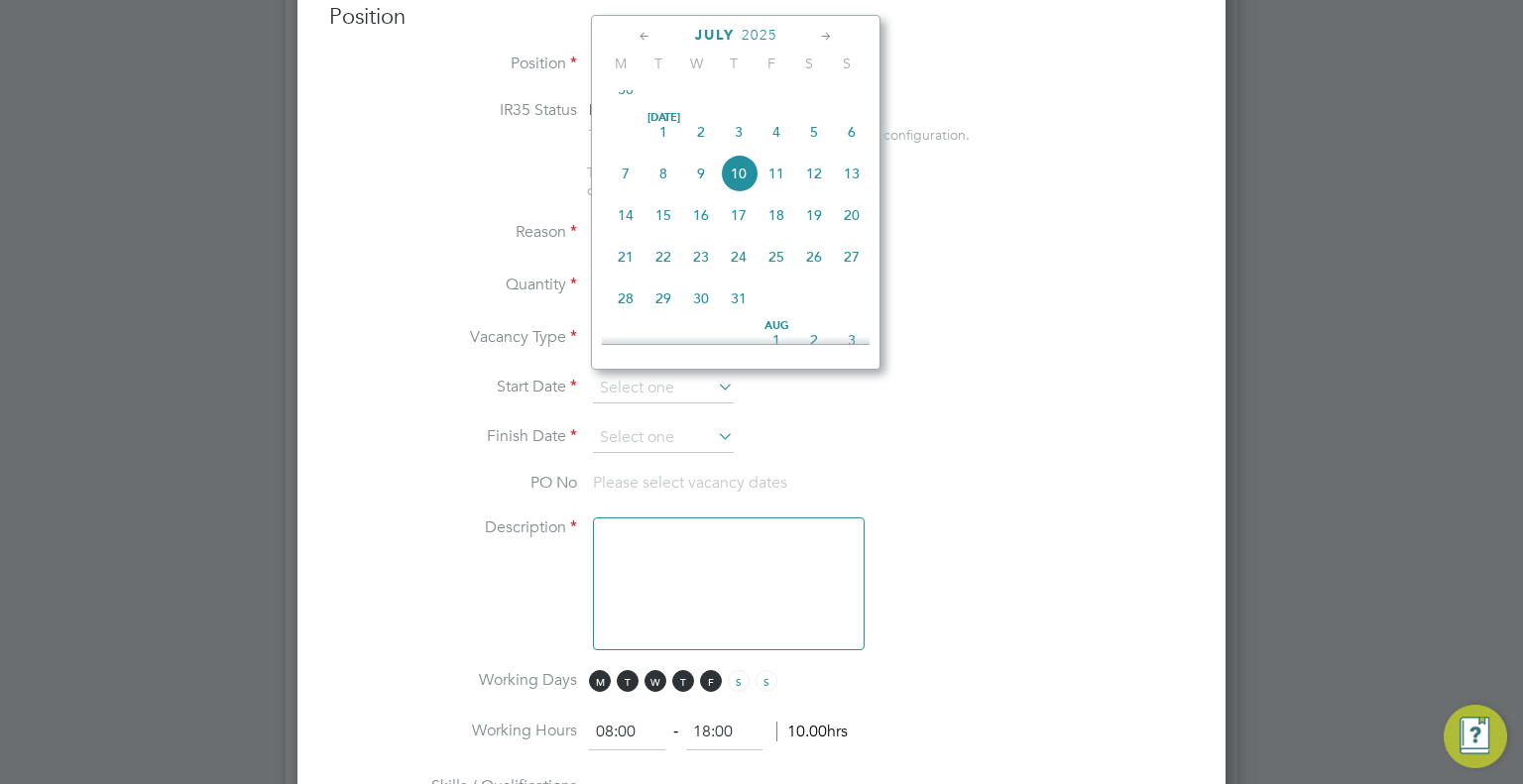 click on "21" 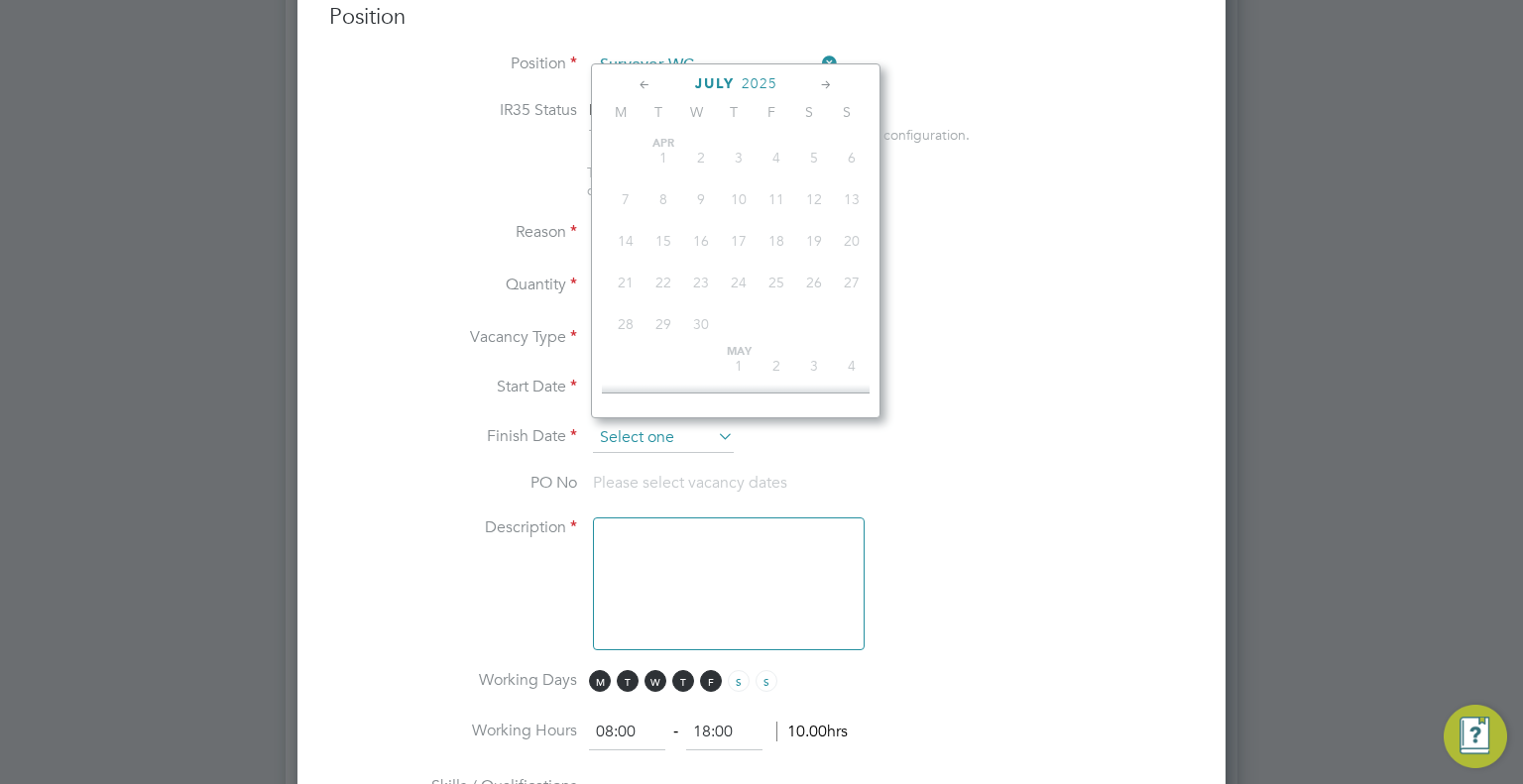click at bounding box center [663, 438] 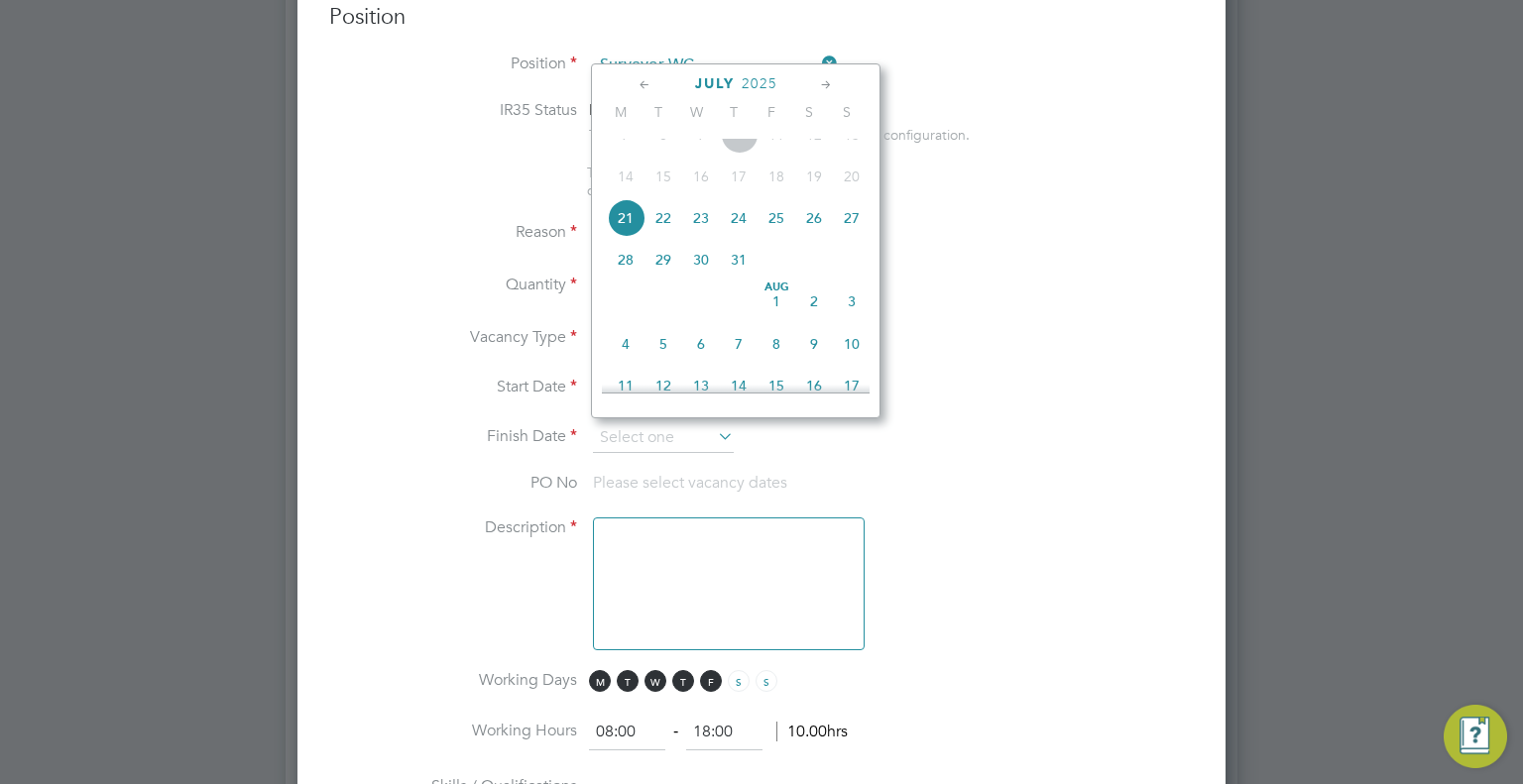 click 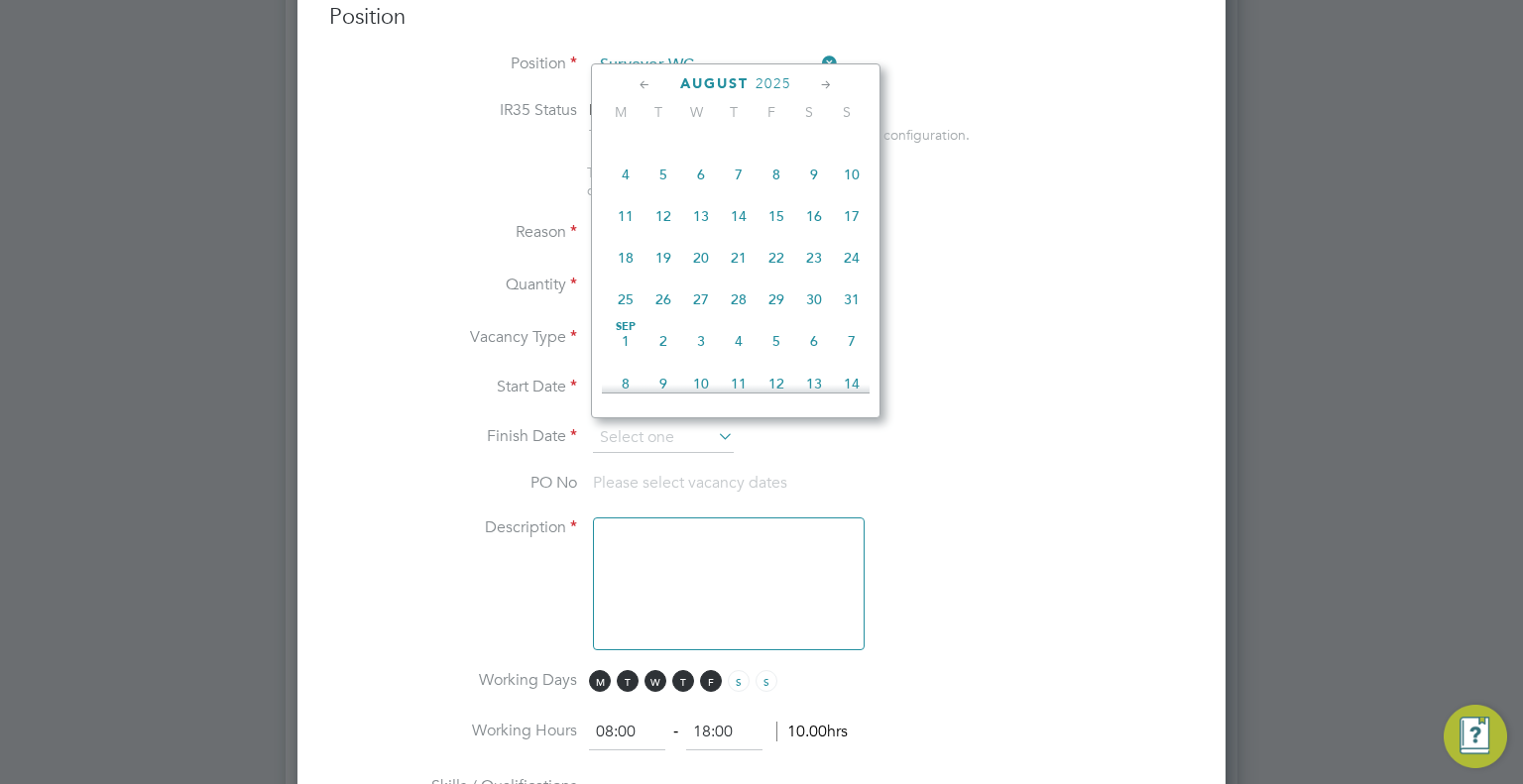 click 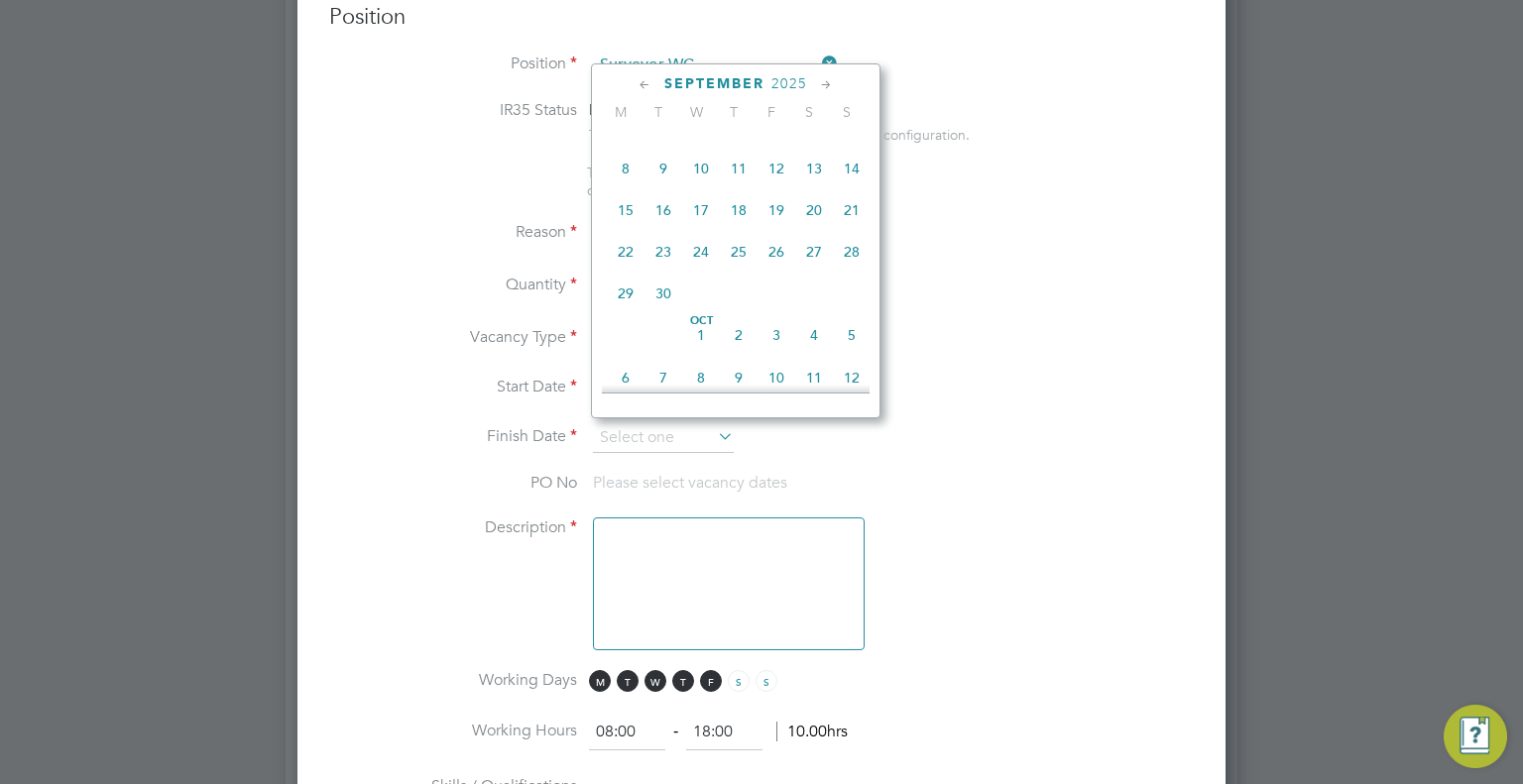 click on "26" 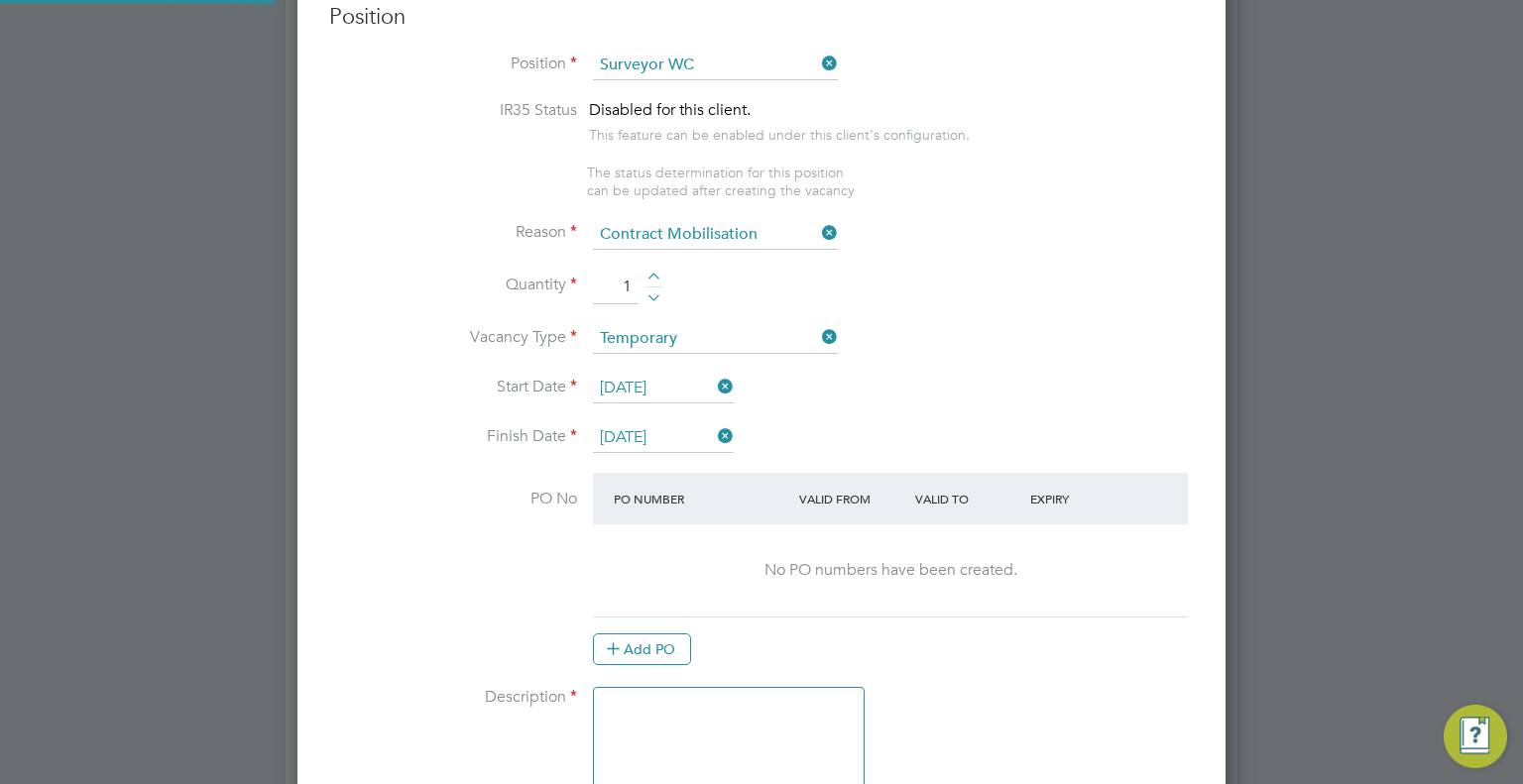 scroll, scrollTop: 9, scrollLeft: 10, axis: both 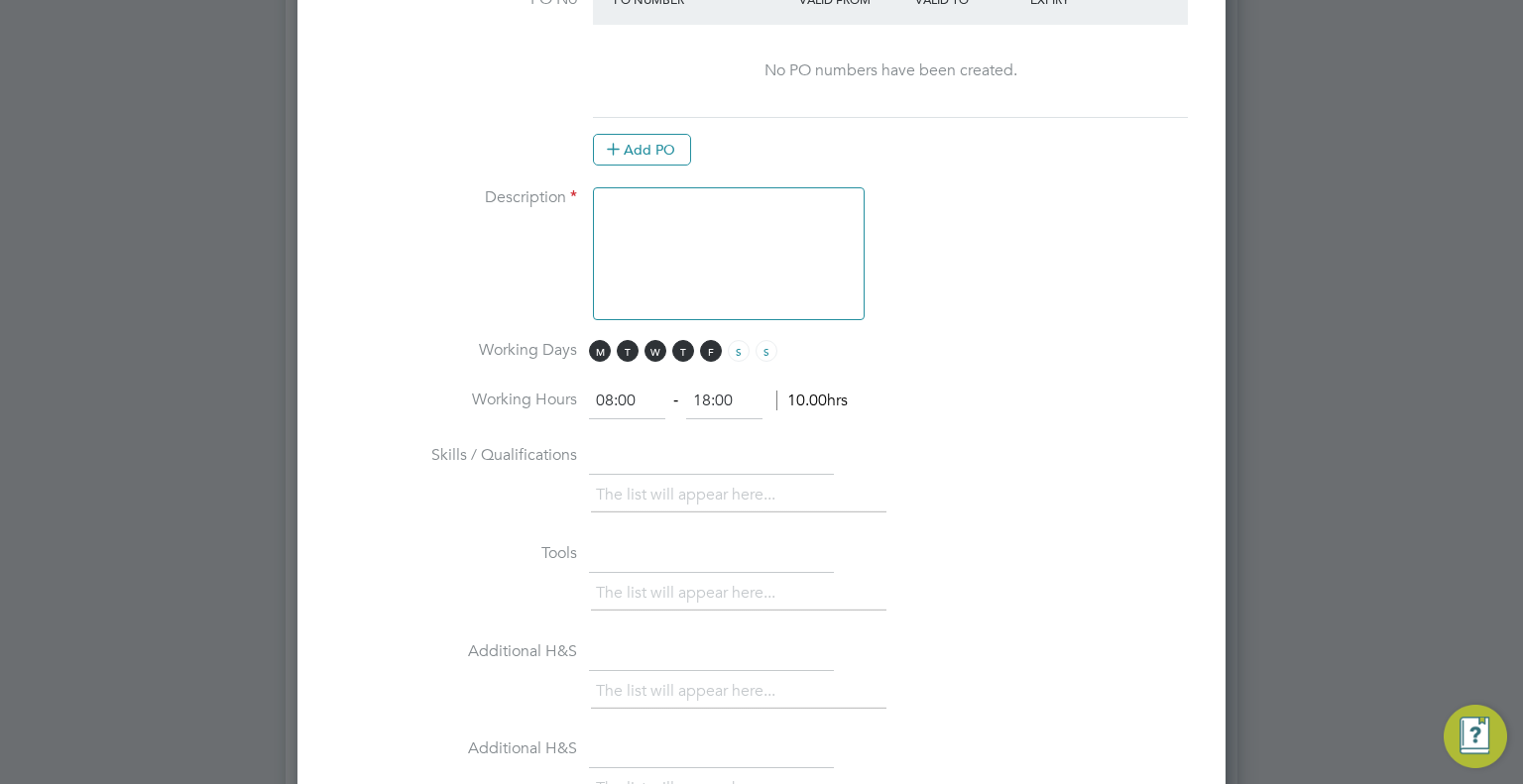 click at bounding box center [729, 254] 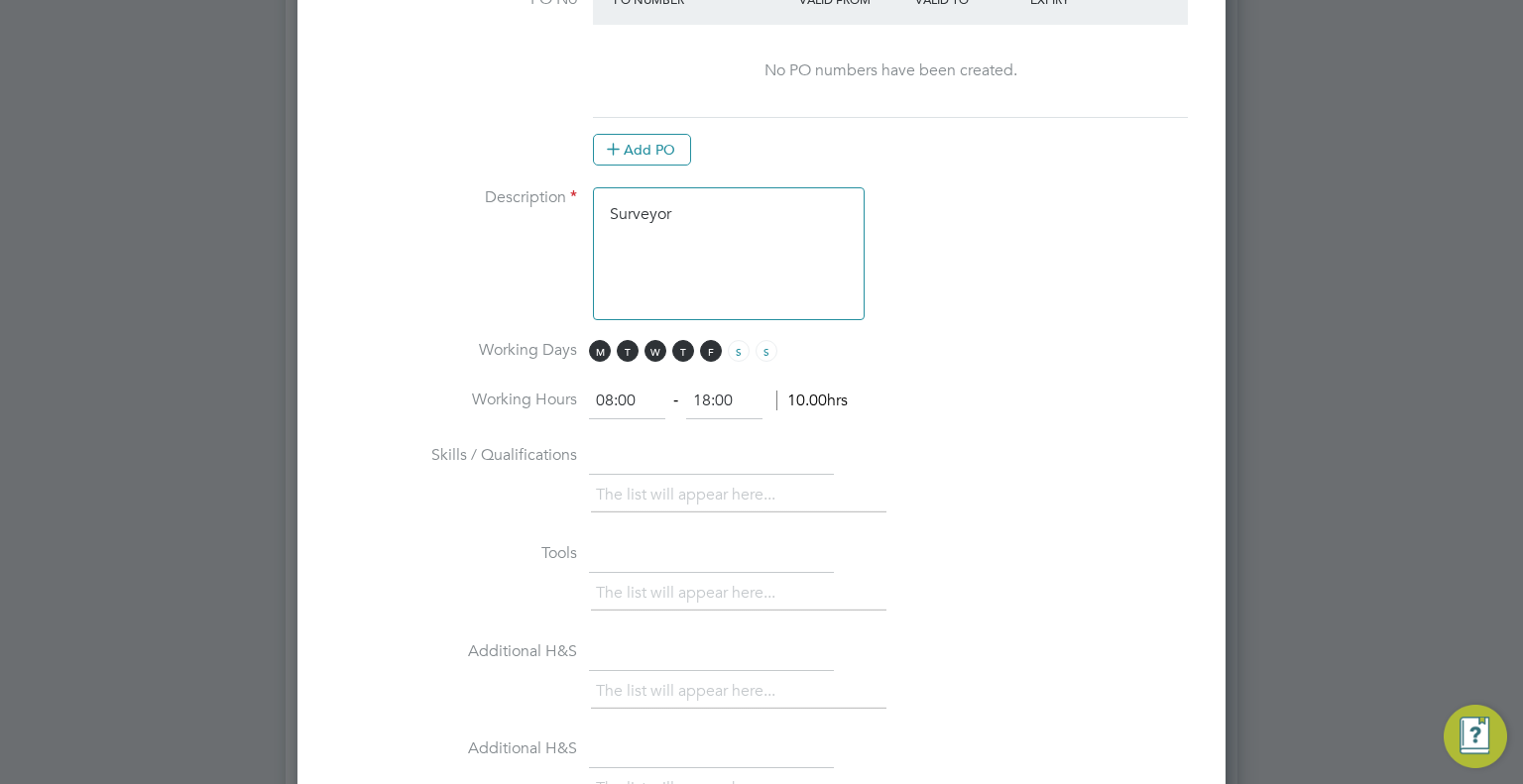 paste on "142 tower blocks
Extra works/remedials" 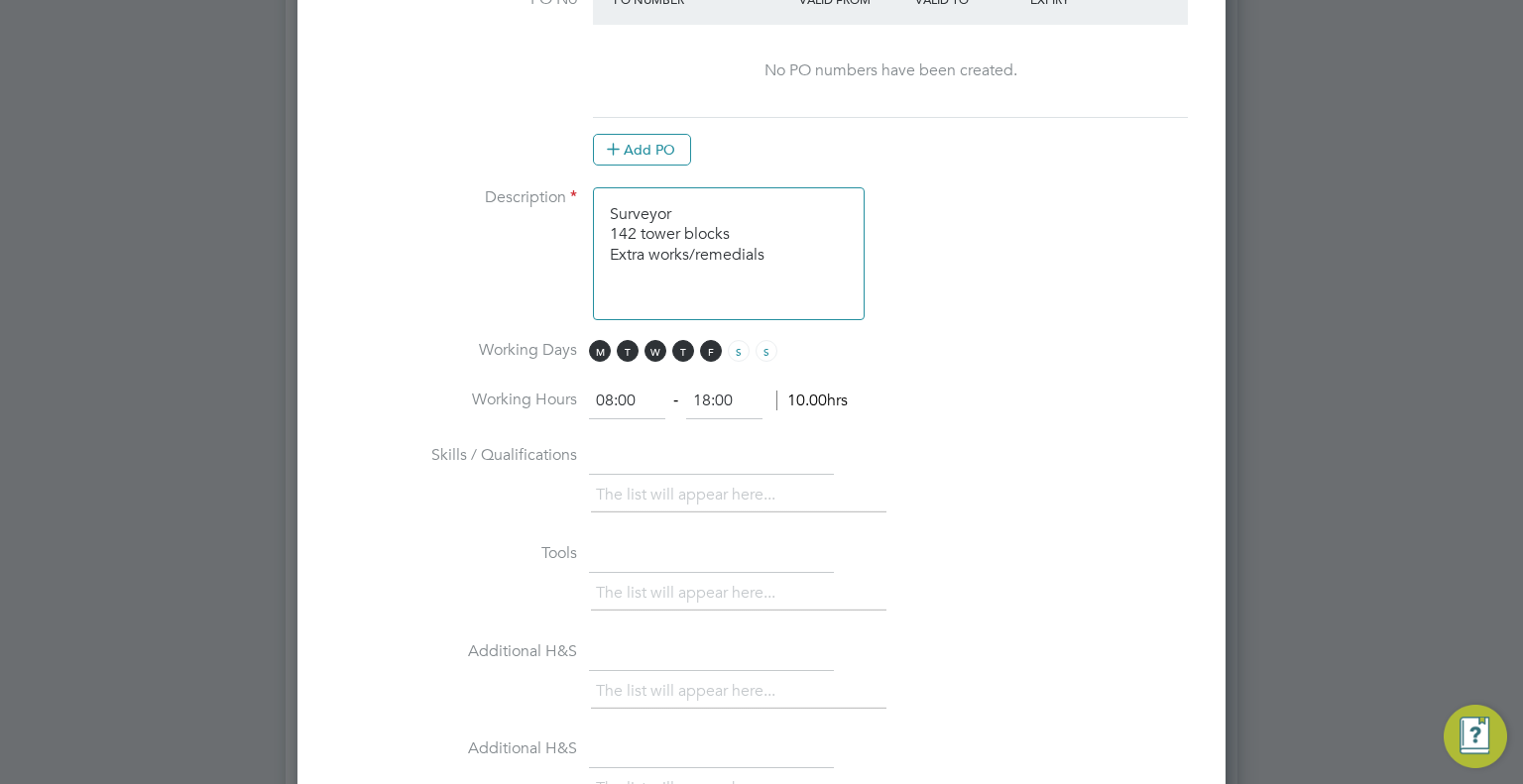 paste on "Surveyor able to price using NSR working with contract support and invoicing client
Working directly with contract support and University surveyor" 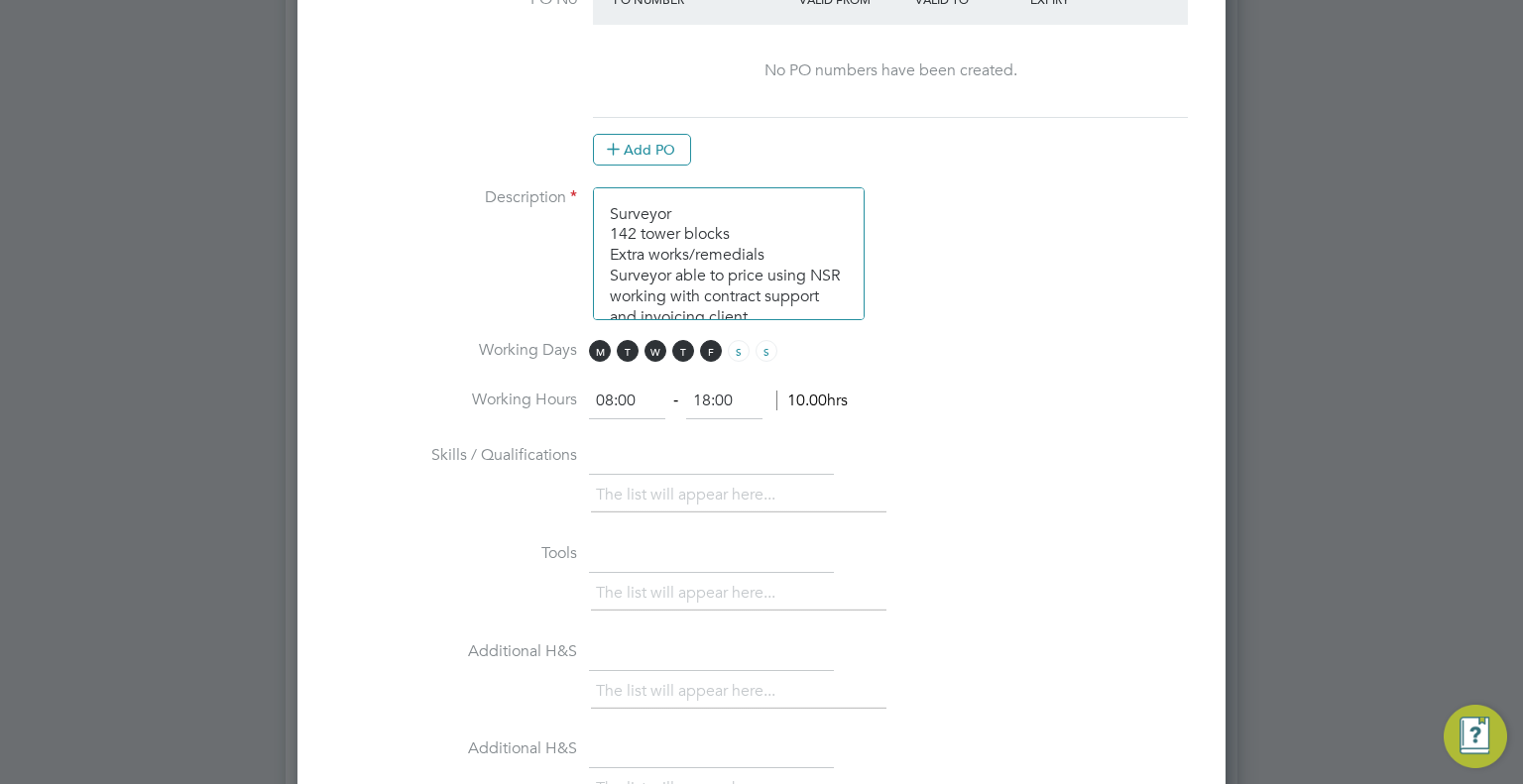 scroll, scrollTop: 86, scrollLeft: 0, axis: vertical 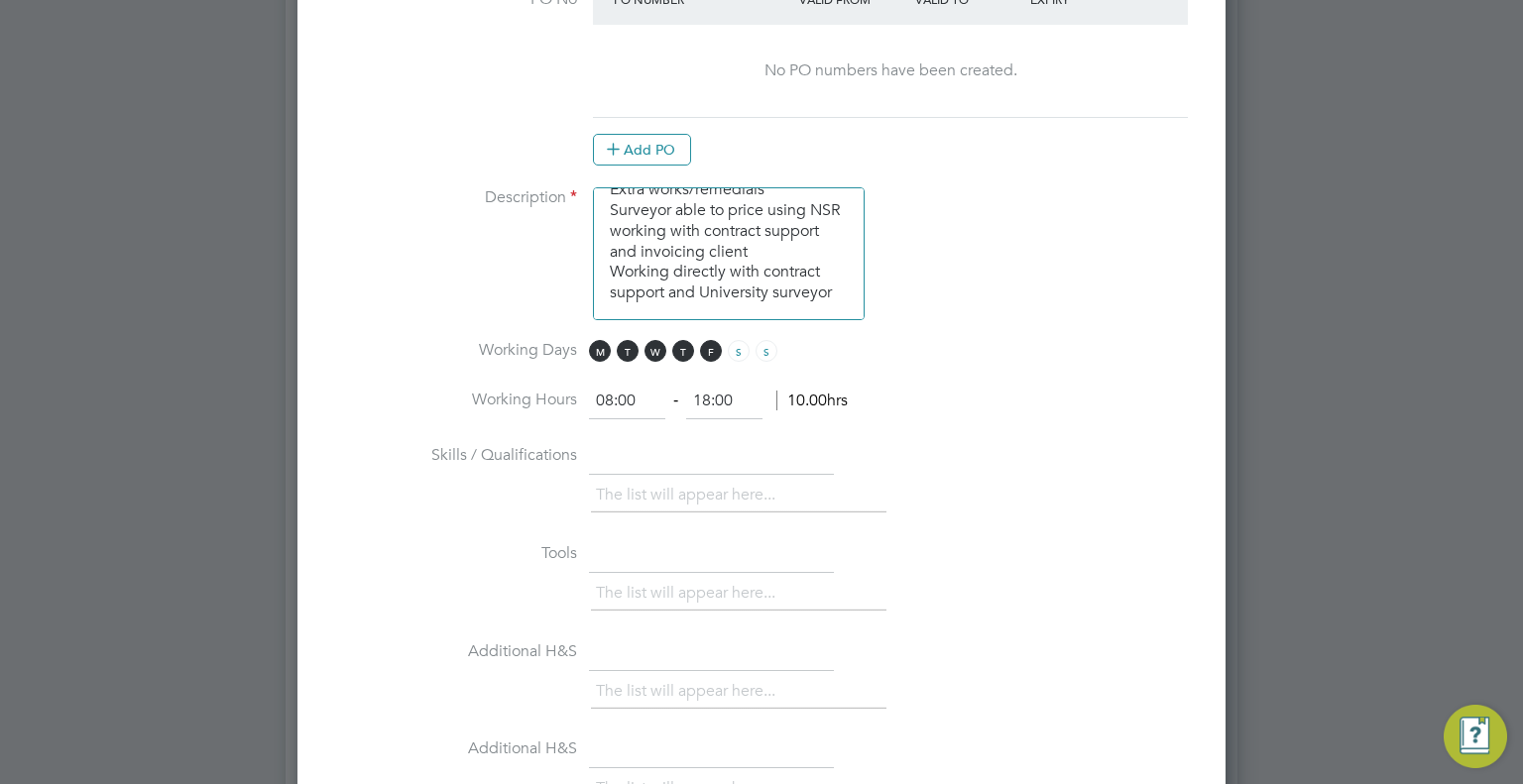 click on "Surveyor
142 tower blocks
Extra works/remedials
Surveyor able to price using NSR working with contract support and invoicing client
Working directly with contract support and University surveyor" at bounding box center [729, 254] 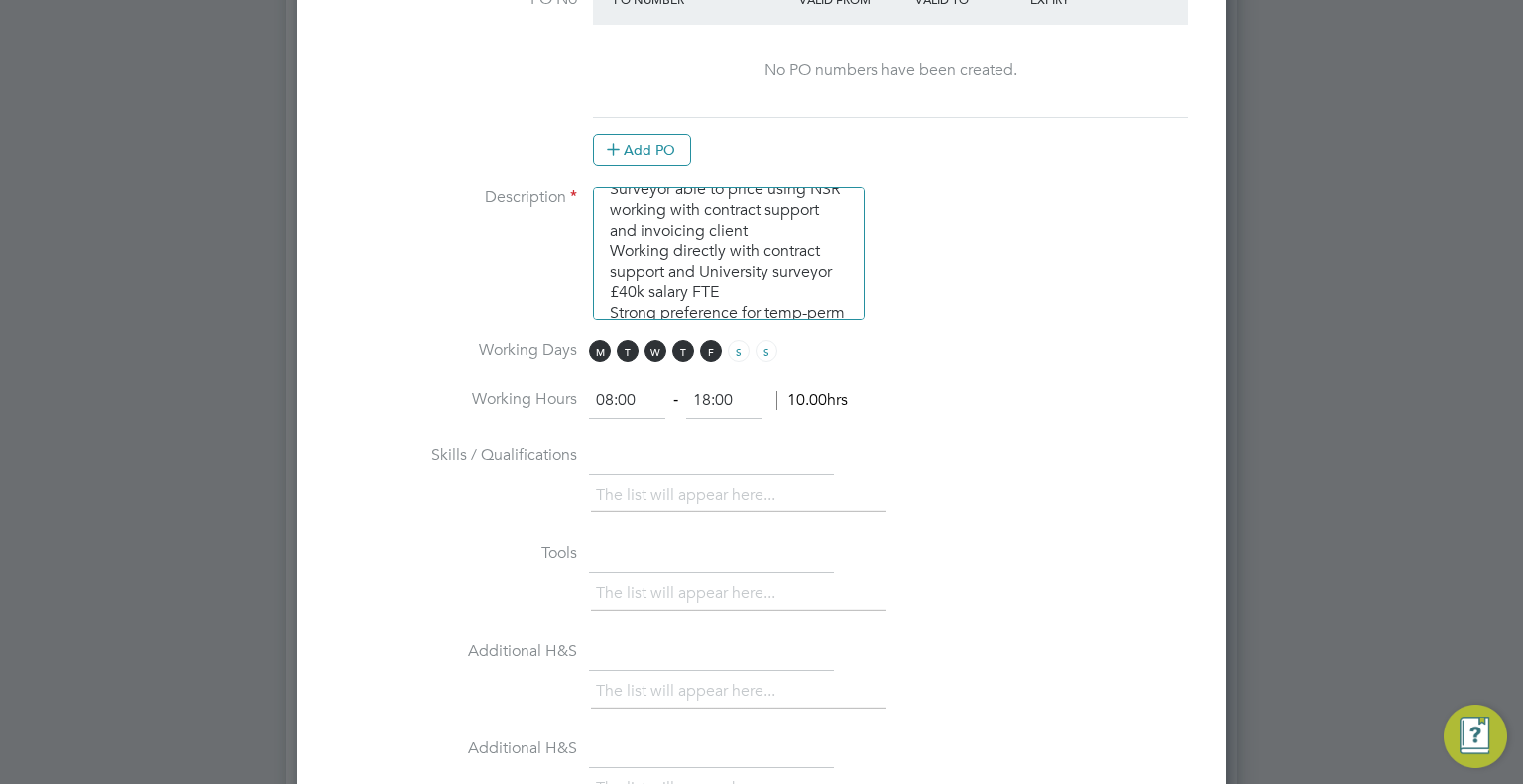 scroll, scrollTop: 214, scrollLeft: 0, axis: vertical 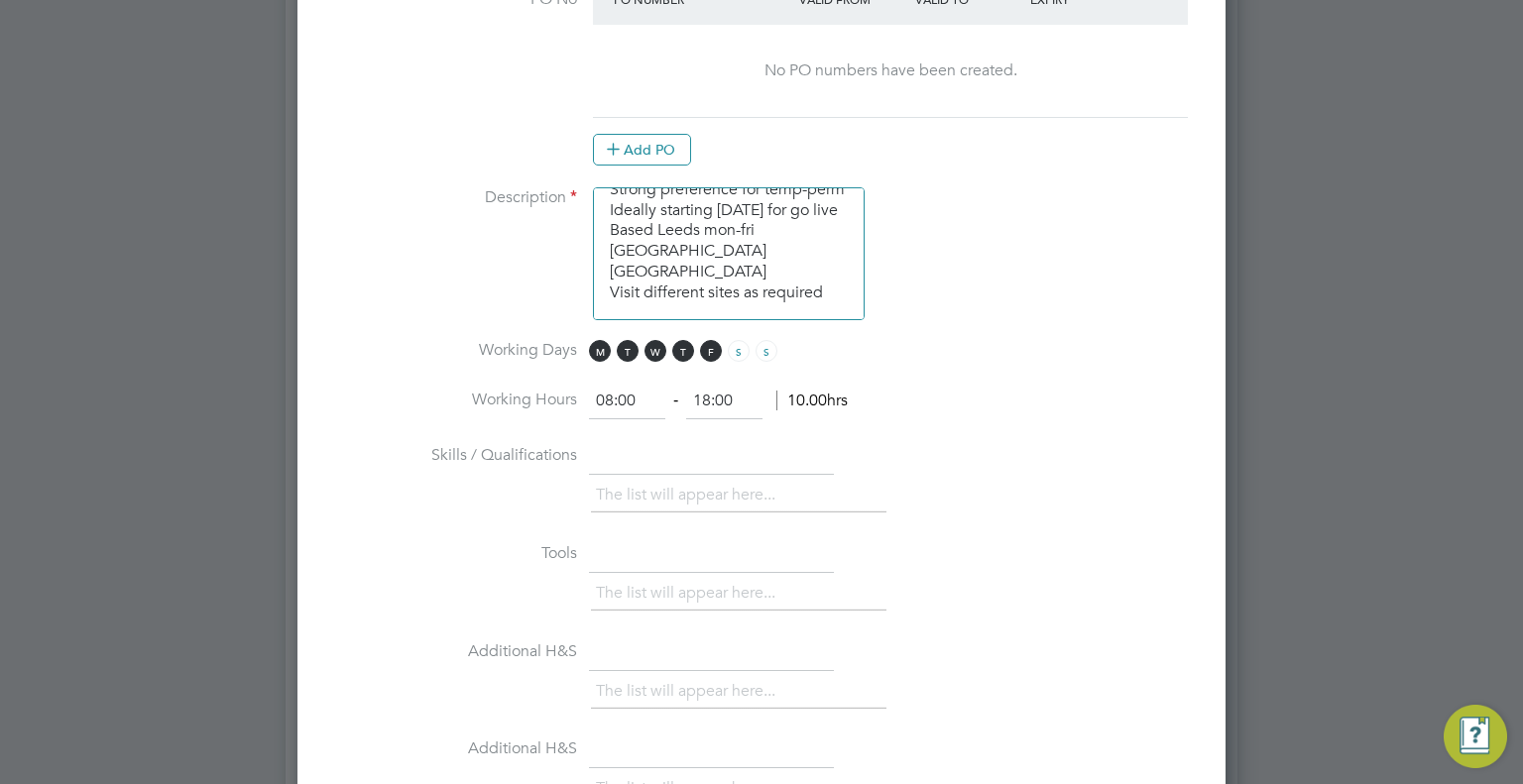 paste on "Competent trained as surveyor
Desire and commitment as a new role within team
Reliable and approachable
Building relationship with client" 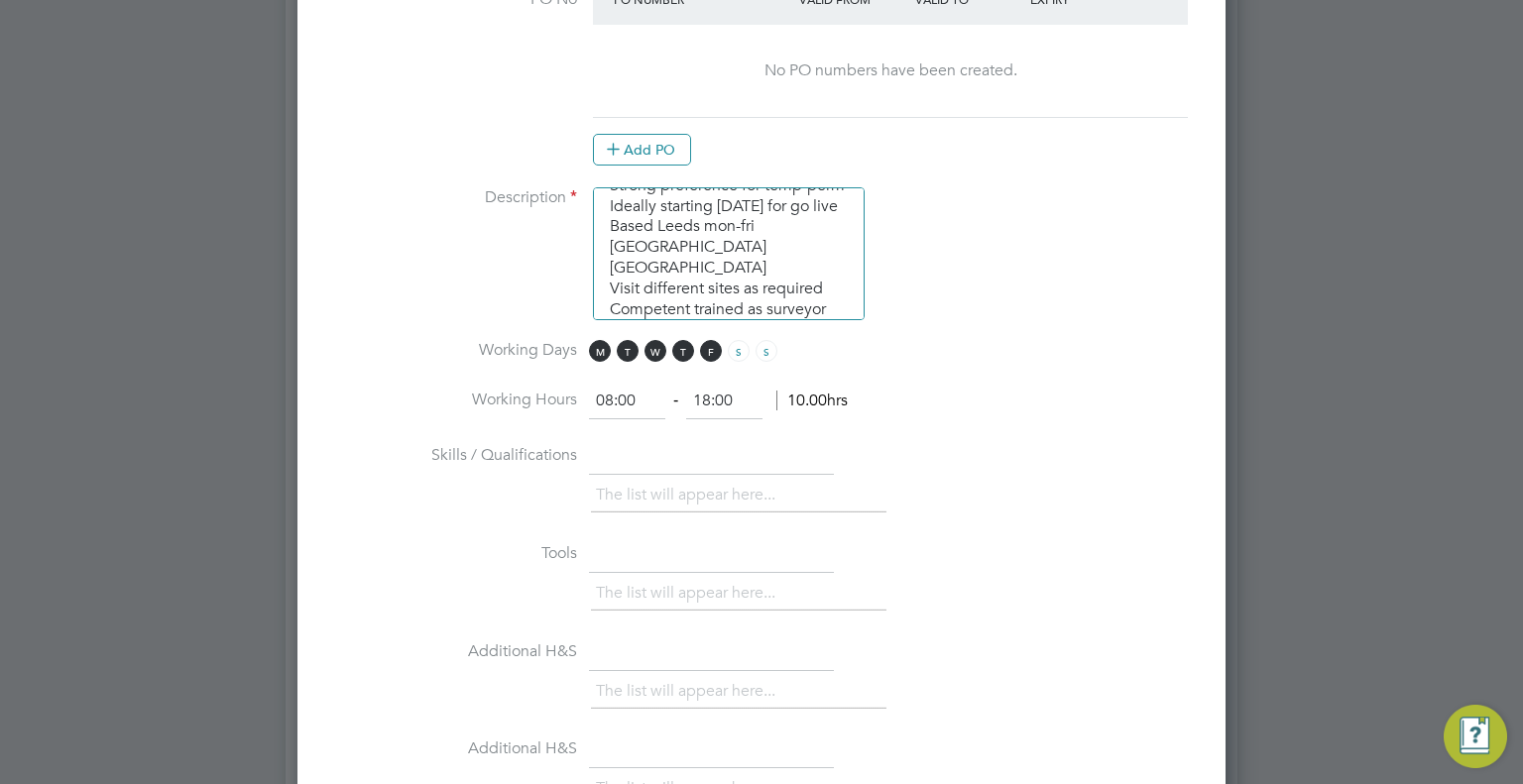 type on "Surveyor
142 tower blocks
Extra works/remedials
Surveyor able to price using NSR working with contract support and invoicing client
Working directly with contract support and University surveyor
£40k salary FTE
Strong preference for temp-perm
Ideally starting 1st August for go live
Based Leeds mon-fri
Devonshire hall leeds
Visit different sites as required
Competent trained as surveyor
Desire and commitment as a new role within team
Reliable and approachable
Building relationship with client" 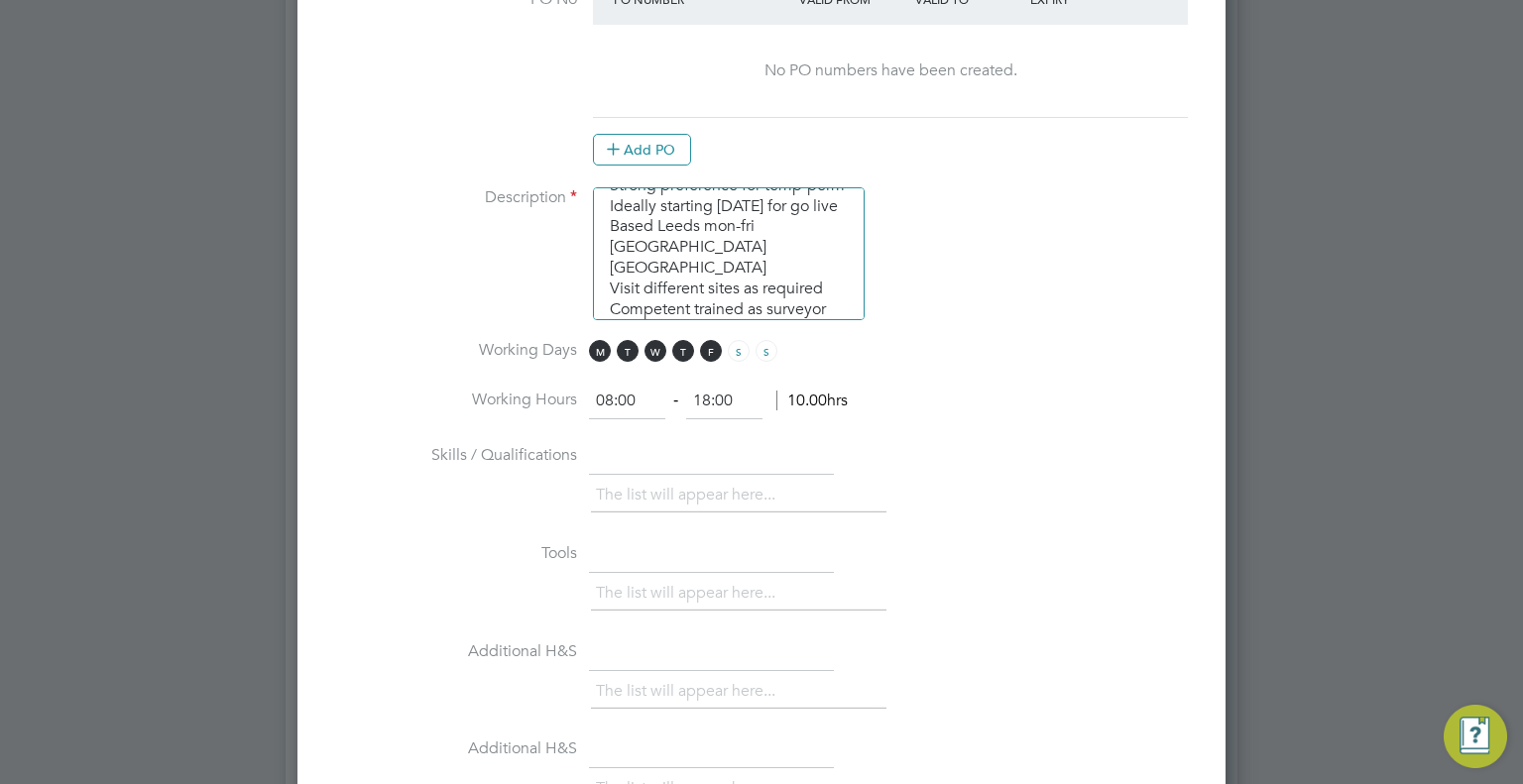scroll, scrollTop: 333, scrollLeft: 0, axis: vertical 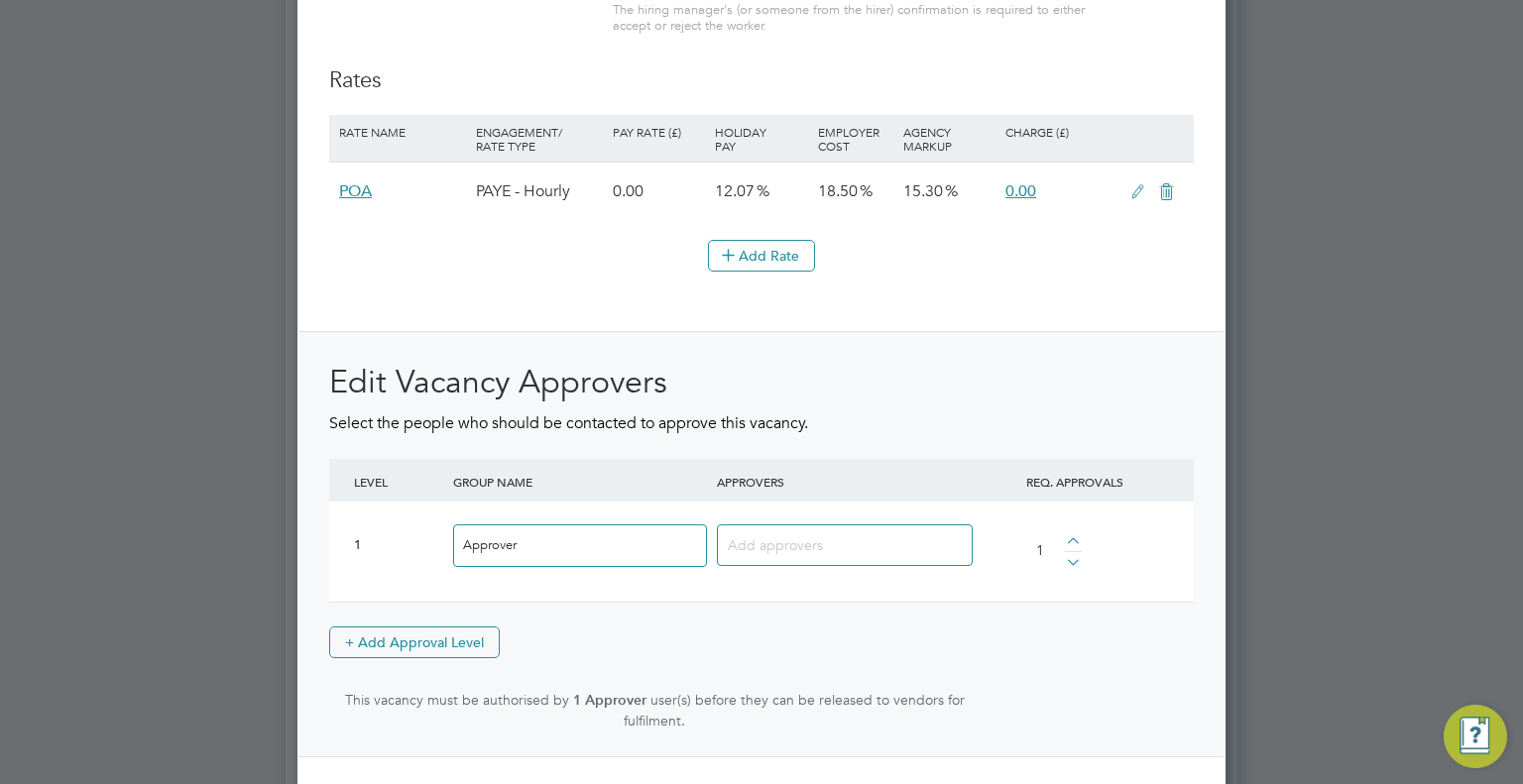 click at bounding box center (837, 544) 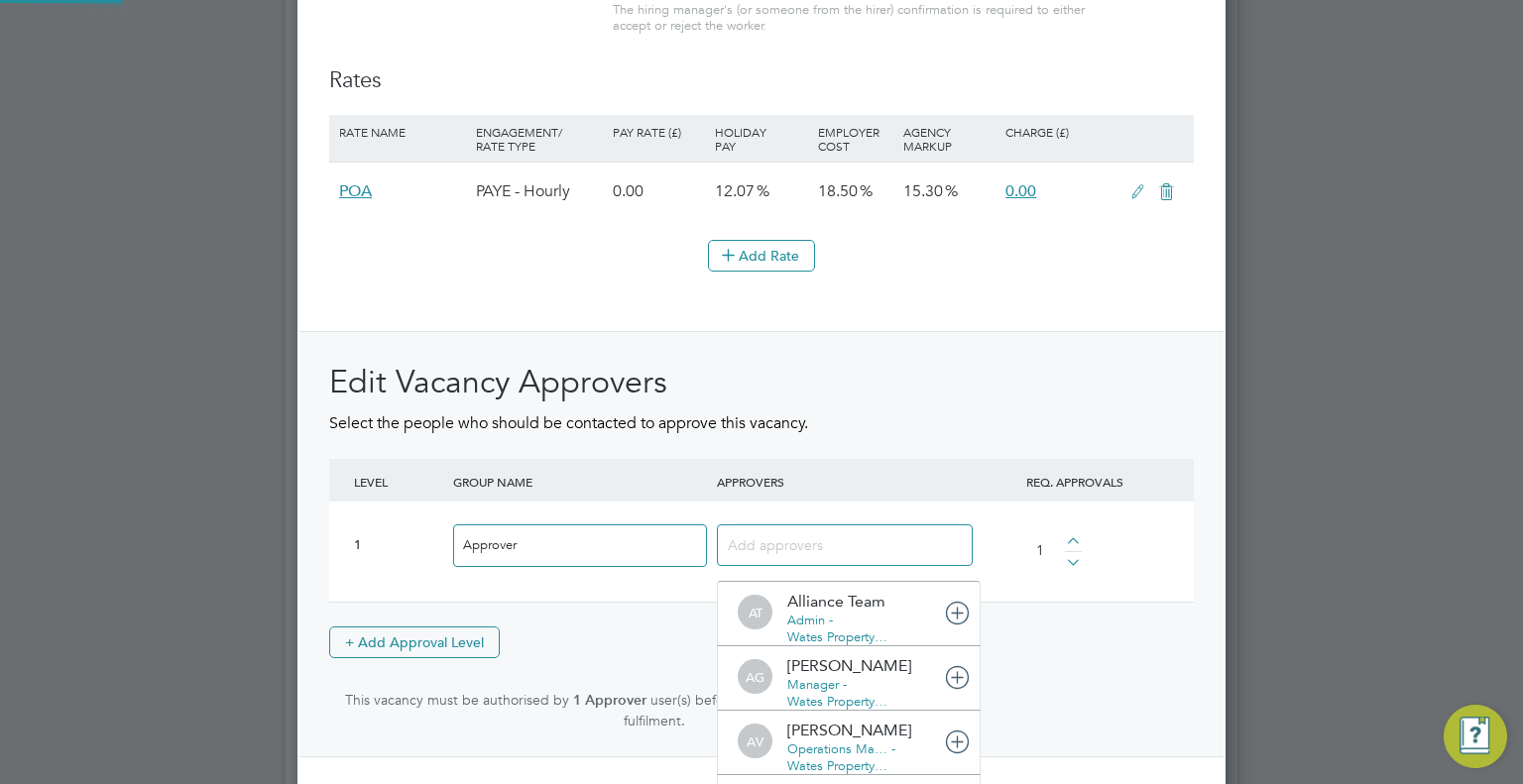 scroll, scrollTop: 10, scrollLeft: 10, axis: both 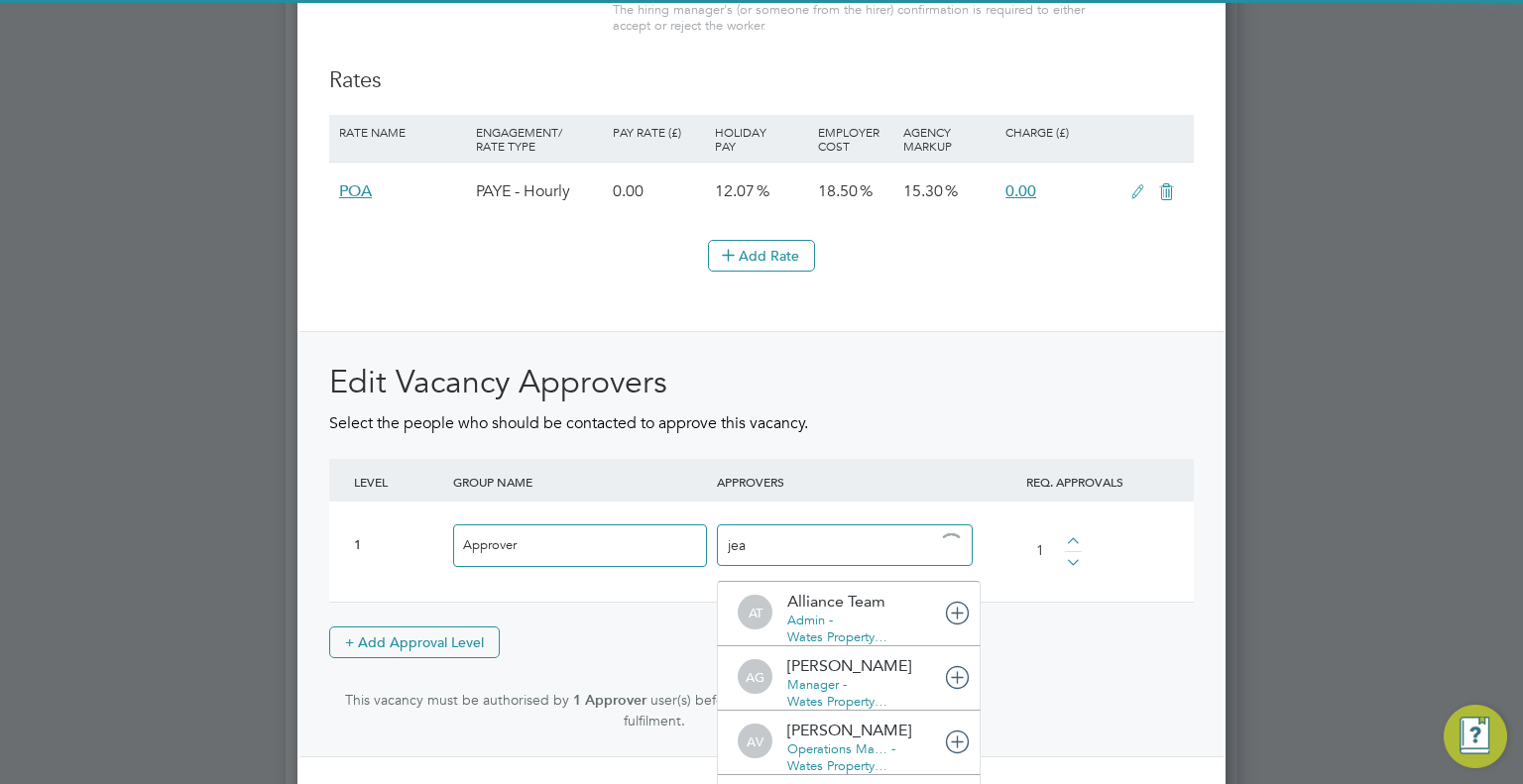 type on "jean" 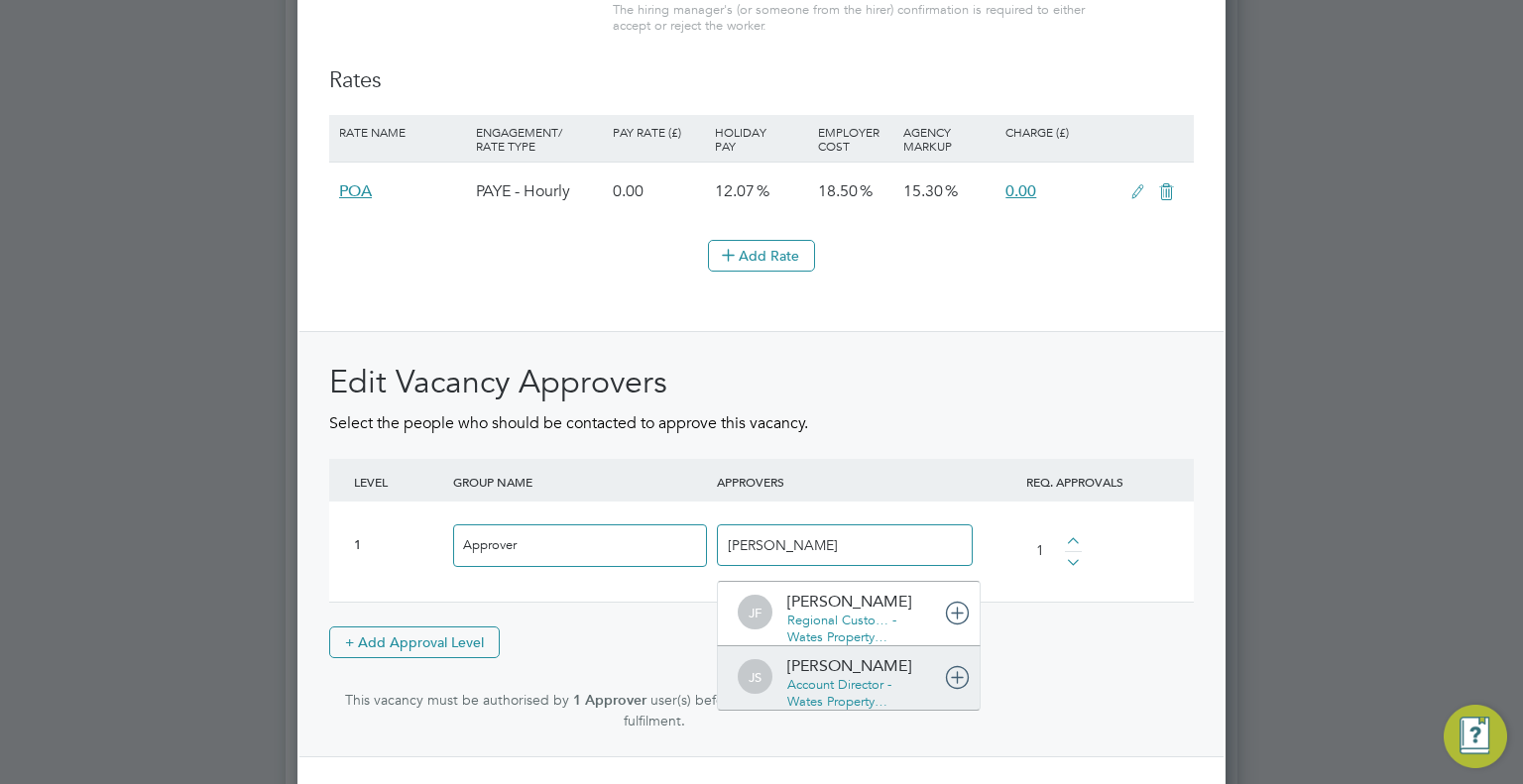 type 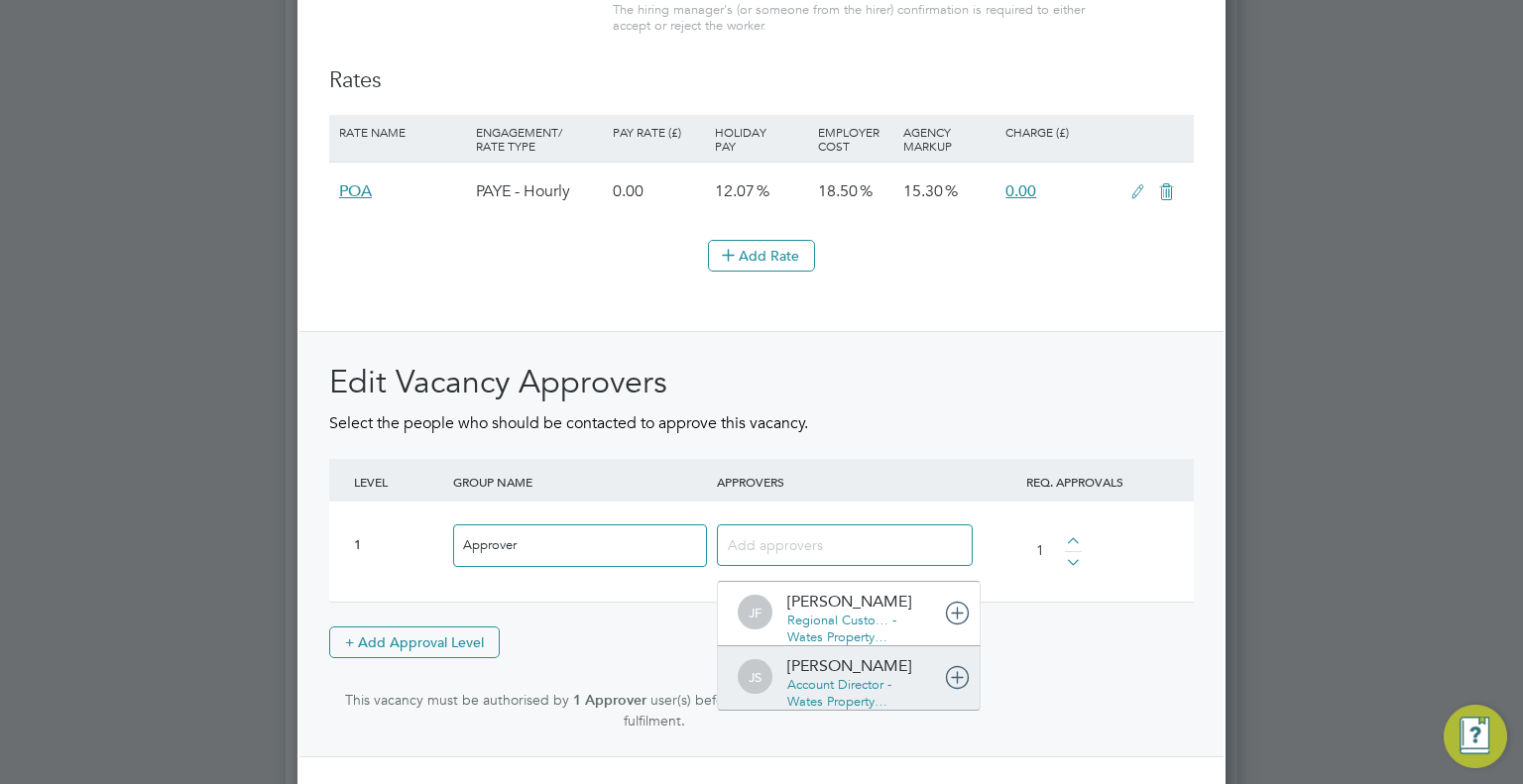 scroll, scrollTop: 9, scrollLeft: 10, axis: both 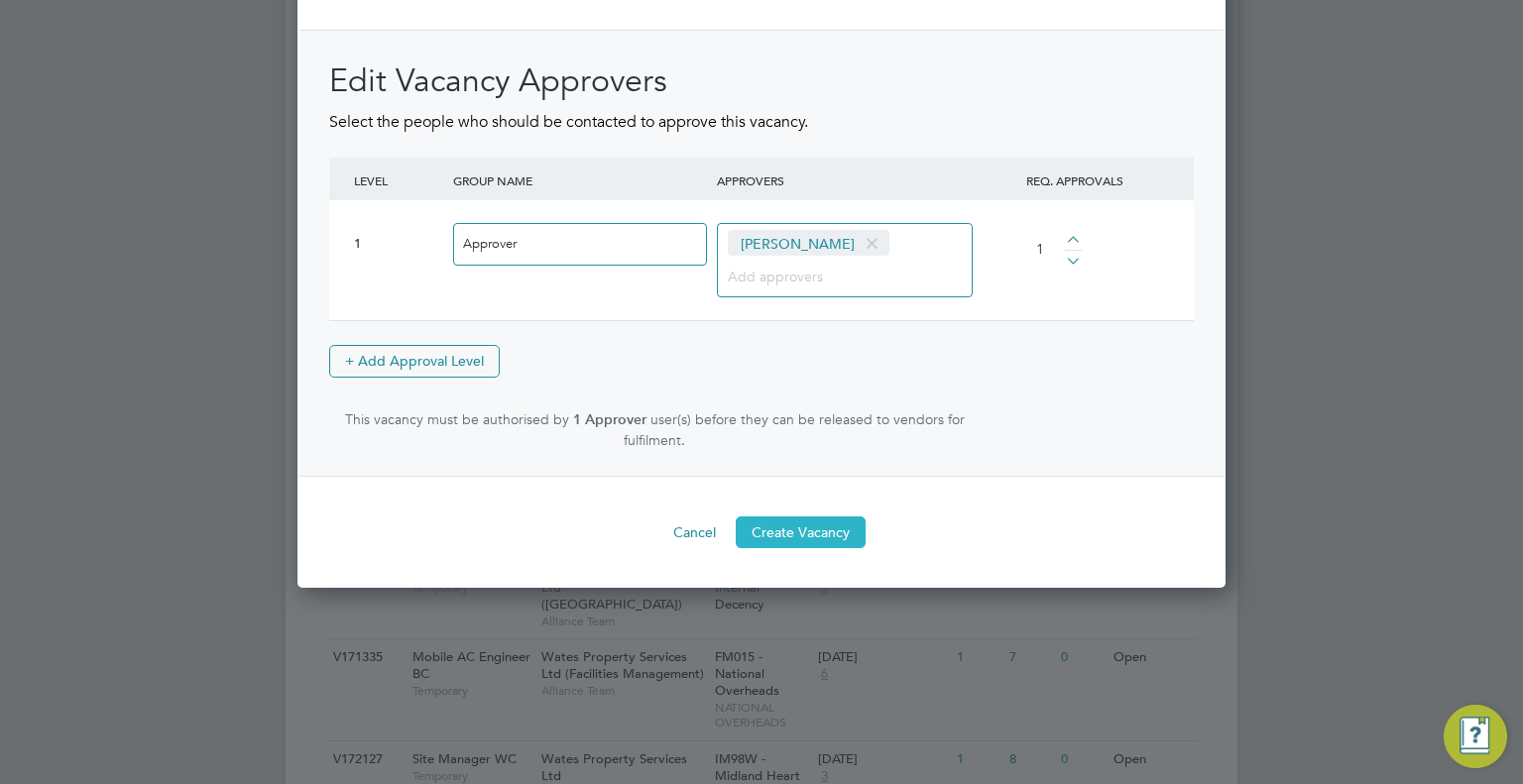 click on "Create Vacancy" at bounding box center (800, 532) 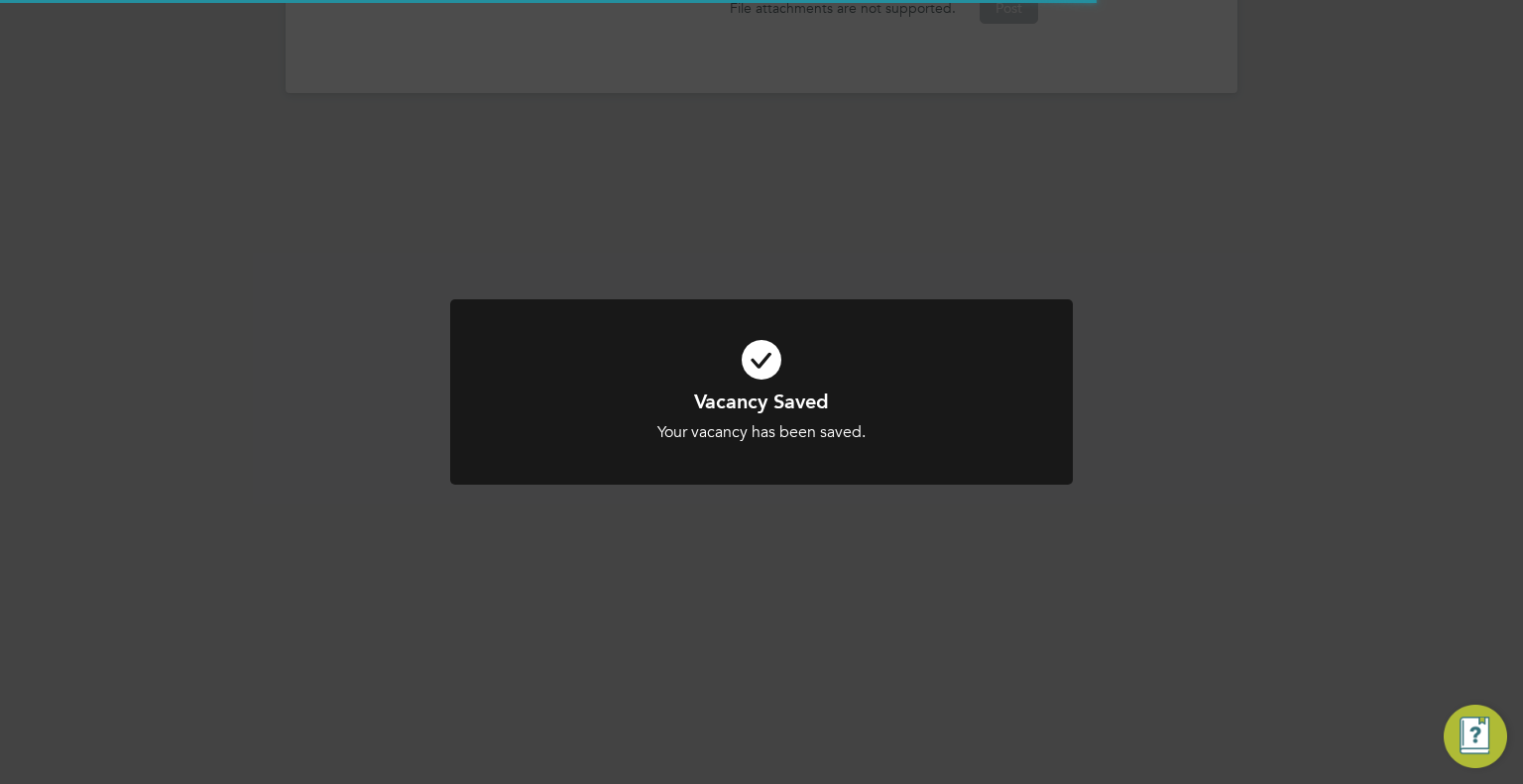 scroll, scrollTop: 289, scrollLeft: 0, axis: vertical 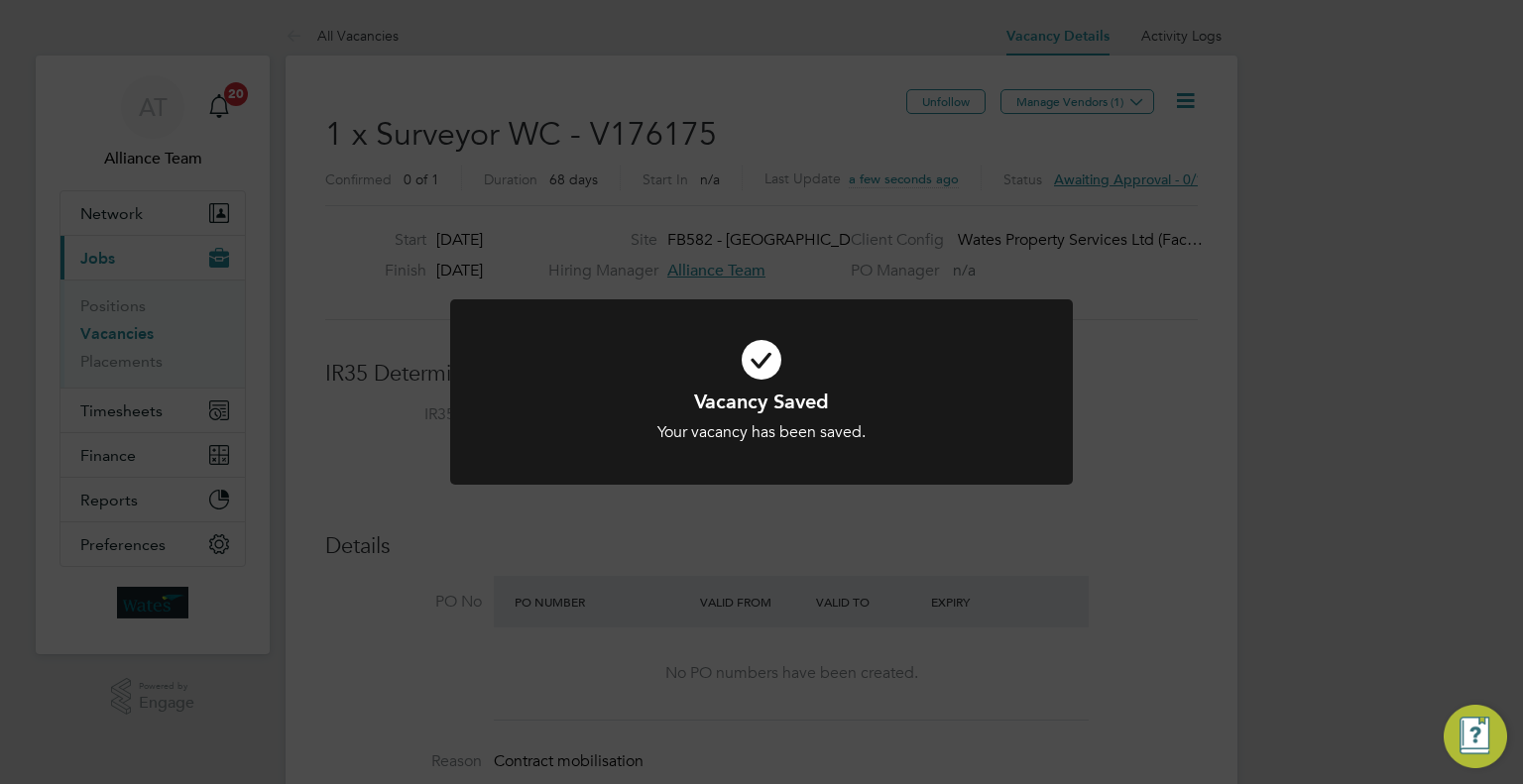 click on "Vacancy Saved Your vacancy has been saved. Cancel Okay" 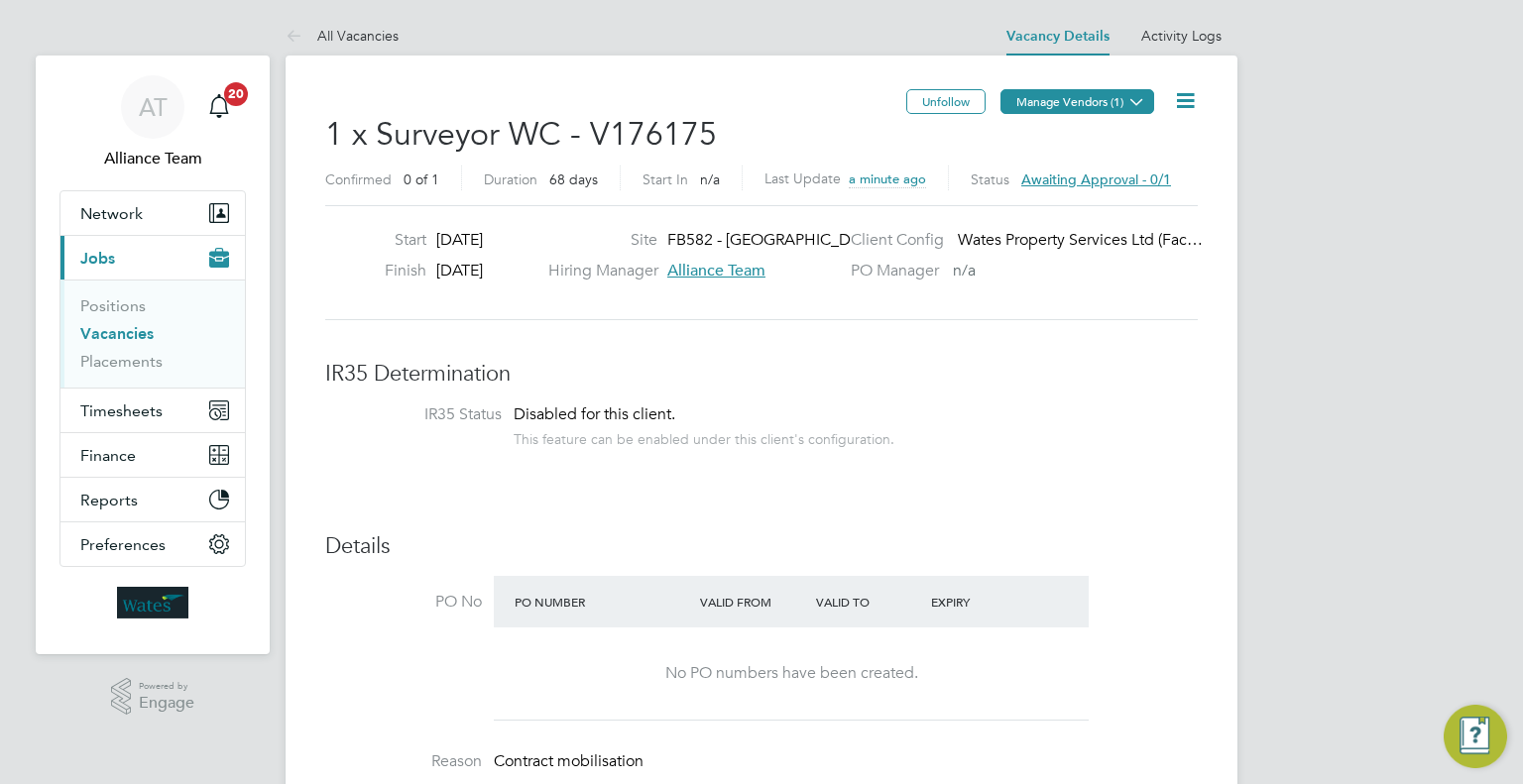click 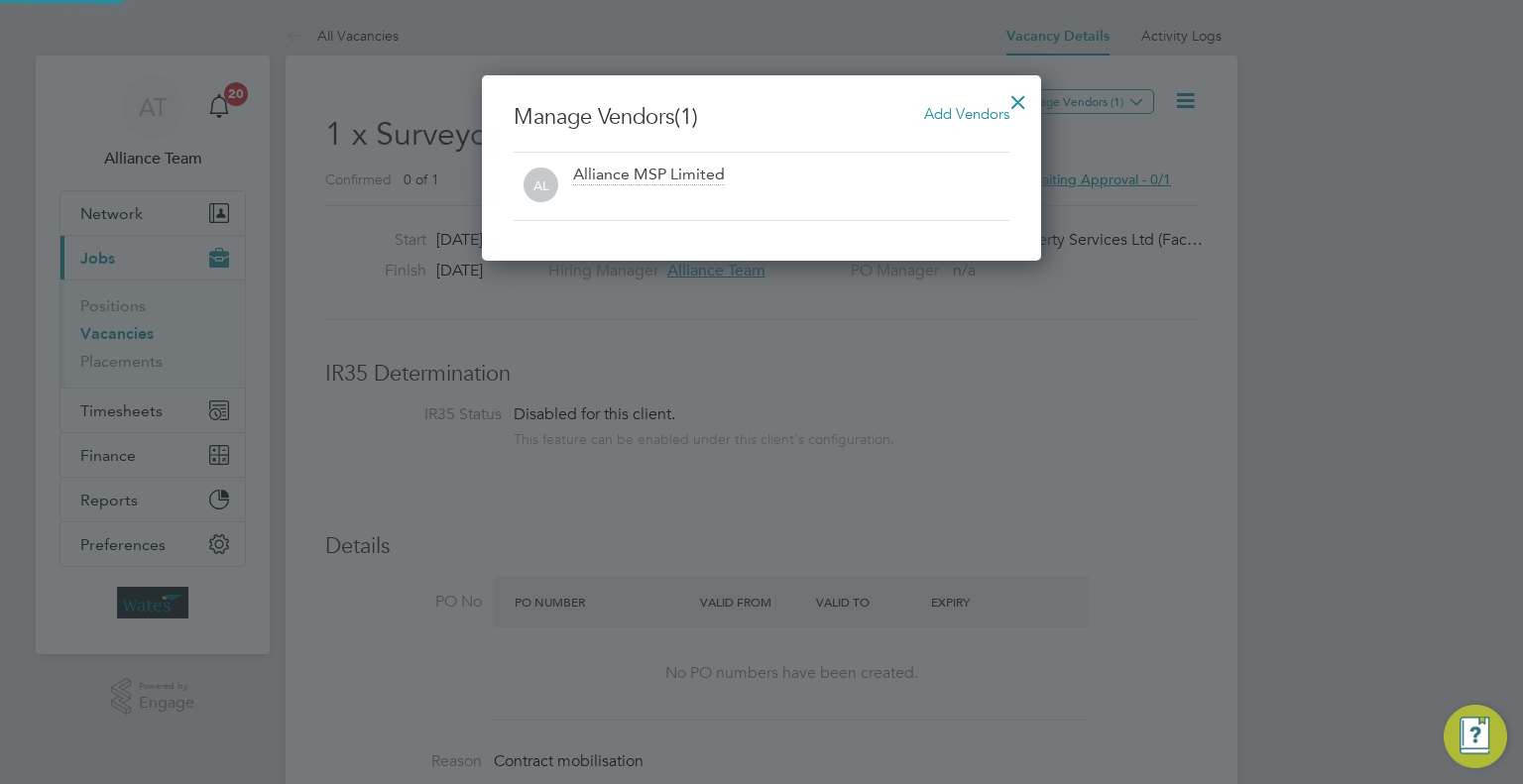 scroll, scrollTop: 9, scrollLeft: 10, axis: both 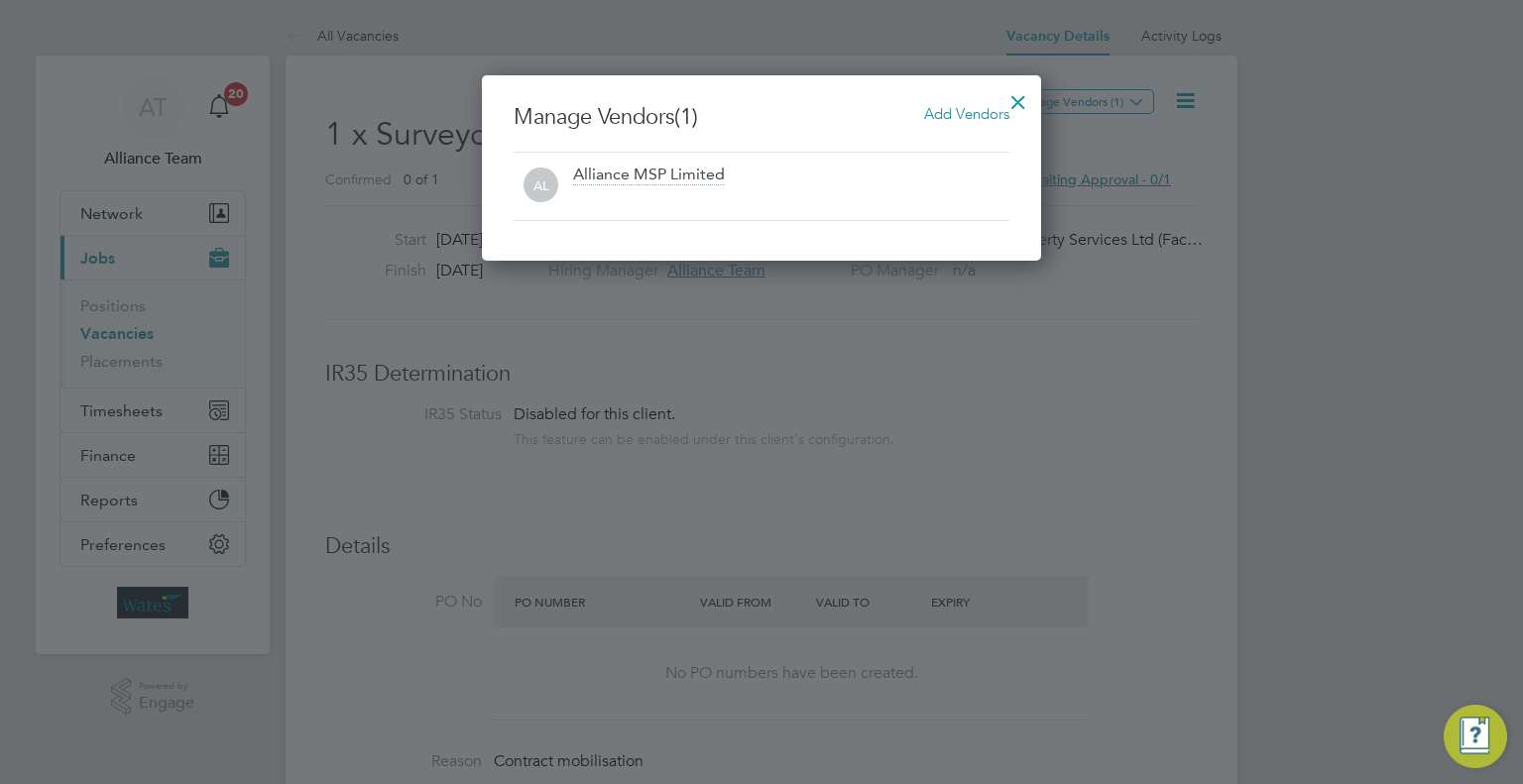 click on "Add Vendors" at bounding box center (967, 113) 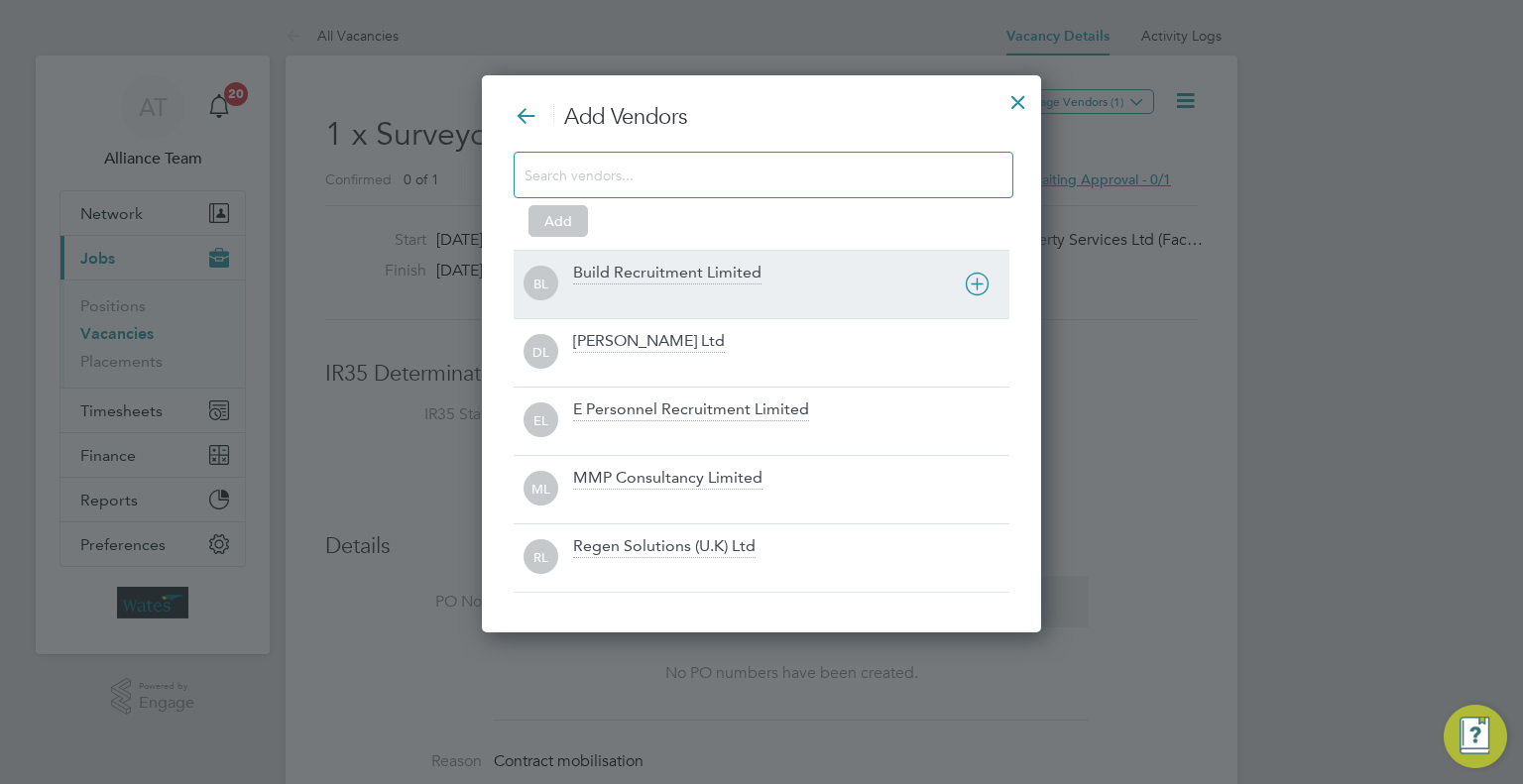 click on "Build Recruitment Limited" at bounding box center [667, 274] 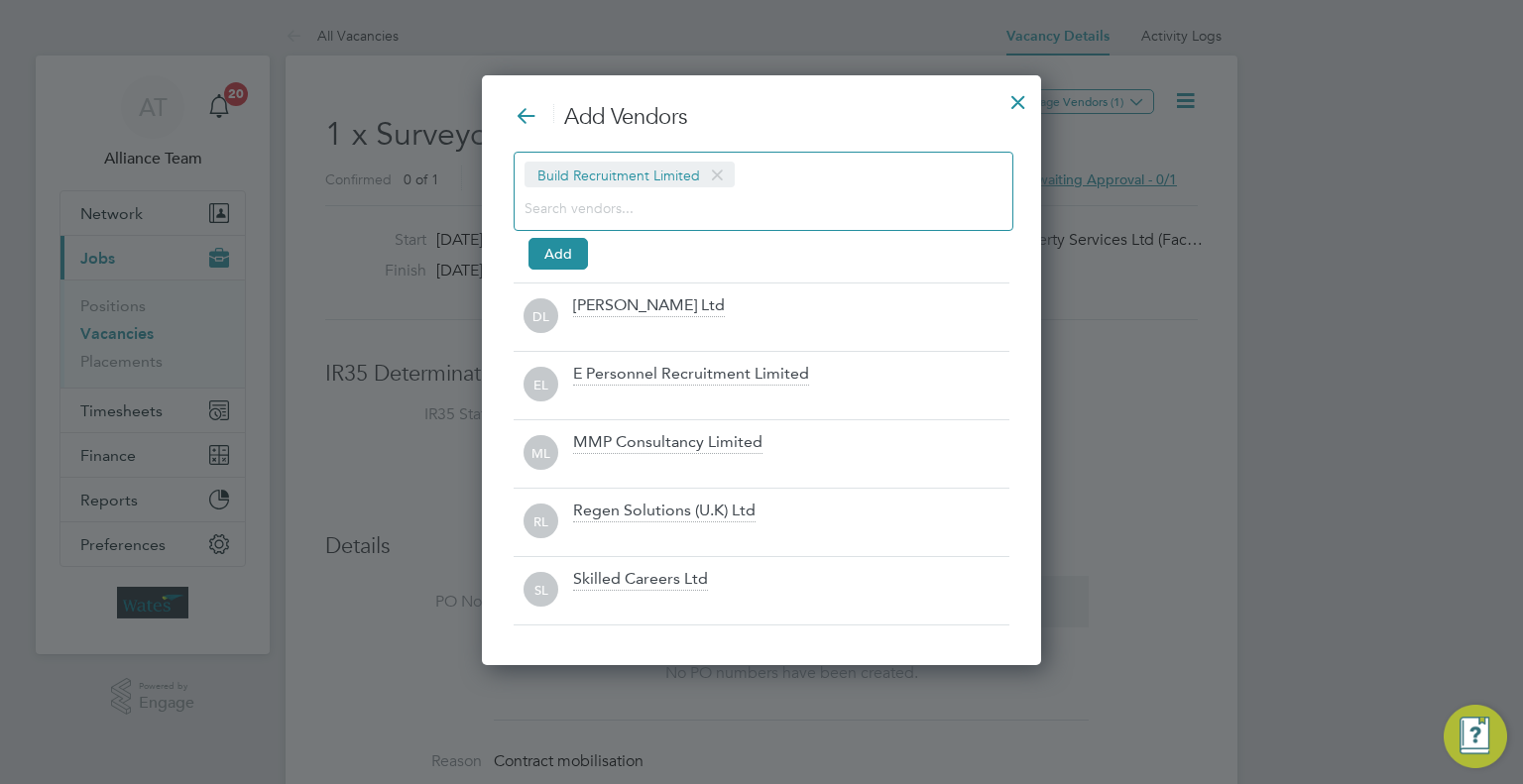 scroll, scrollTop: 9, scrollLeft: 10, axis: both 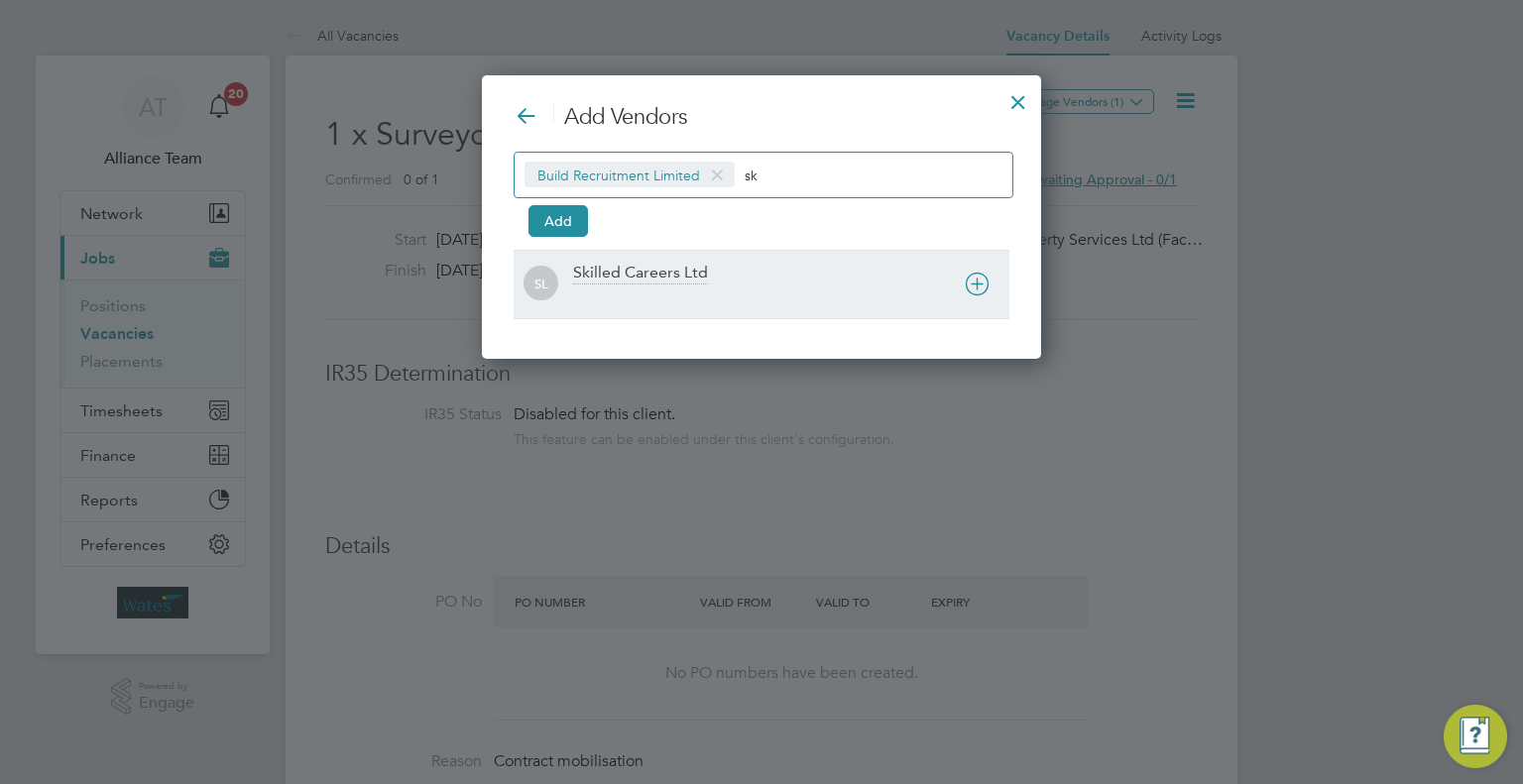 type on "sk" 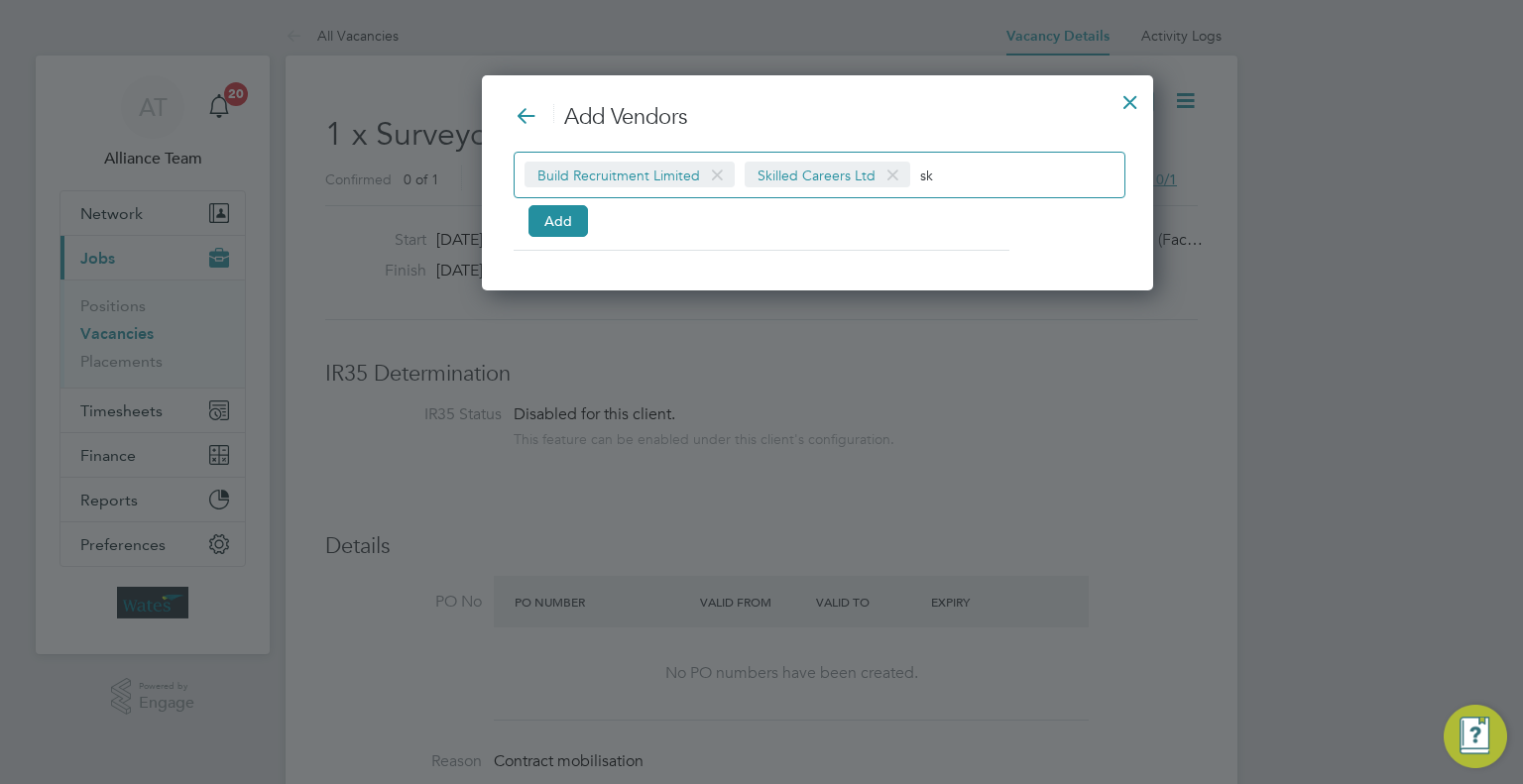 scroll, scrollTop: 10, scrollLeft: 11, axis: both 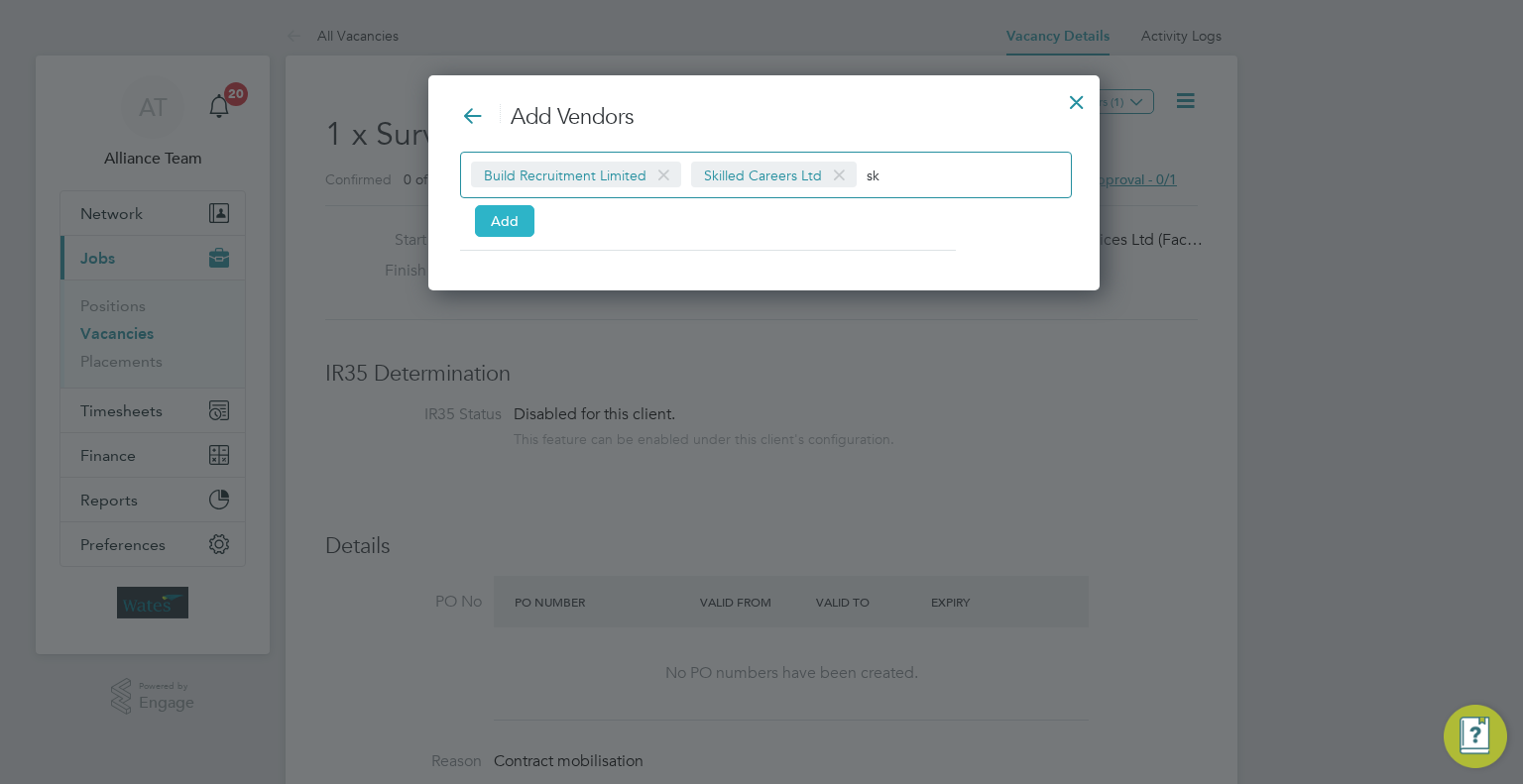 click on "Add" at bounding box center (505, 221) 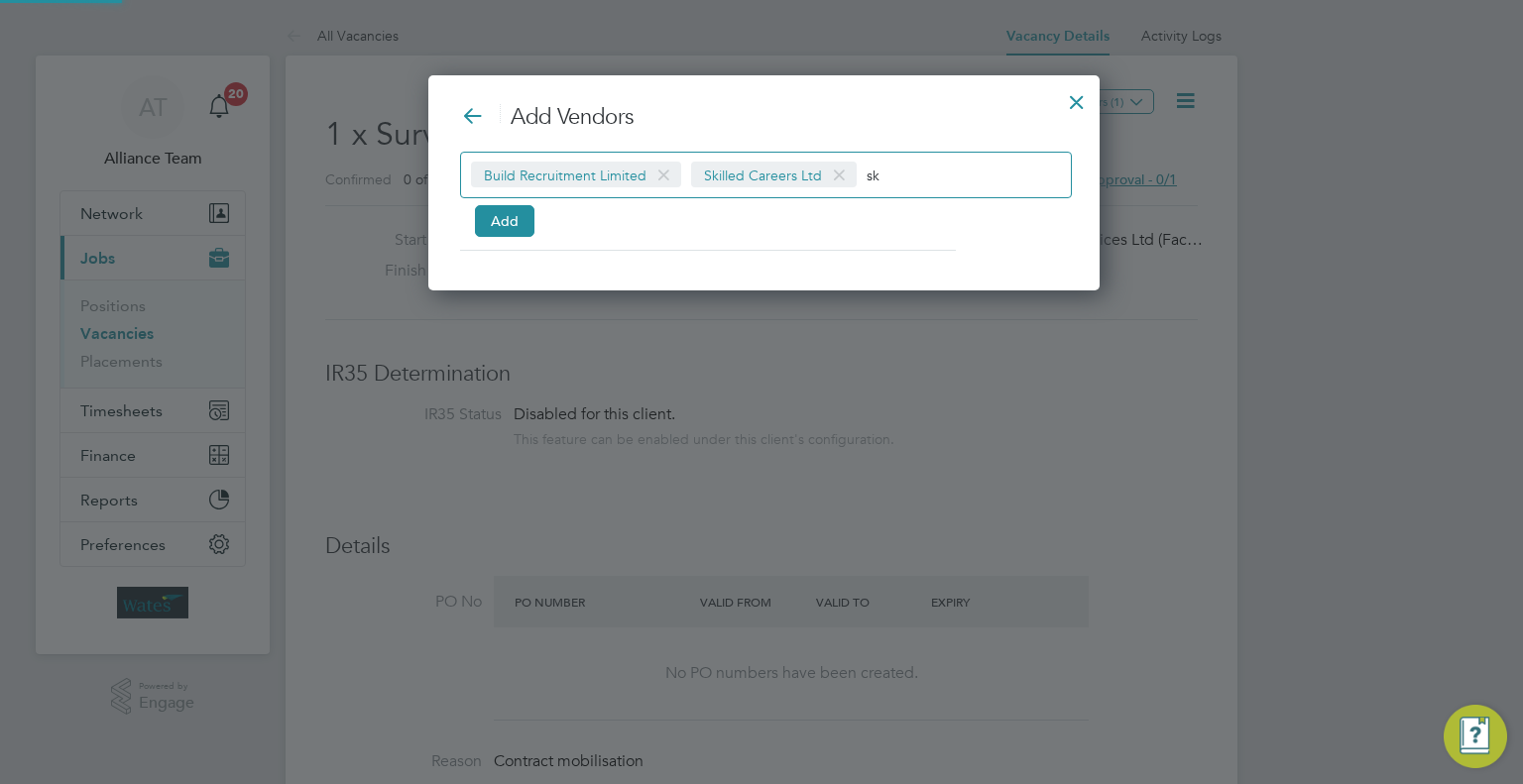 scroll, scrollTop: 10, scrollLeft: 10, axis: both 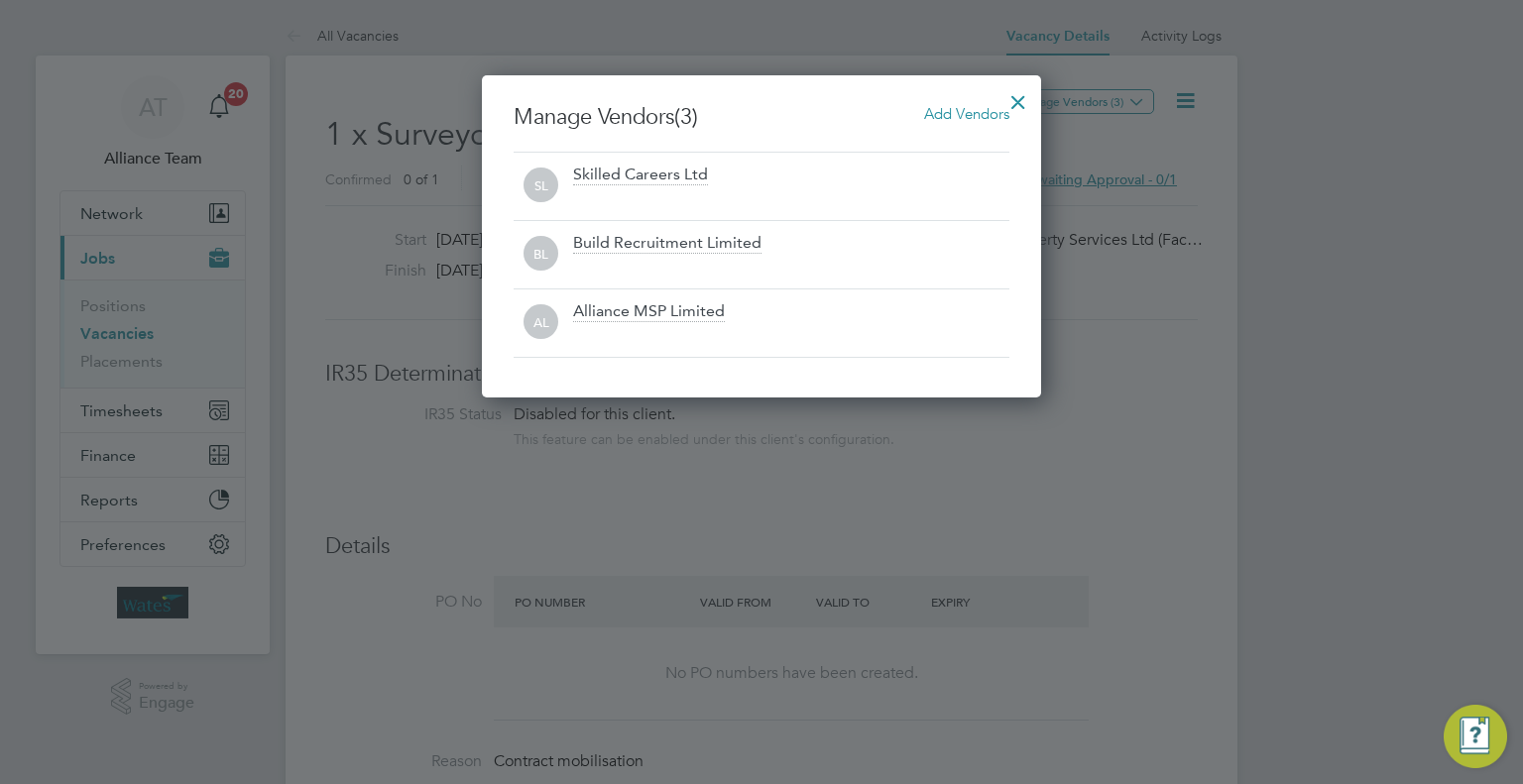 click at bounding box center (1018, 97) 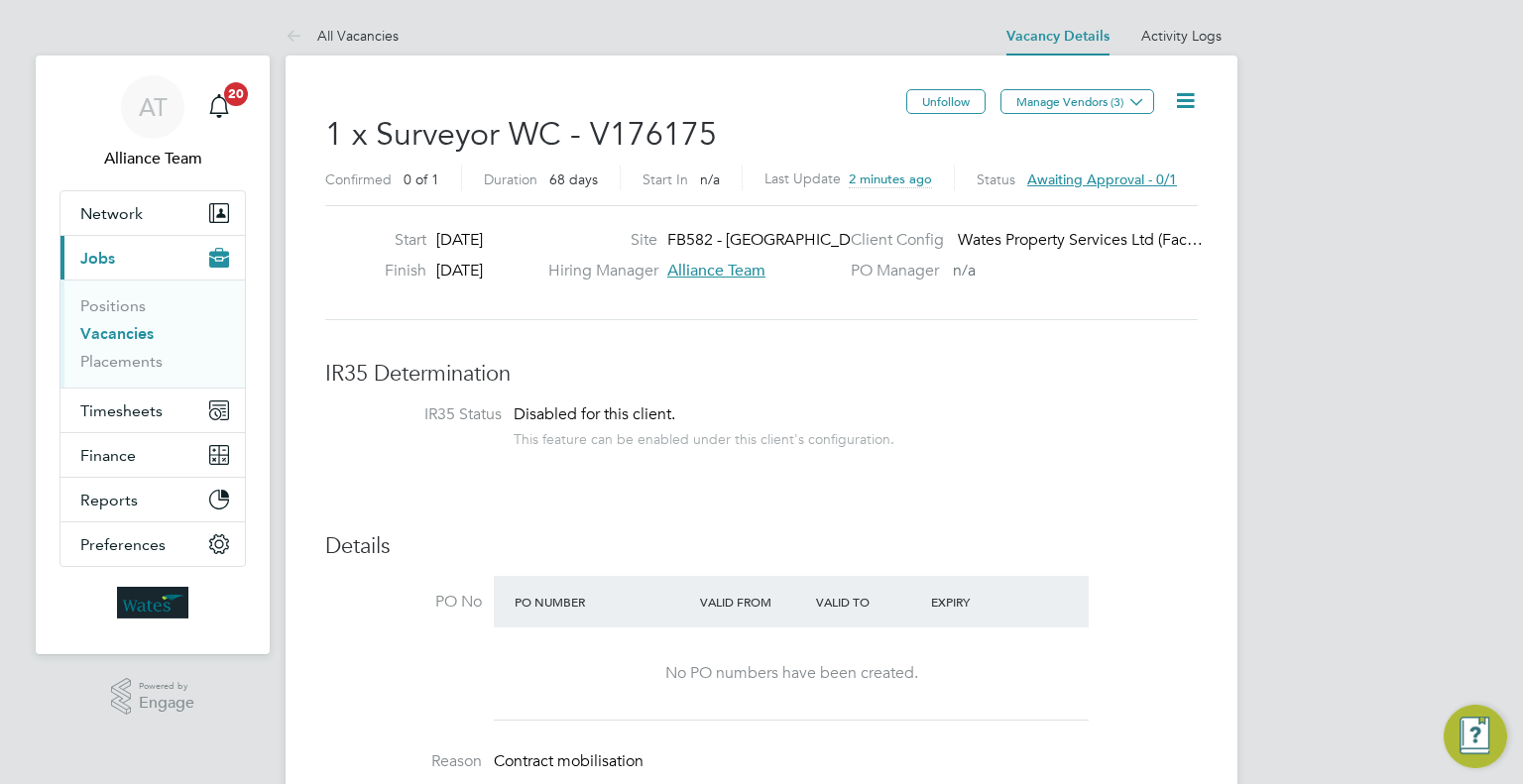 click 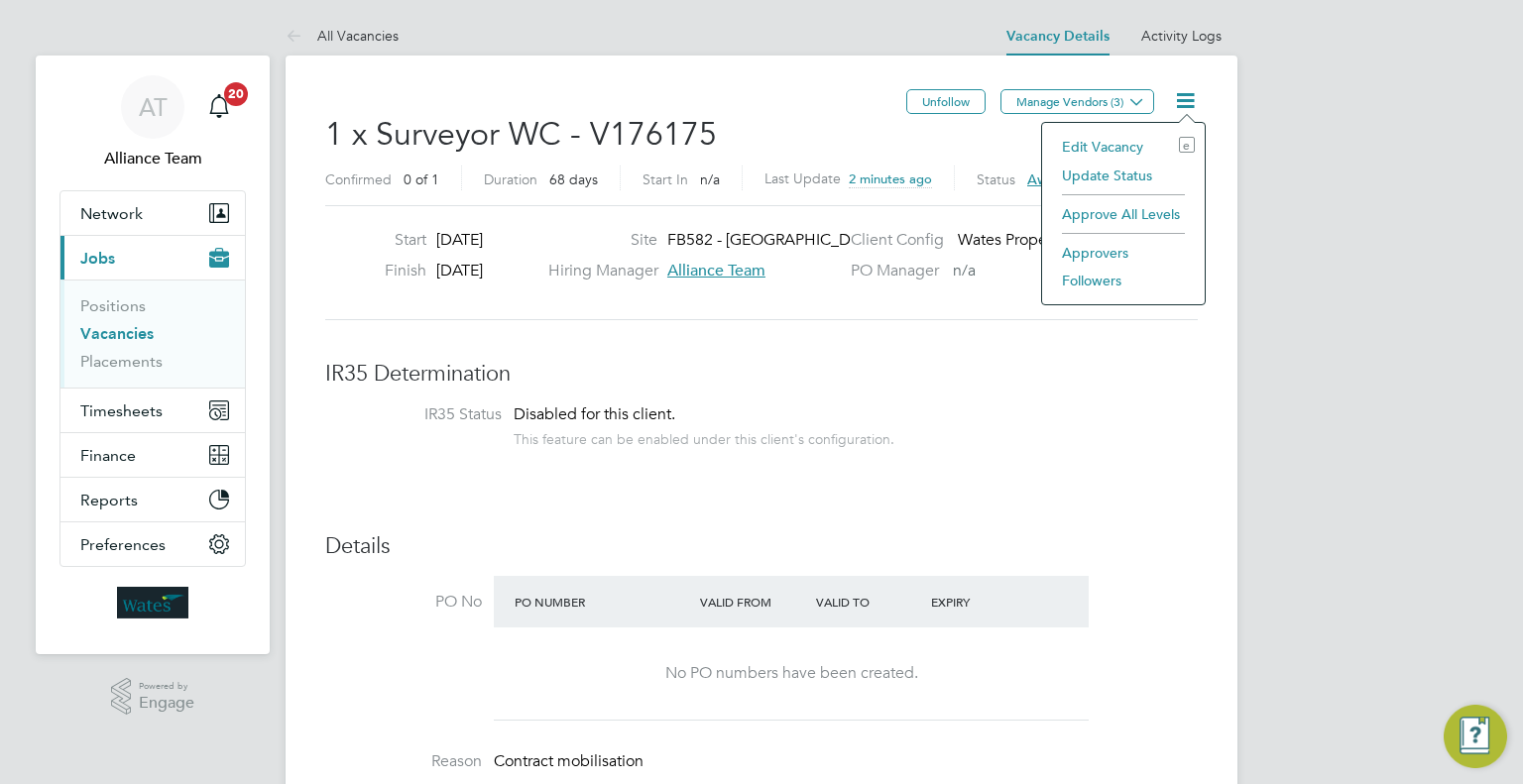 click on "Followers" 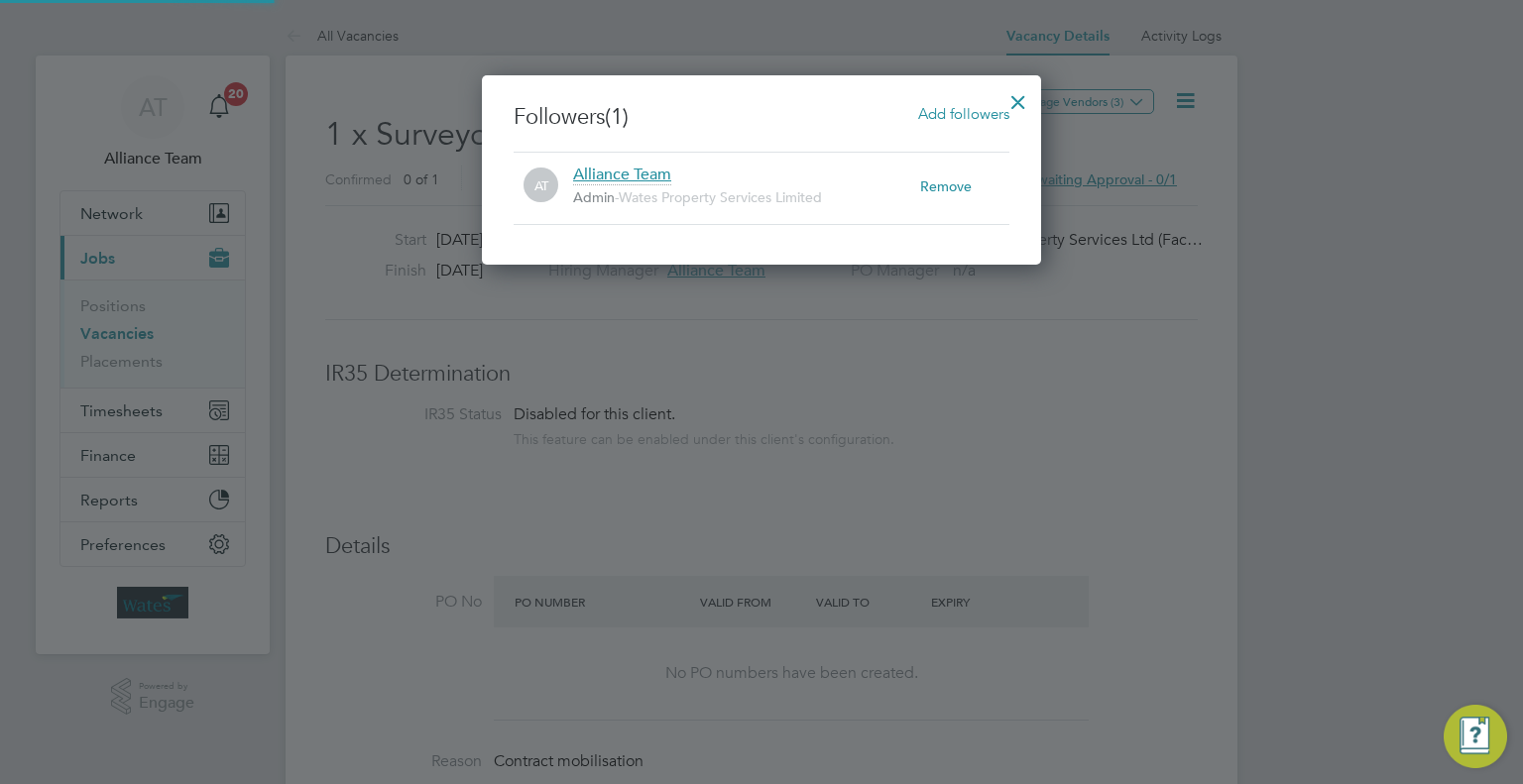 scroll, scrollTop: 10, scrollLeft: 9, axis: both 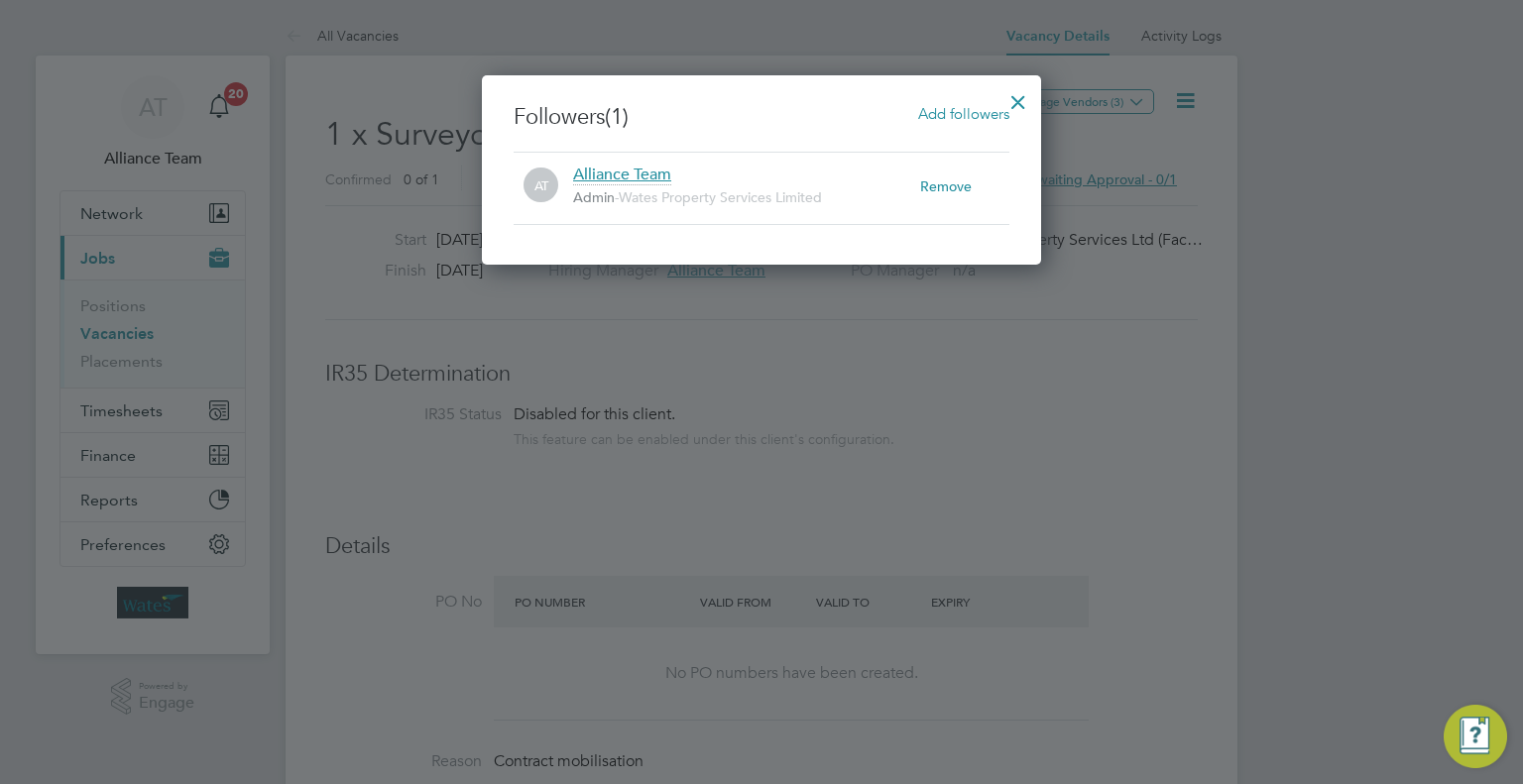 click on "Add followers" at bounding box center (964, 113) 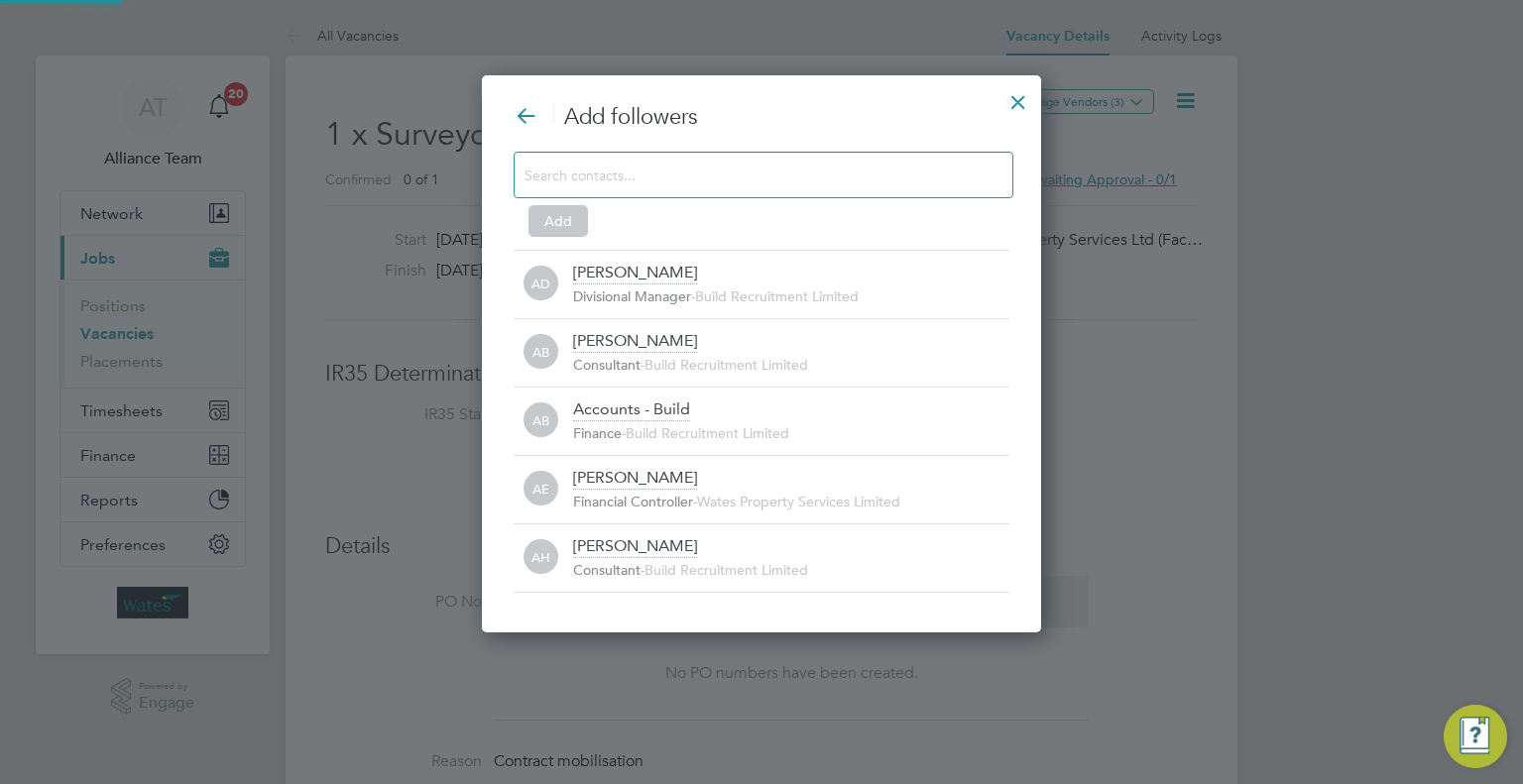 scroll, scrollTop: 10, scrollLeft: 10, axis: both 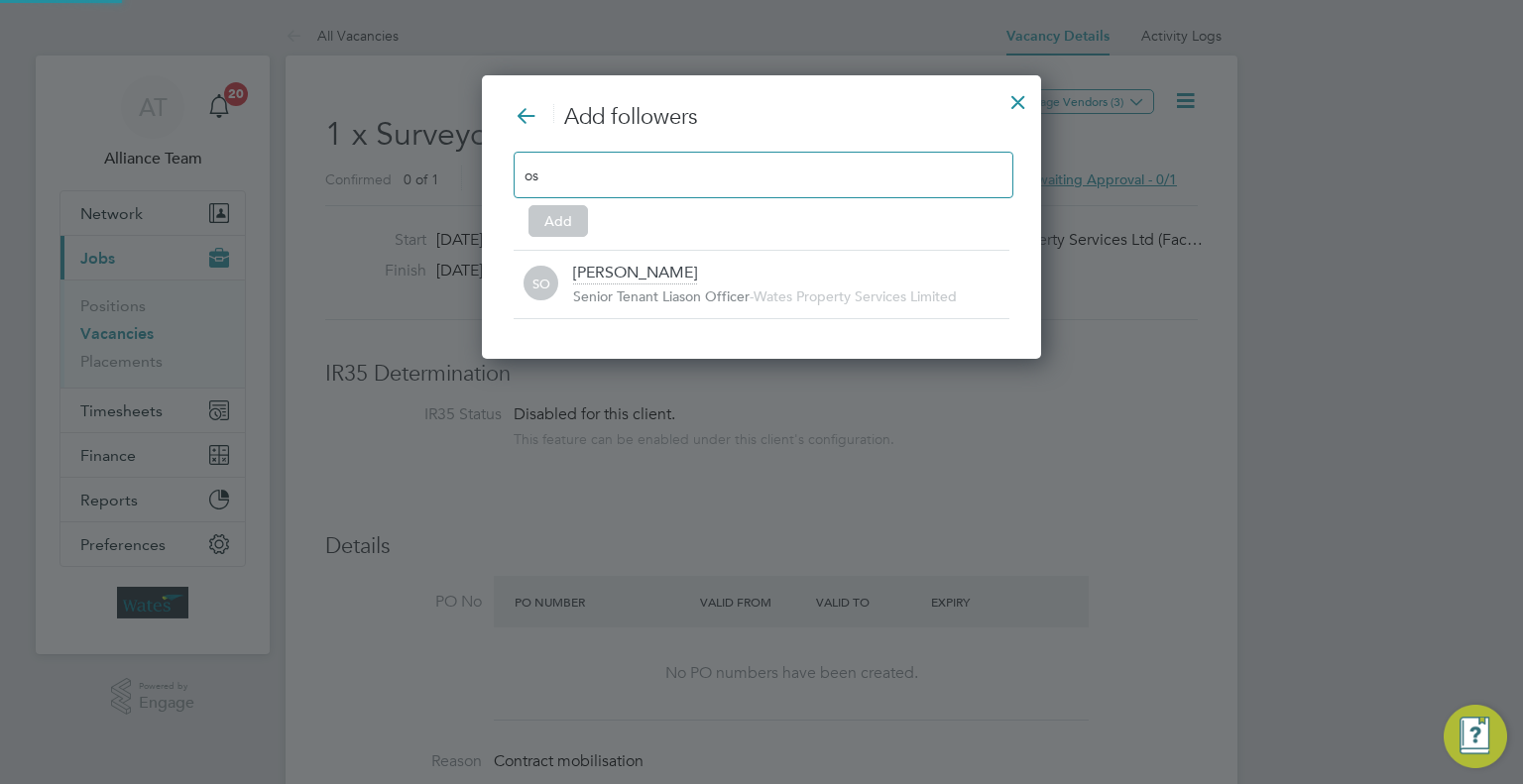 type on "o" 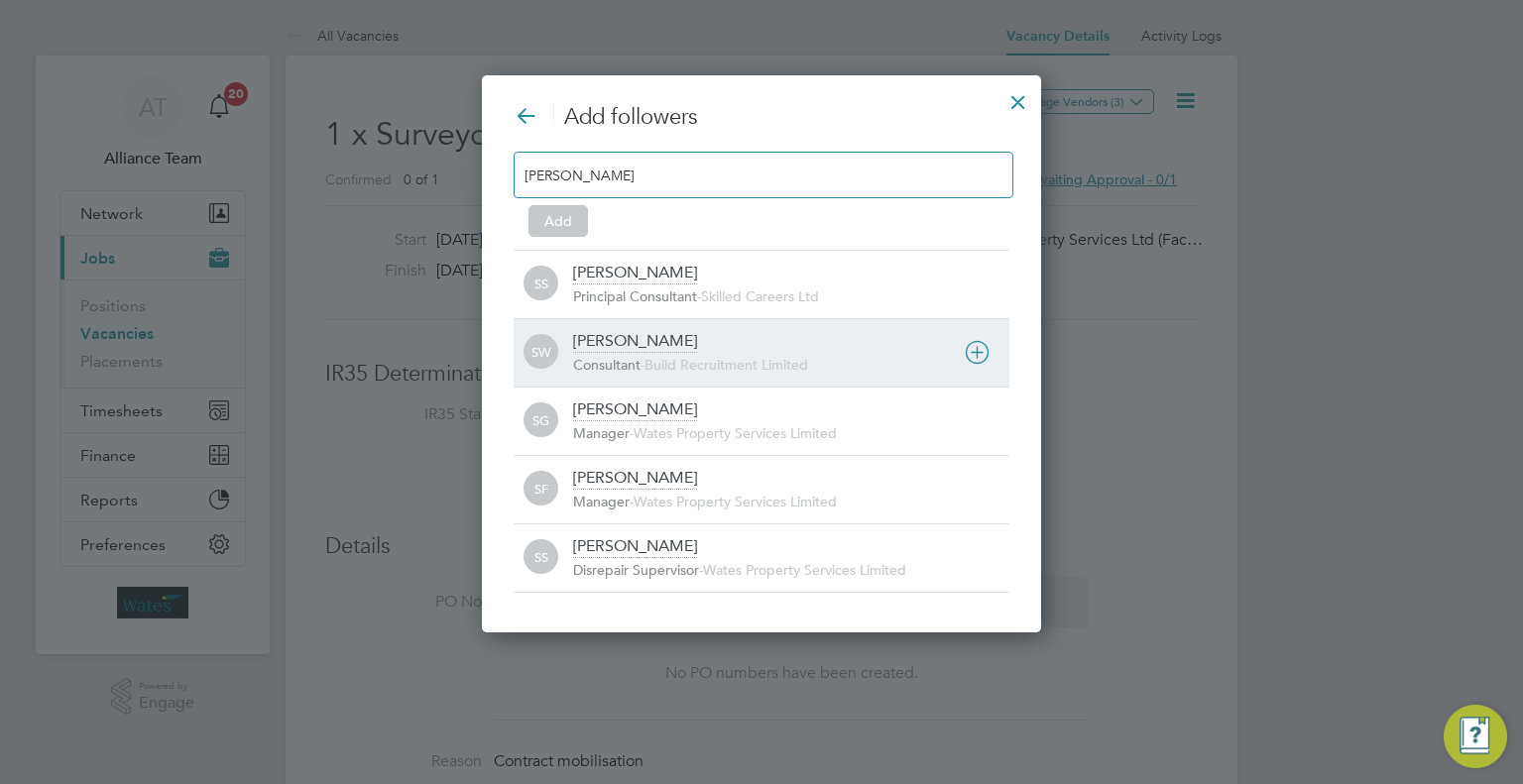 type on "sam" 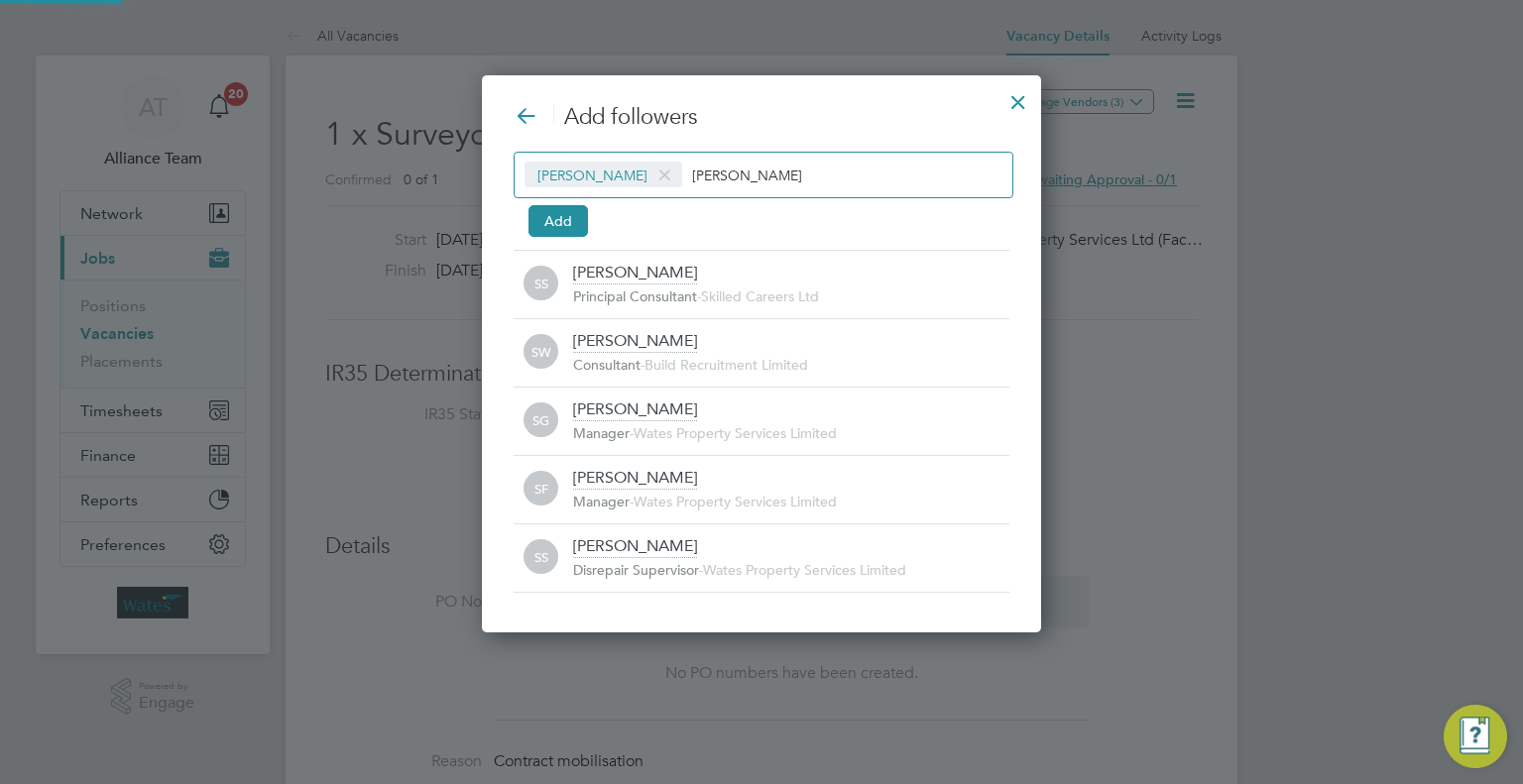 click on "sam" at bounding box center (754, 174) 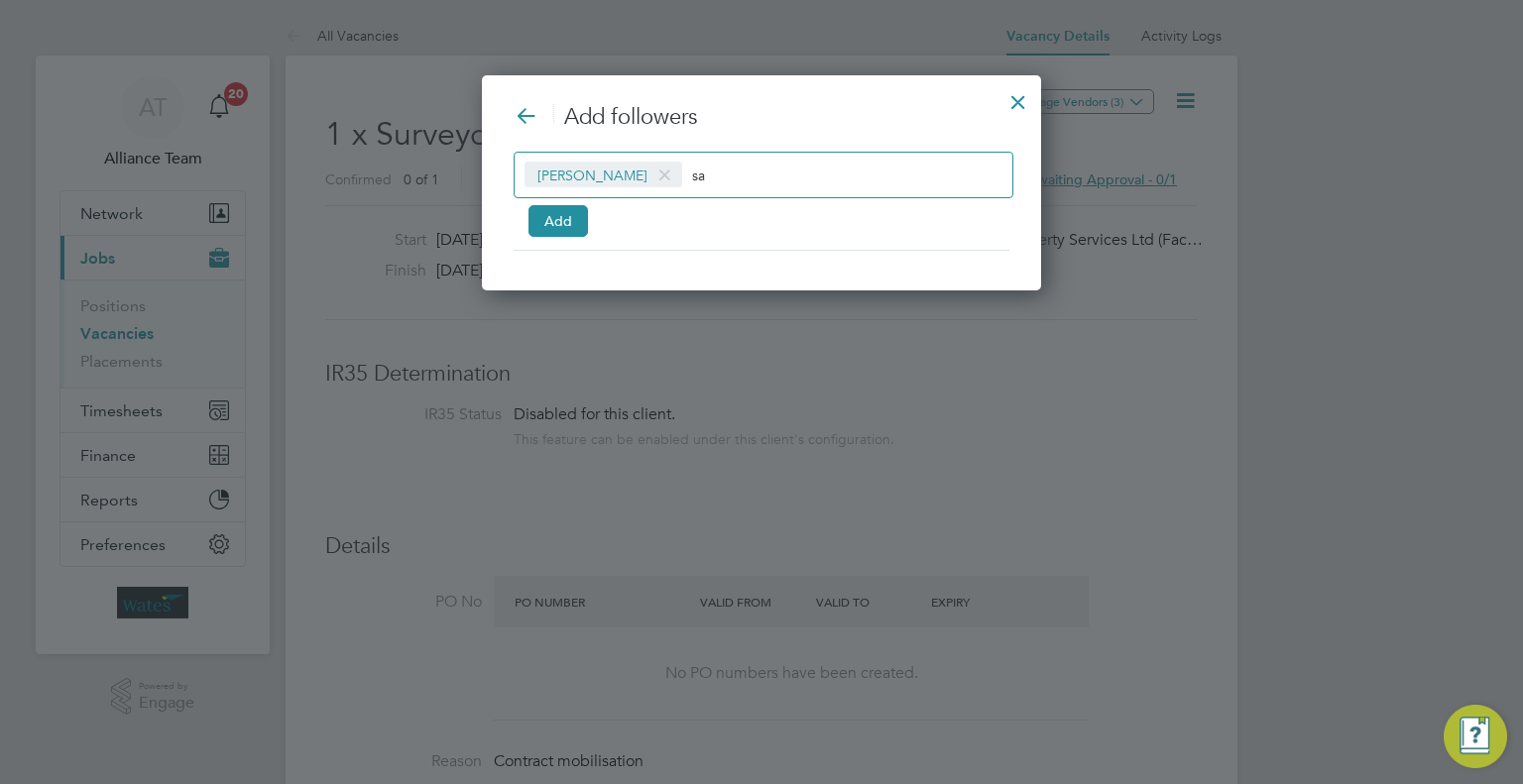 type on "s" 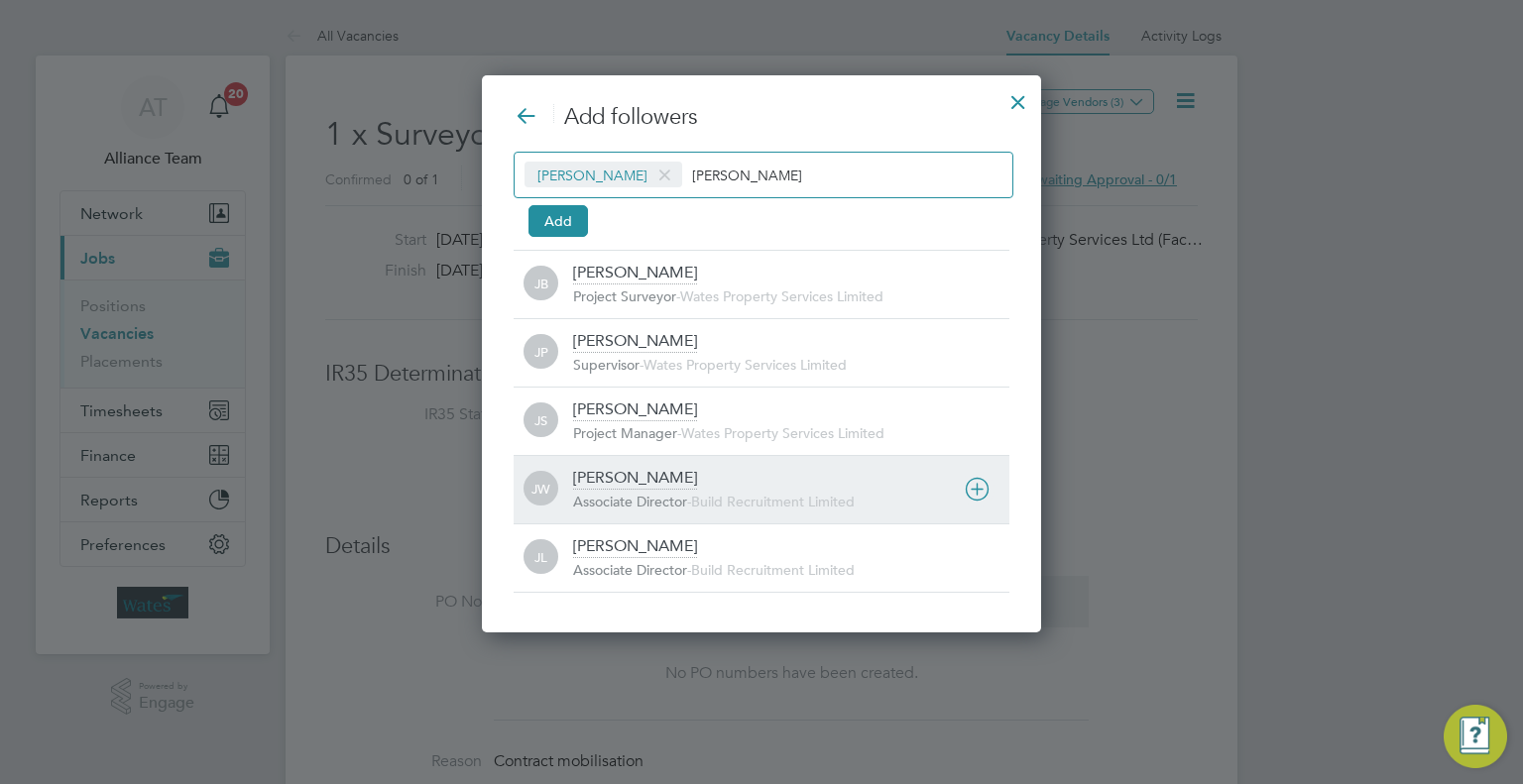 type on "jos" 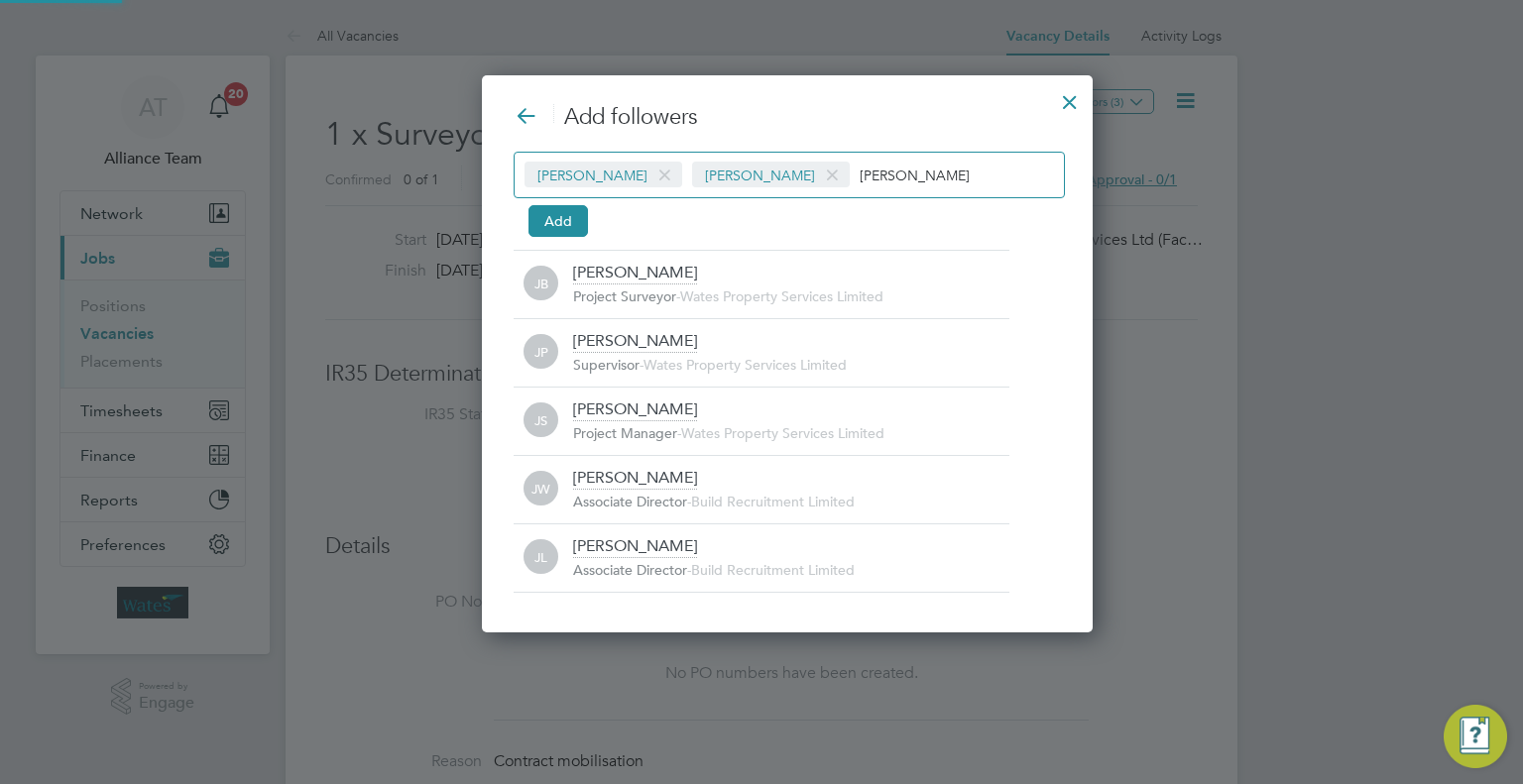 click on "jos" at bounding box center [921, 174] 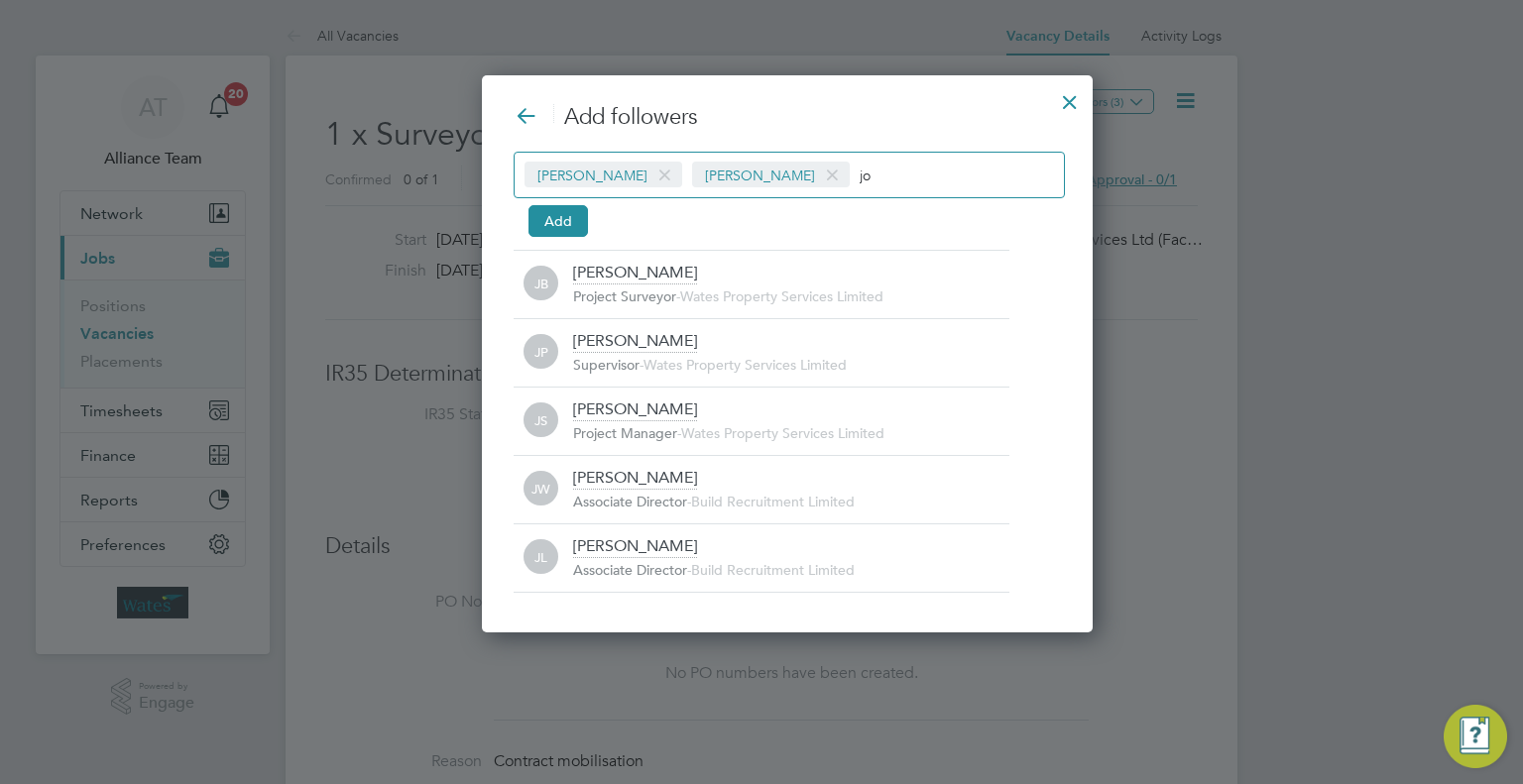 type on "j" 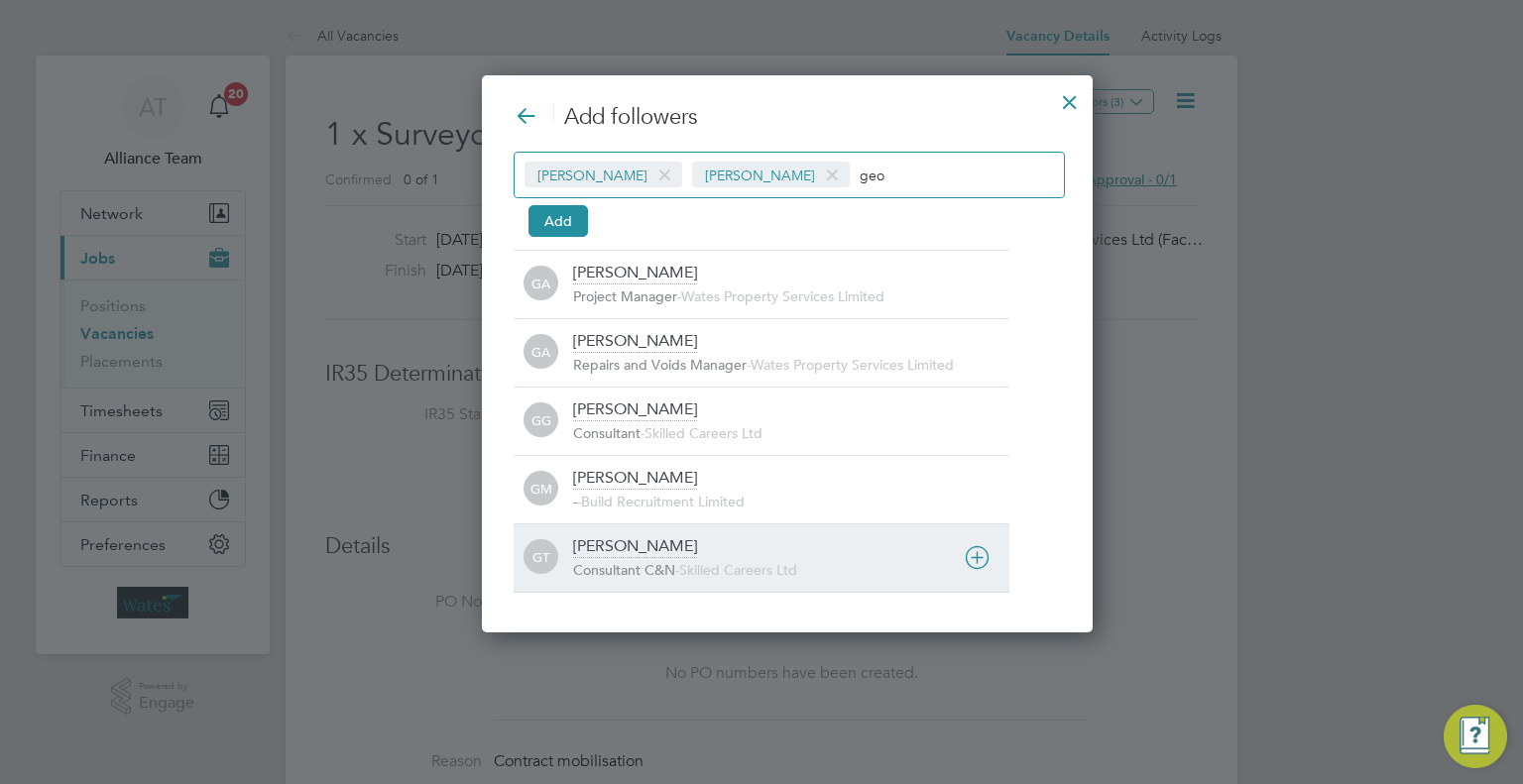 type on "geo" 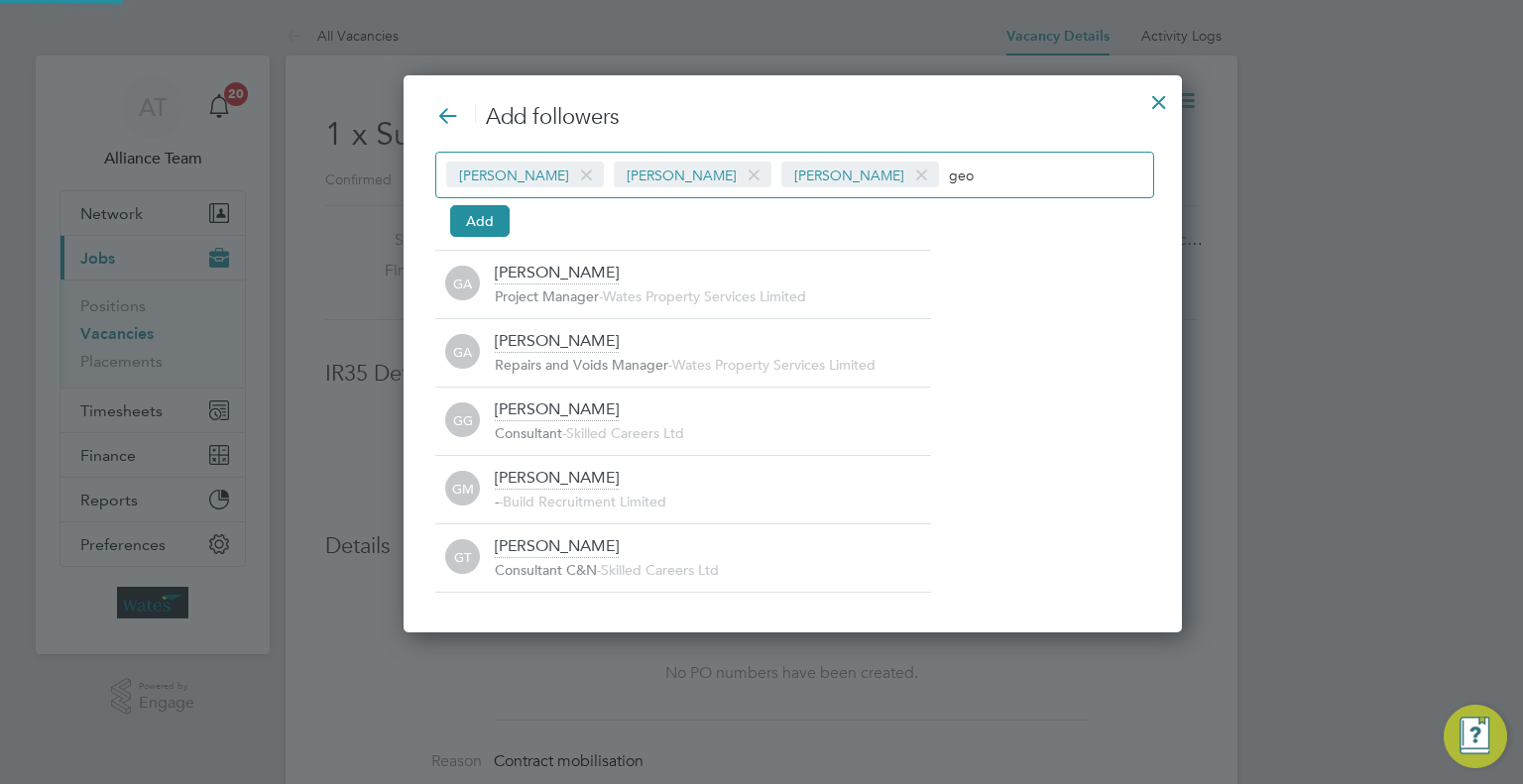 click on "geo" at bounding box center (1010, 174) 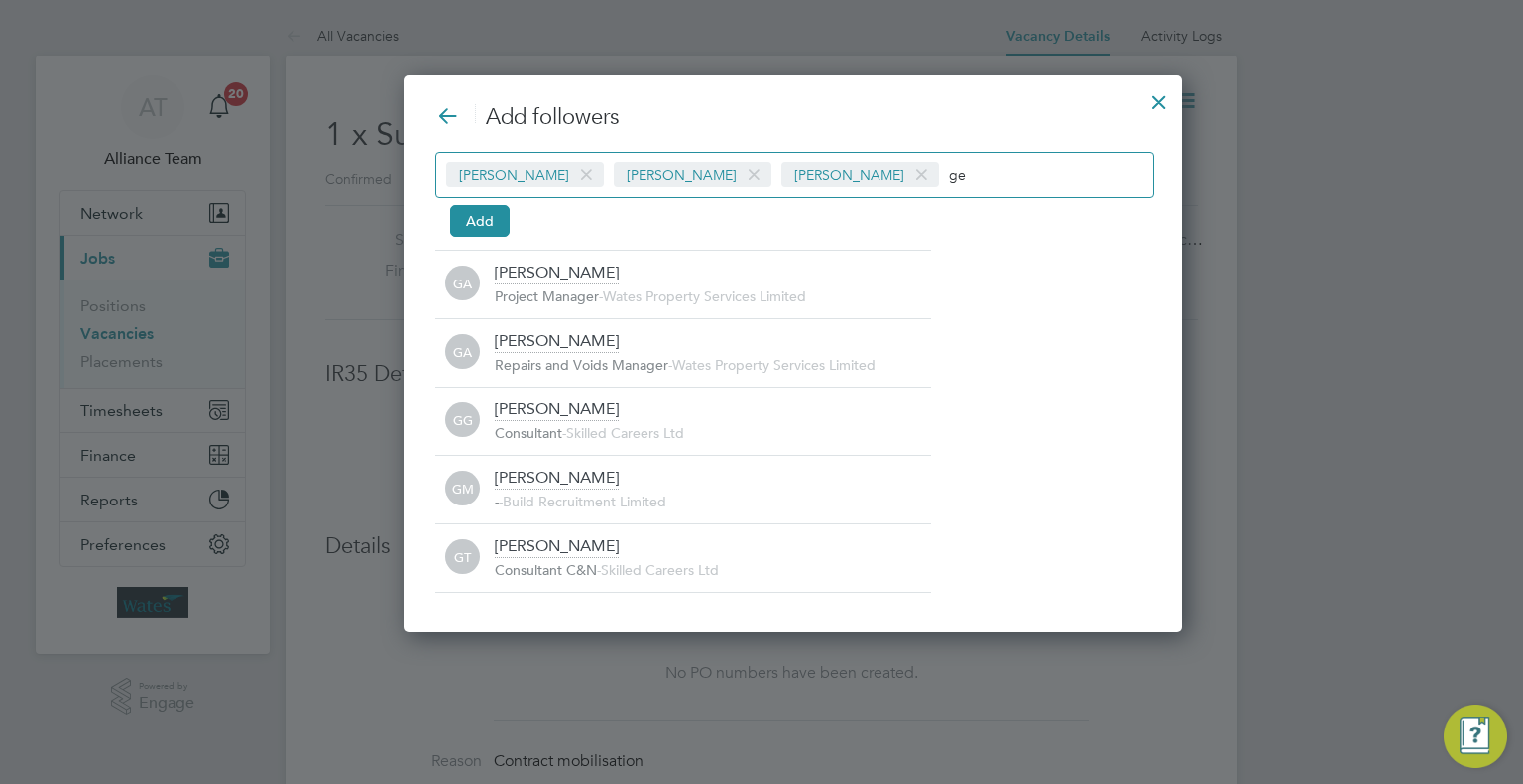type on "g" 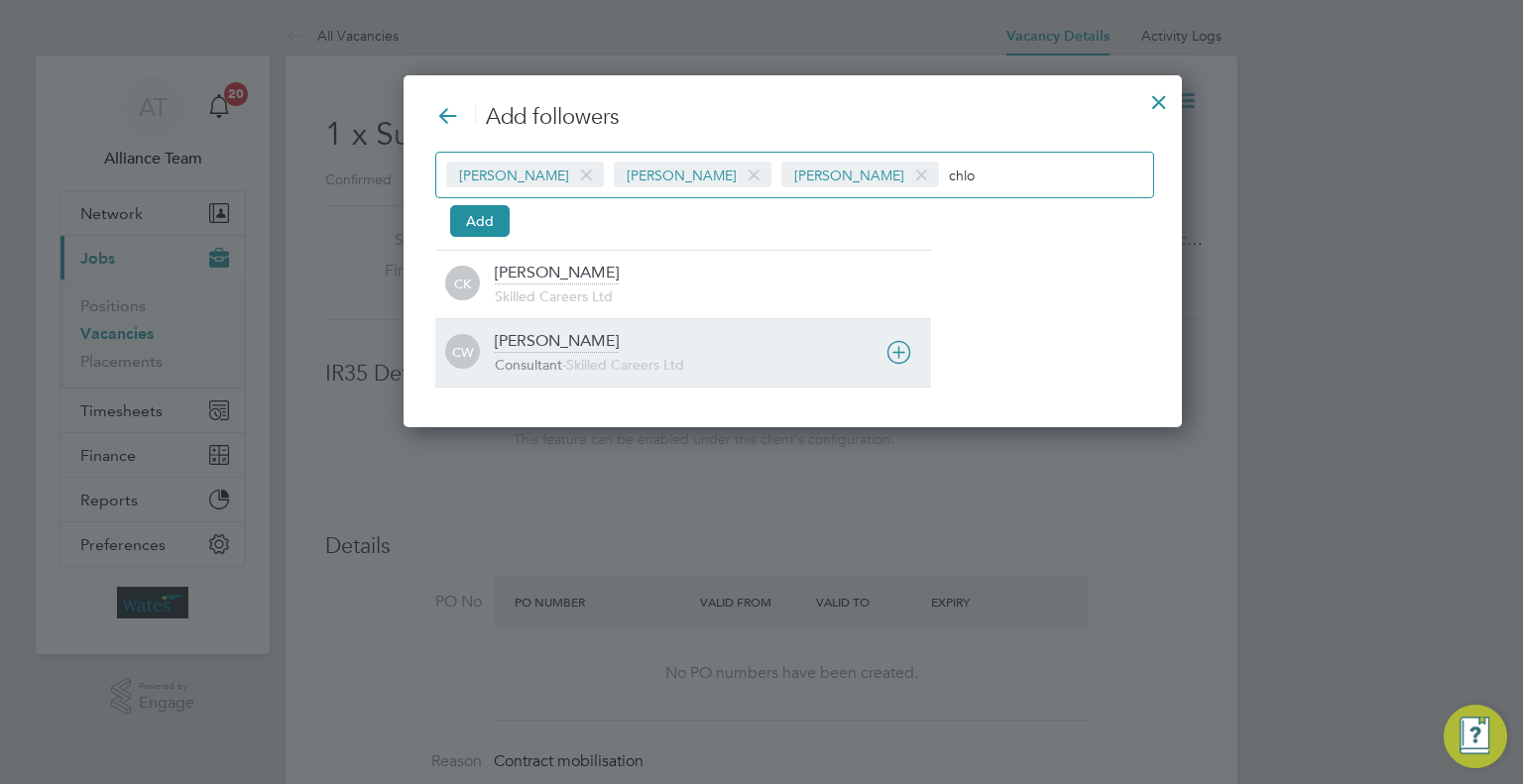 type on "chlo" 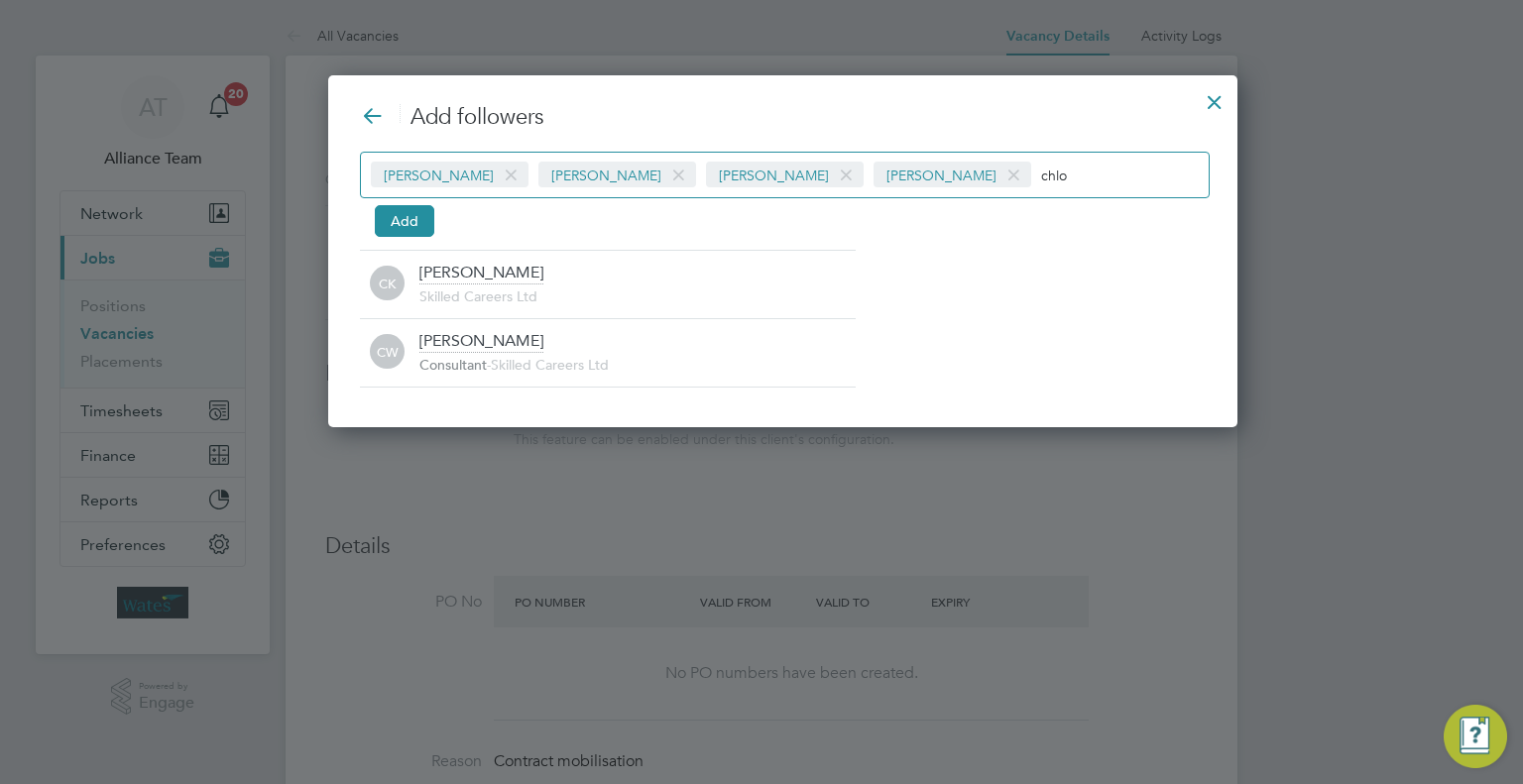 click on "chlo" at bounding box center (1103, 174) 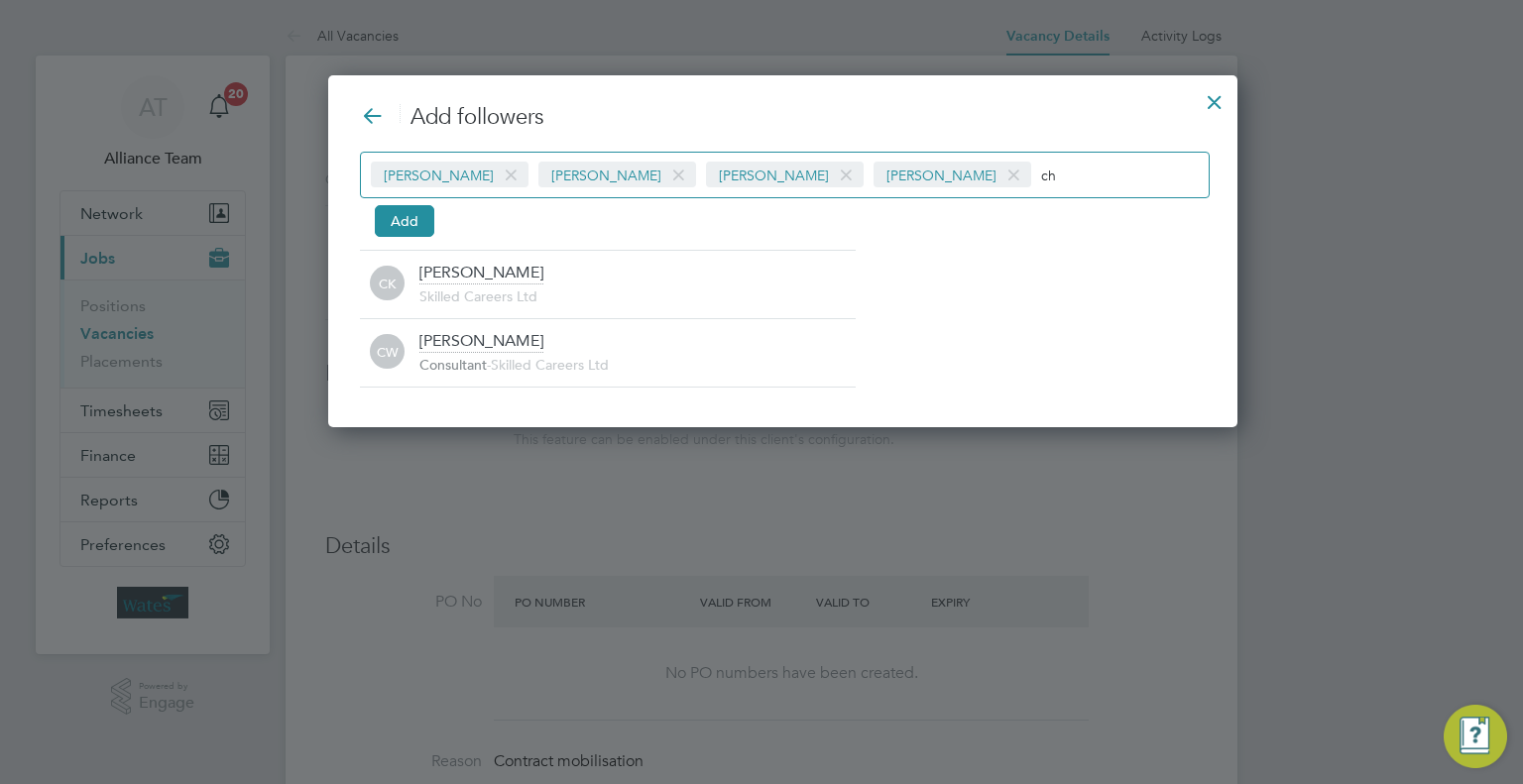 type on "c" 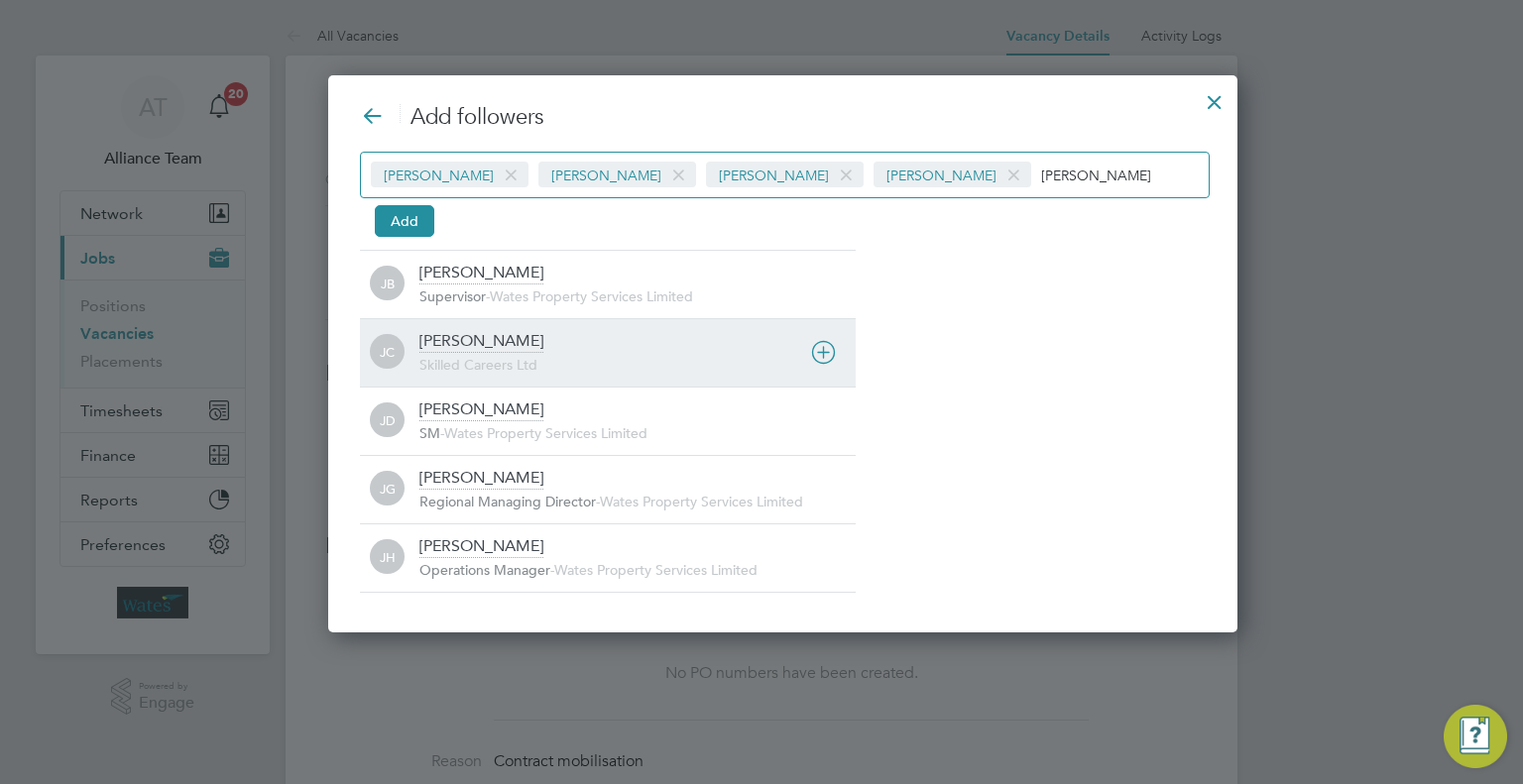type on "jame" 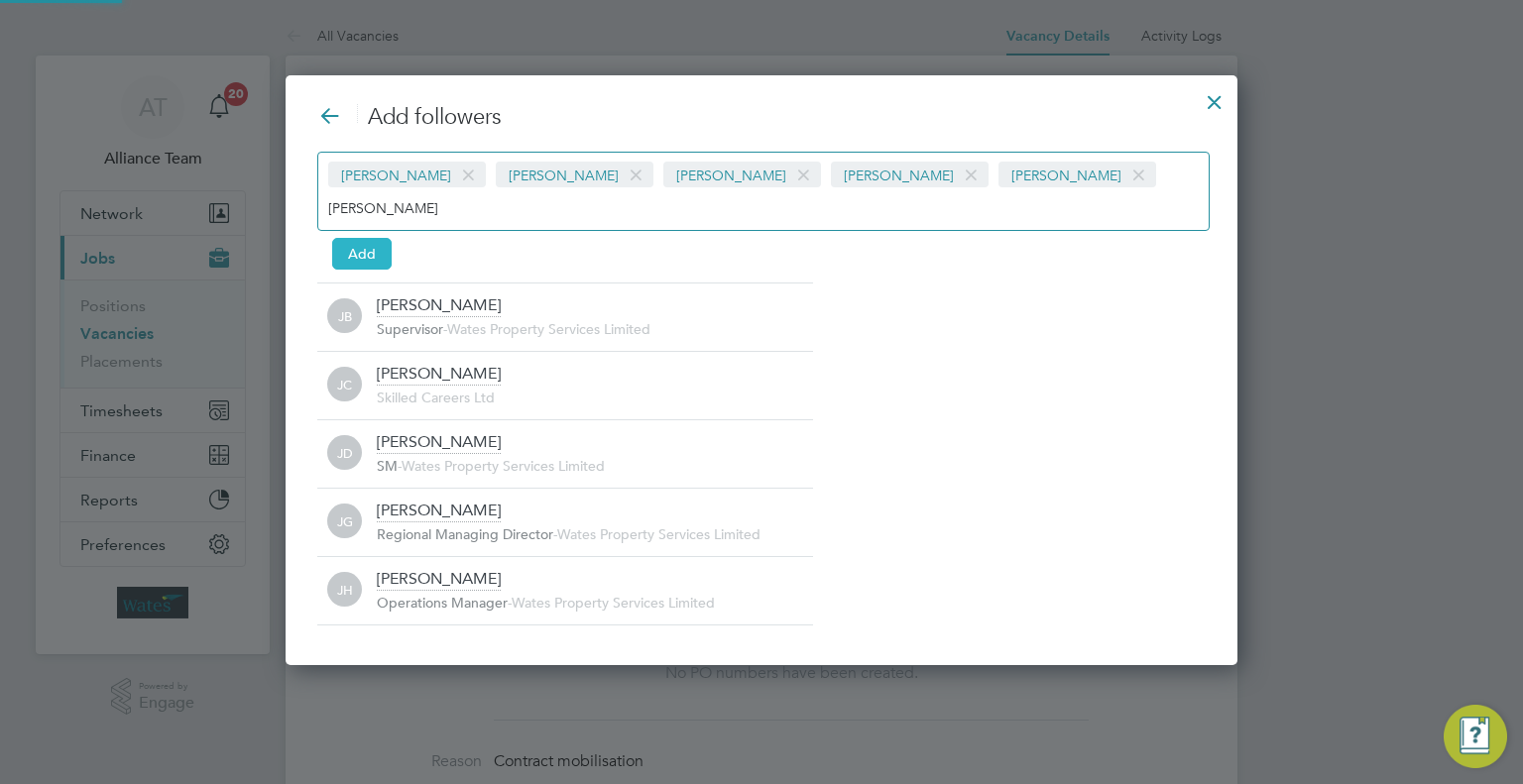 click on "Add" at bounding box center (362, 254) 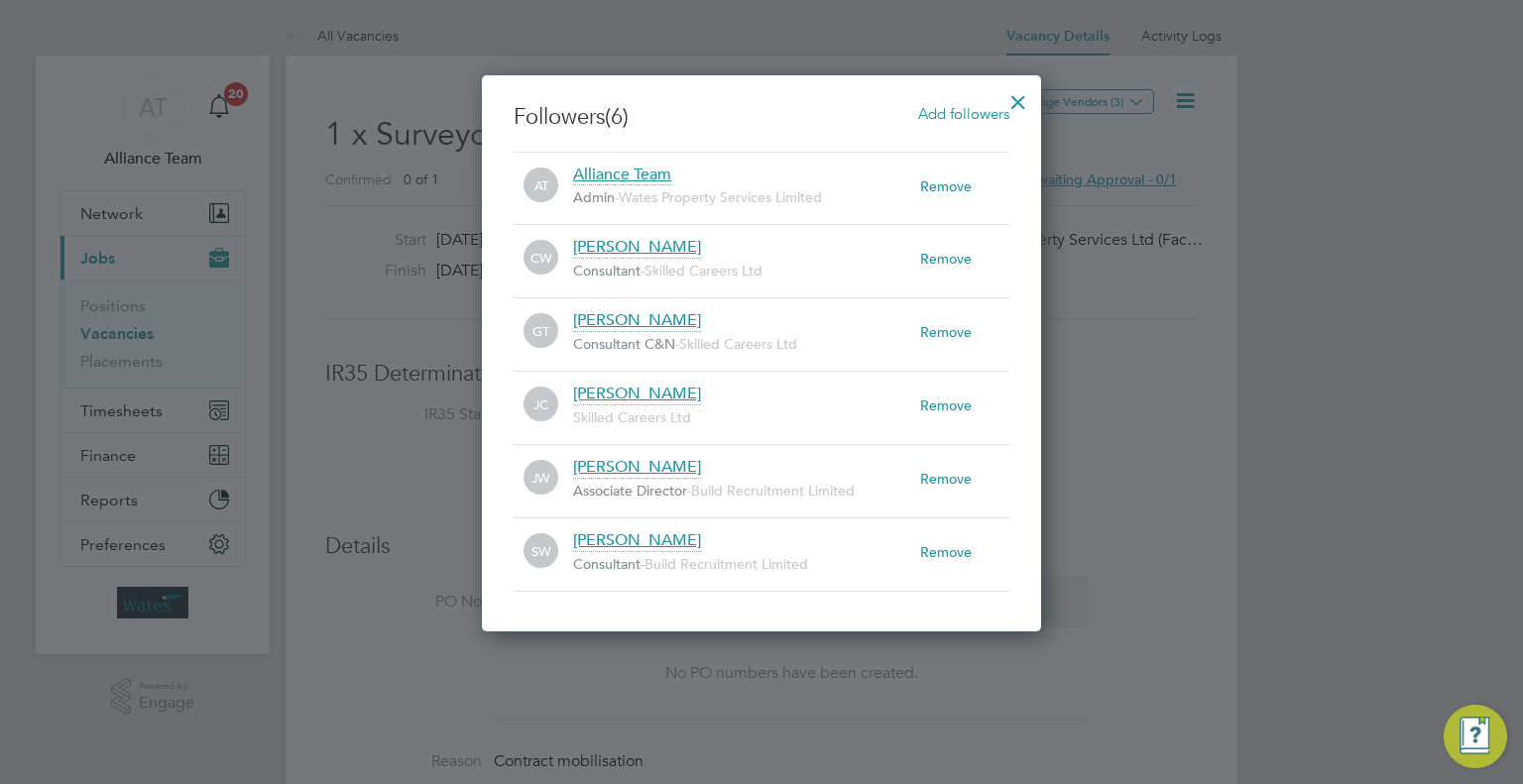 click at bounding box center (1018, 97) 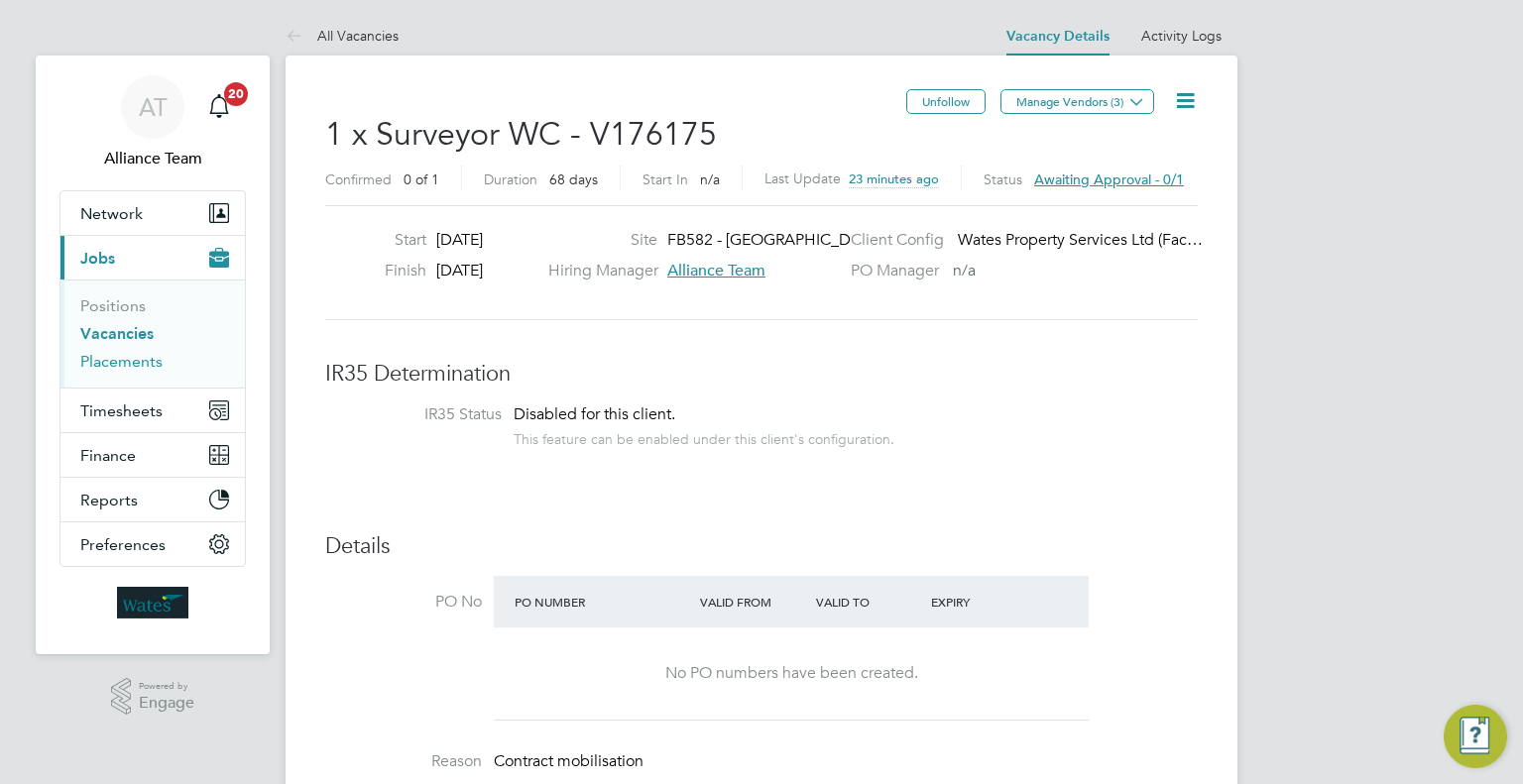 click on "Placements" at bounding box center (121, 361) 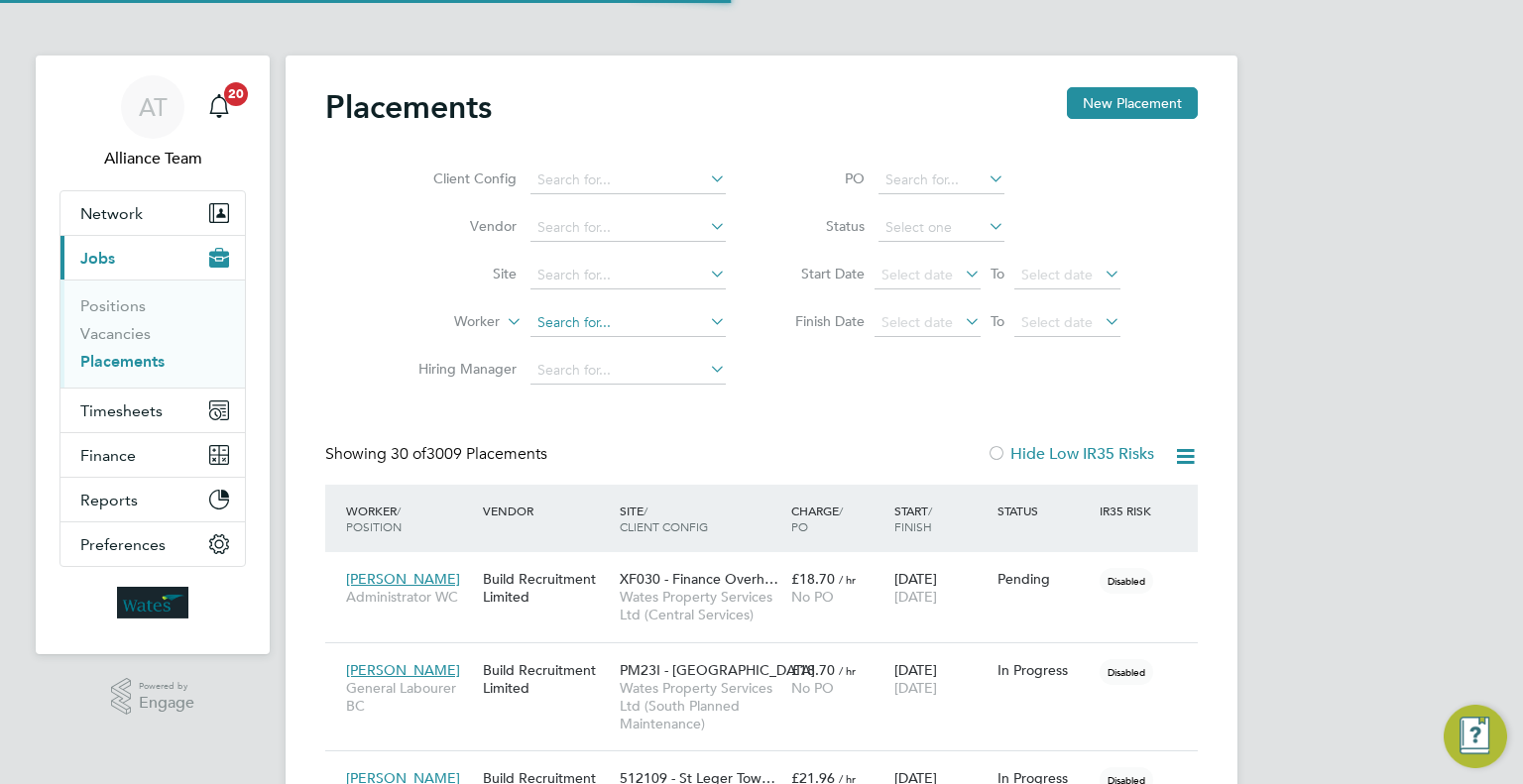 scroll, scrollTop: 9, scrollLeft: 9, axis: both 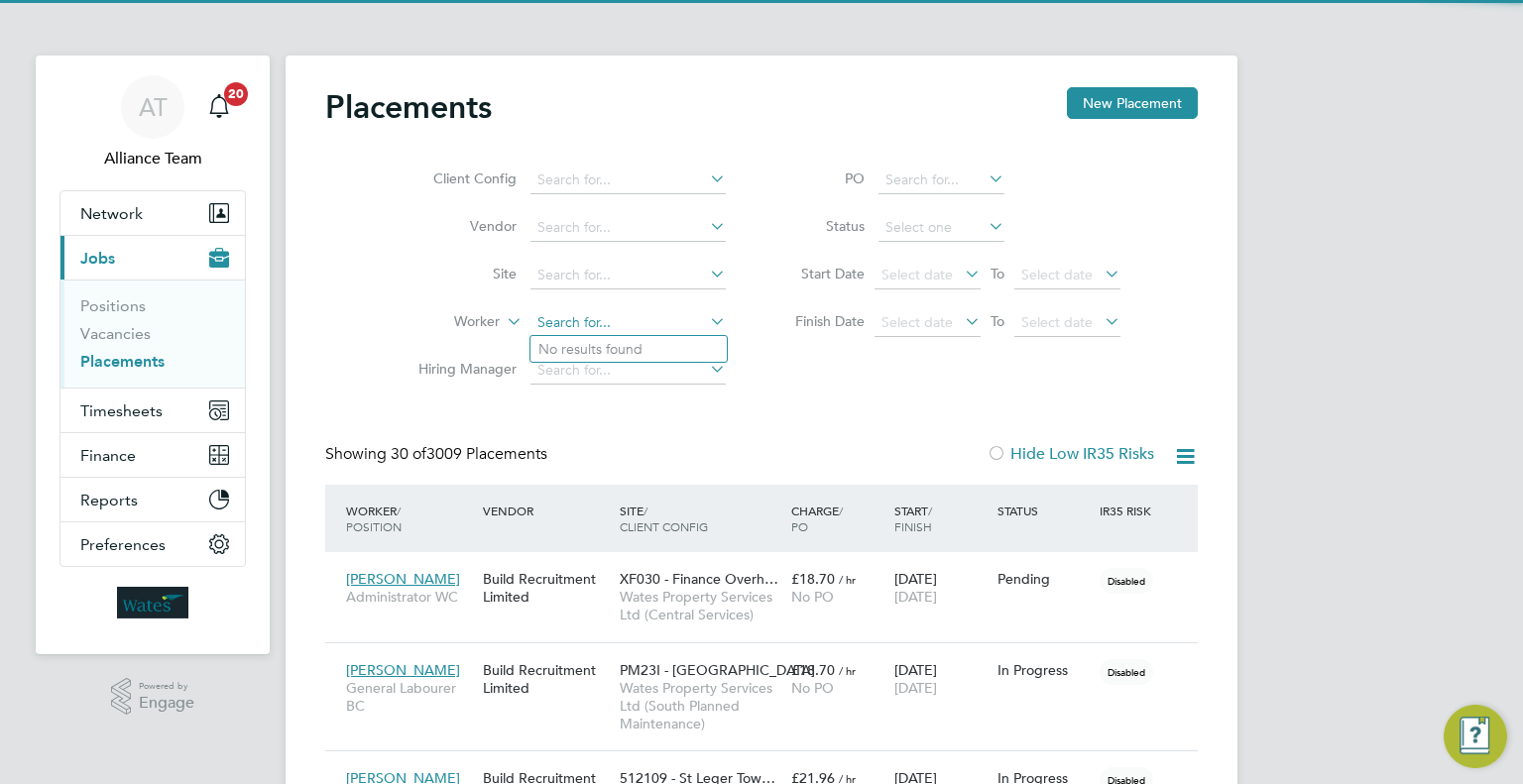 click 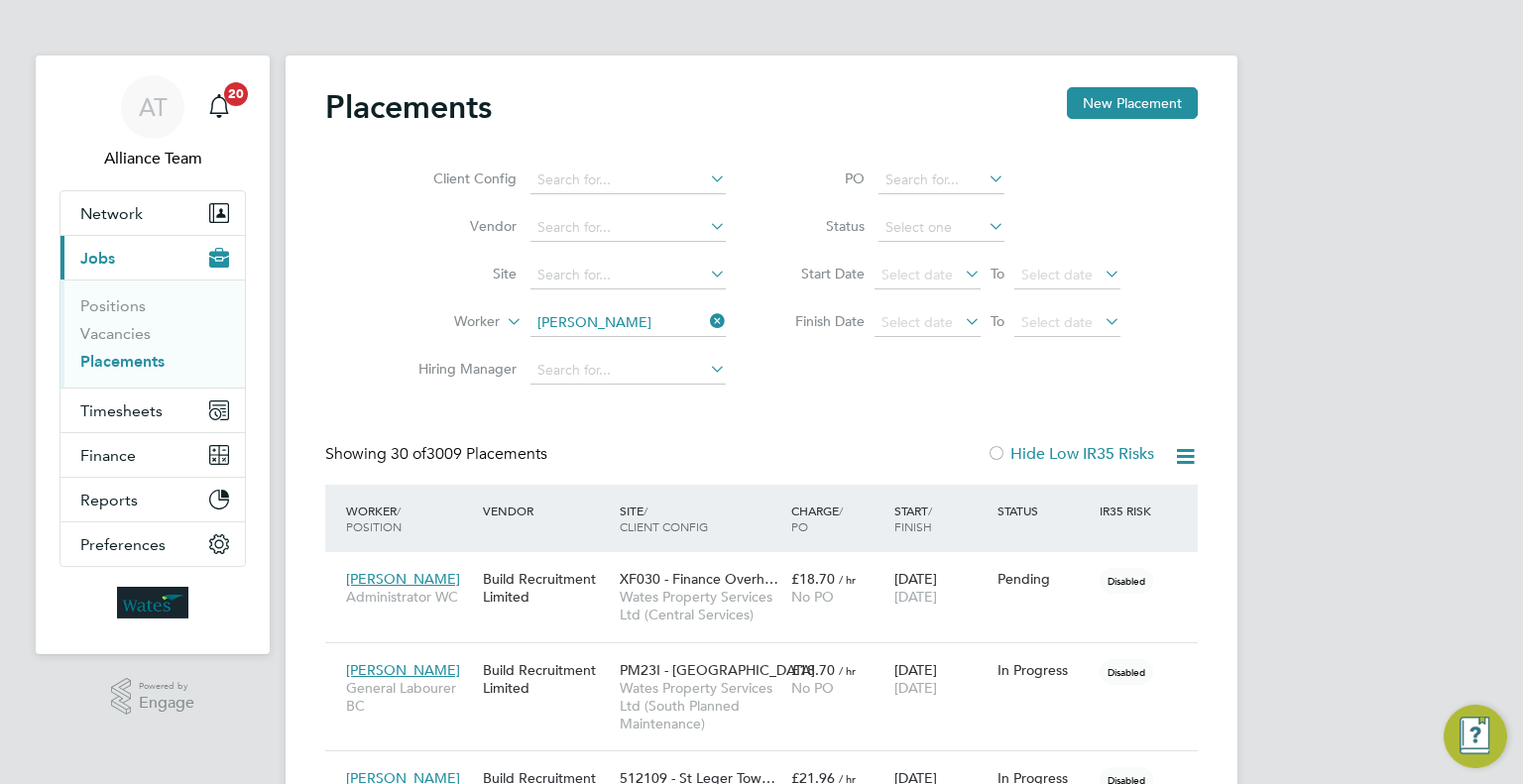 click on "Emma  Briston" 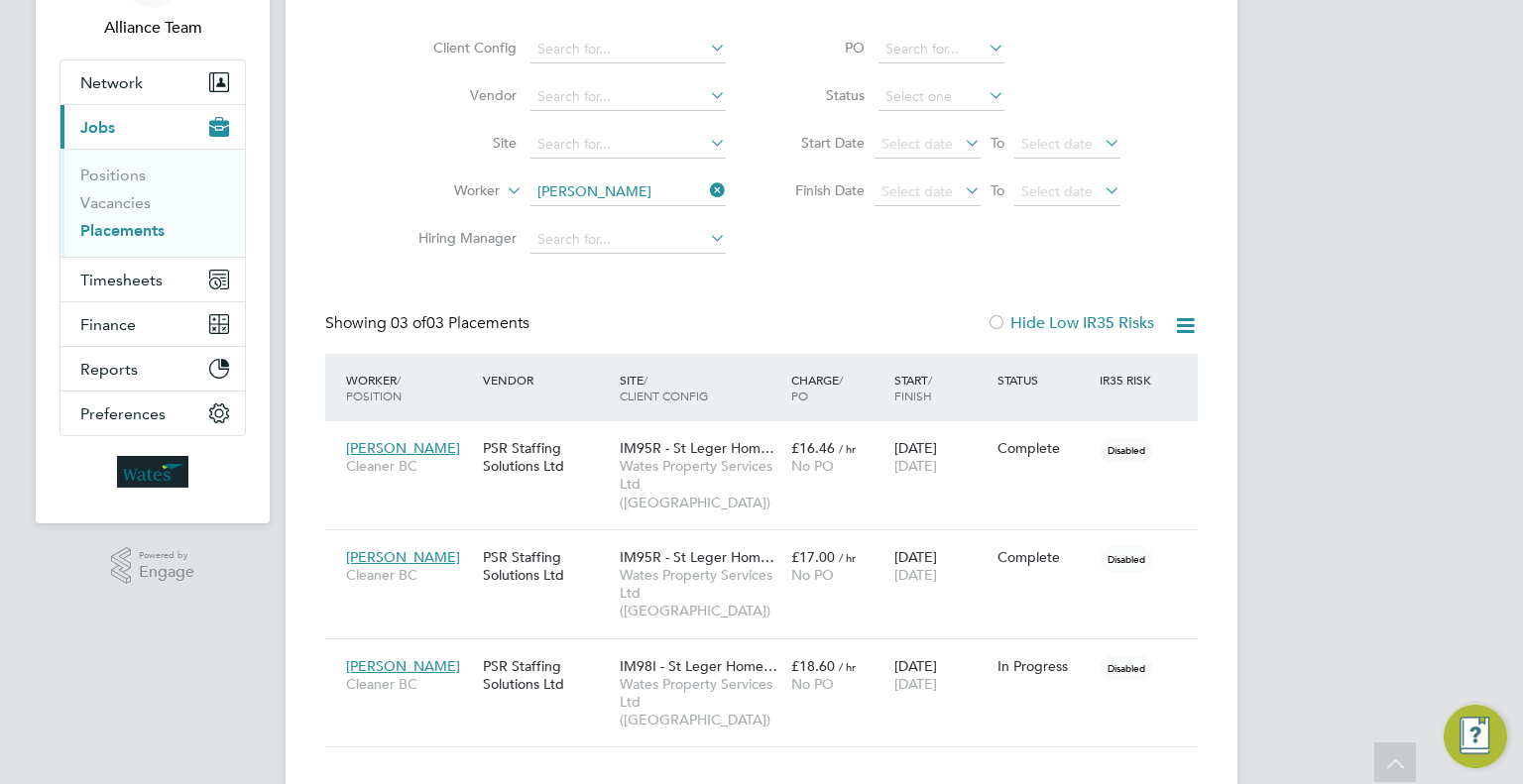 click on "Emma Briston" 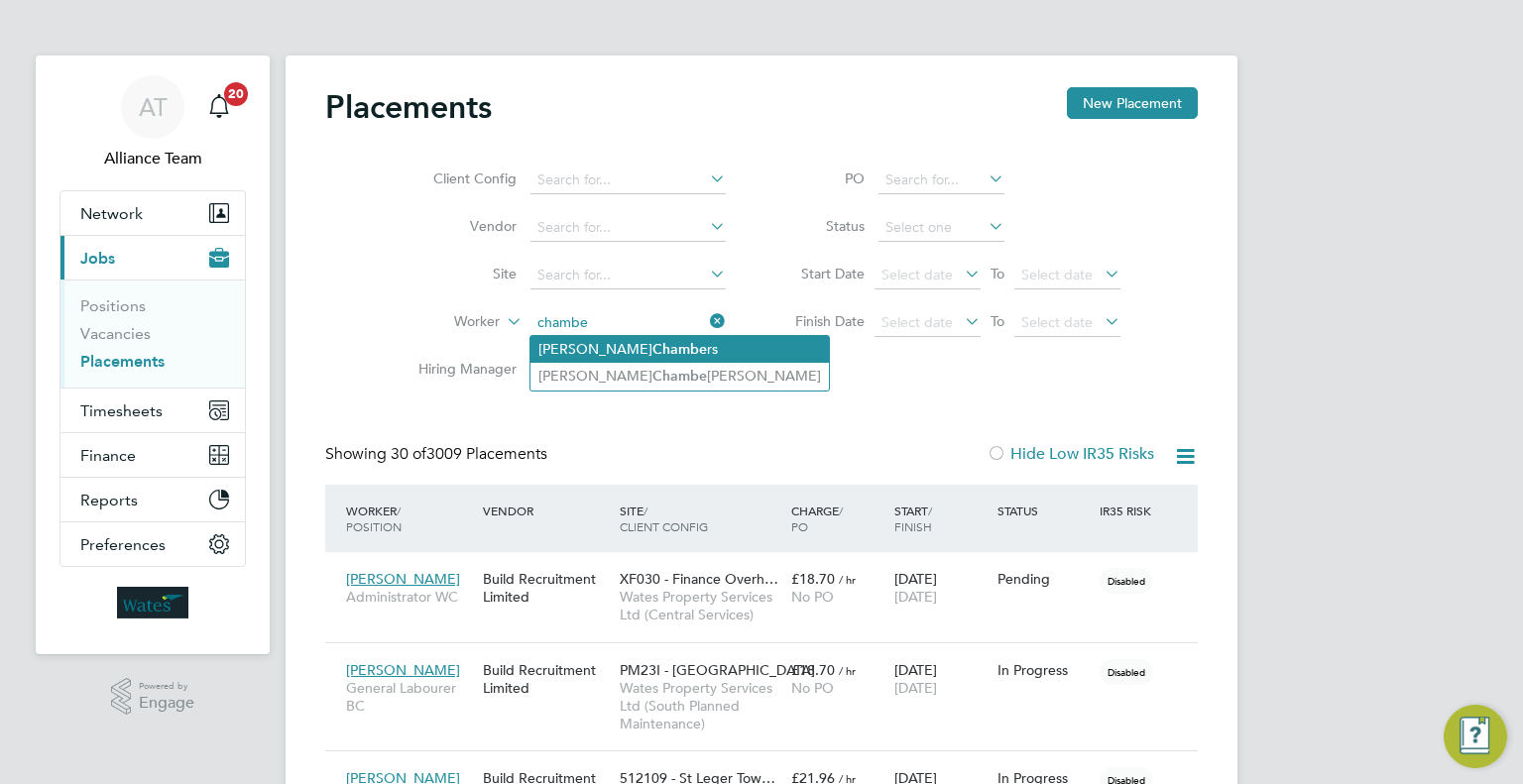 click on "Andrew  Chambe rs" 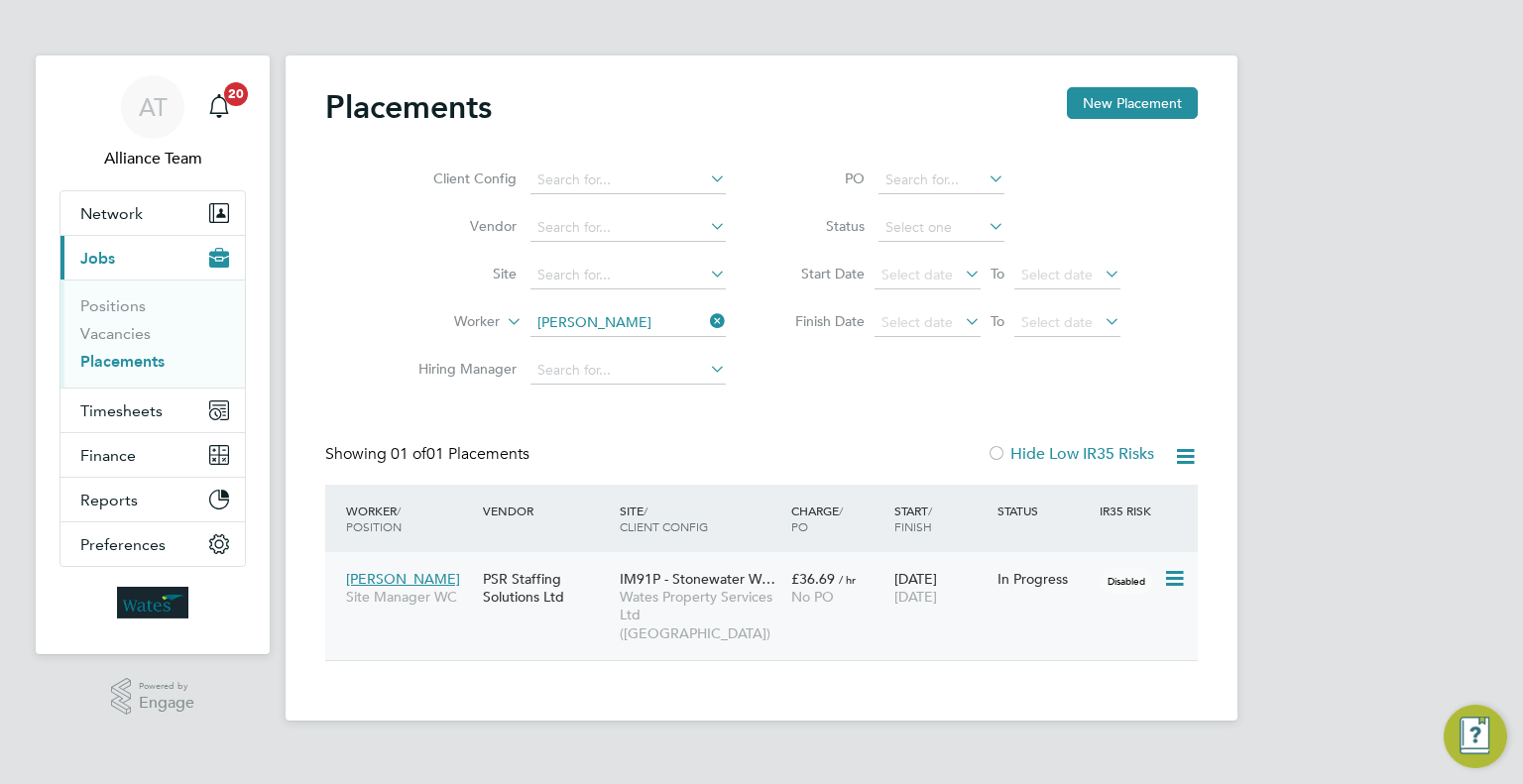 click on "Wates Property Services Ltd (Central & North)" 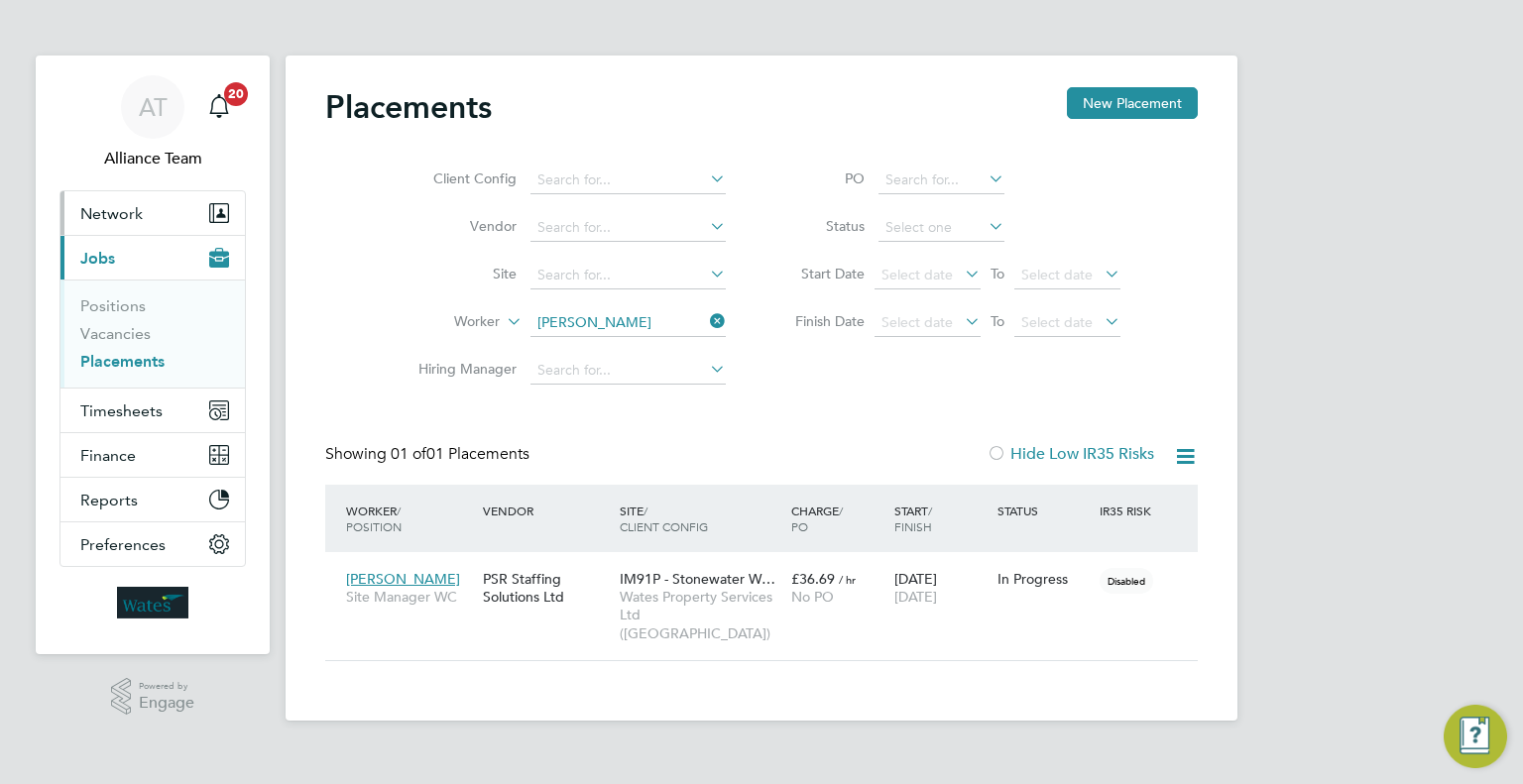 click on "Network" at bounding box center (111, 213) 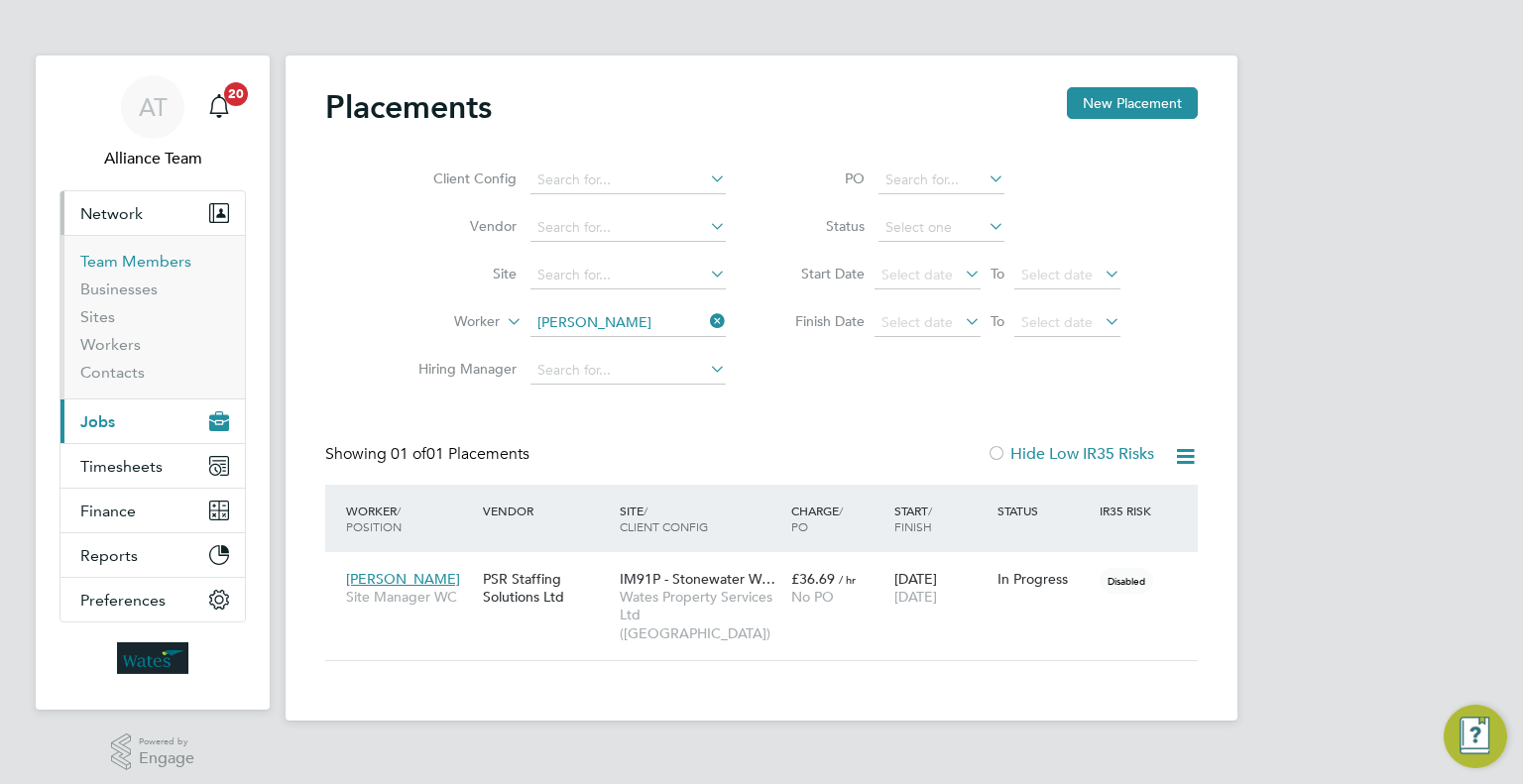 click on "Team Members" at bounding box center (136, 261) 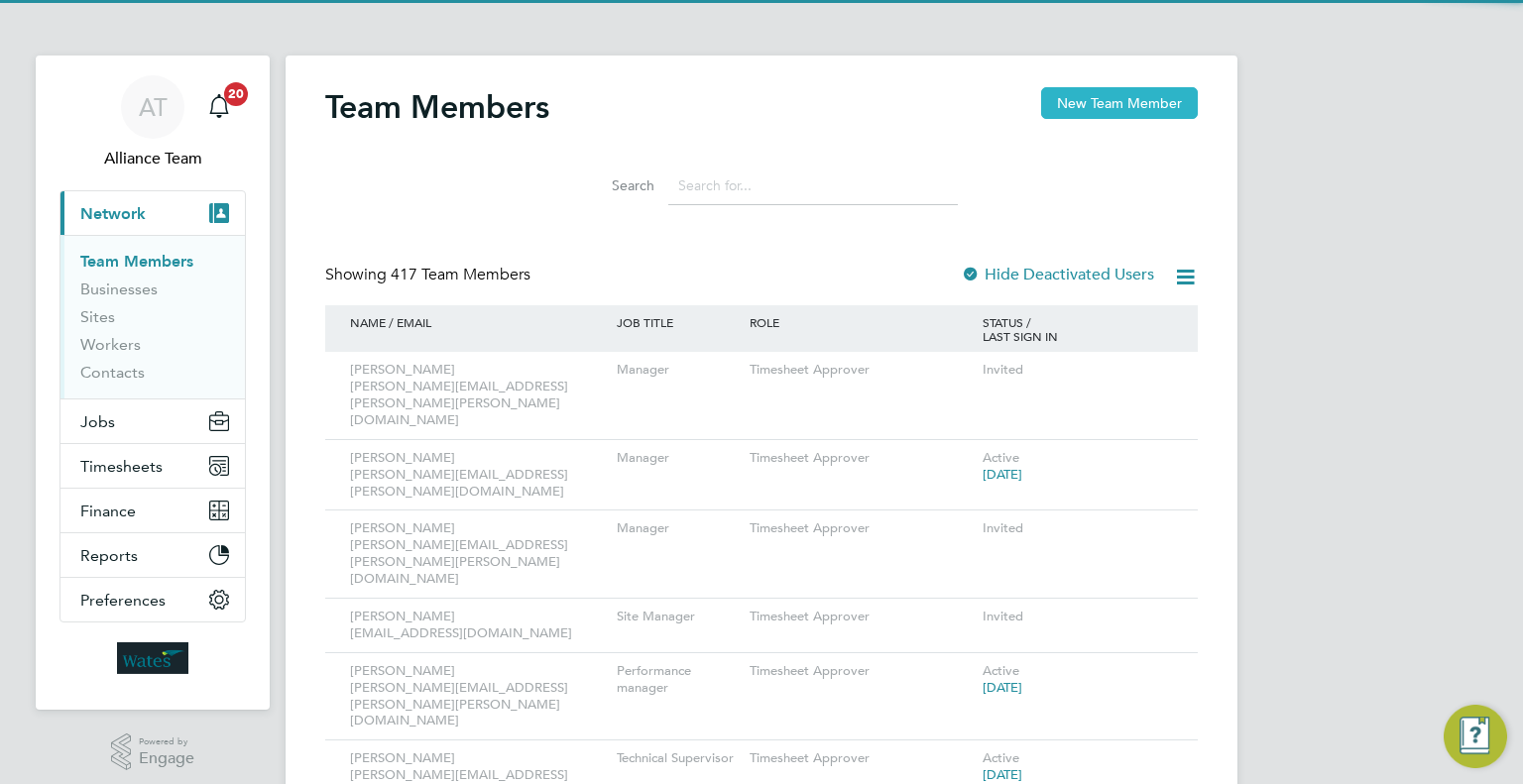click on "New Team Member" 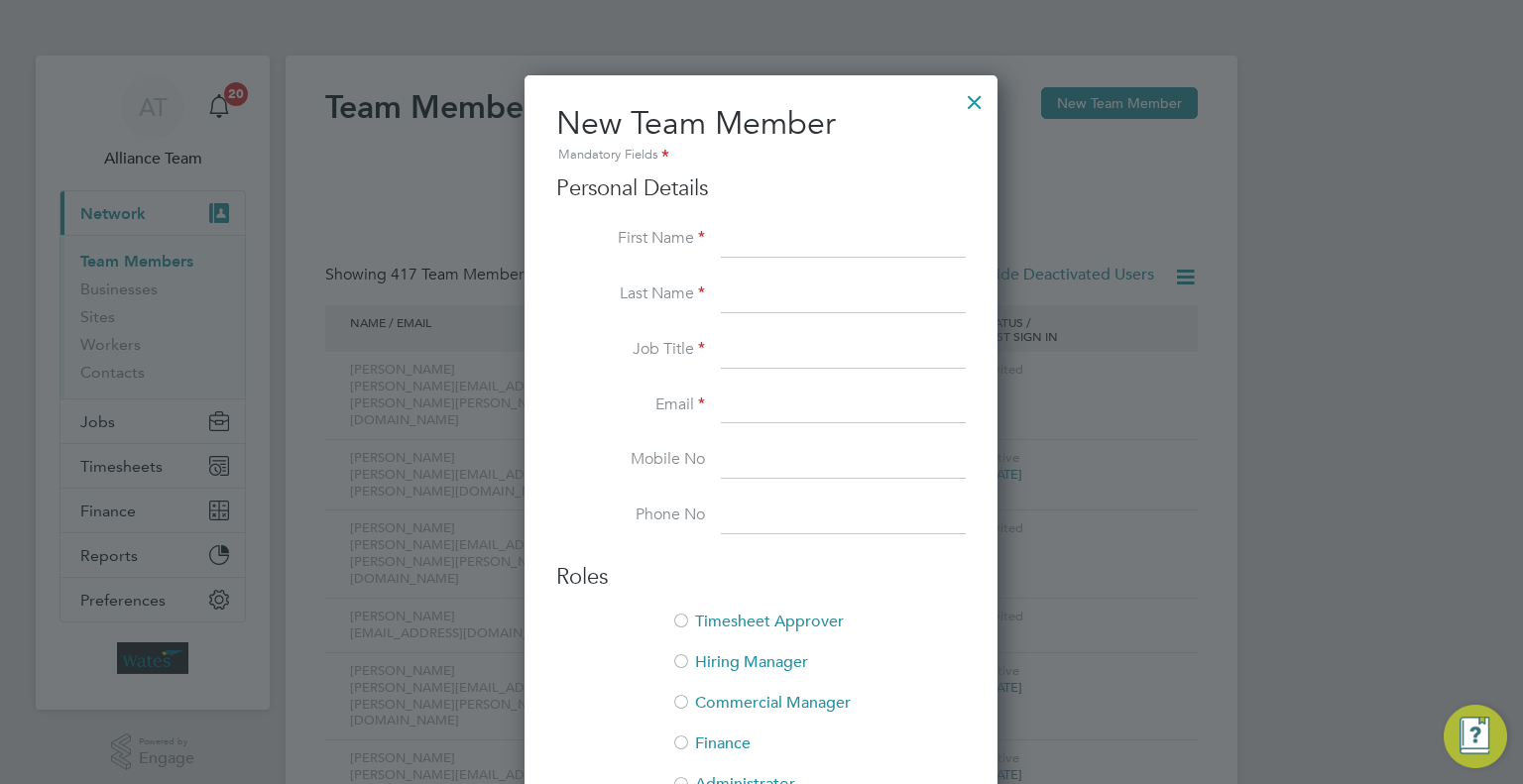 scroll, scrollTop: 9, scrollLeft: 9, axis: both 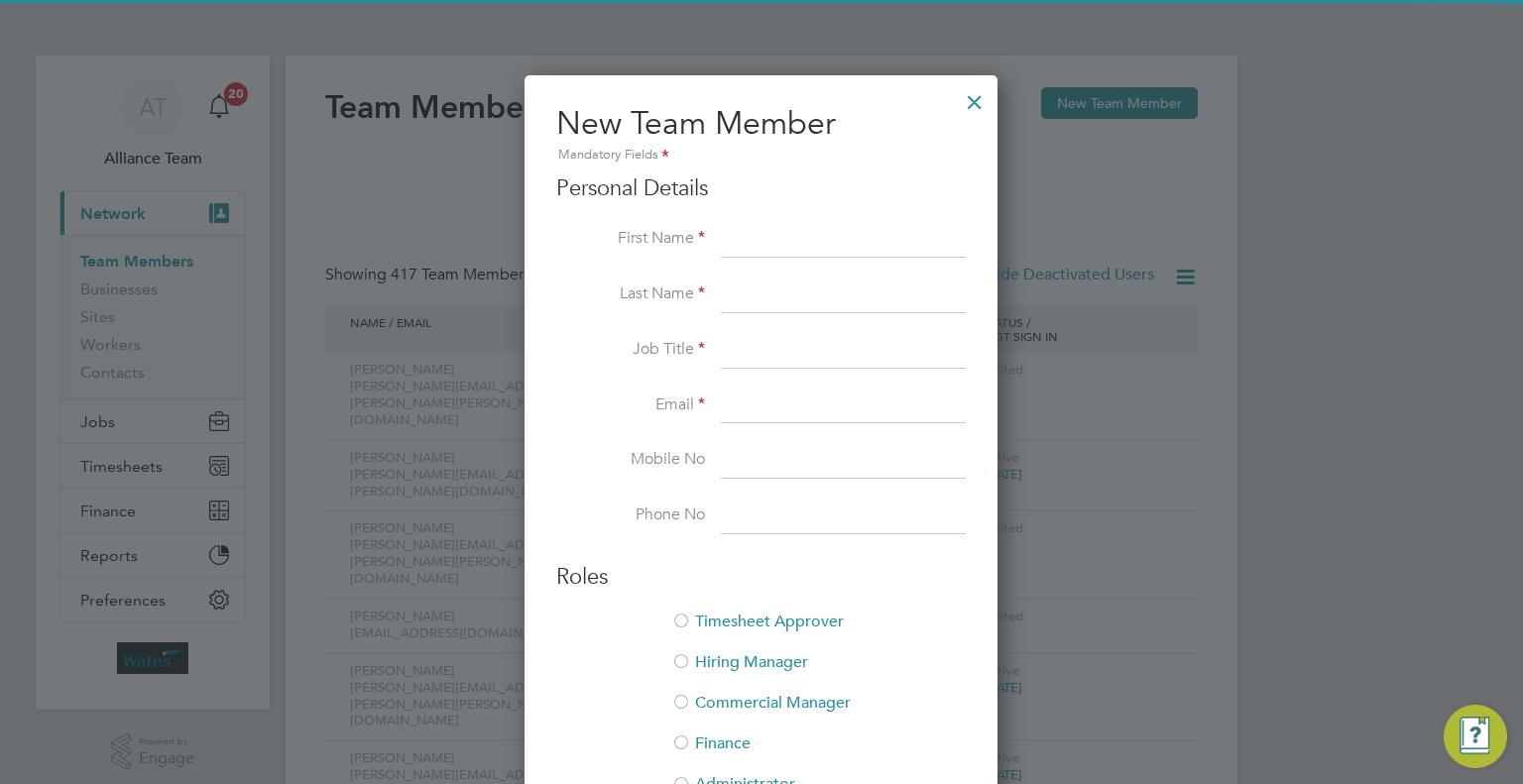 click at bounding box center (843, 240) 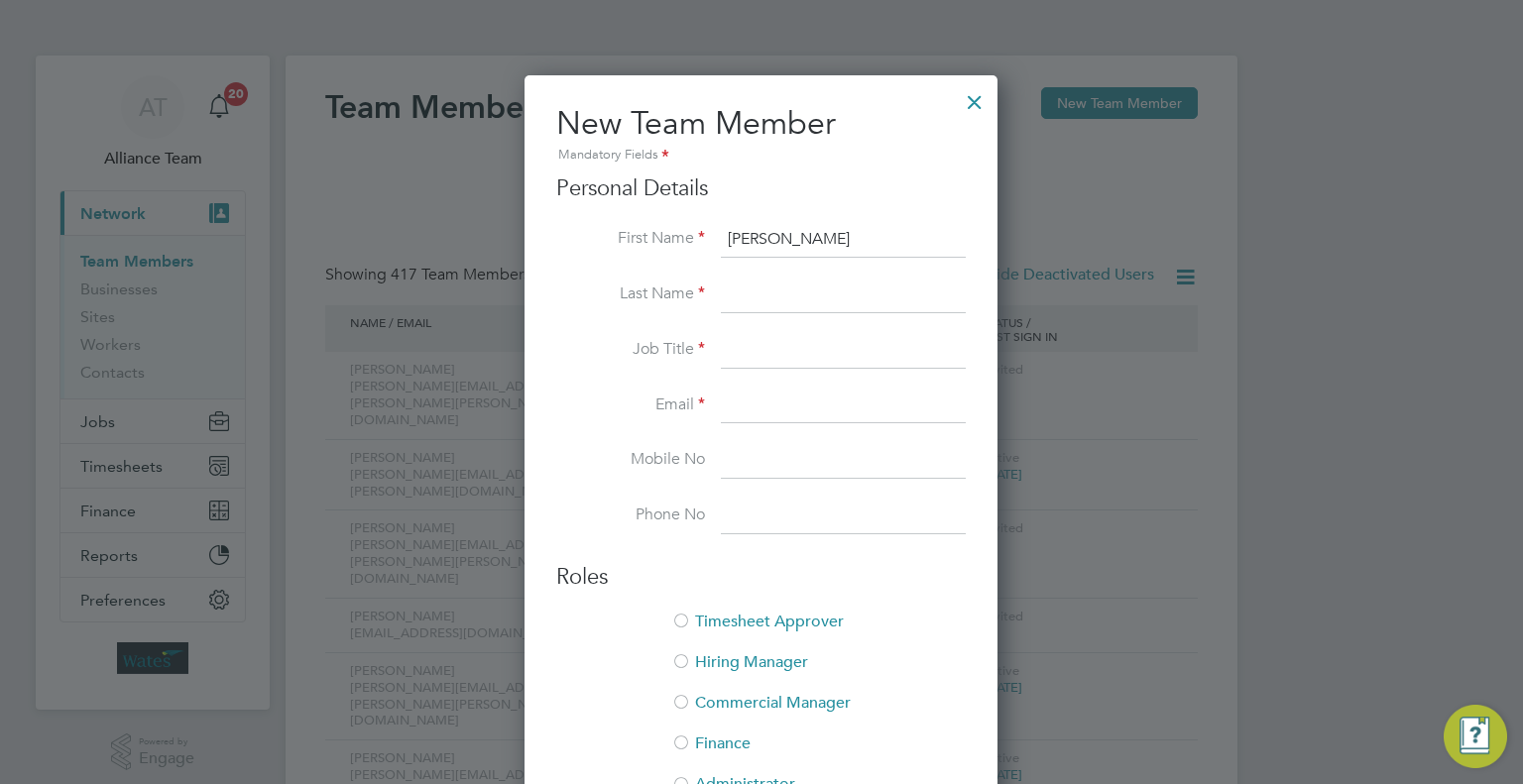 type on "Mick" 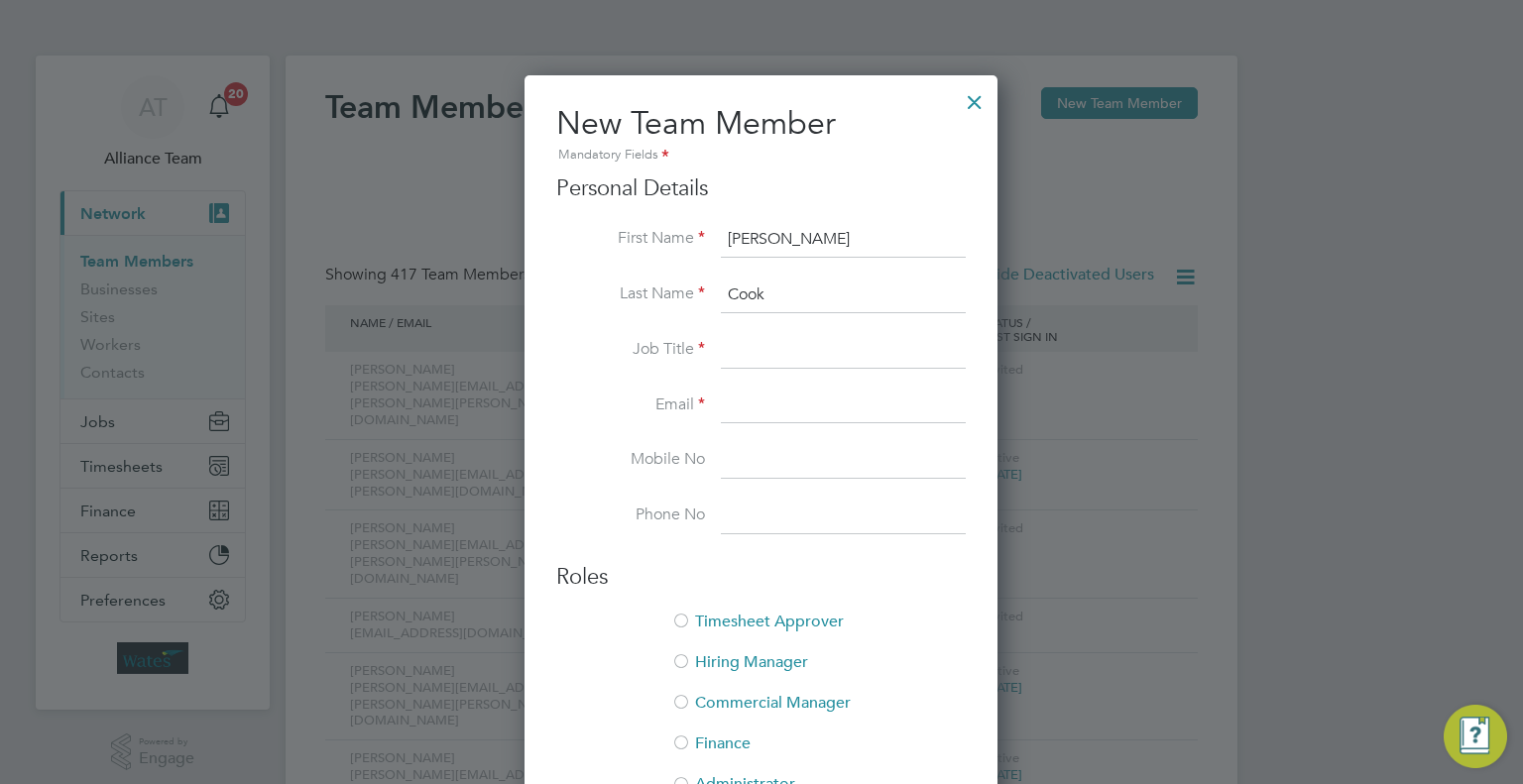 type on "Cook" 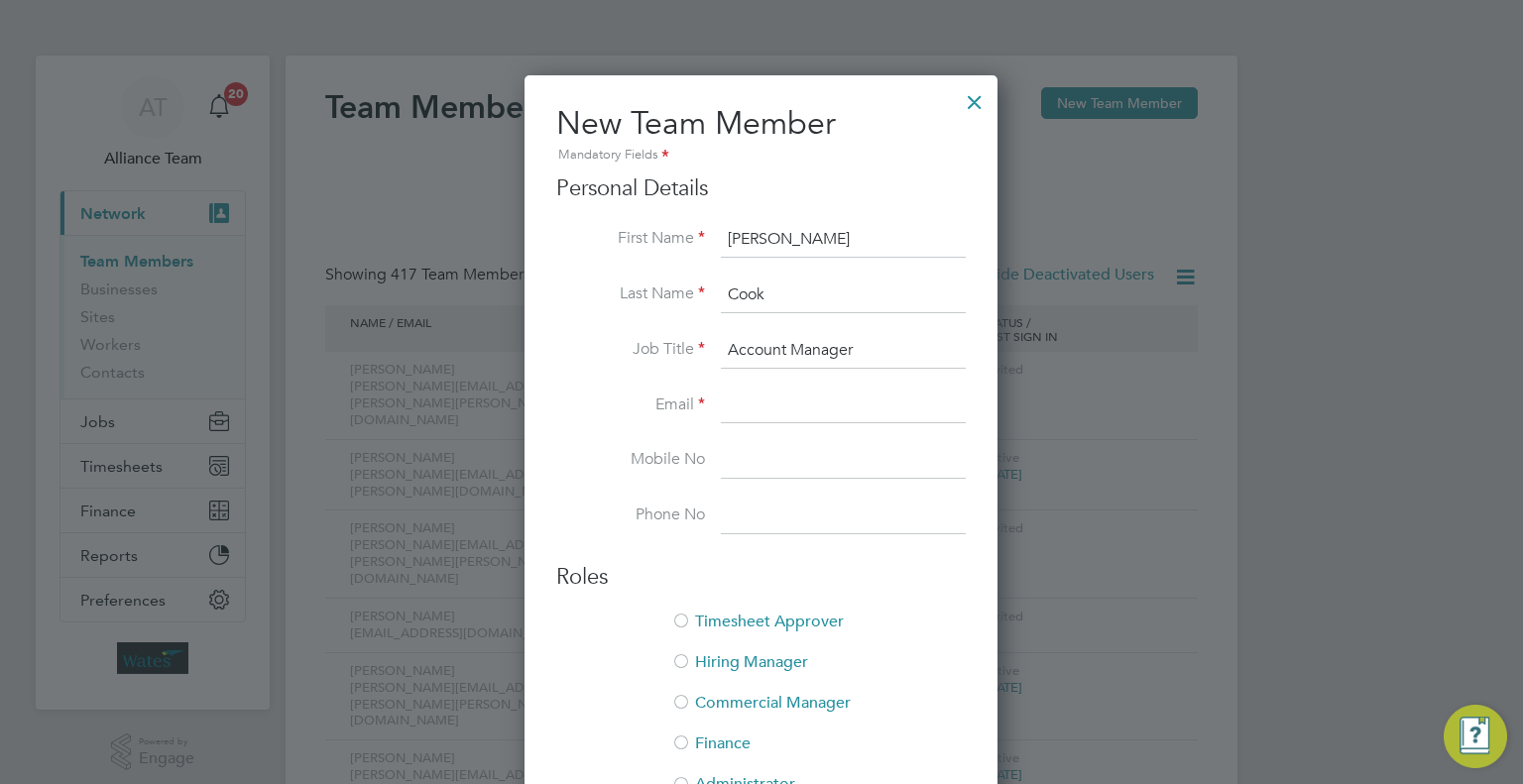 type on "Account Manager" 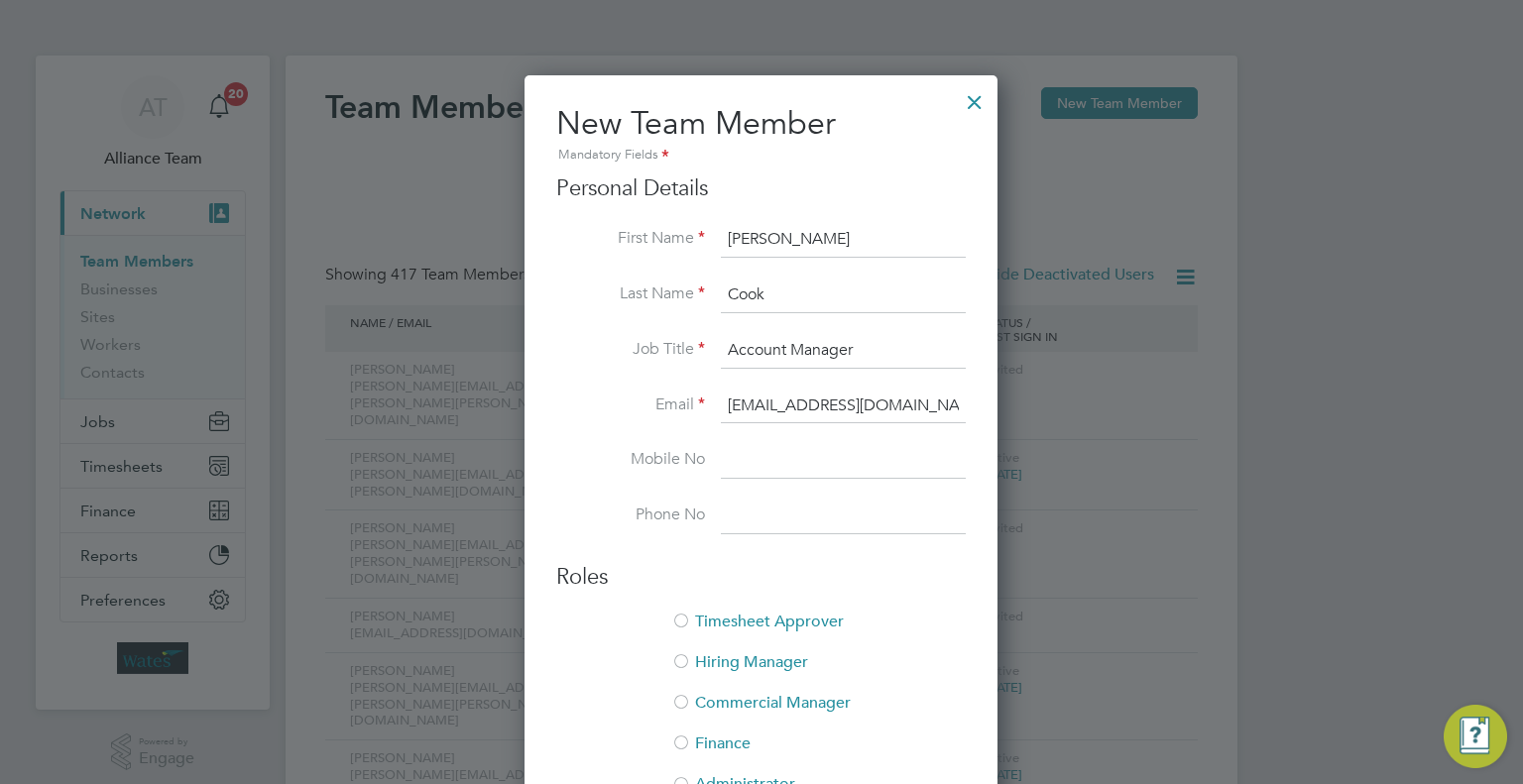 type on "mick.cook@wates.co.uk" 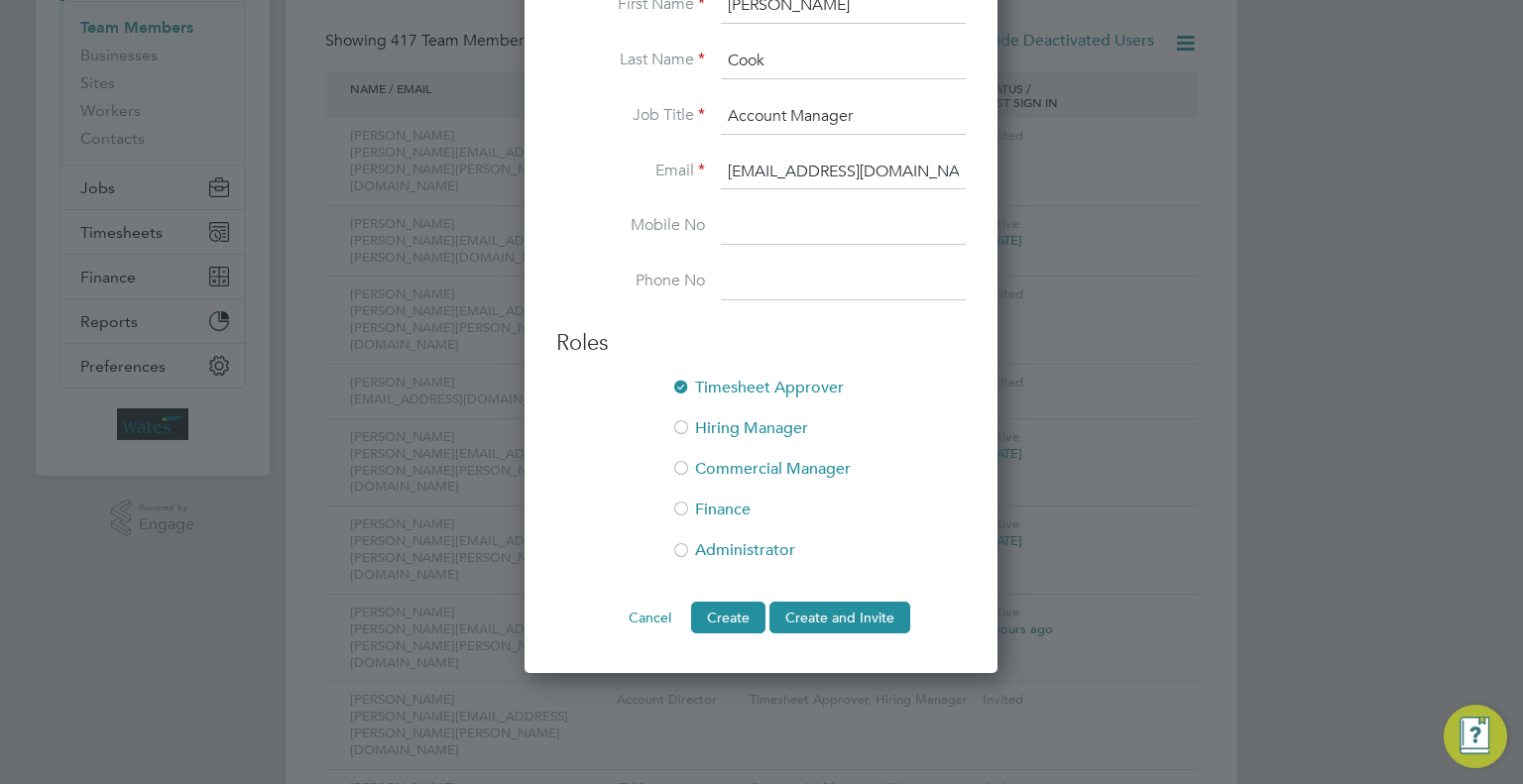 scroll, scrollTop: 238, scrollLeft: 0, axis: vertical 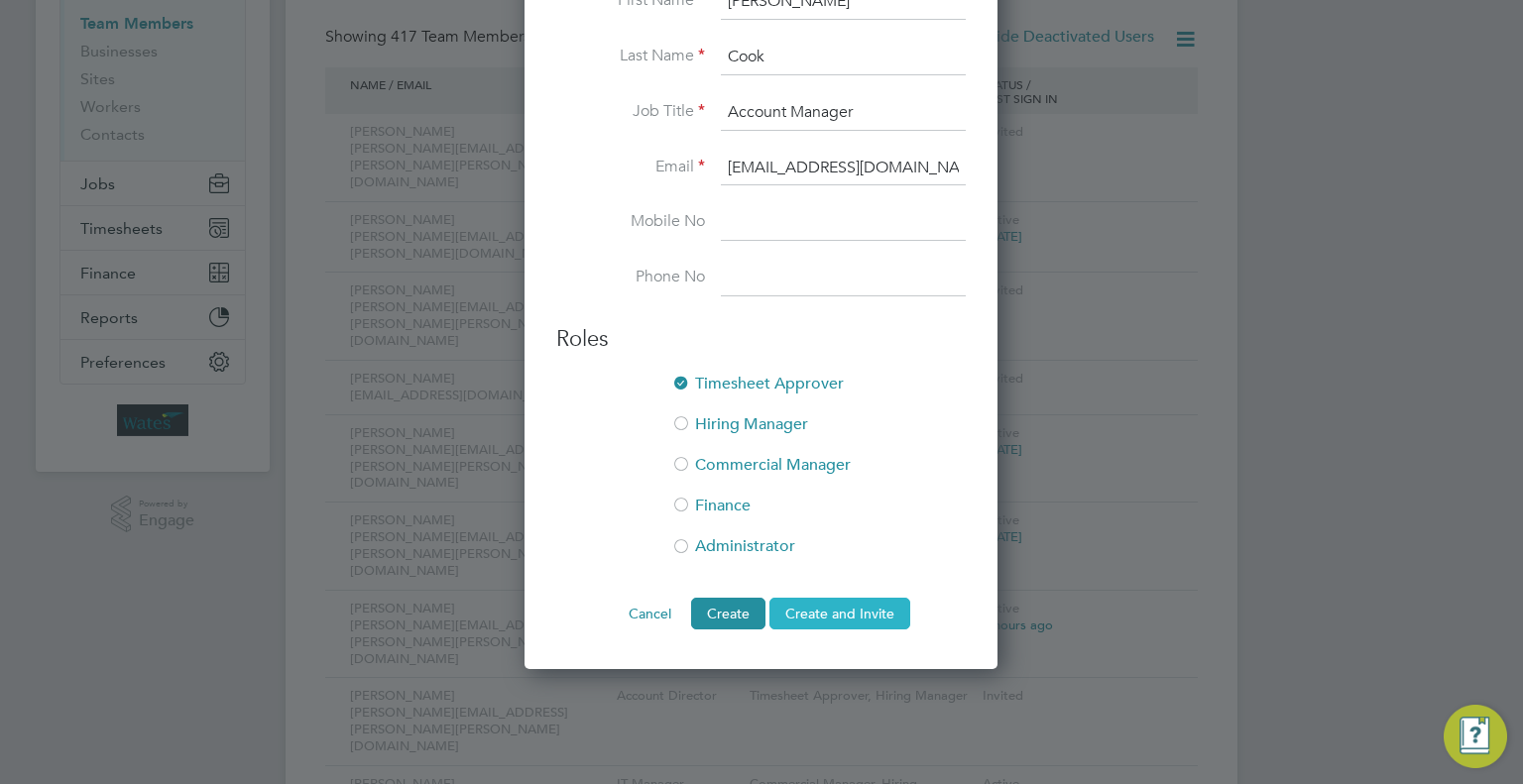 click on "Create and Invite" at bounding box center (840, 614) 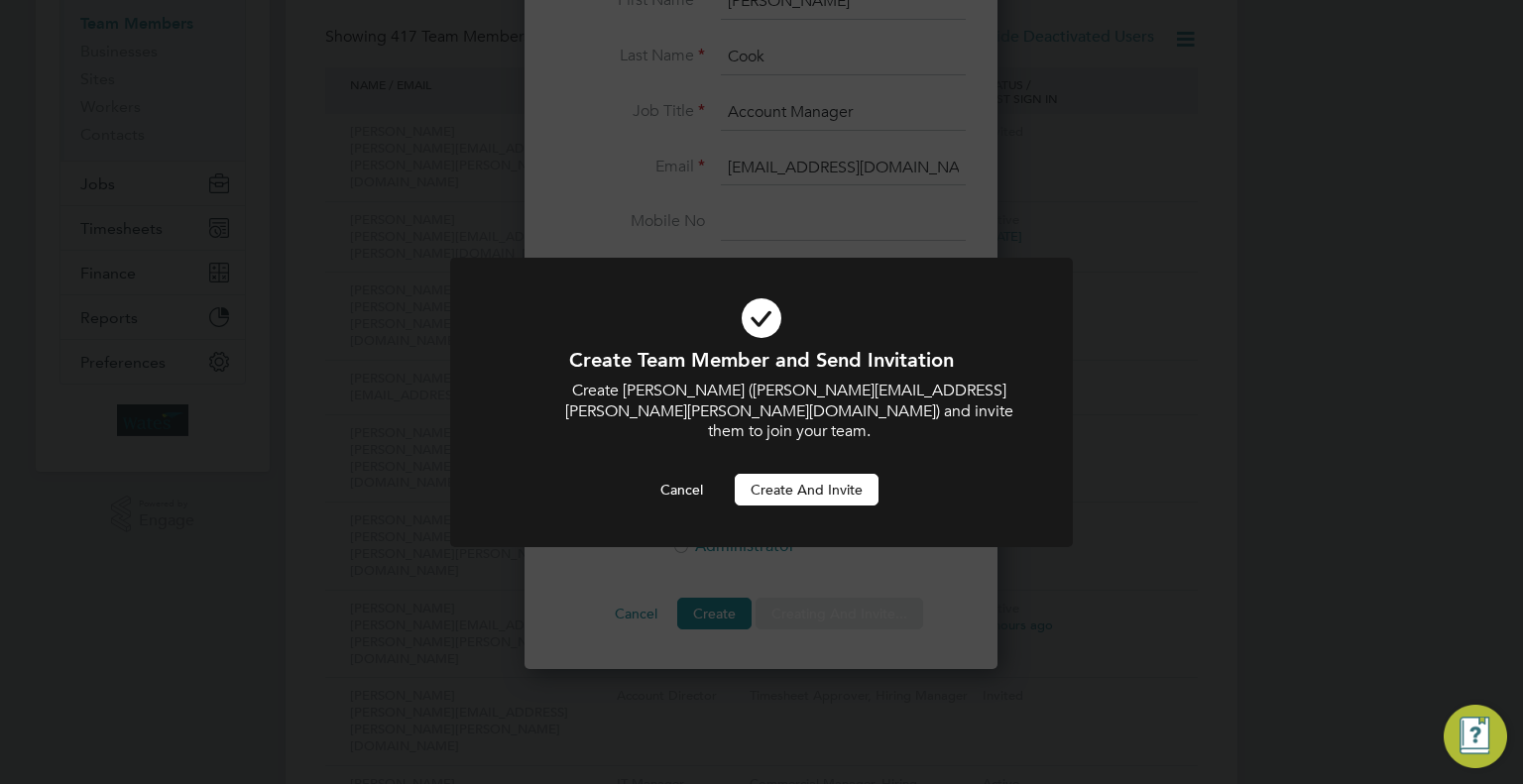 scroll, scrollTop: 0, scrollLeft: 0, axis: both 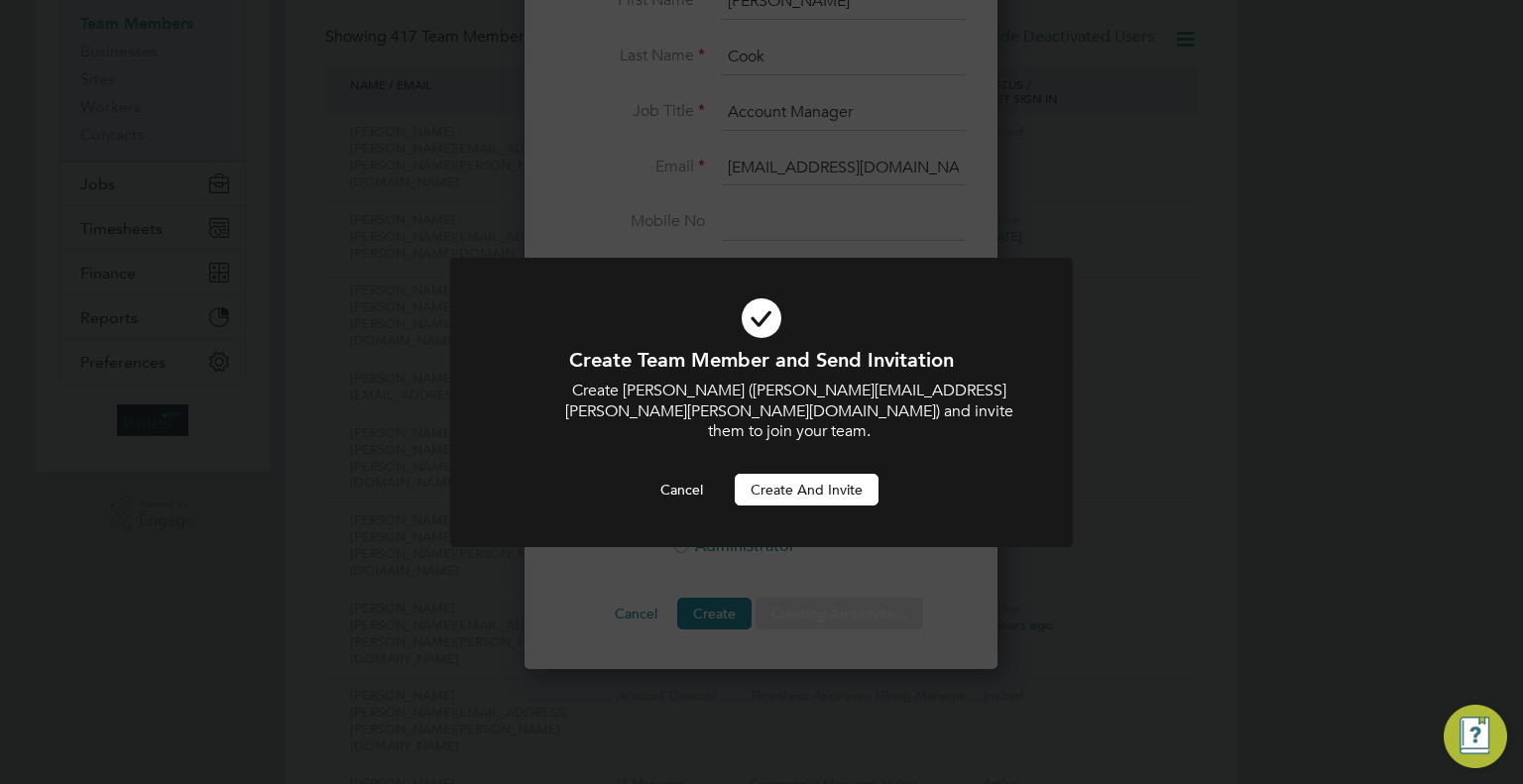 click on "Create and invite" at bounding box center (806, 490) 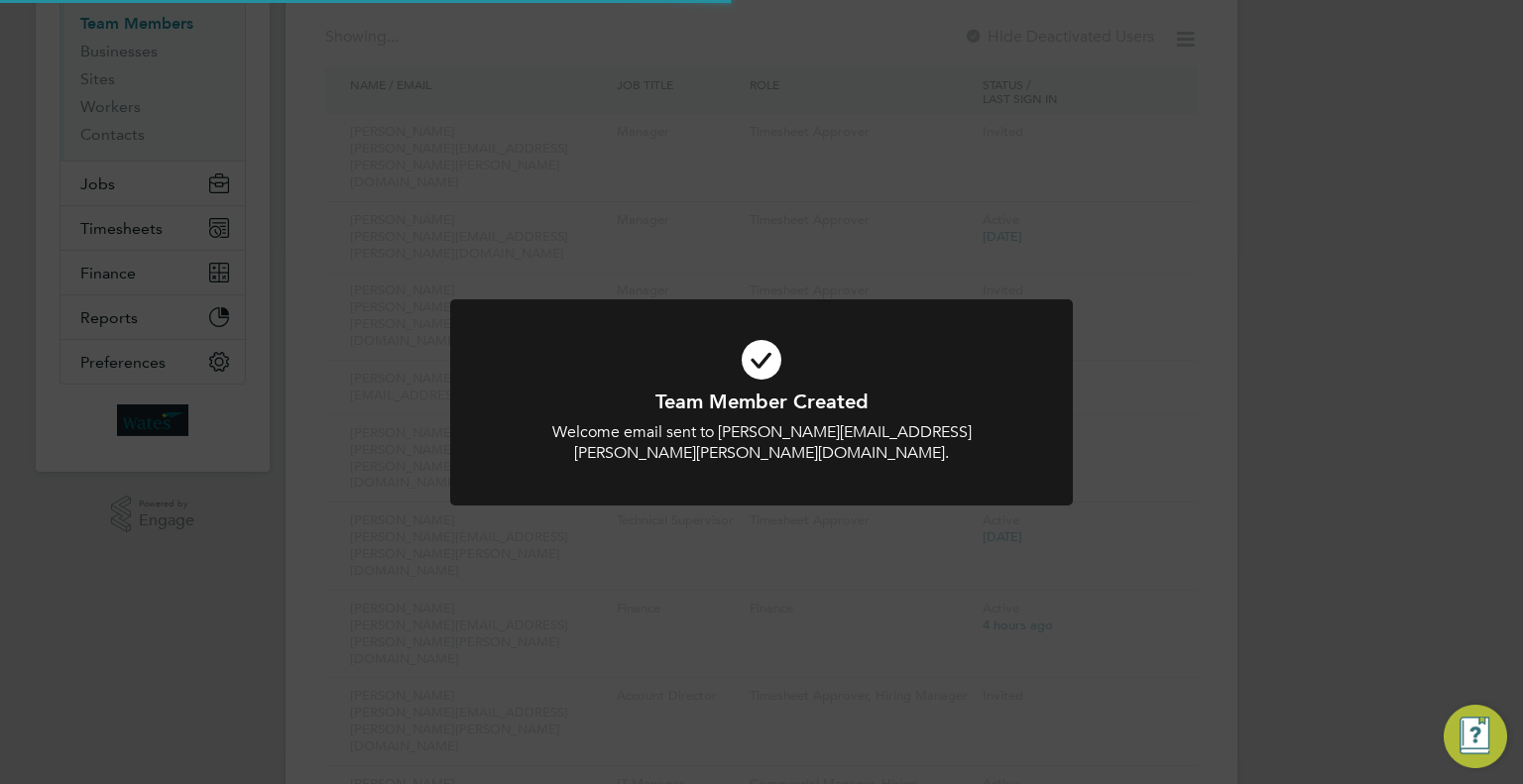 scroll, scrollTop: 48, scrollLeft: 0, axis: vertical 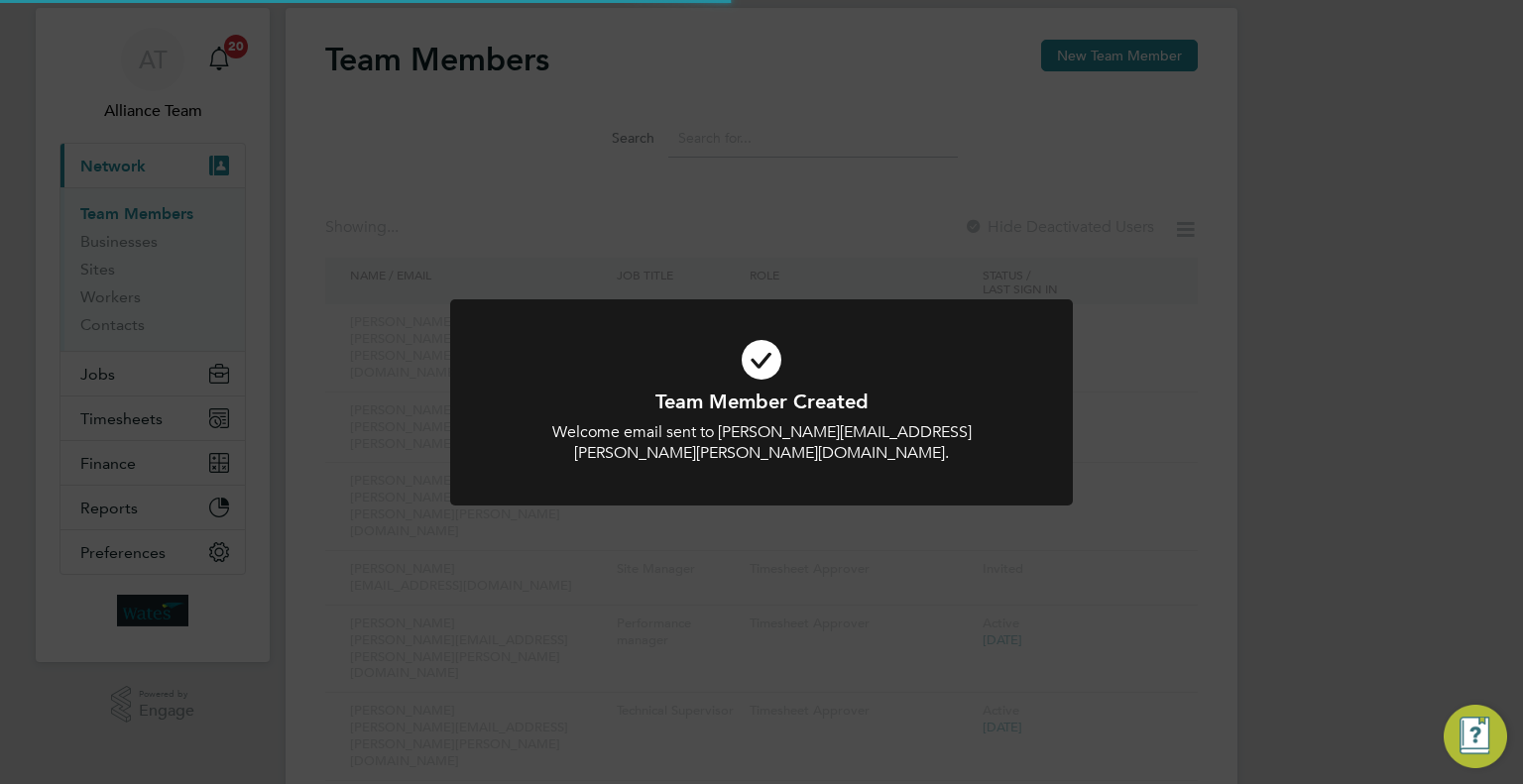 click on "Team Member Created Welcome email sent to mick.cook@wates.co.uk. Cancel Okay" 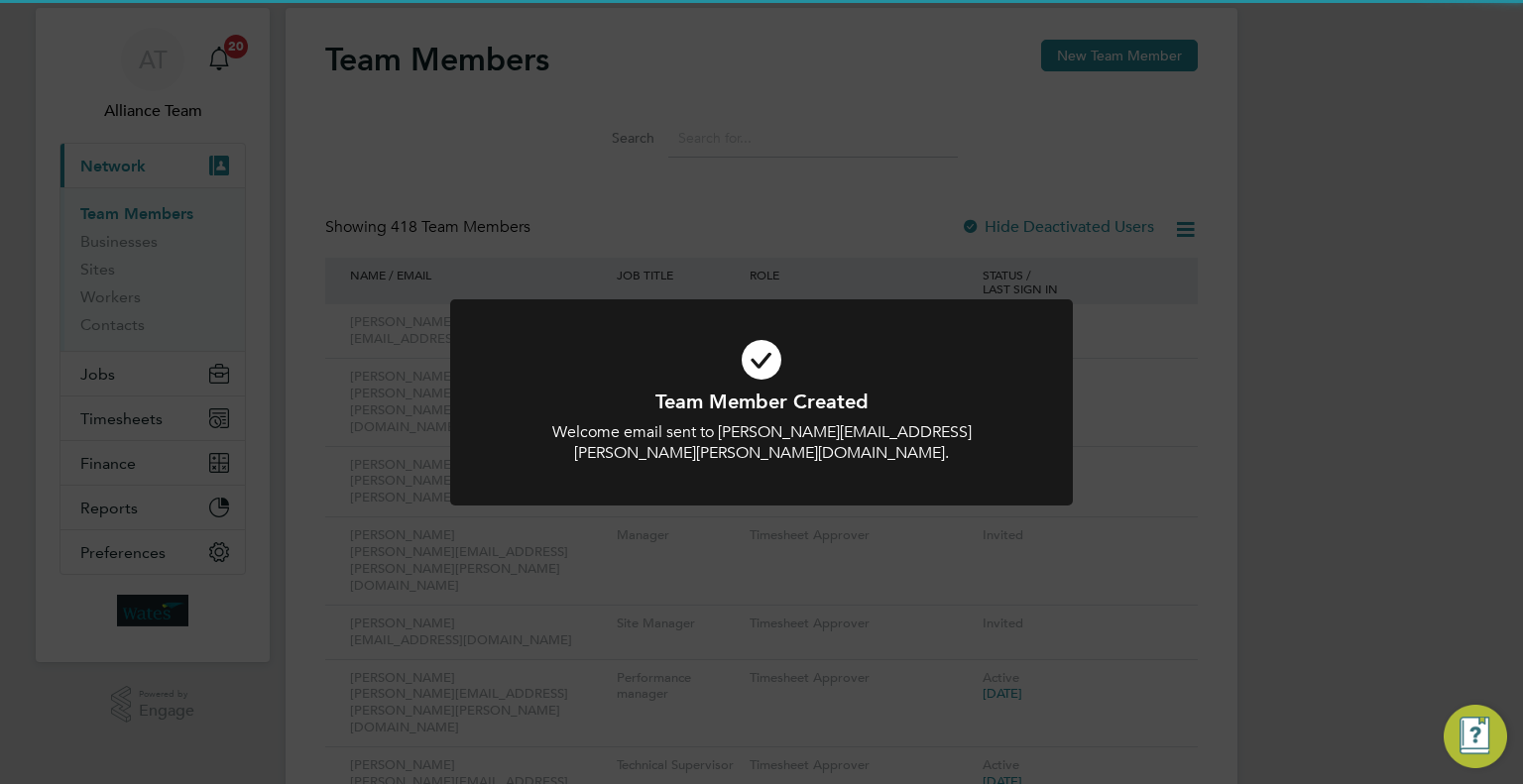 scroll, scrollTop: 0, scrollLeft: 0, axis: both 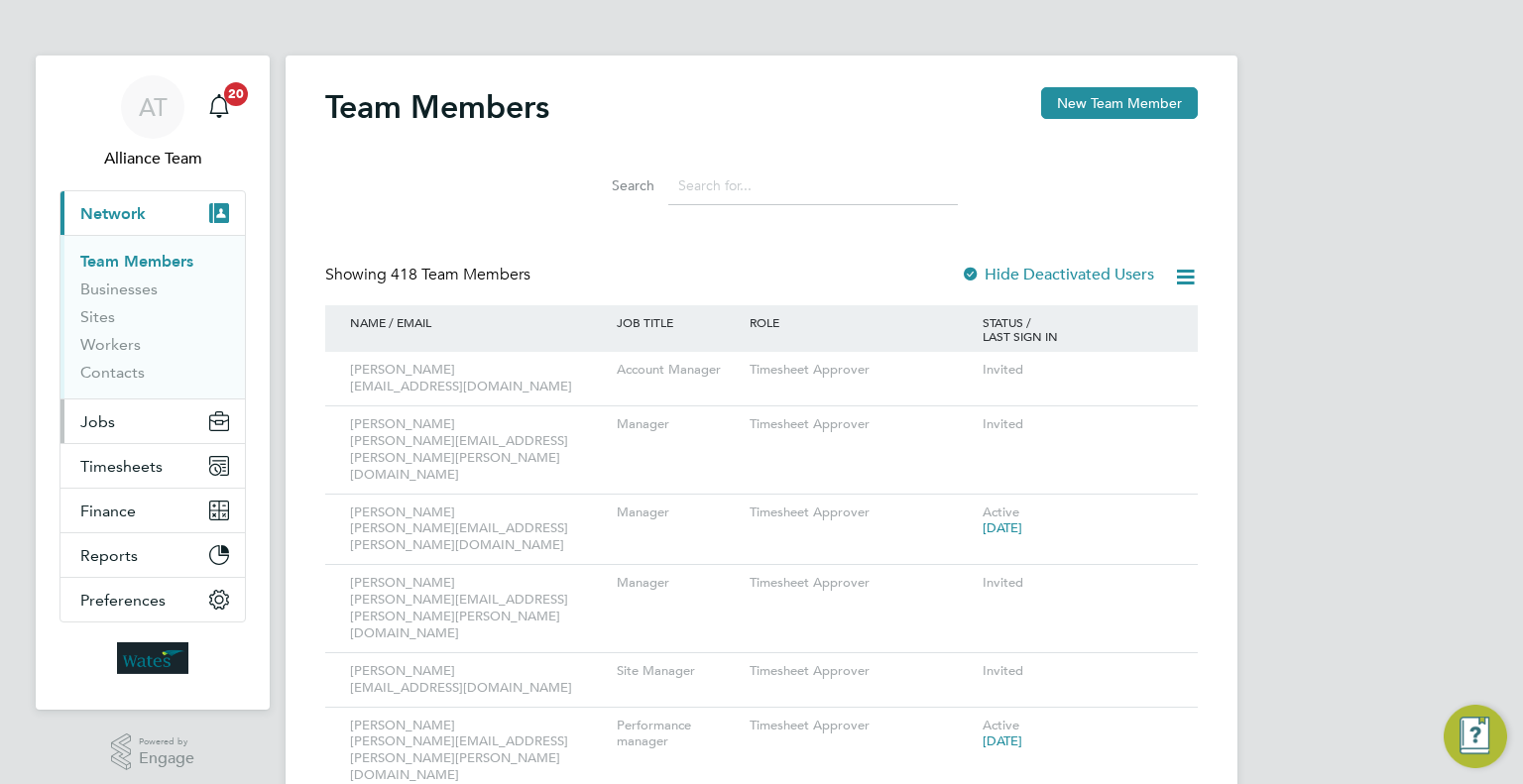 click on "Jobs" at bounding box center (153, 421) 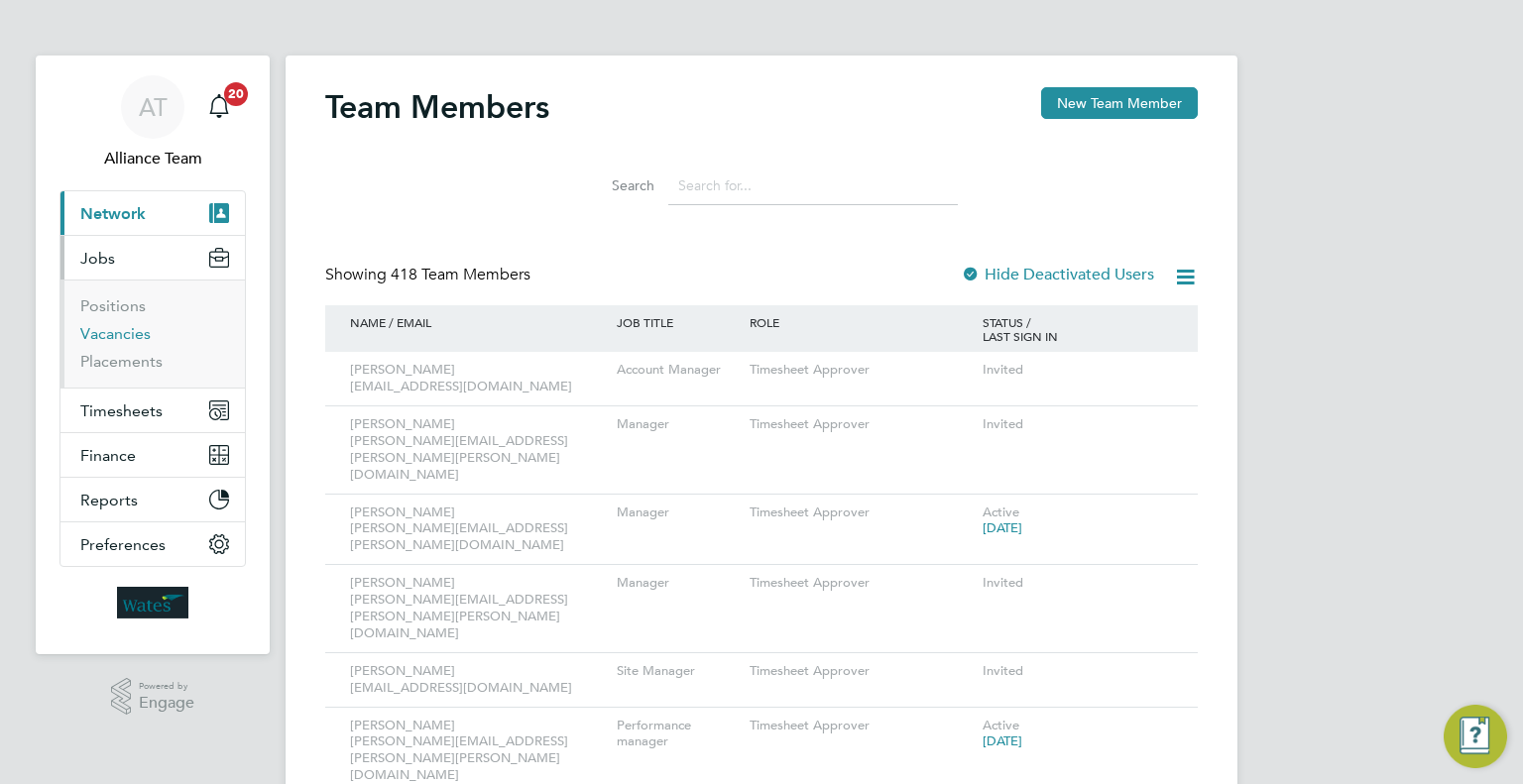 click on "Vacancies" at bounding box center (115, 333) 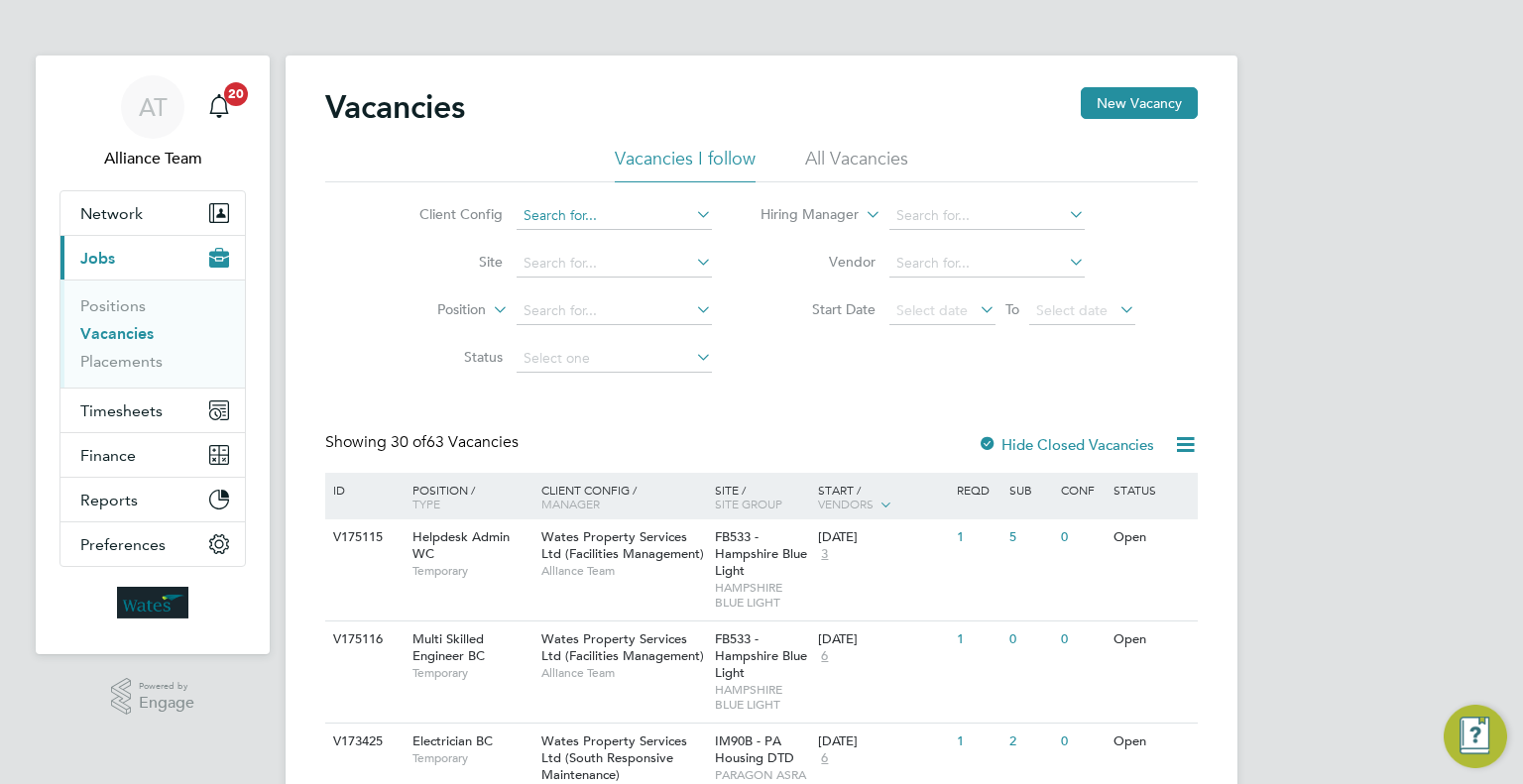 click 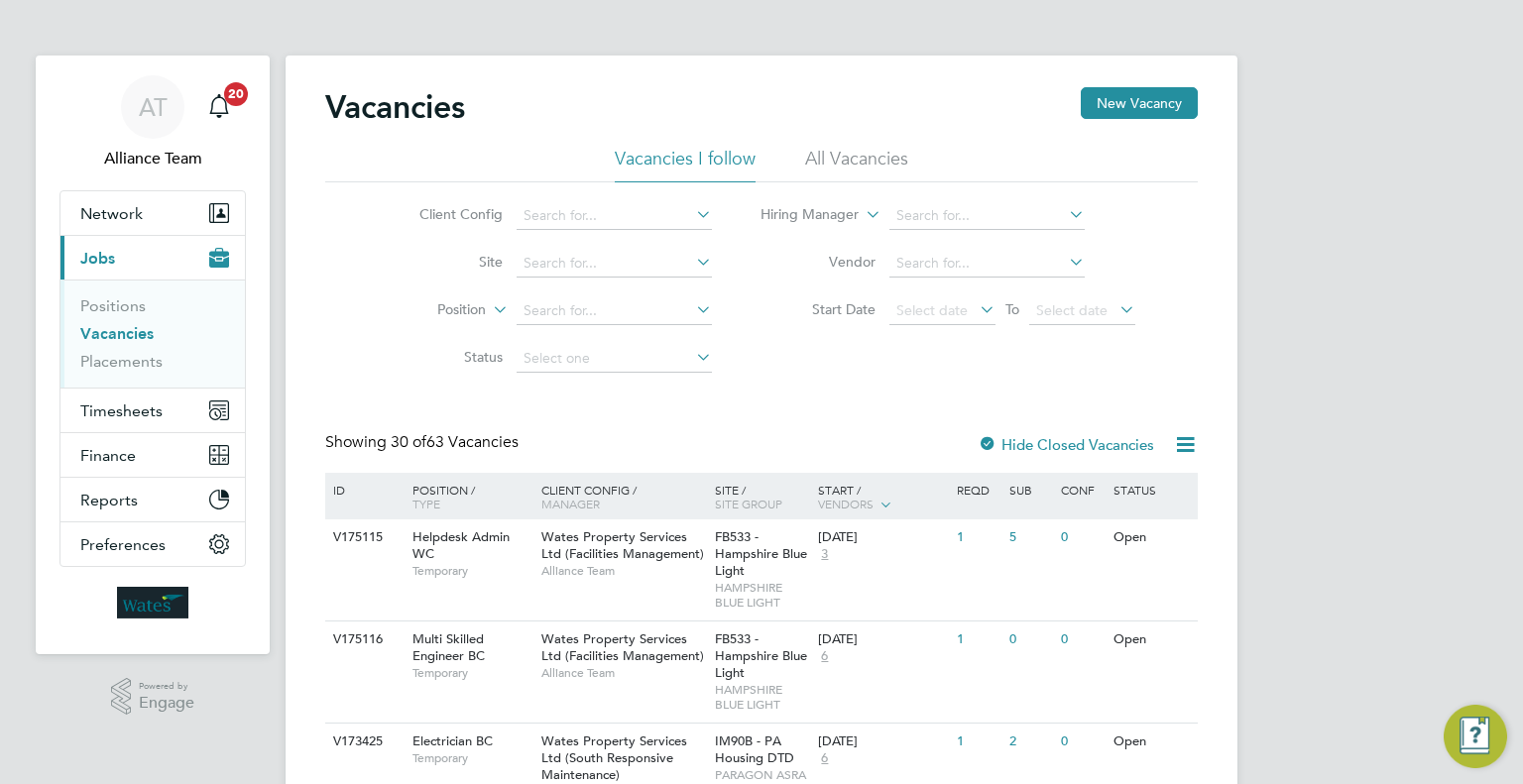 click on "Wates Property Services Ltd (Facilities Management)" 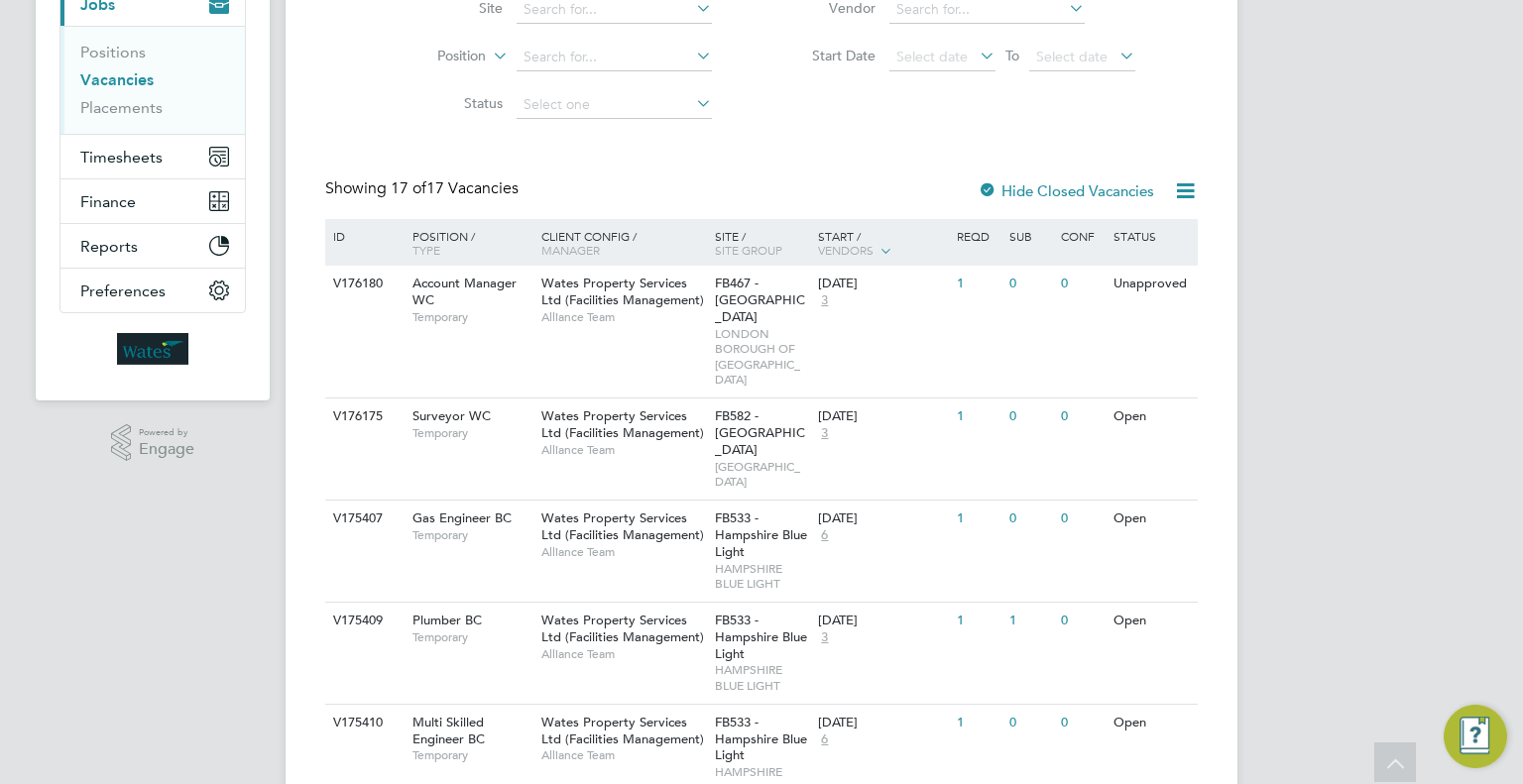scroll, scrollTop: 254, scrollLeft: 0, axis: vertical 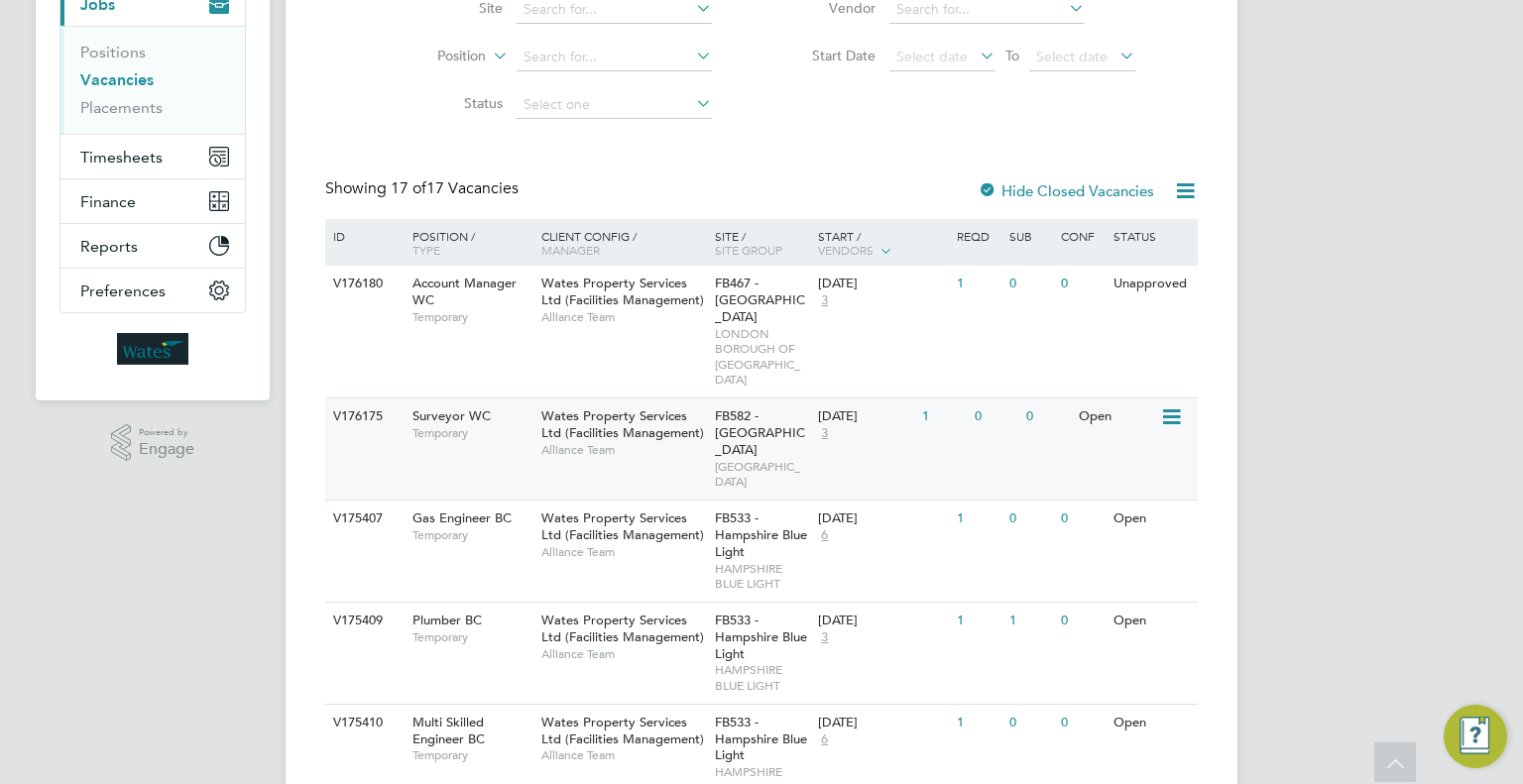 click on "3" 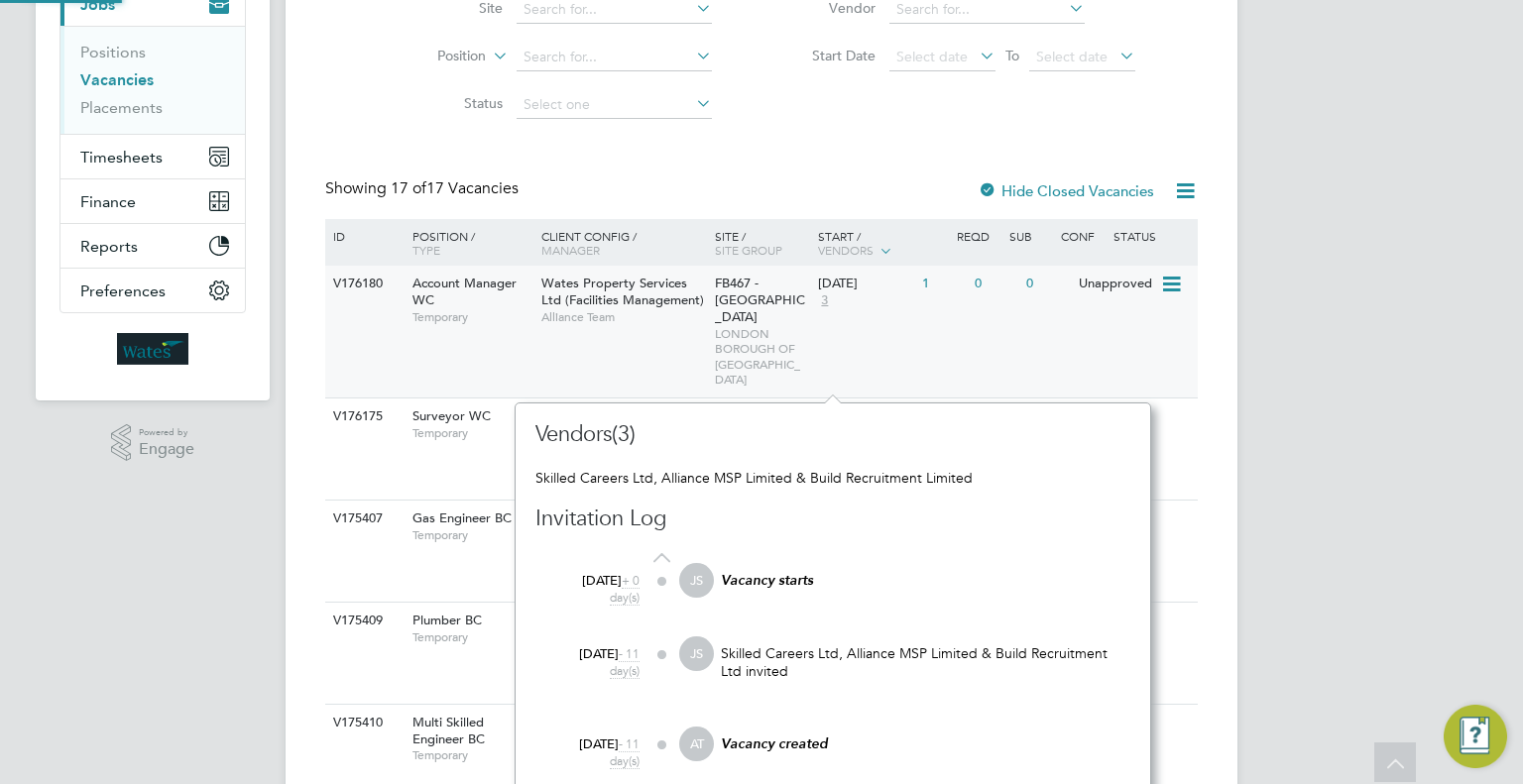 scroll, scrollTop: 12, scrollLeft: 11, axis: both 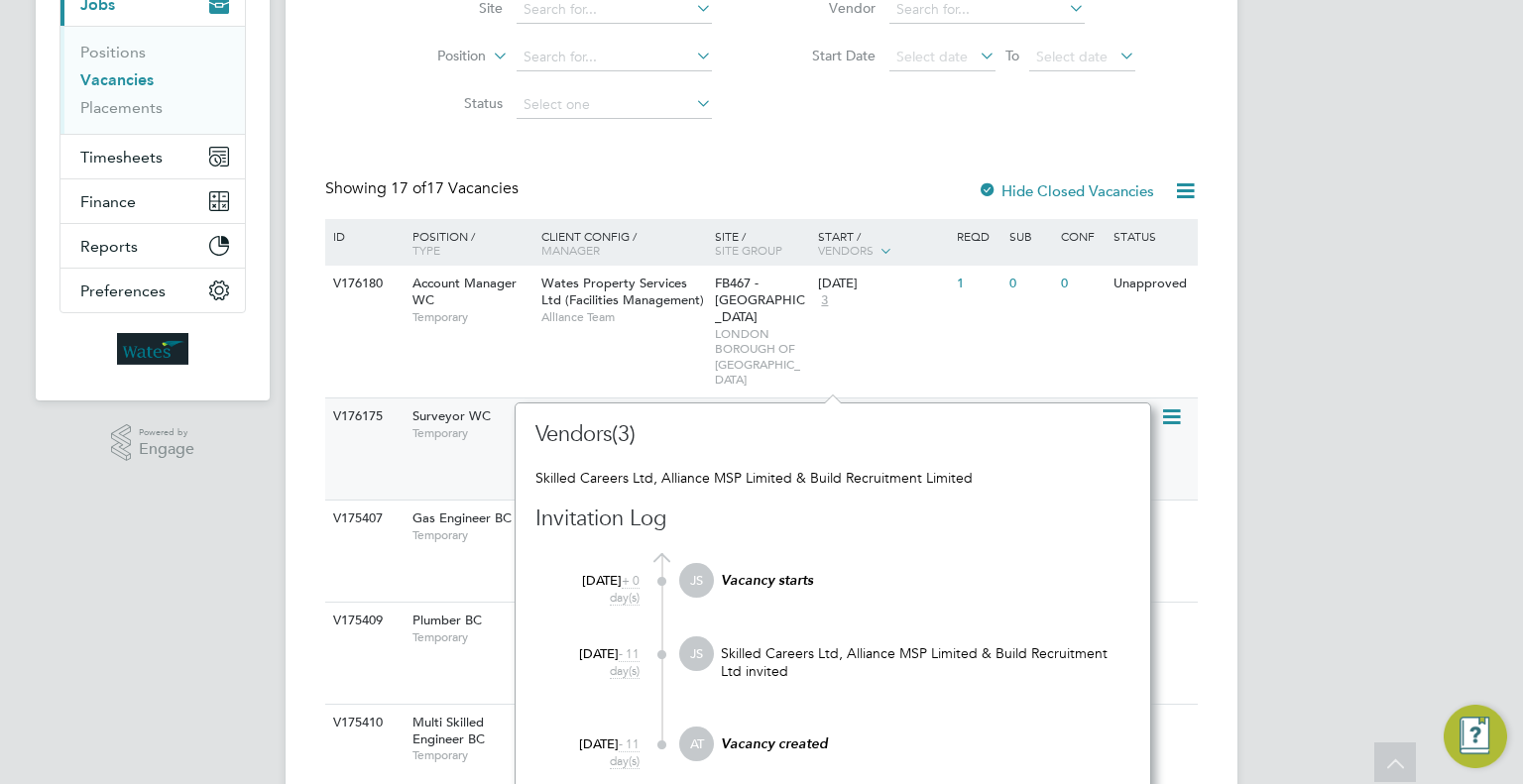 click on "21 Jul 2025 3" 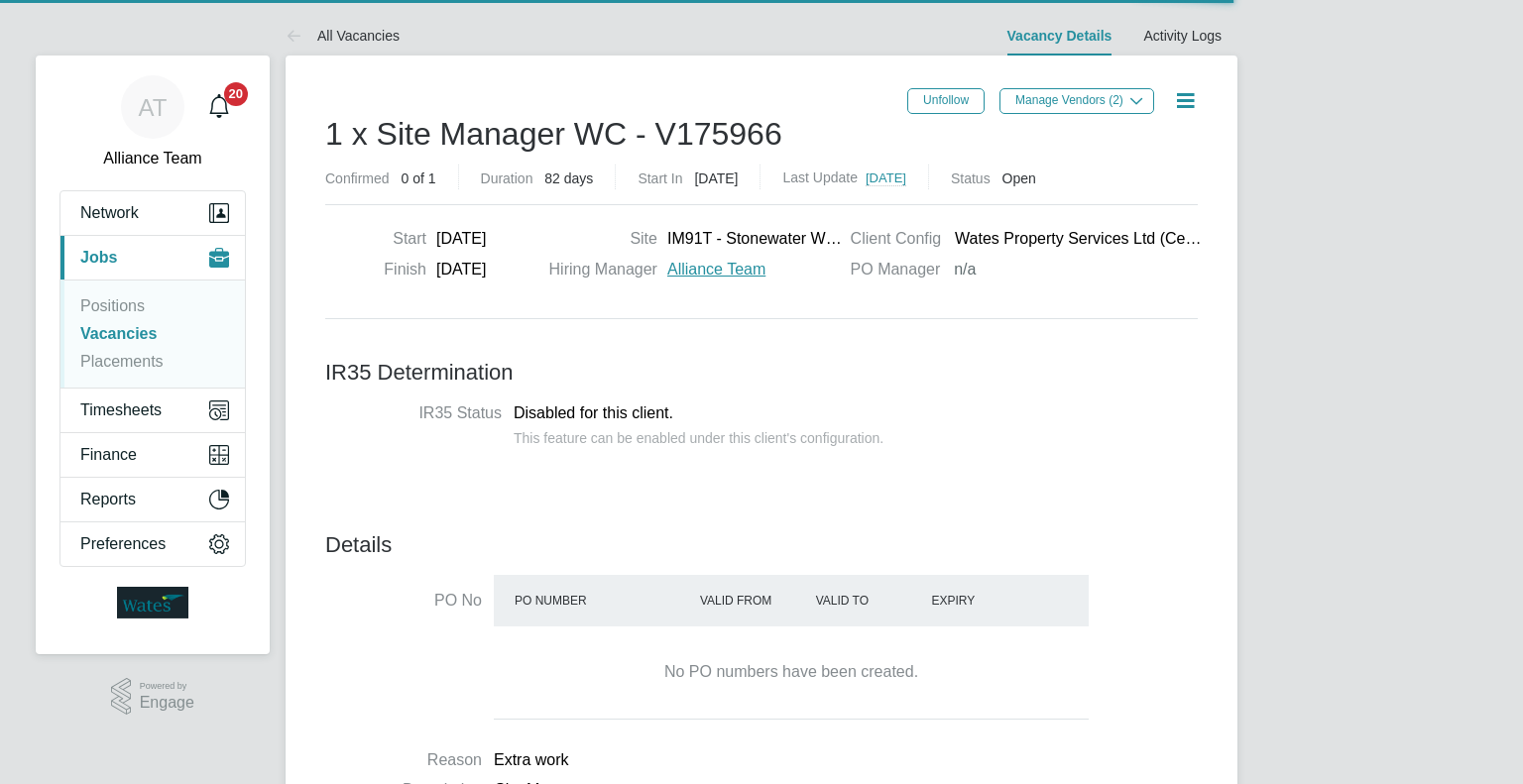 scroll, scrollTop: 0, scrollLeft: 0, axis: both 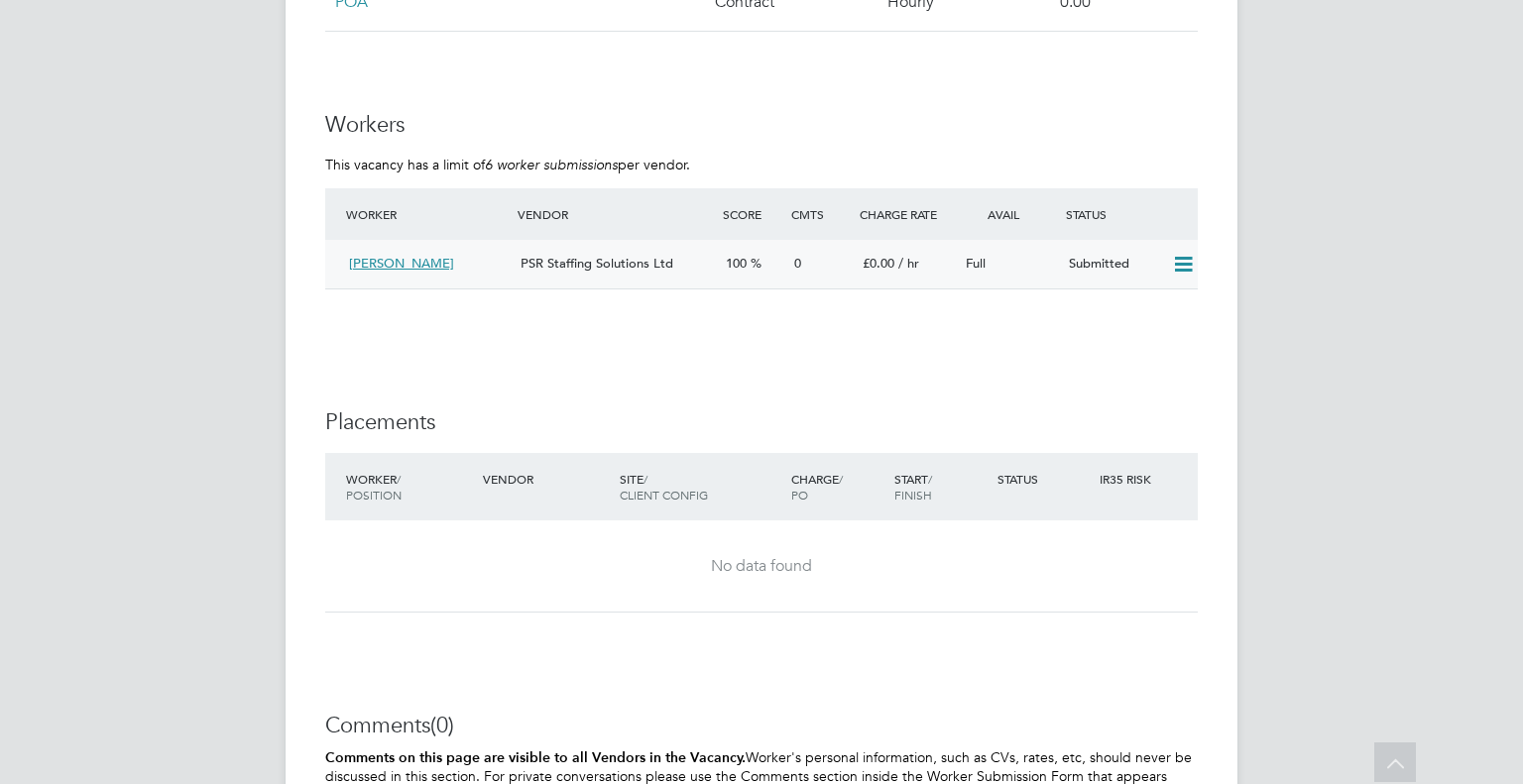 click 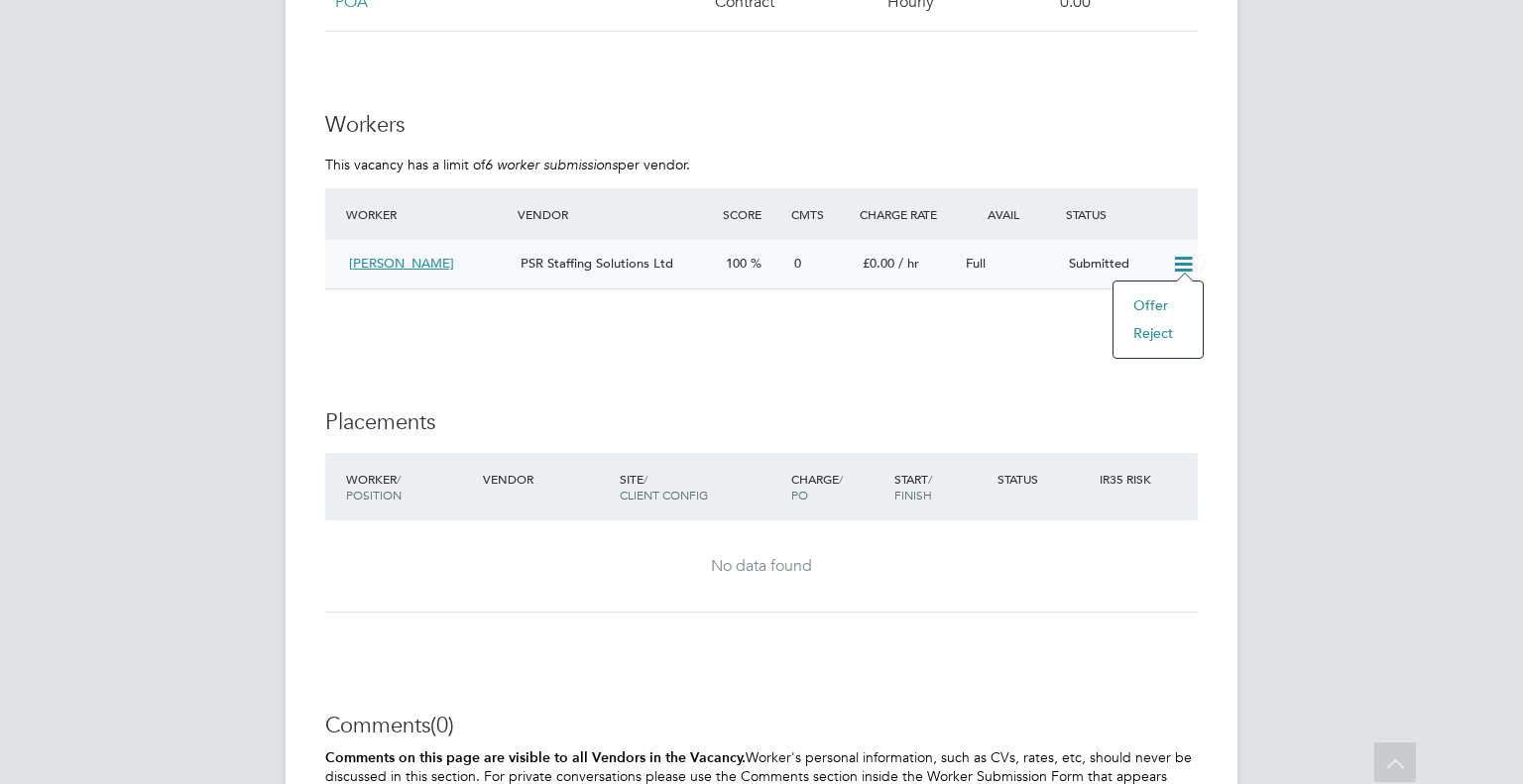 click on "Offer" 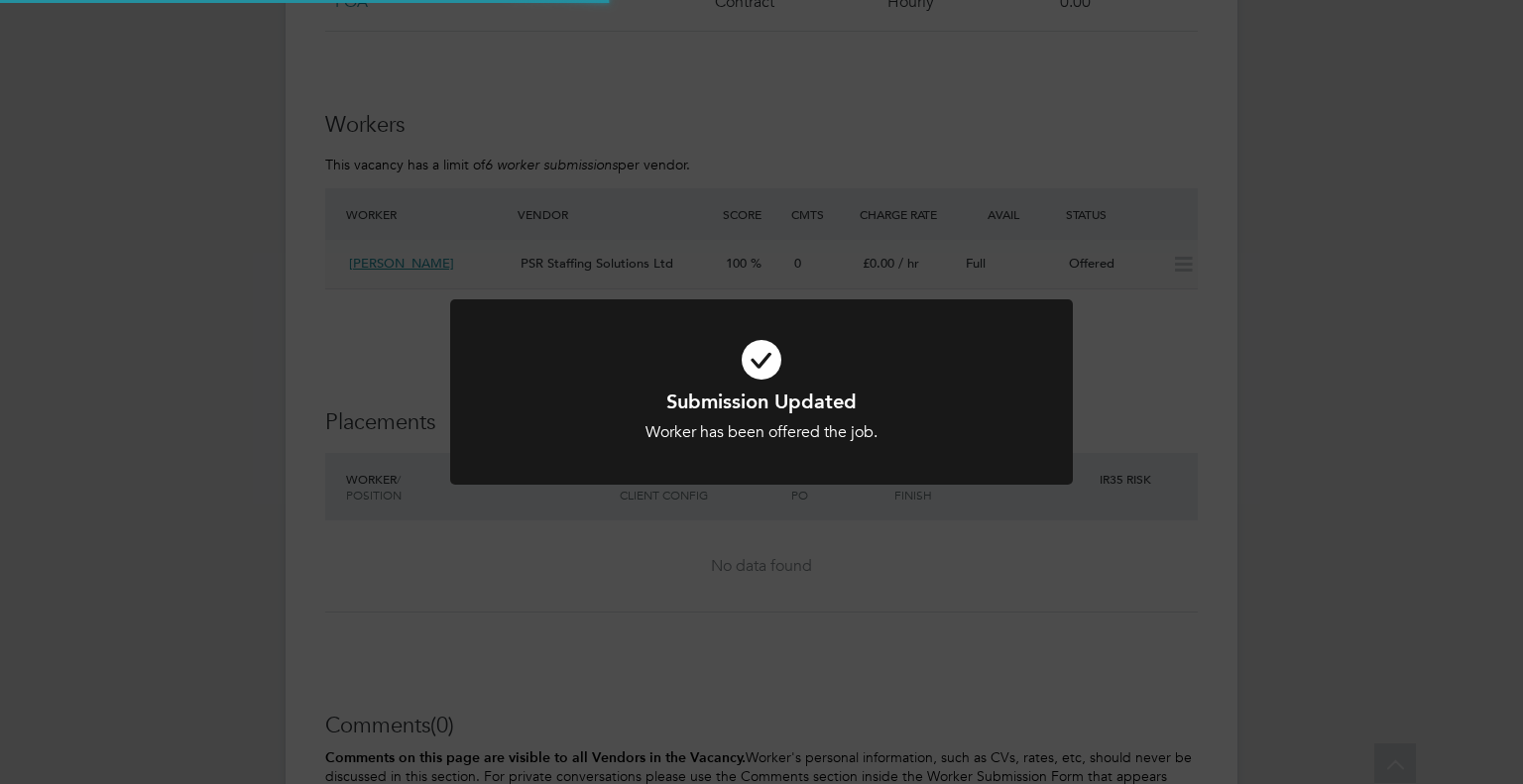 scroll, scrollTop: 0, scrollLeft: 0, axis: both 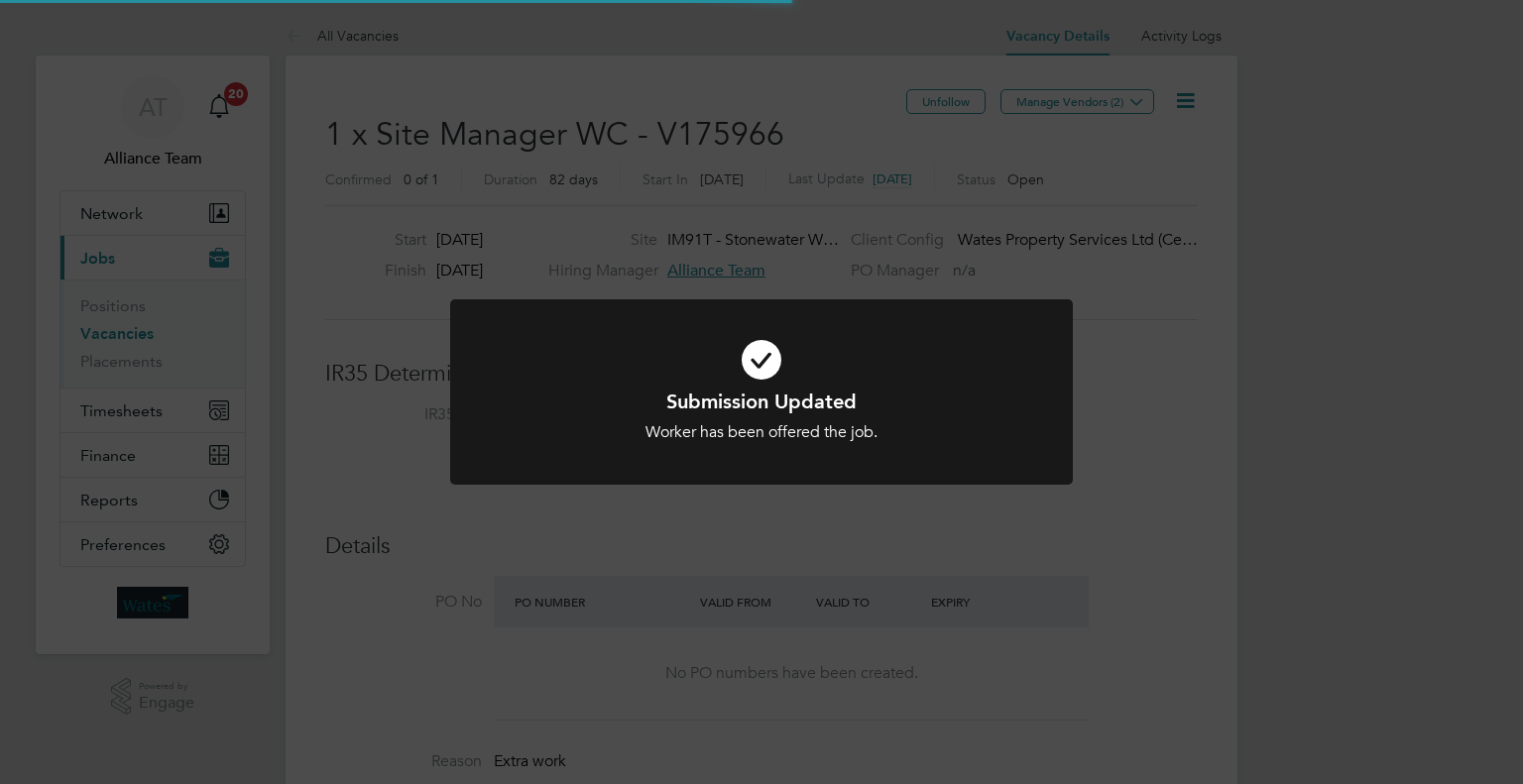click on "Submission Updated Worker has been offered the job. Cancel Okay" 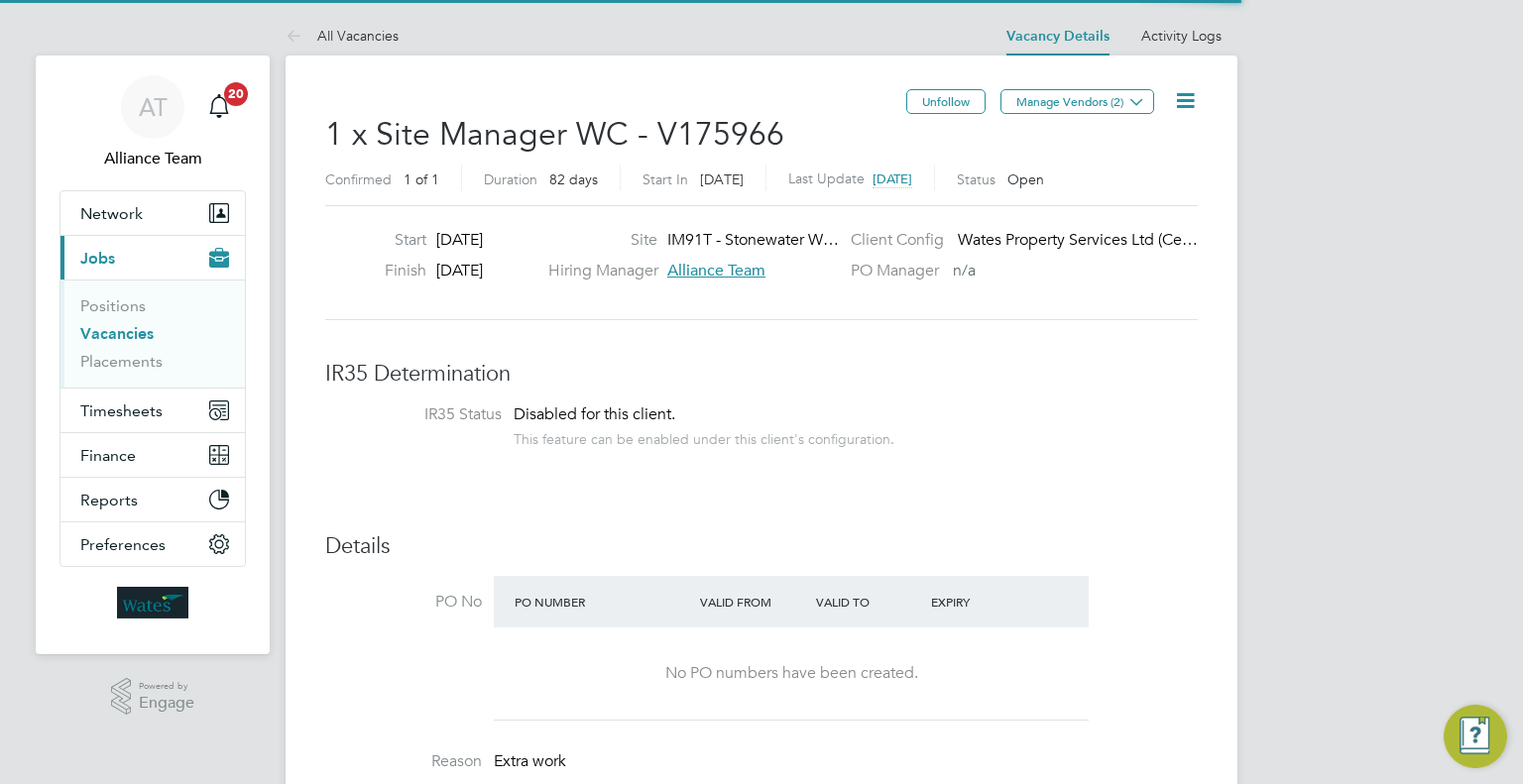 scroll, scrollTop: 0, scrollLeft: 0, axis: both 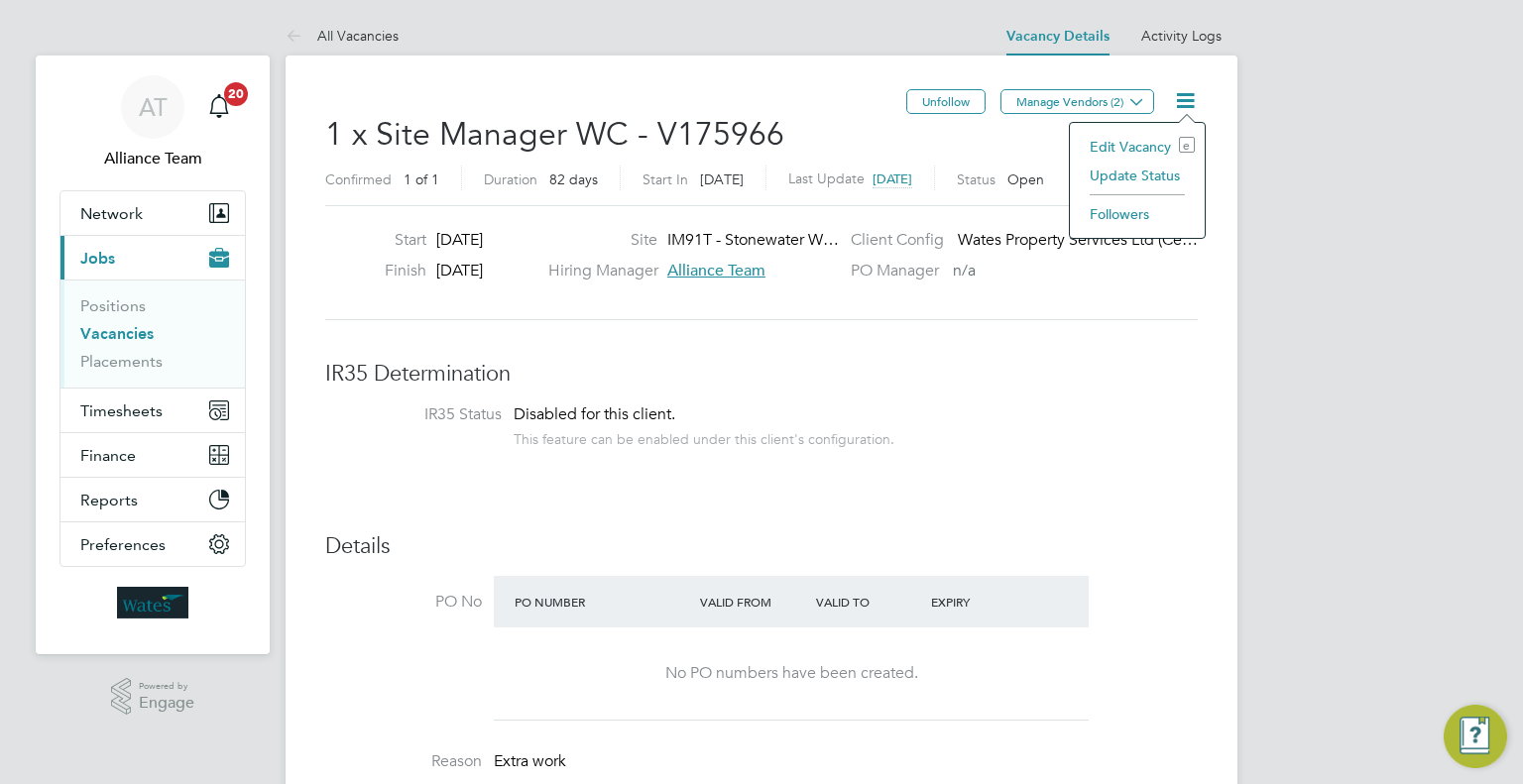click on "Update Status" 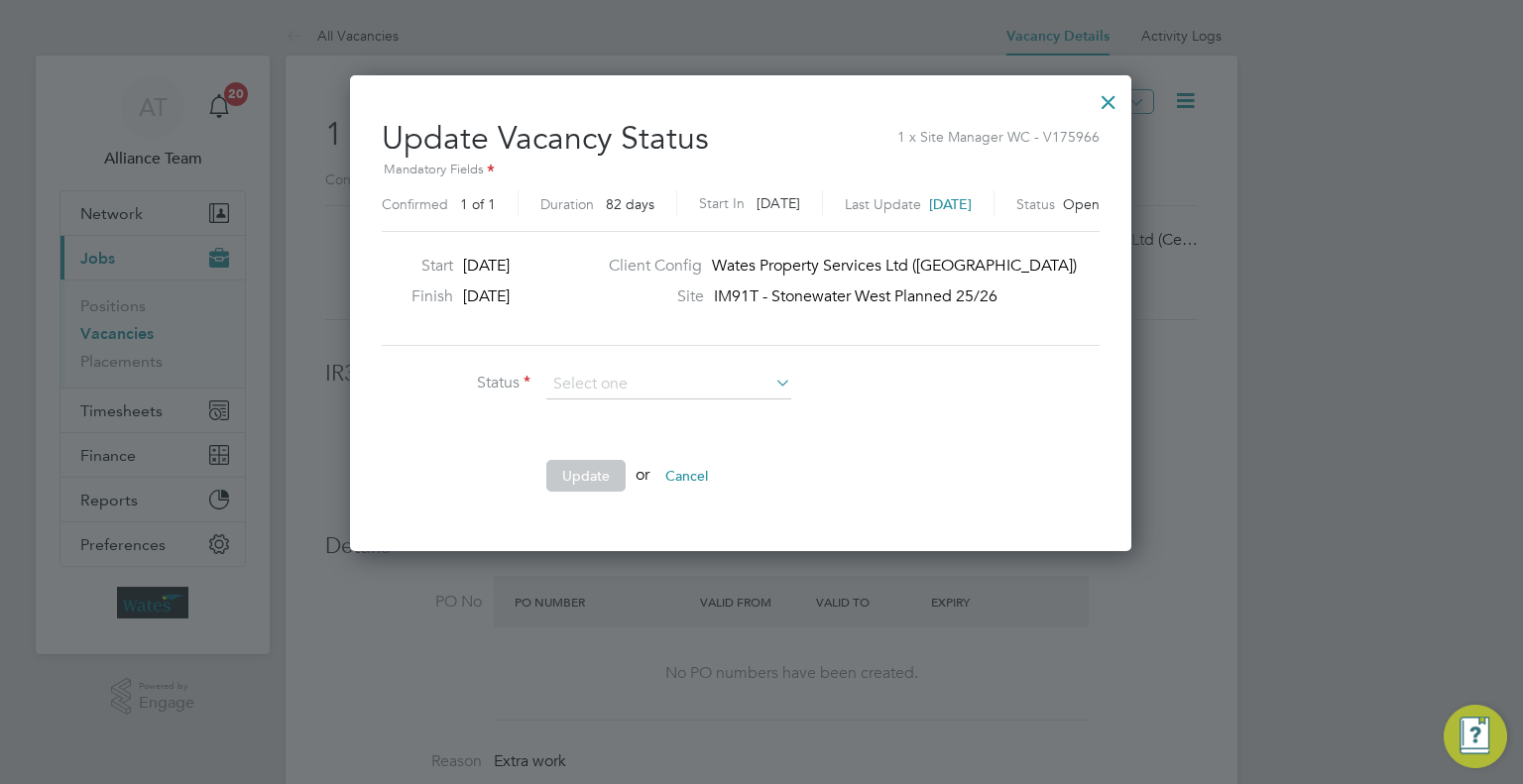scroll, scrollTop: 10, scrollLeft: 10, axis: both 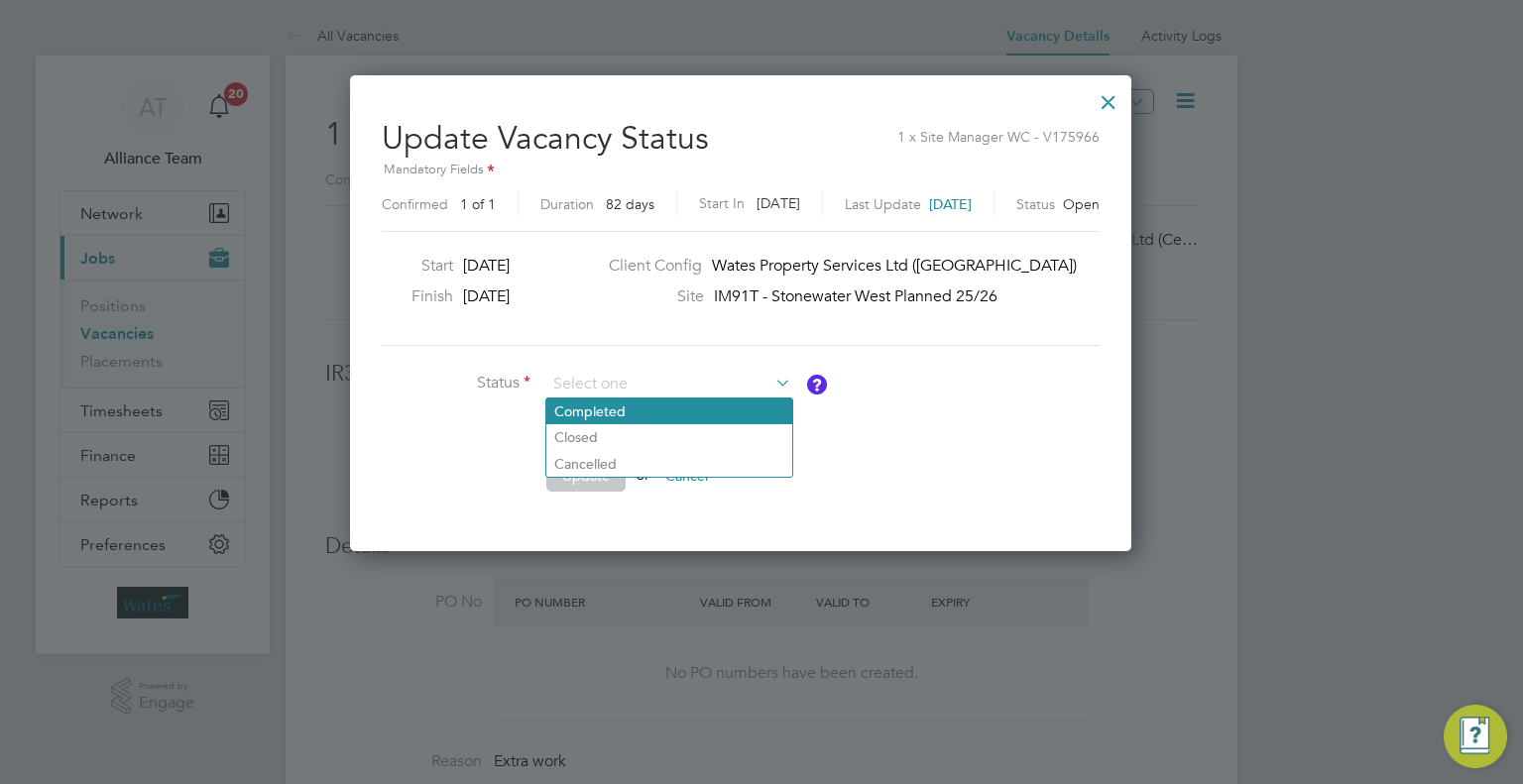 click on "Completed" 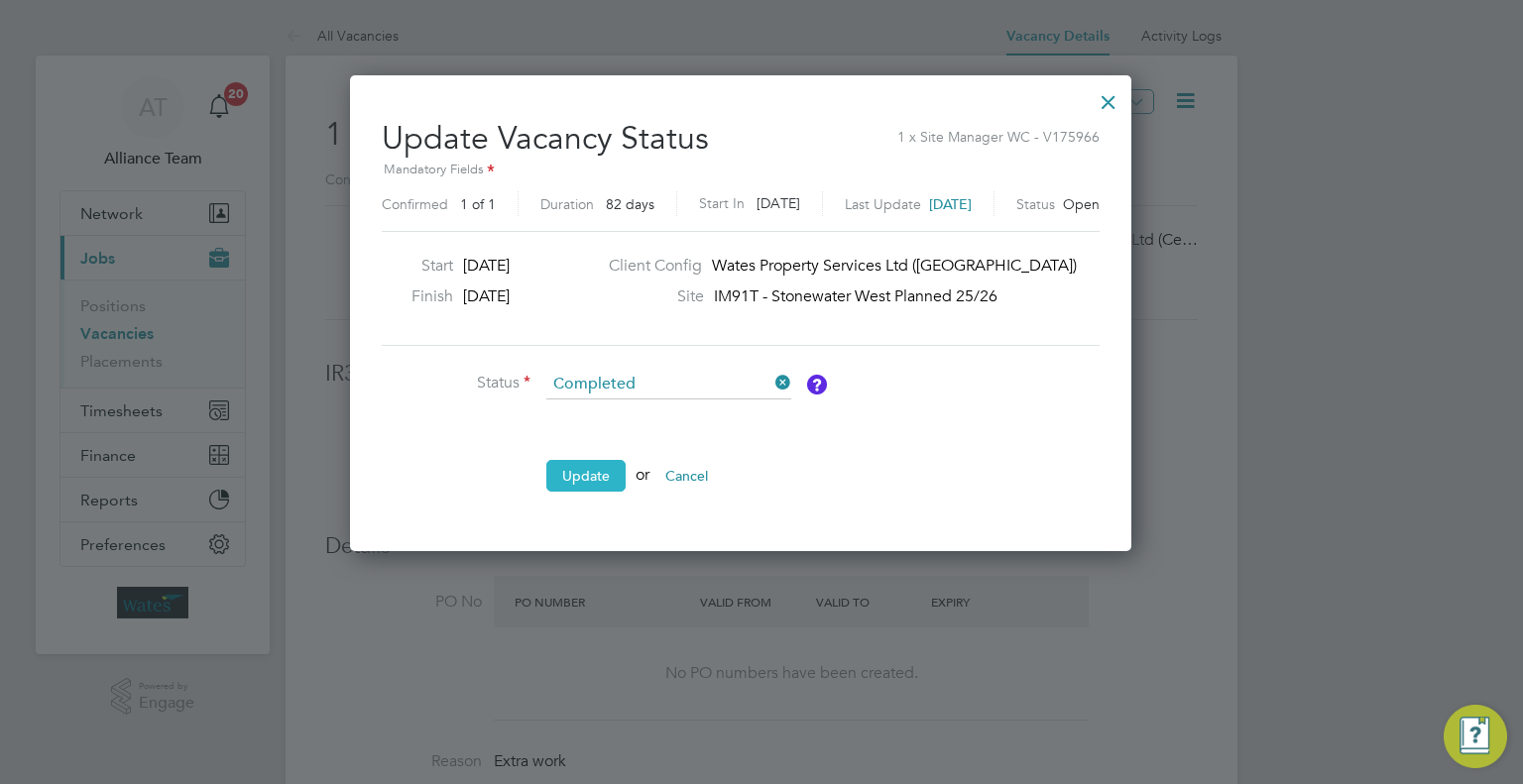click on "Update" at bounding box center [586, 476] 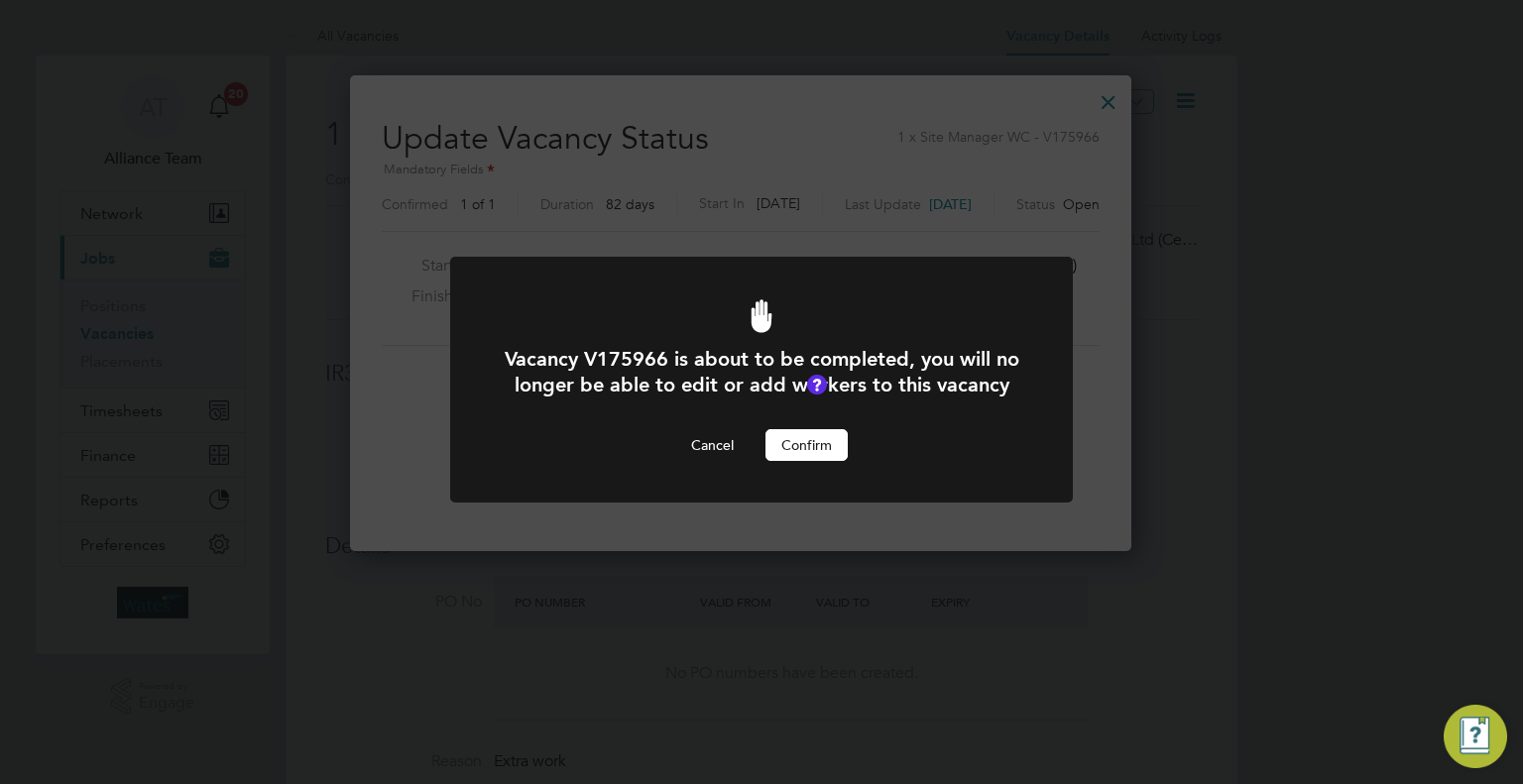 click on "Confirm" at bounding box center (806, 445) 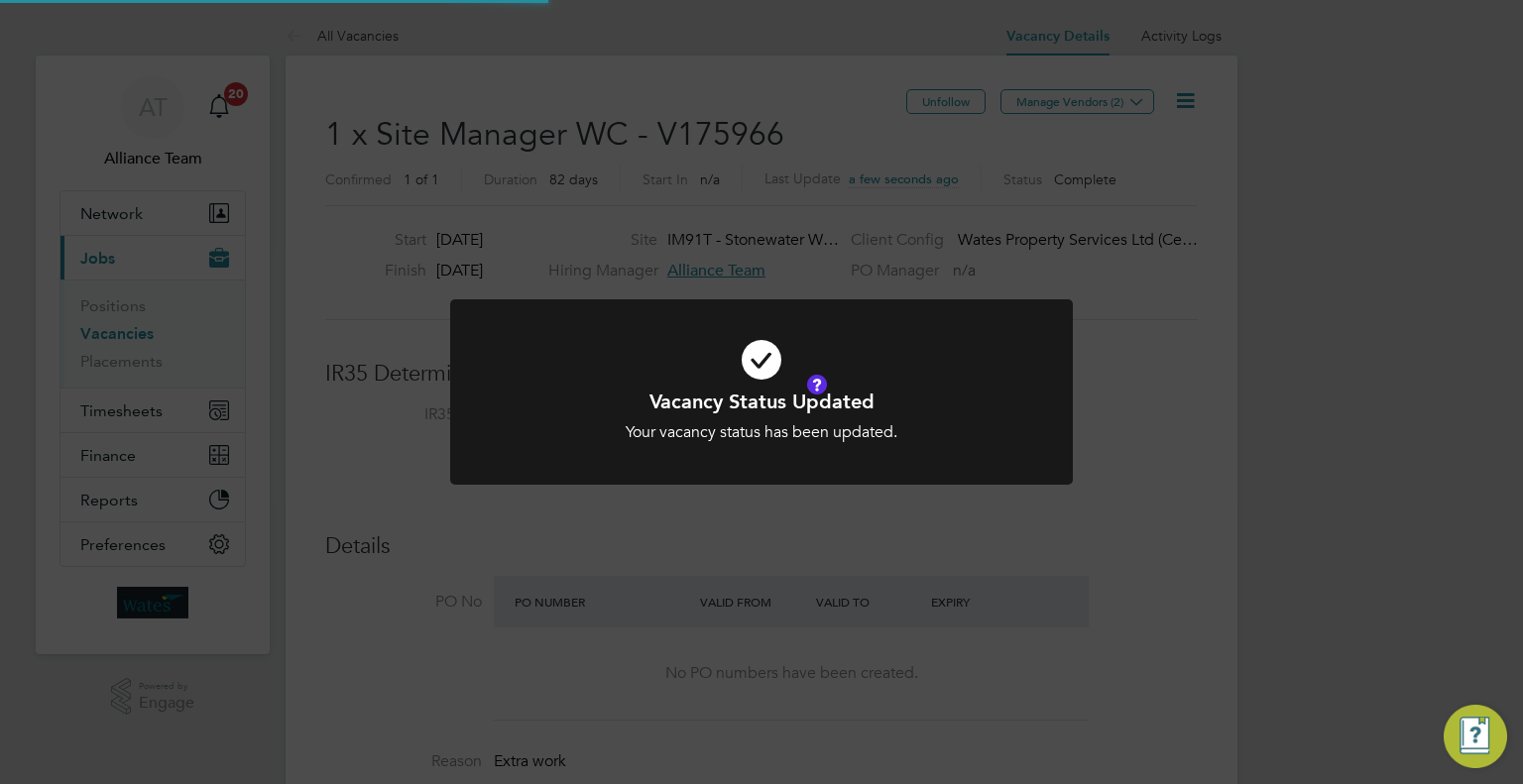 scroll, scrollTop: 9, scrollLeft: 10, axis: both 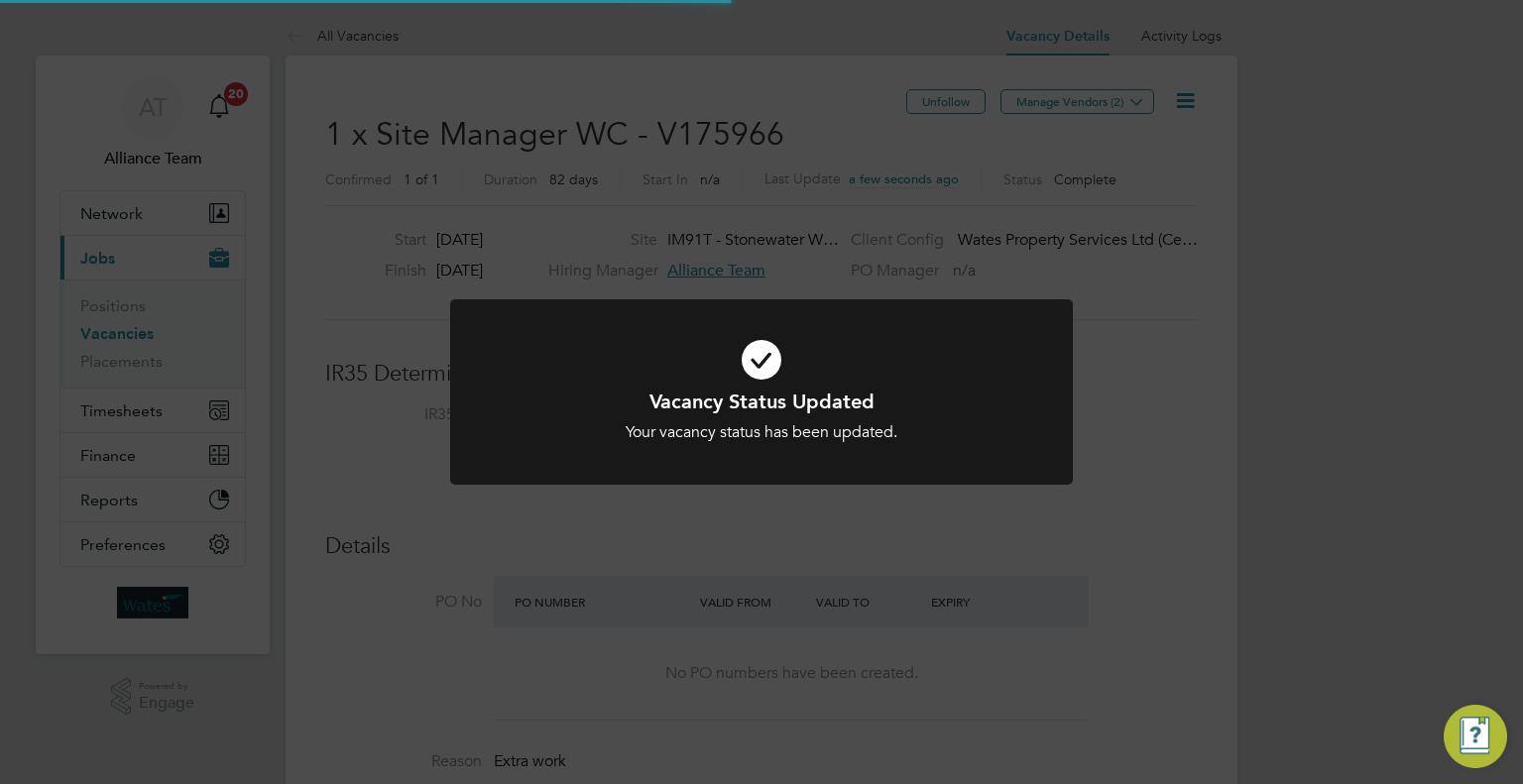 click at bounding box center [762, 392] 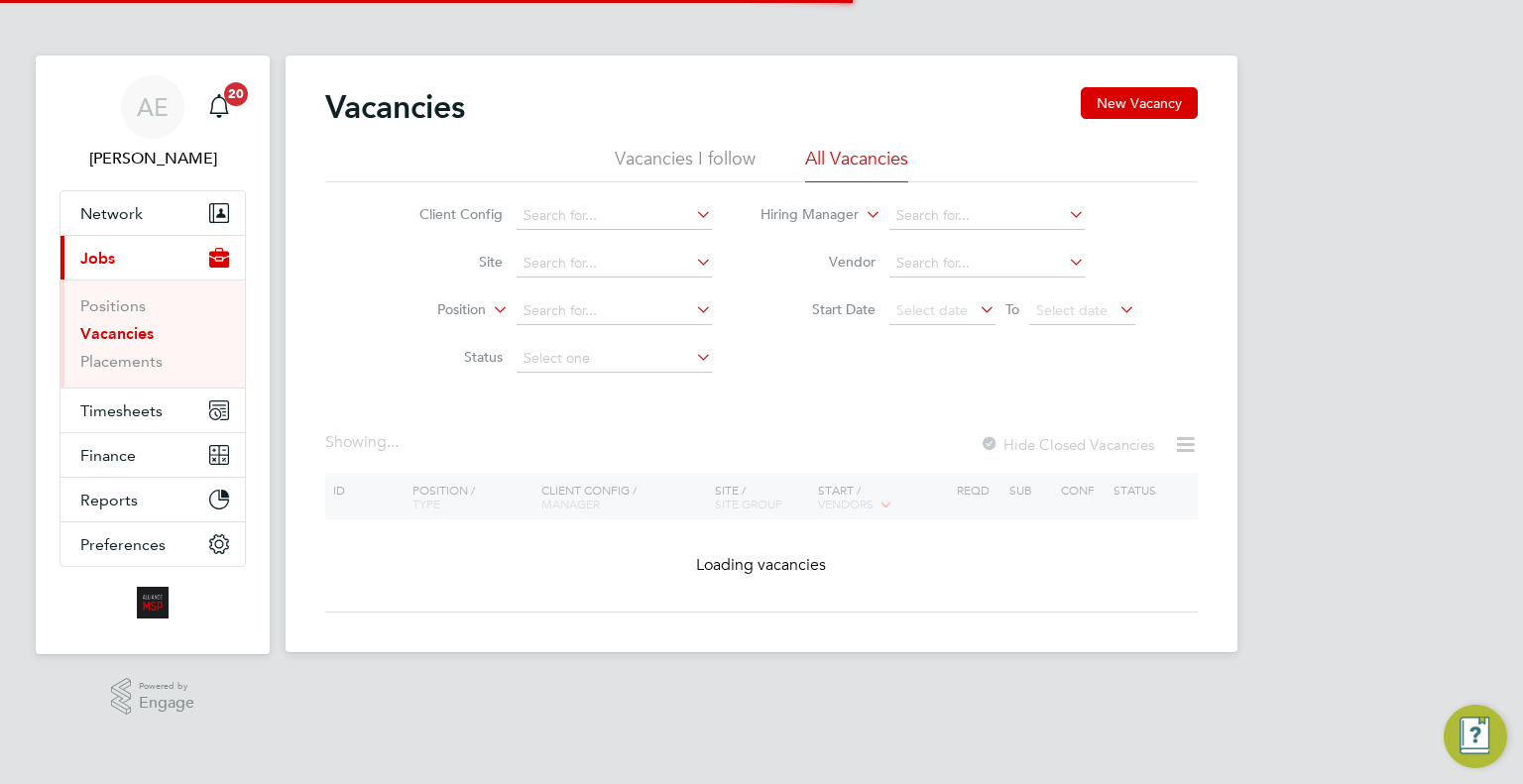 scroll, scrollTop: 0, scrollLeft: 0, axis: both 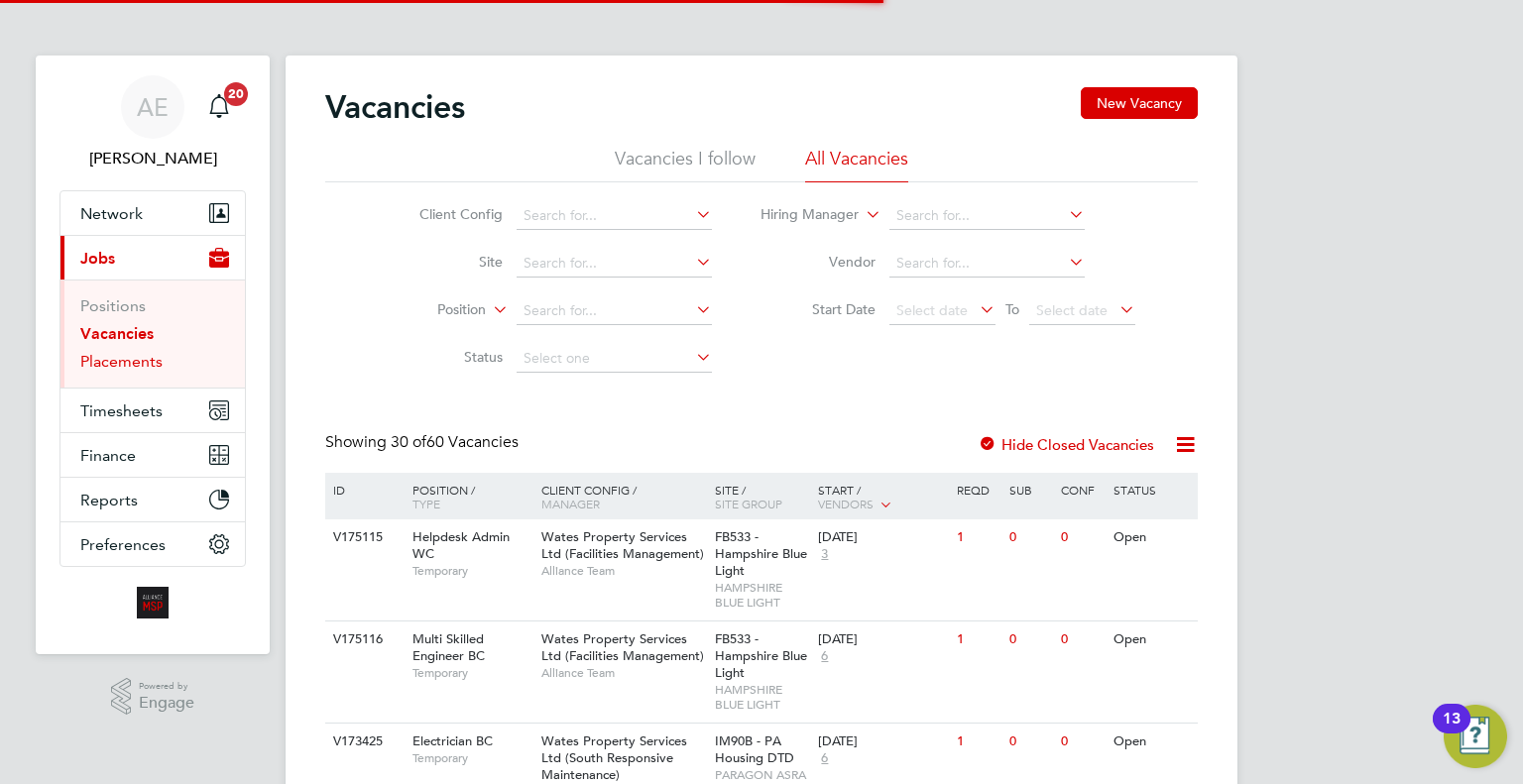 click on "Placements" at bounding box center (121, 361) 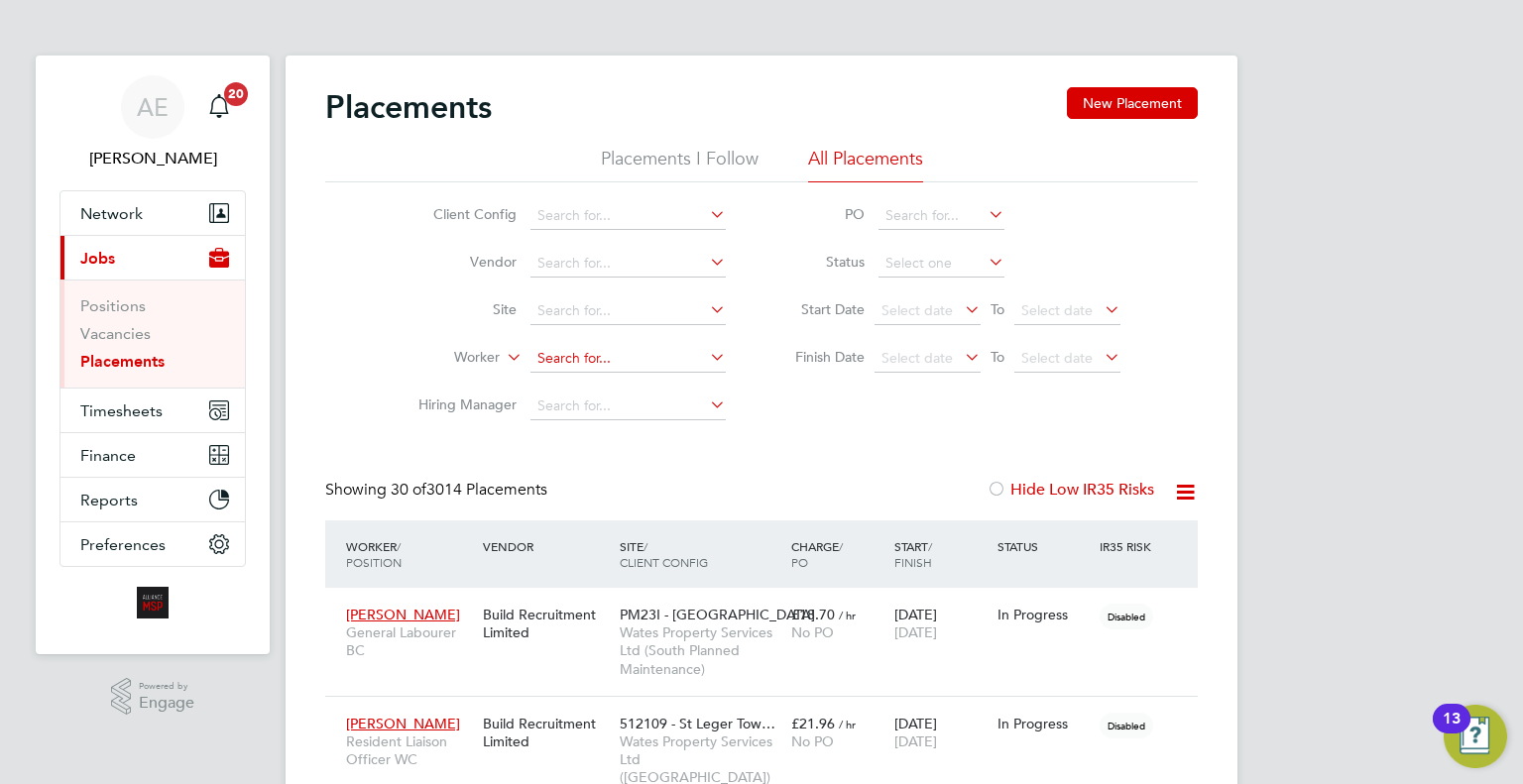 scroll, scrollTop: 10, scrollLeft: 9, axis: both 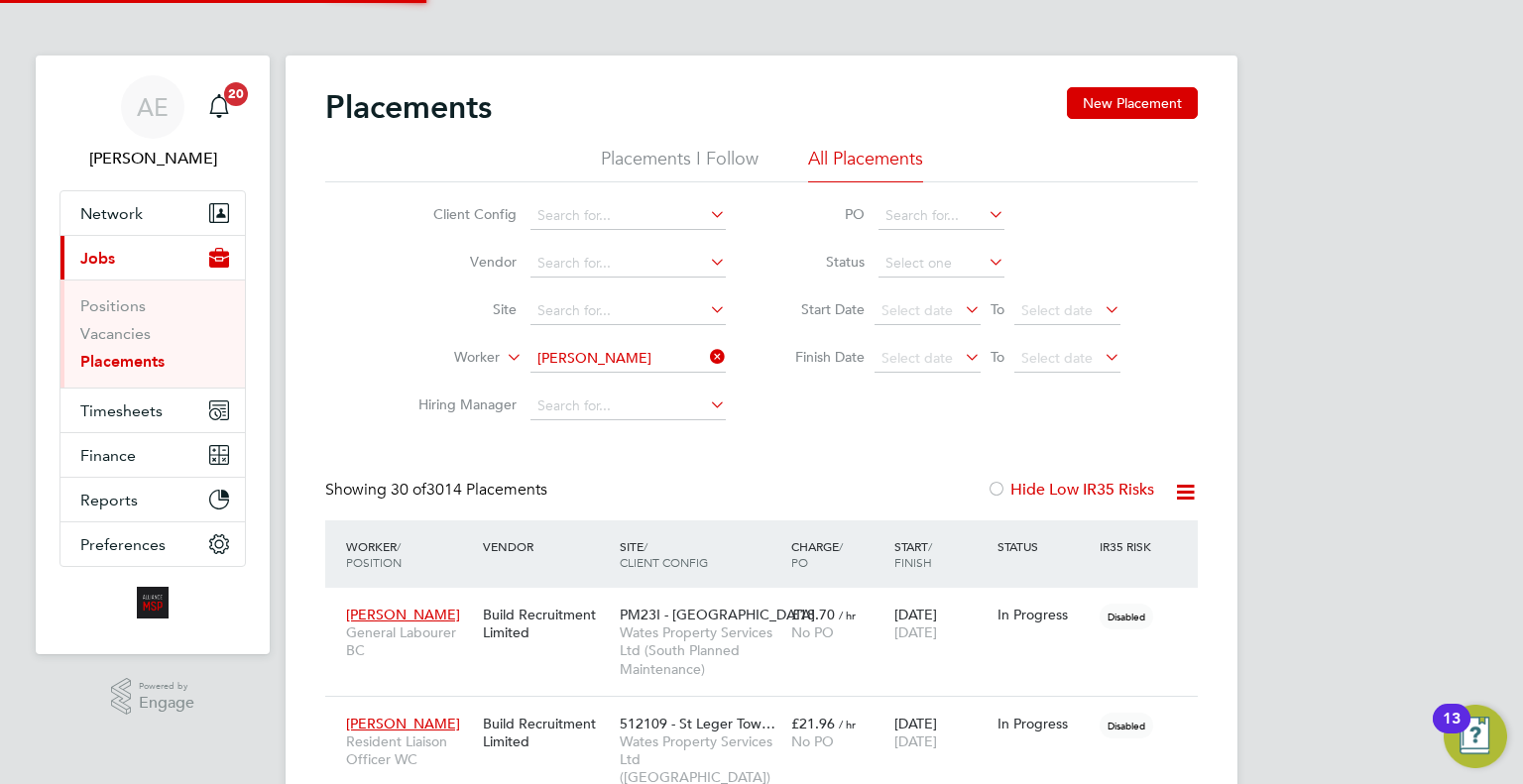 click on "Steve   Nic kless" 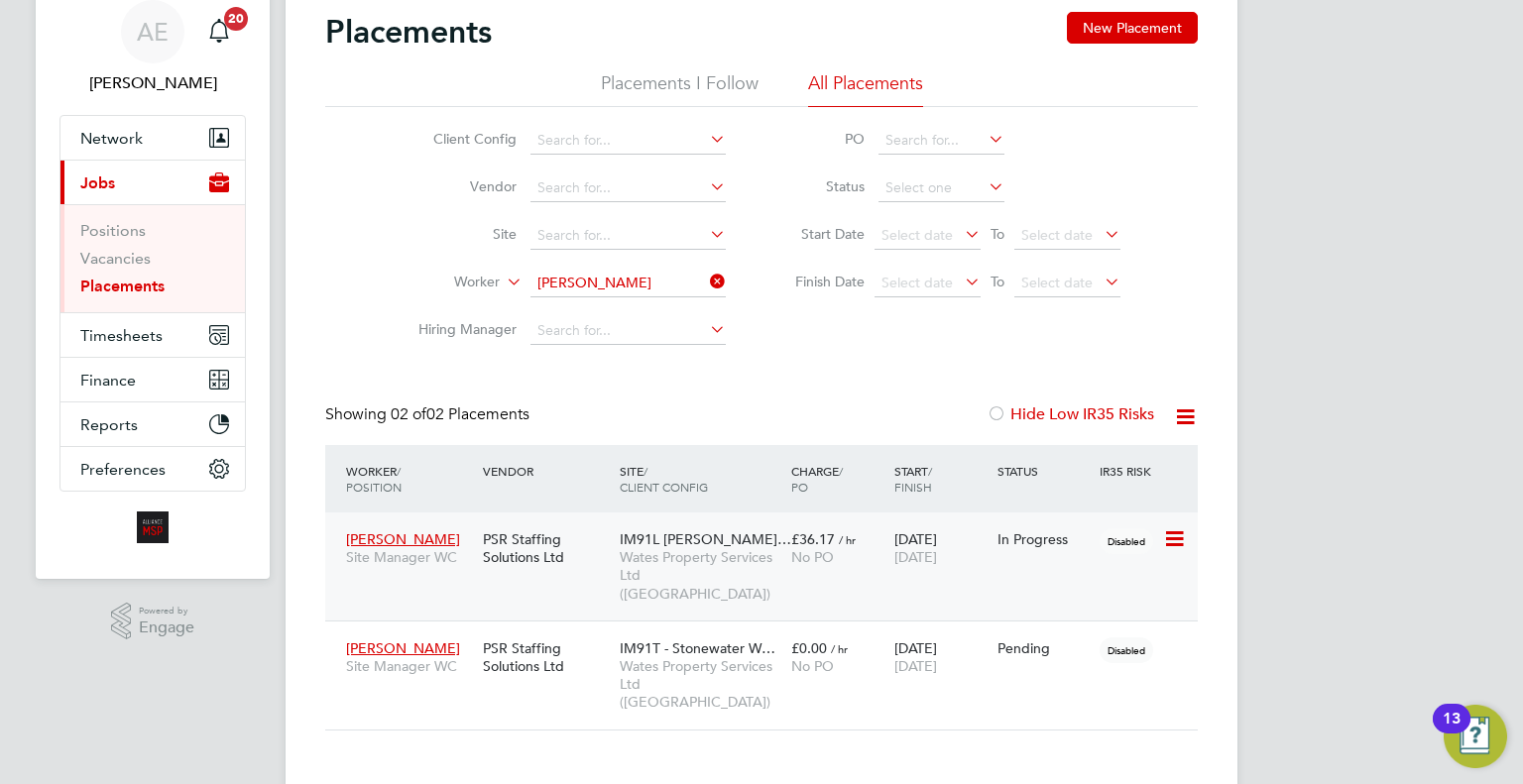 click on "IM91L Stonewater Wes…" 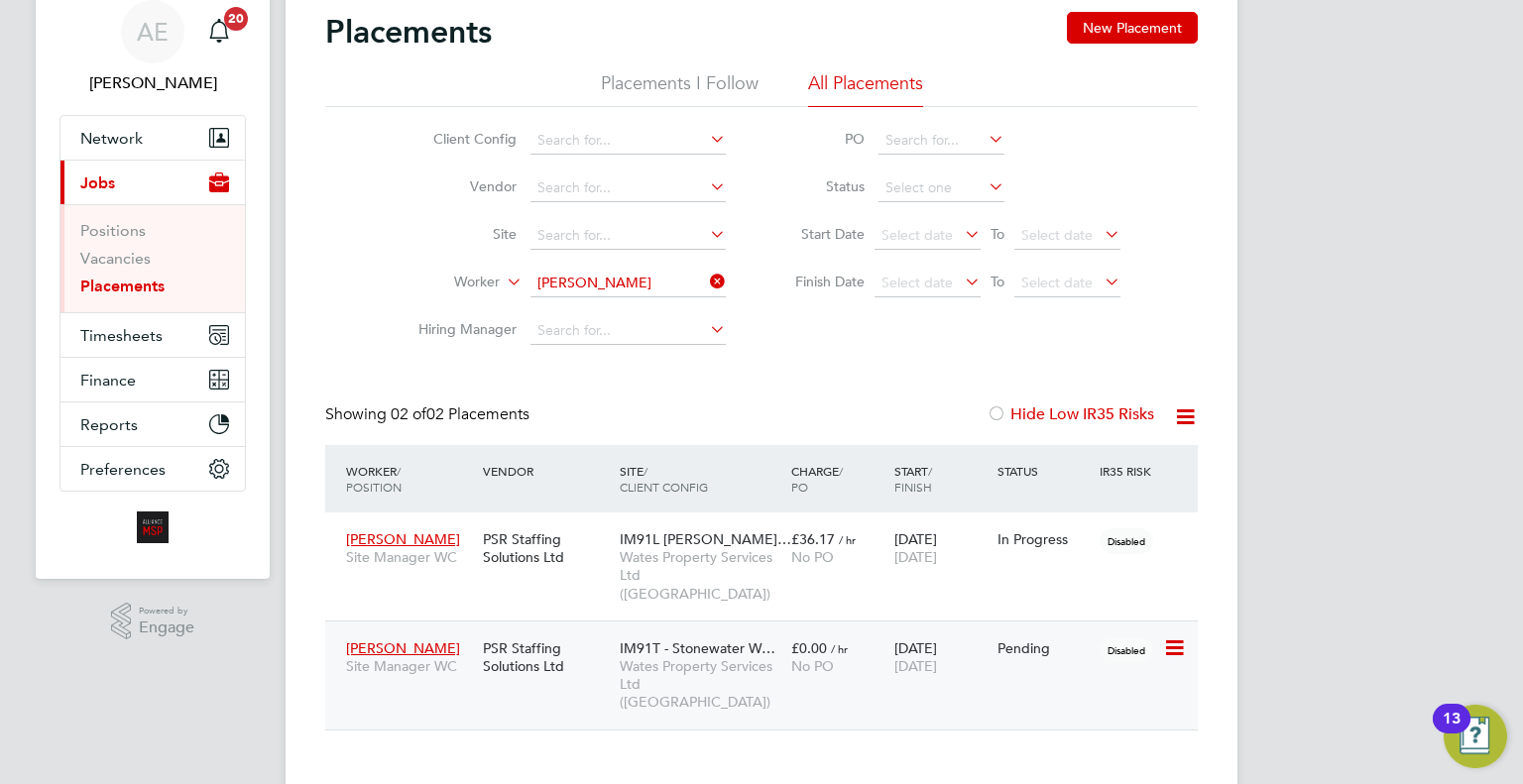 click on "Wates Property Services Ltd ([GEOGRAPHIC_DATA])" 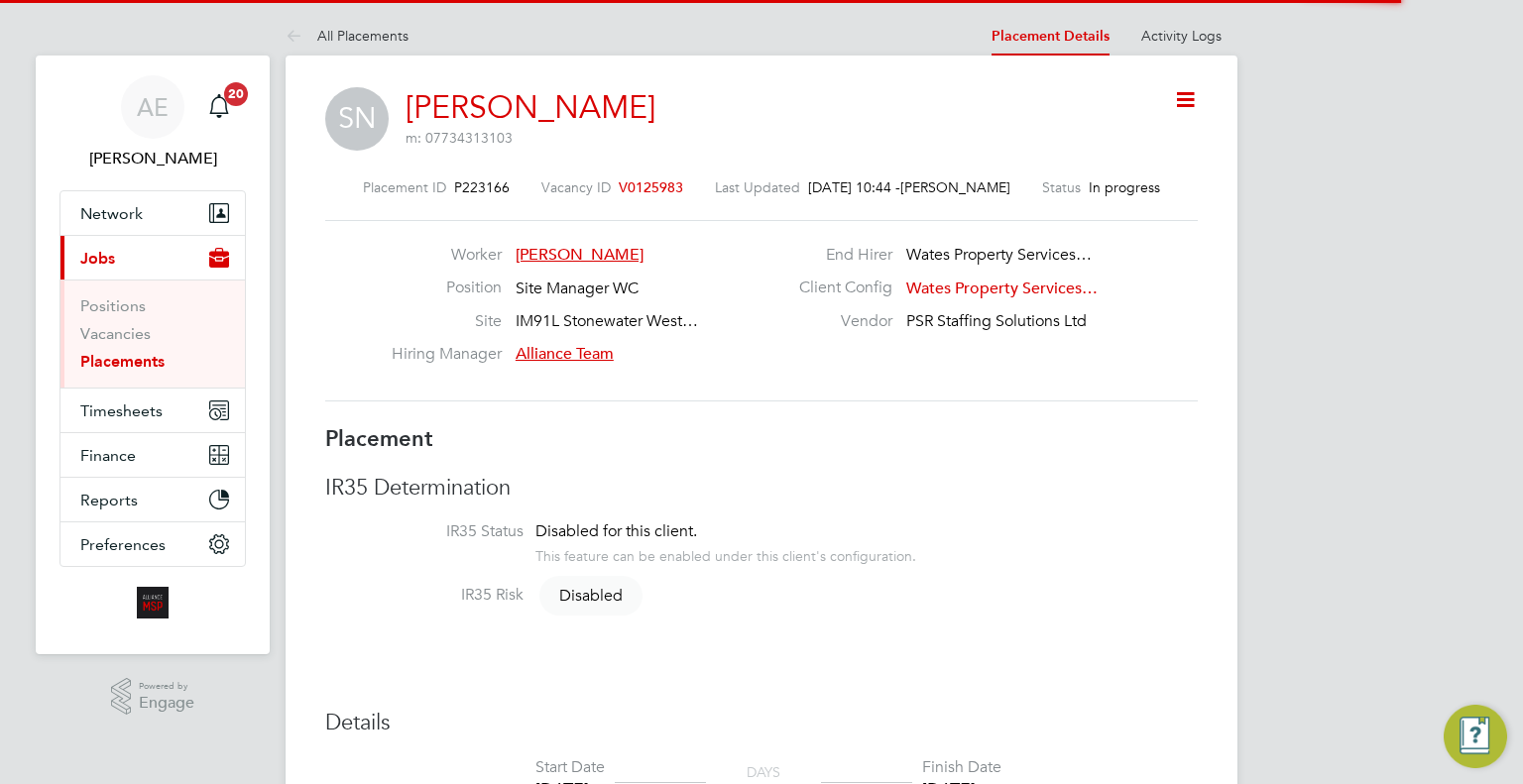 scroll, scrollTop: 0, scrollLeft: 0, axis: both 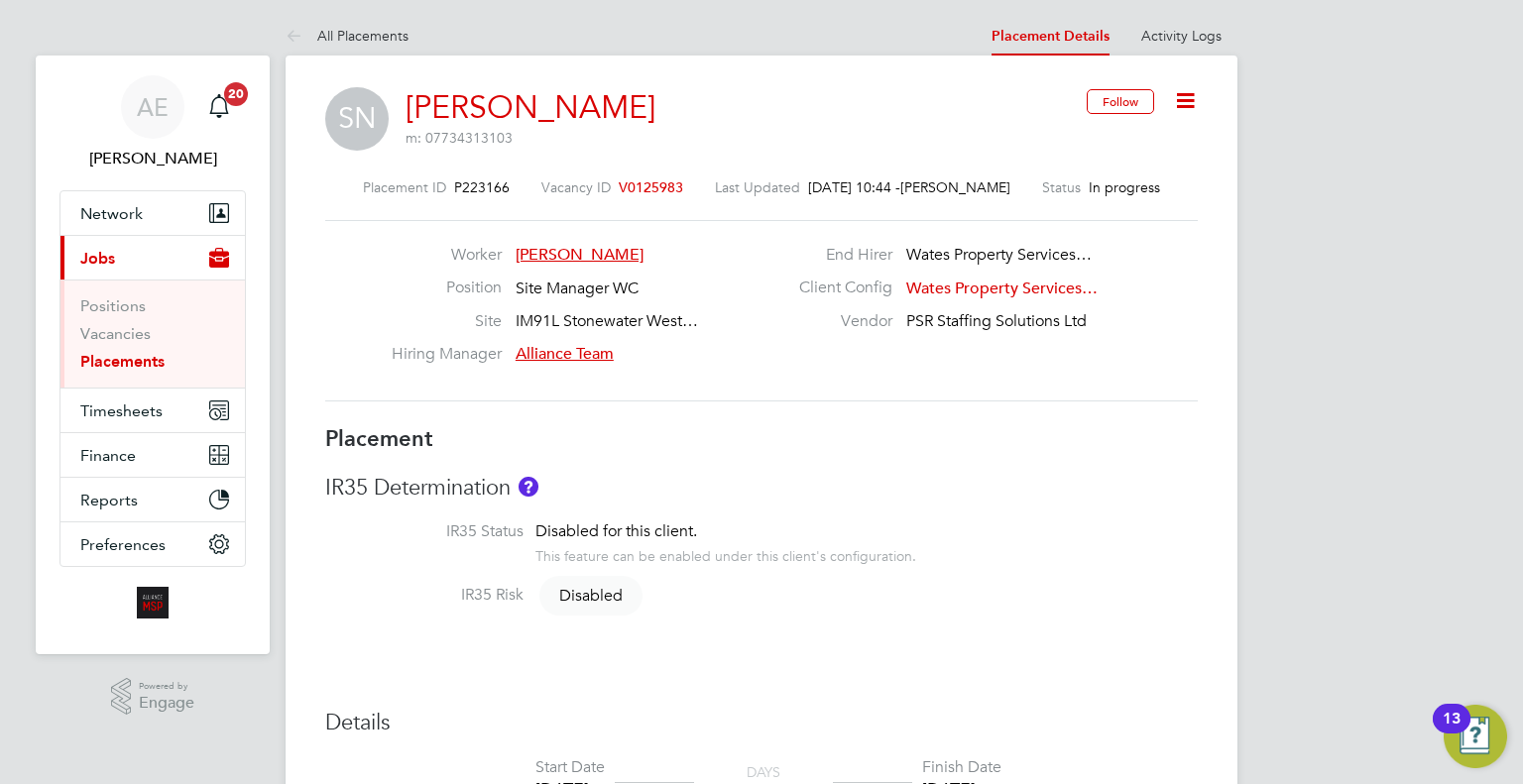 click 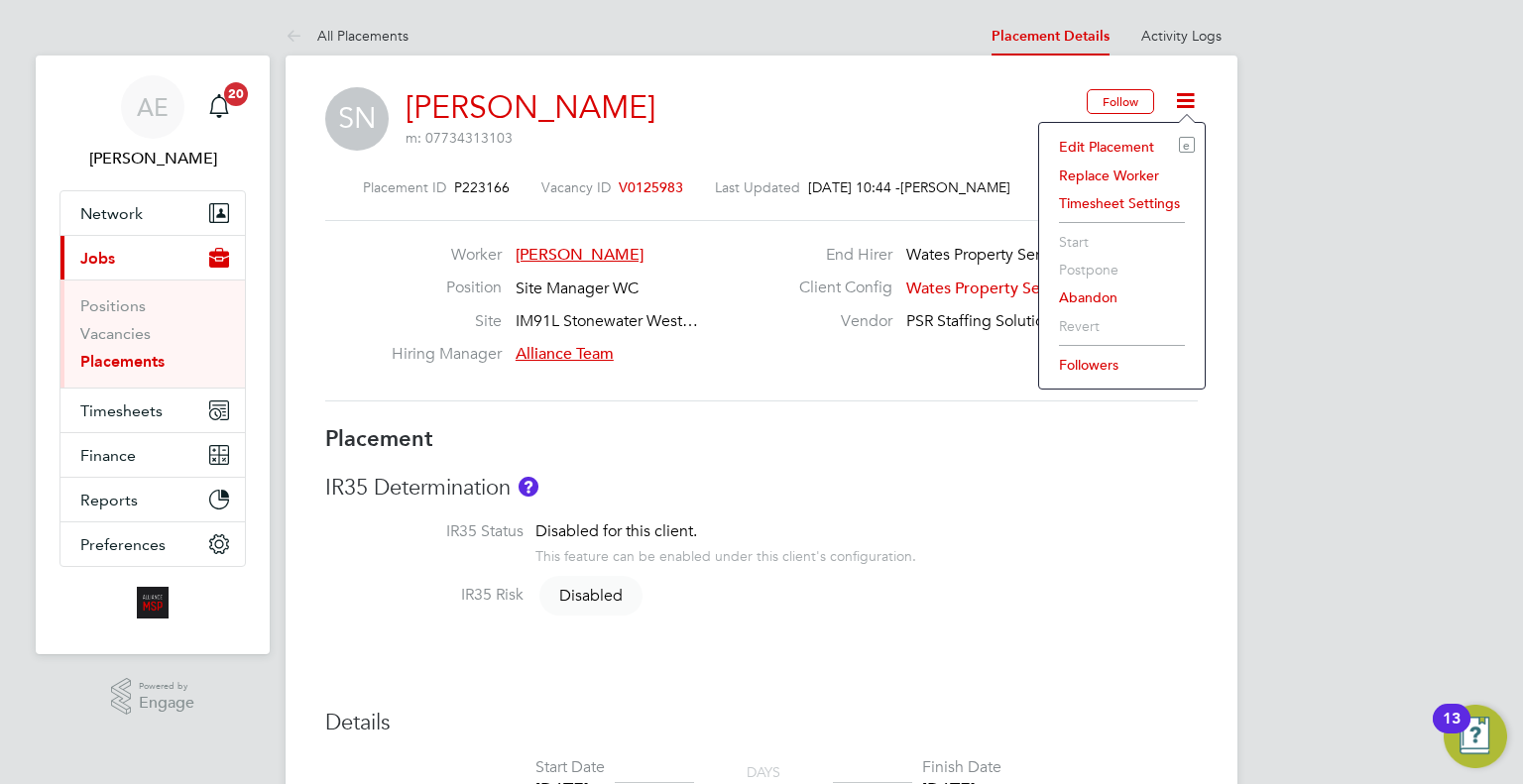 click on "Edit Placement e" 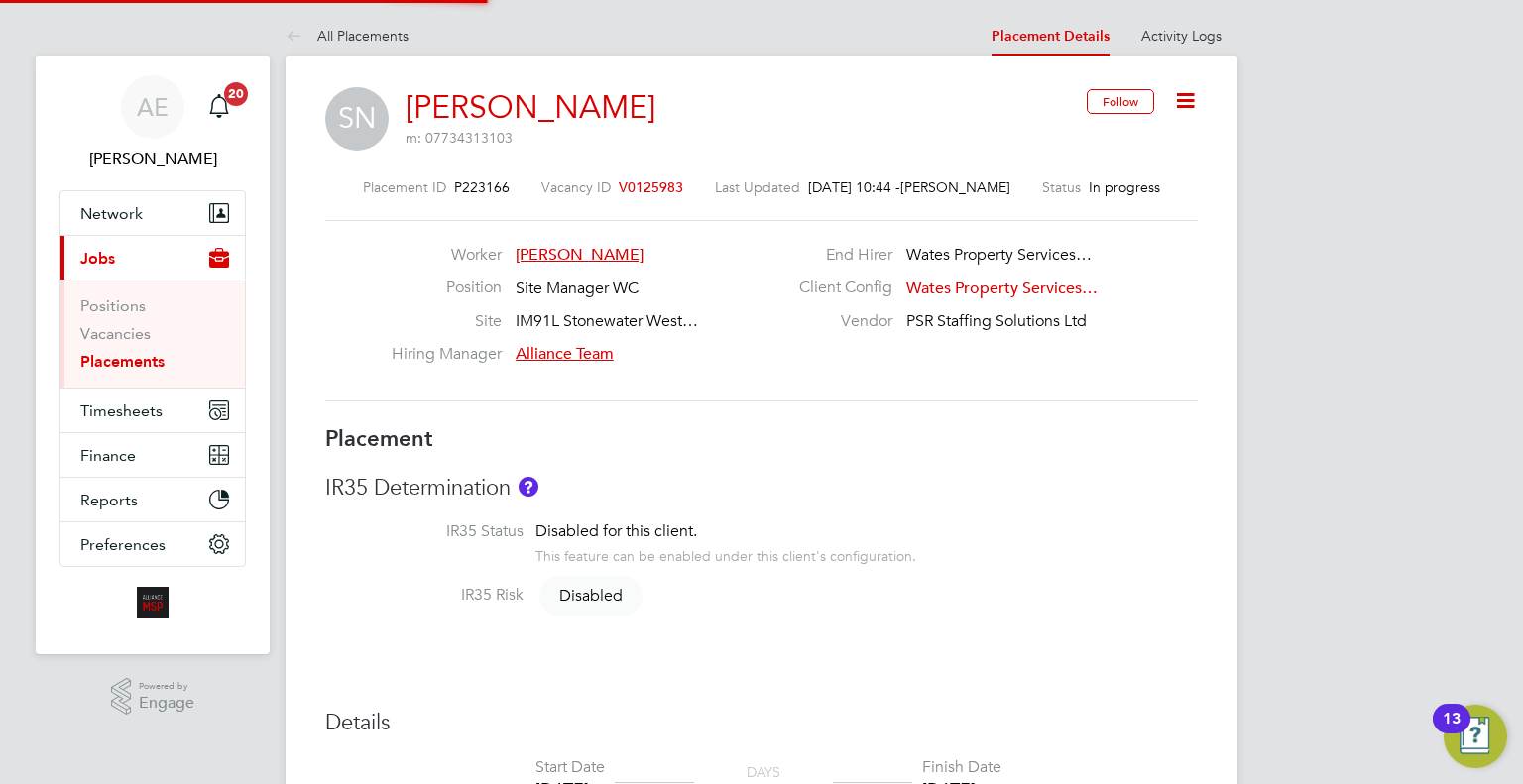 type on "Alliance Team" 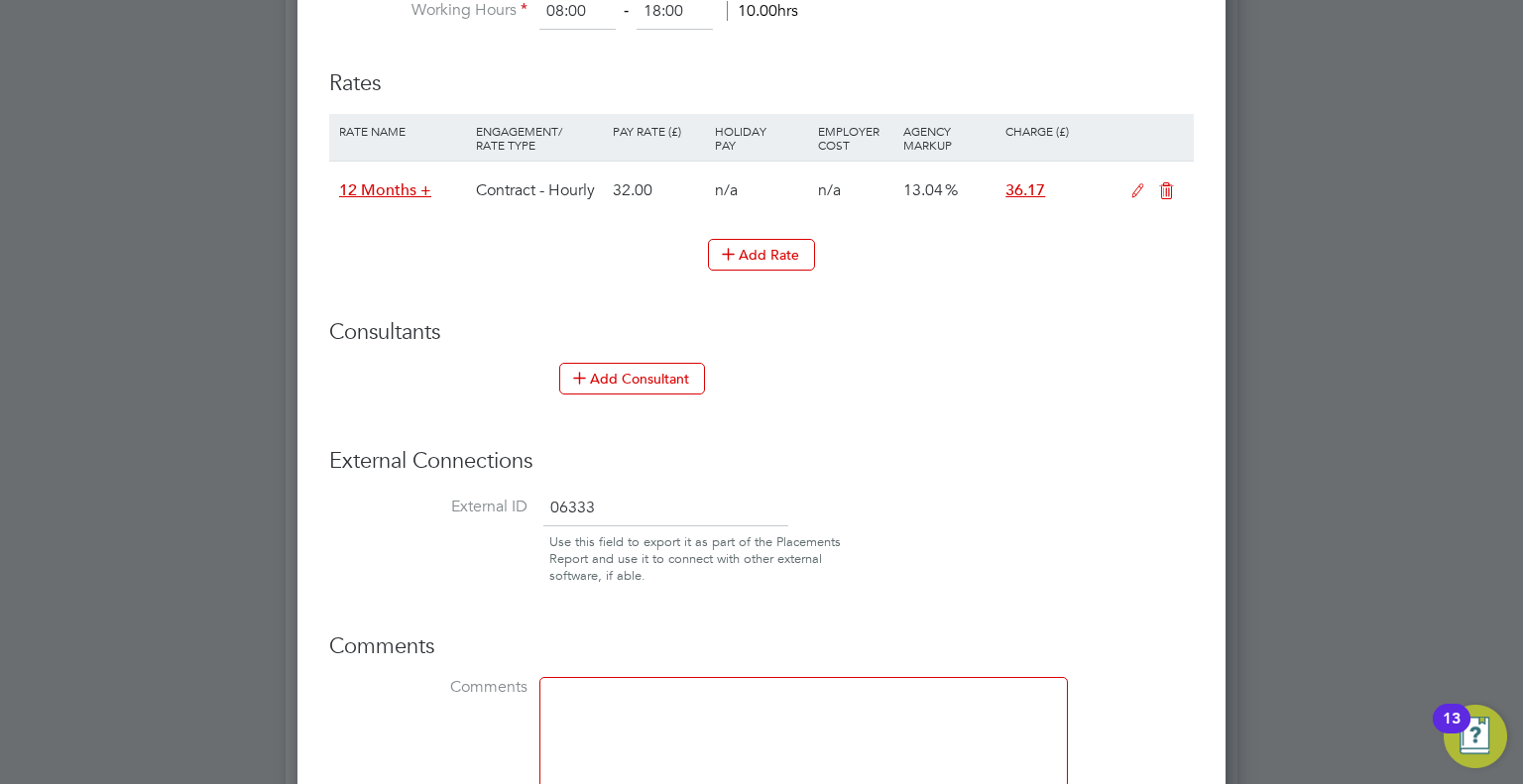 drag, startPoint x: 624, startPoint y: 502, endPoint x: 532, endPoint y: 510, distance: 92.34717 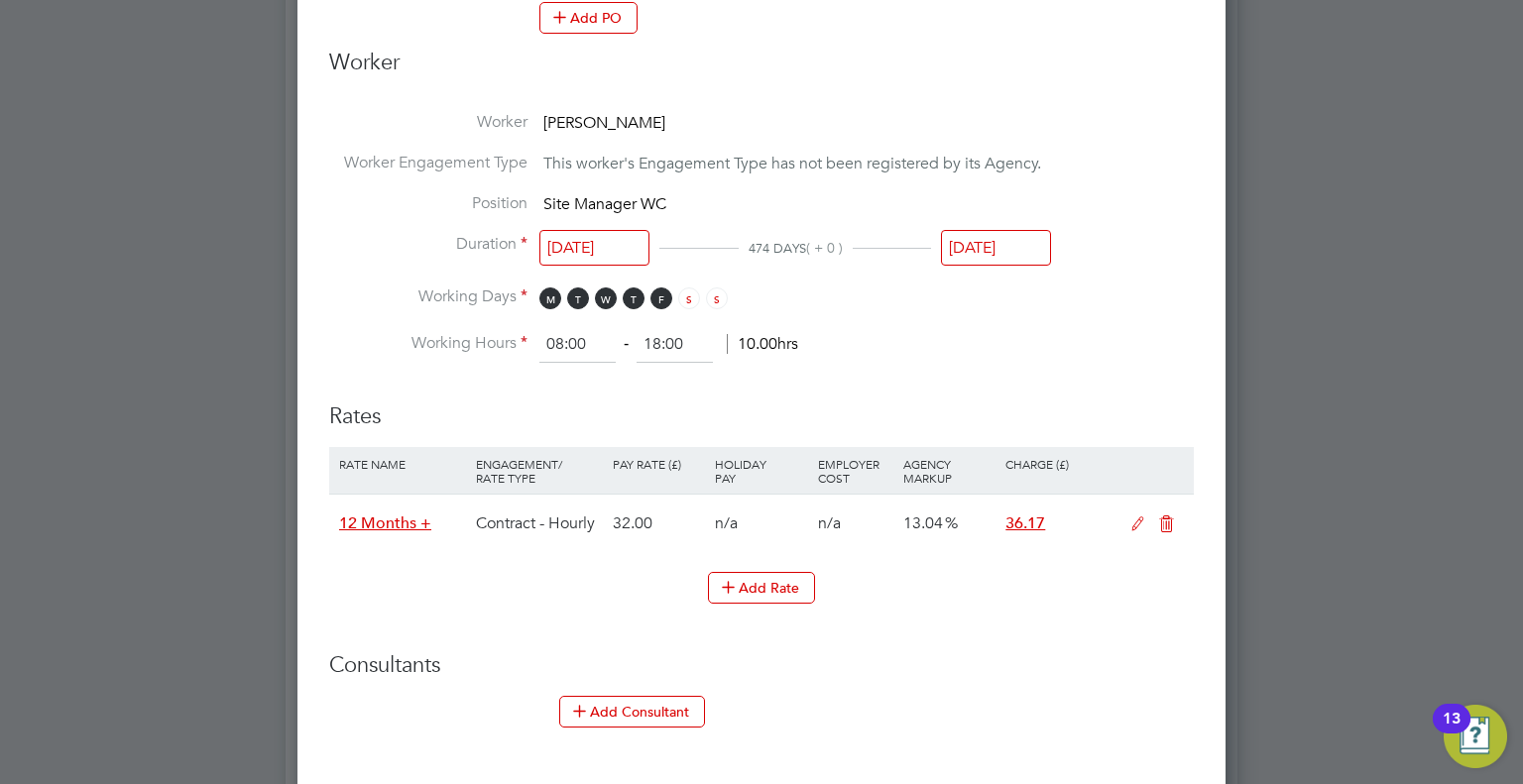 scroll, scrollTop: 820, scrollLeft: 0, axis: vertical 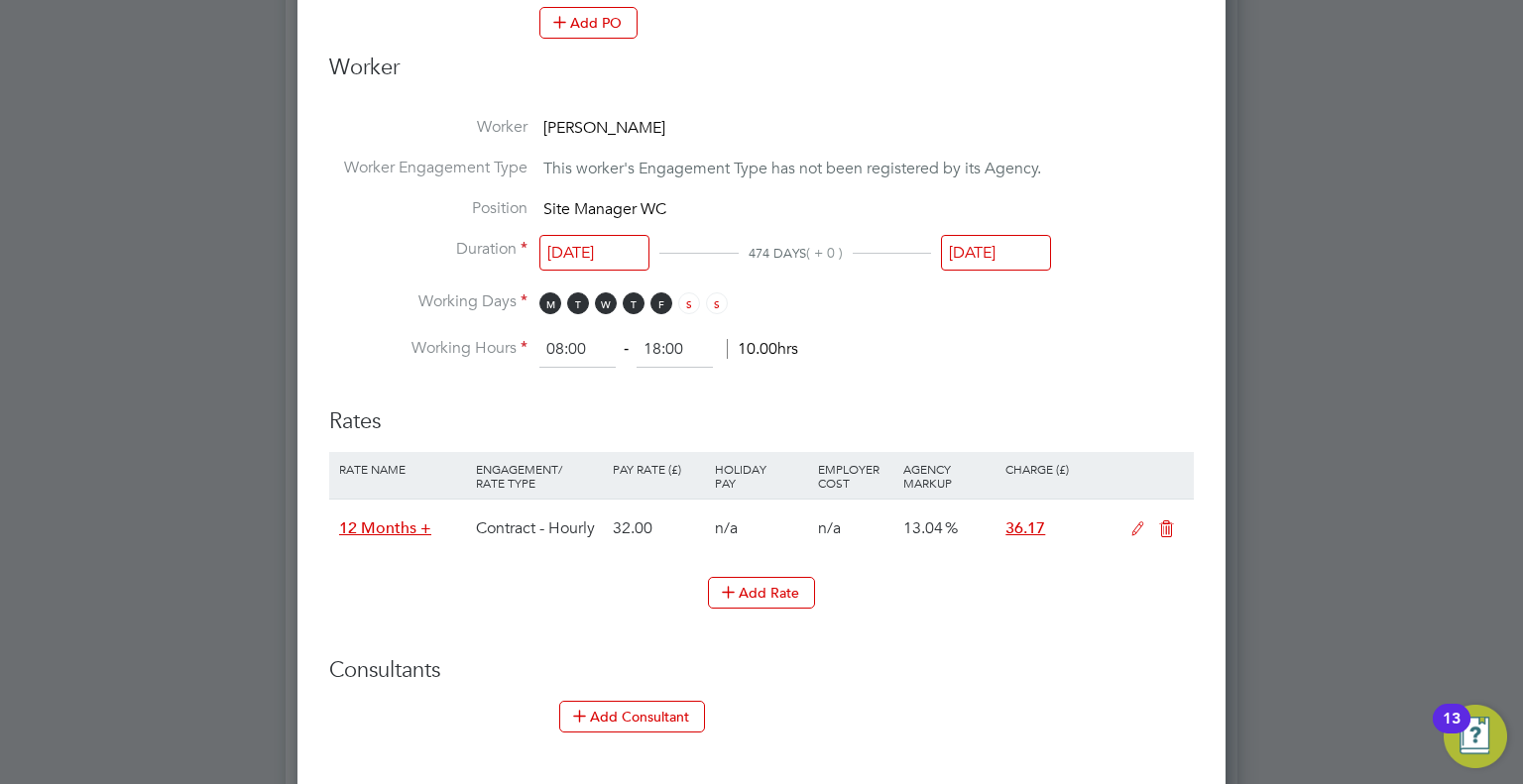 click on "[DATE]" at bounding box center (996, 253) 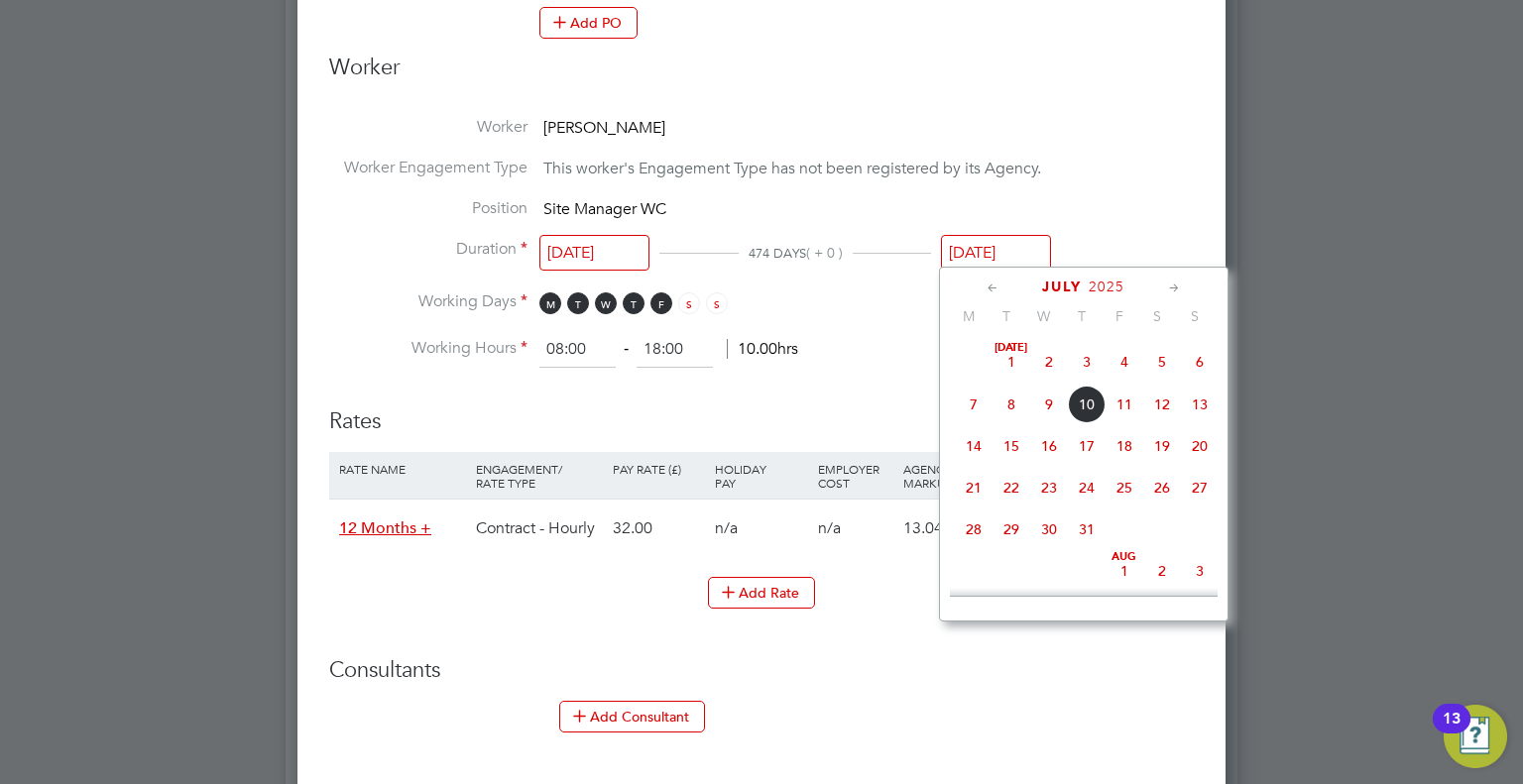 scroll, scrollTop: 246, scrollLeft: 0, axis: vertical 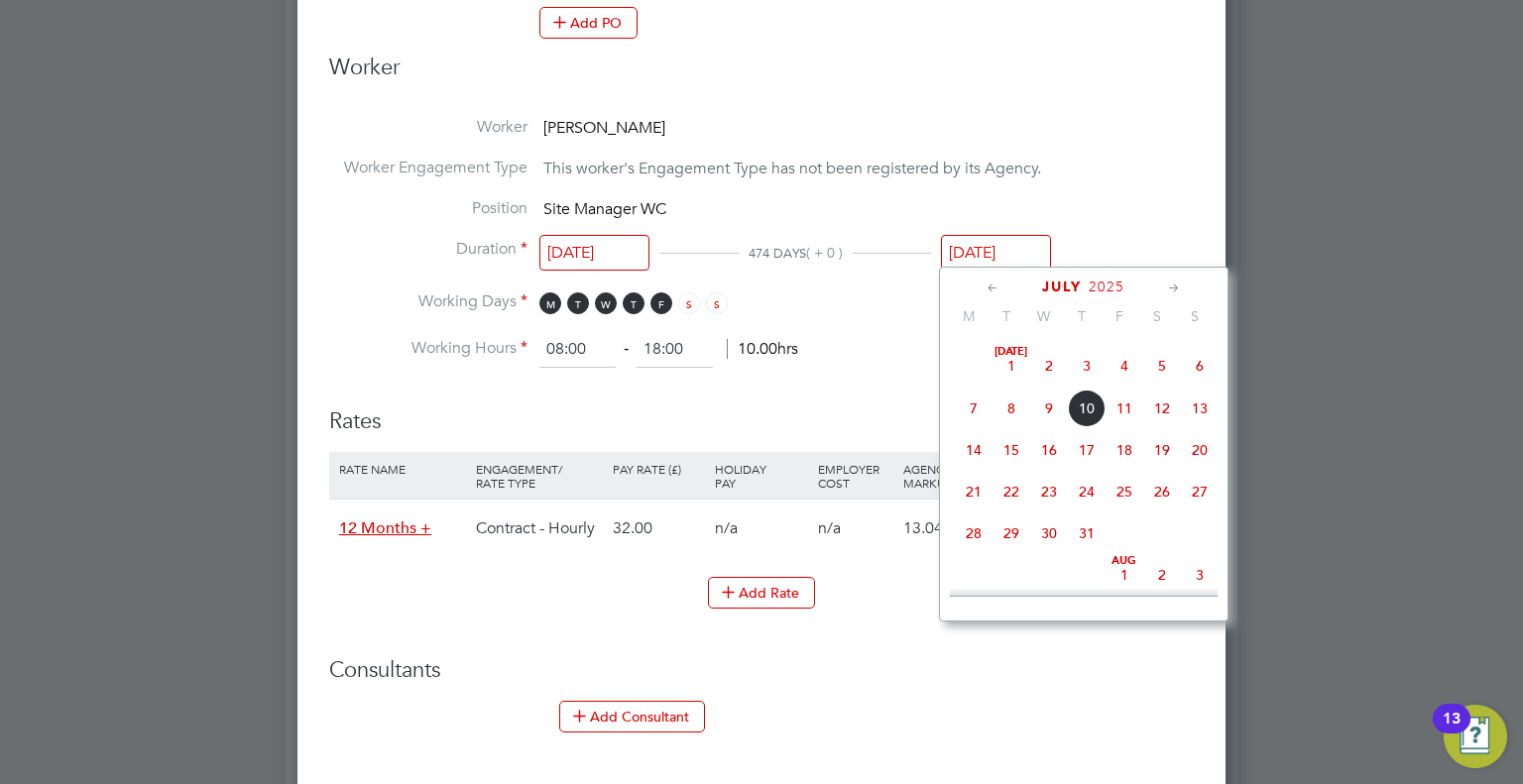 click on "5" 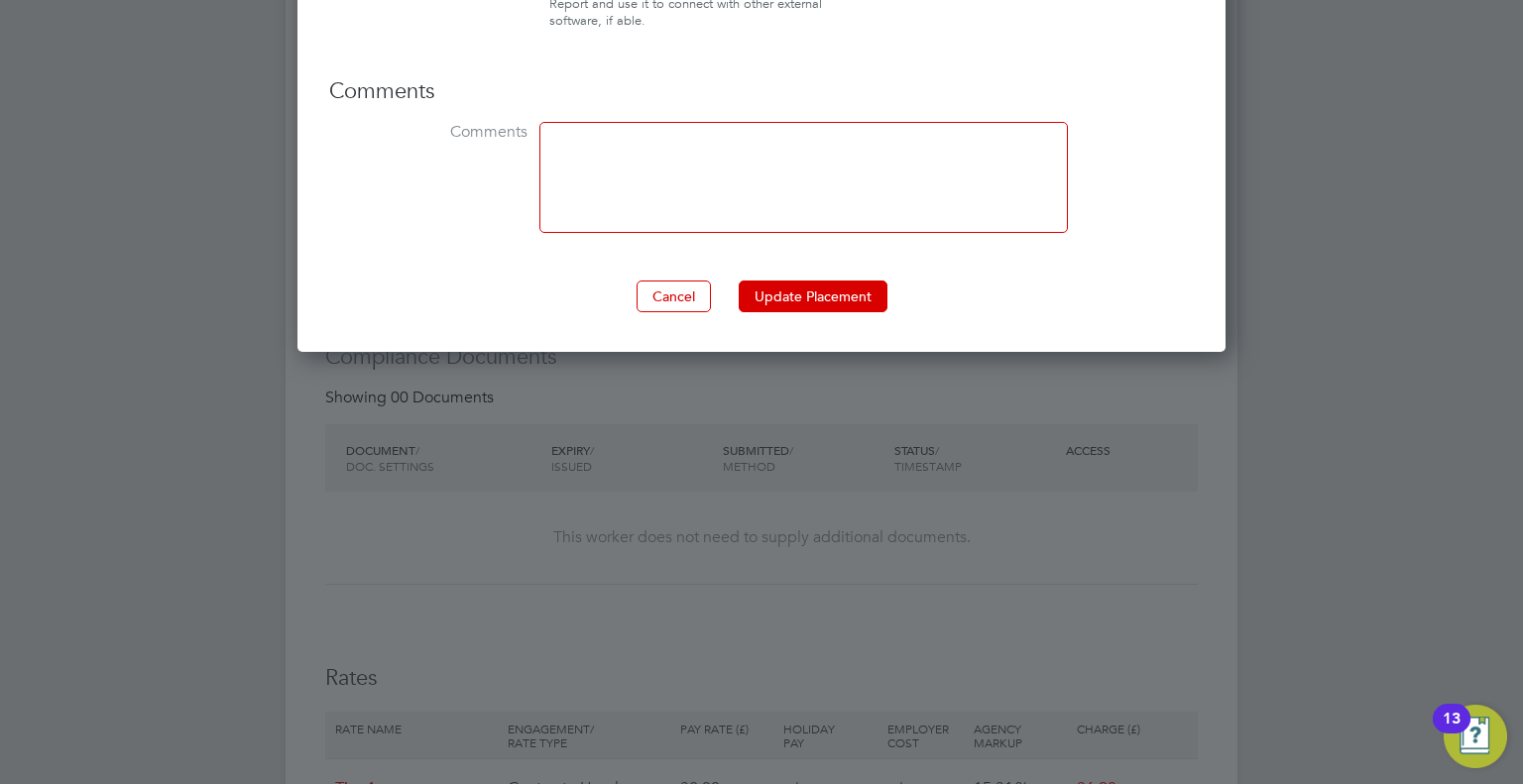 scroll, scrollTop: 1743, scrollLeft: 0, axis: vertical 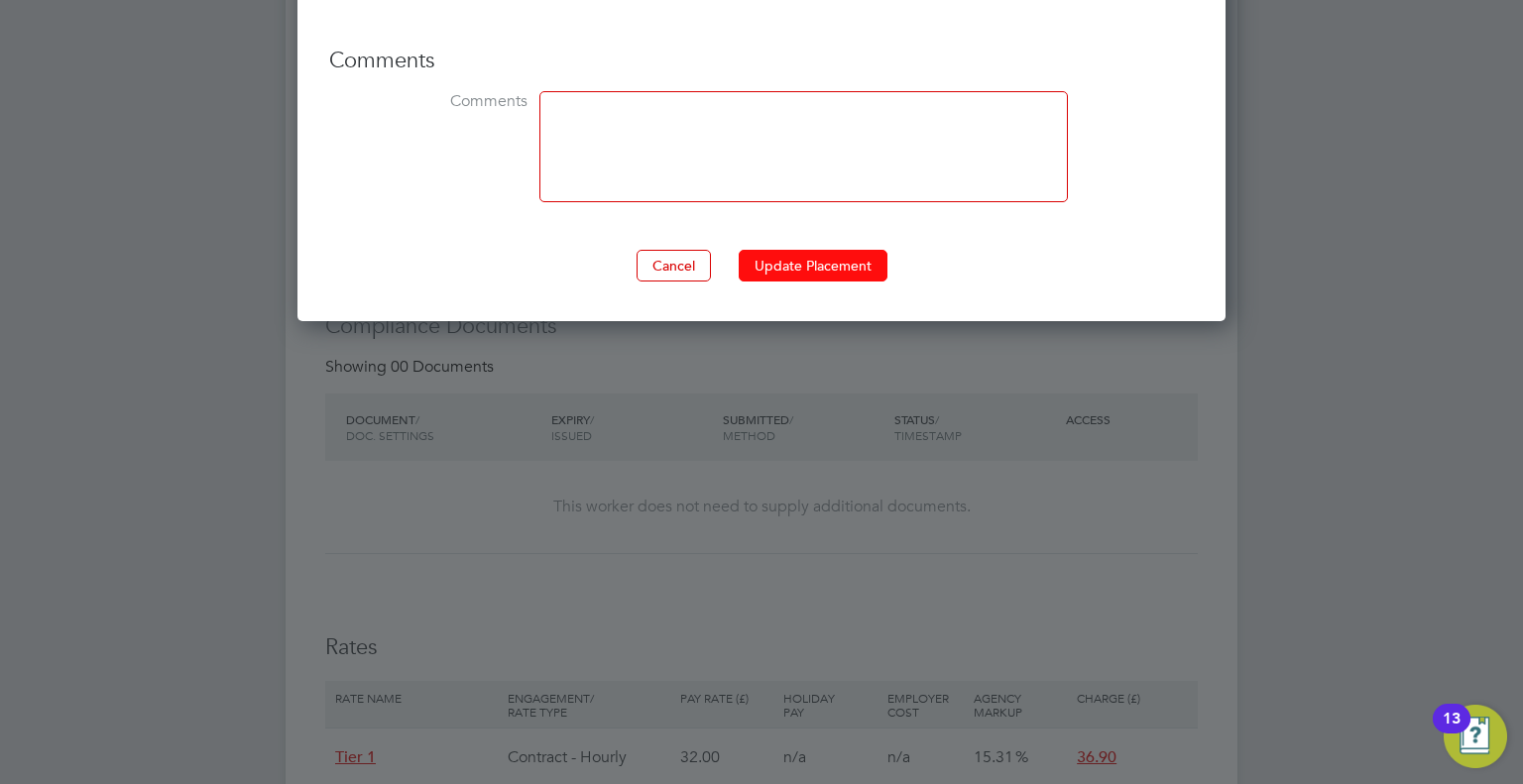click on "Update Placement" at bounding box center [813, 266] 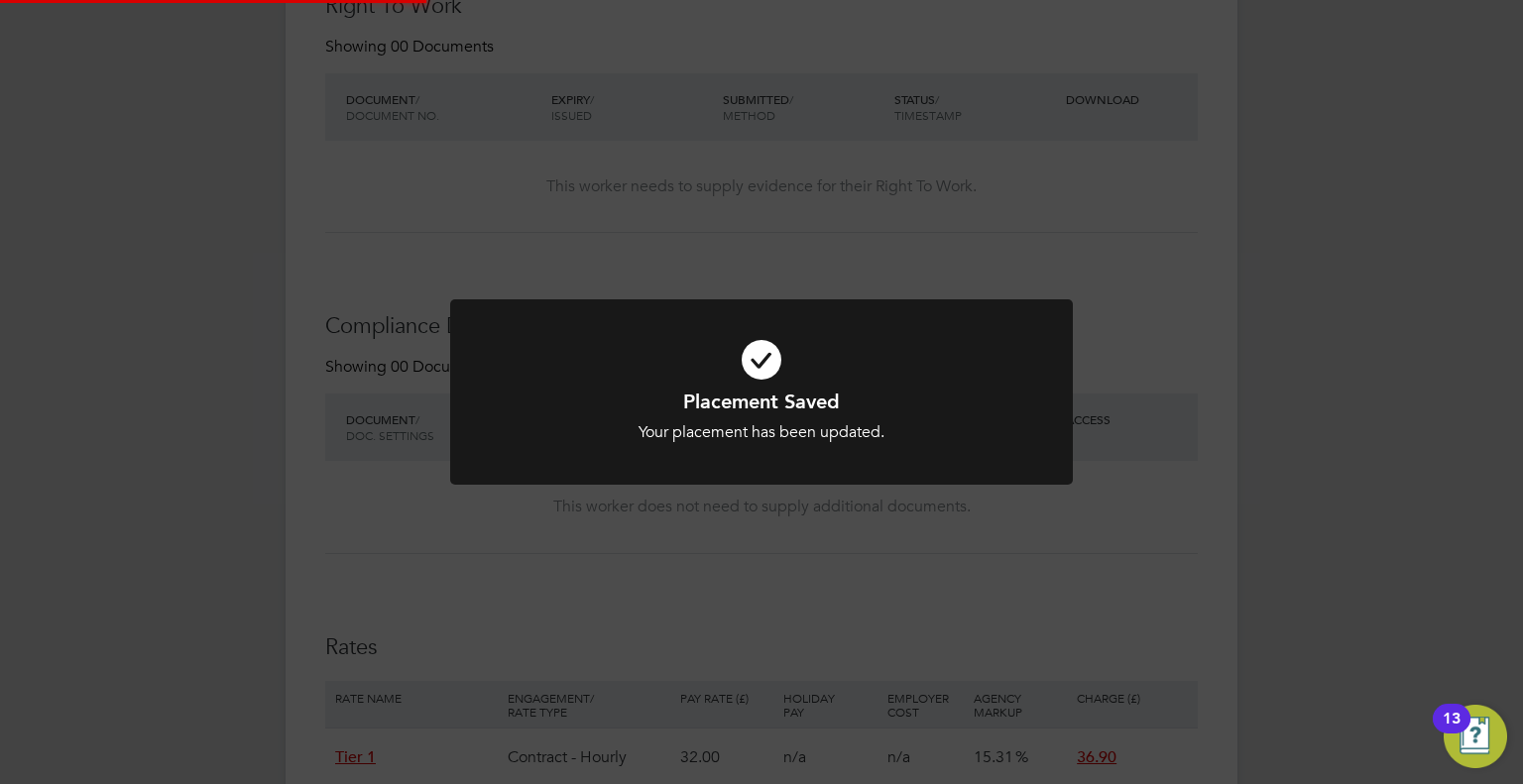 scroll, scrollTop: 1650, scrollLeft: 0, axis: vertical 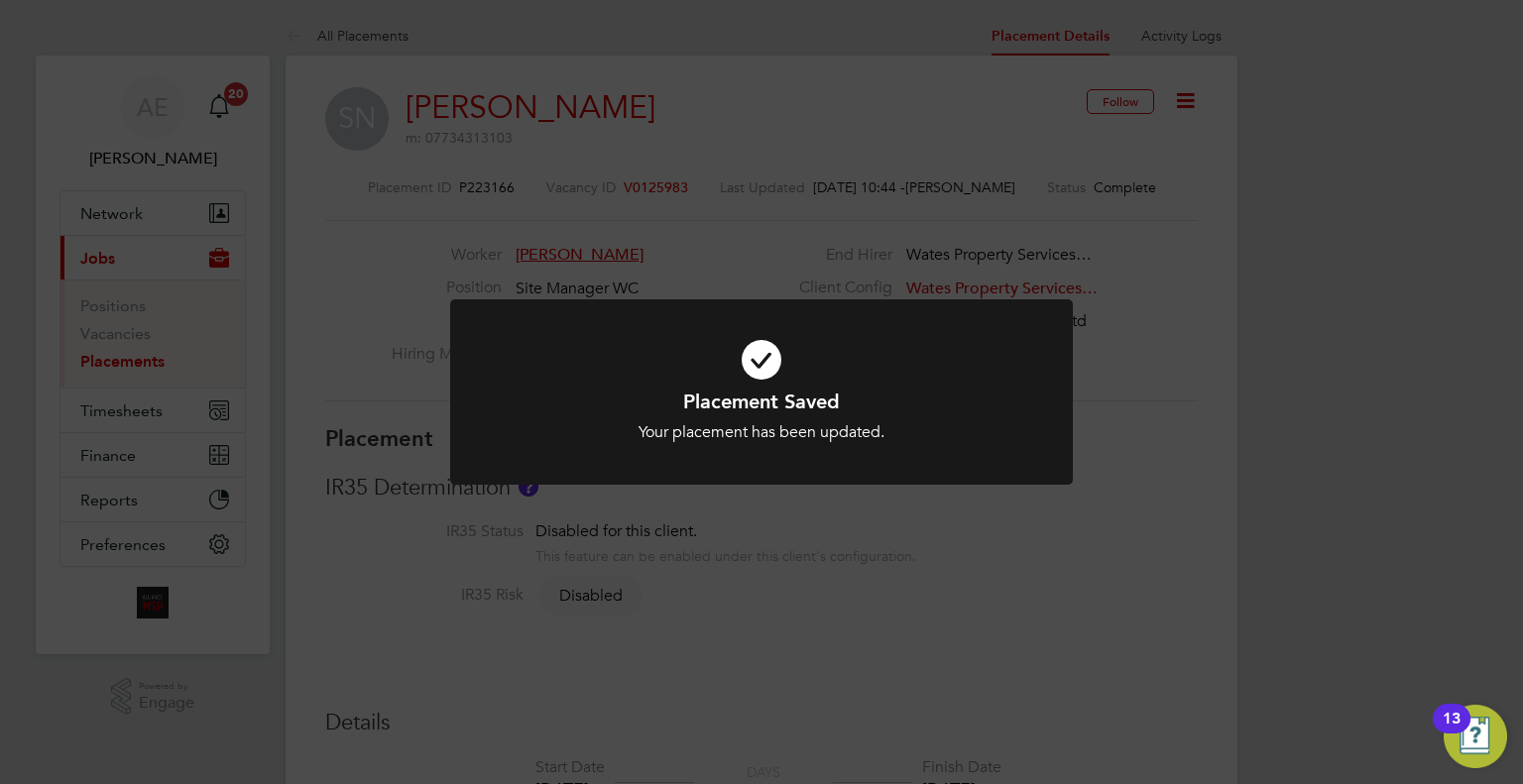 click on "Placement Saved Your placement has been updated. Cancel Okay" 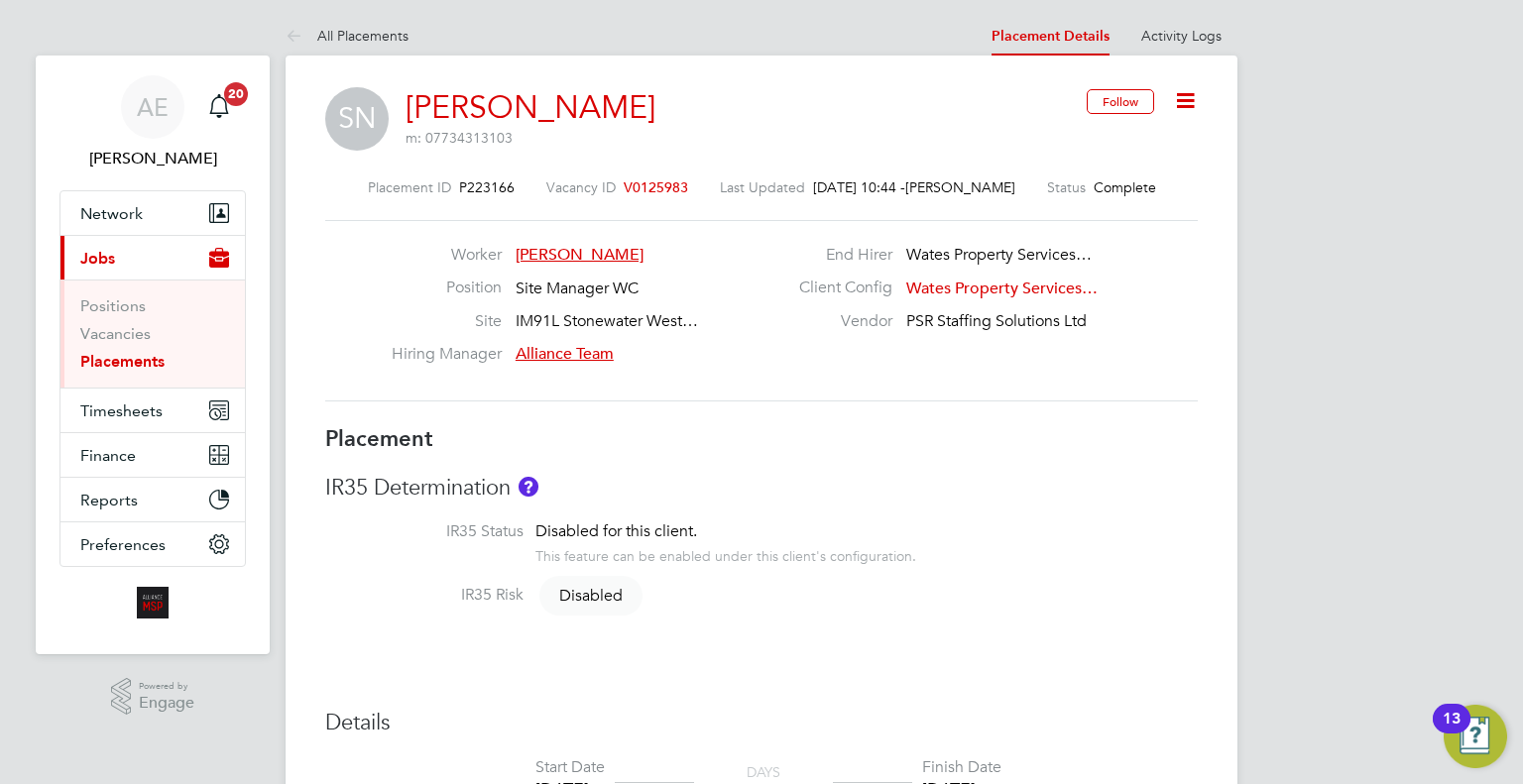 click 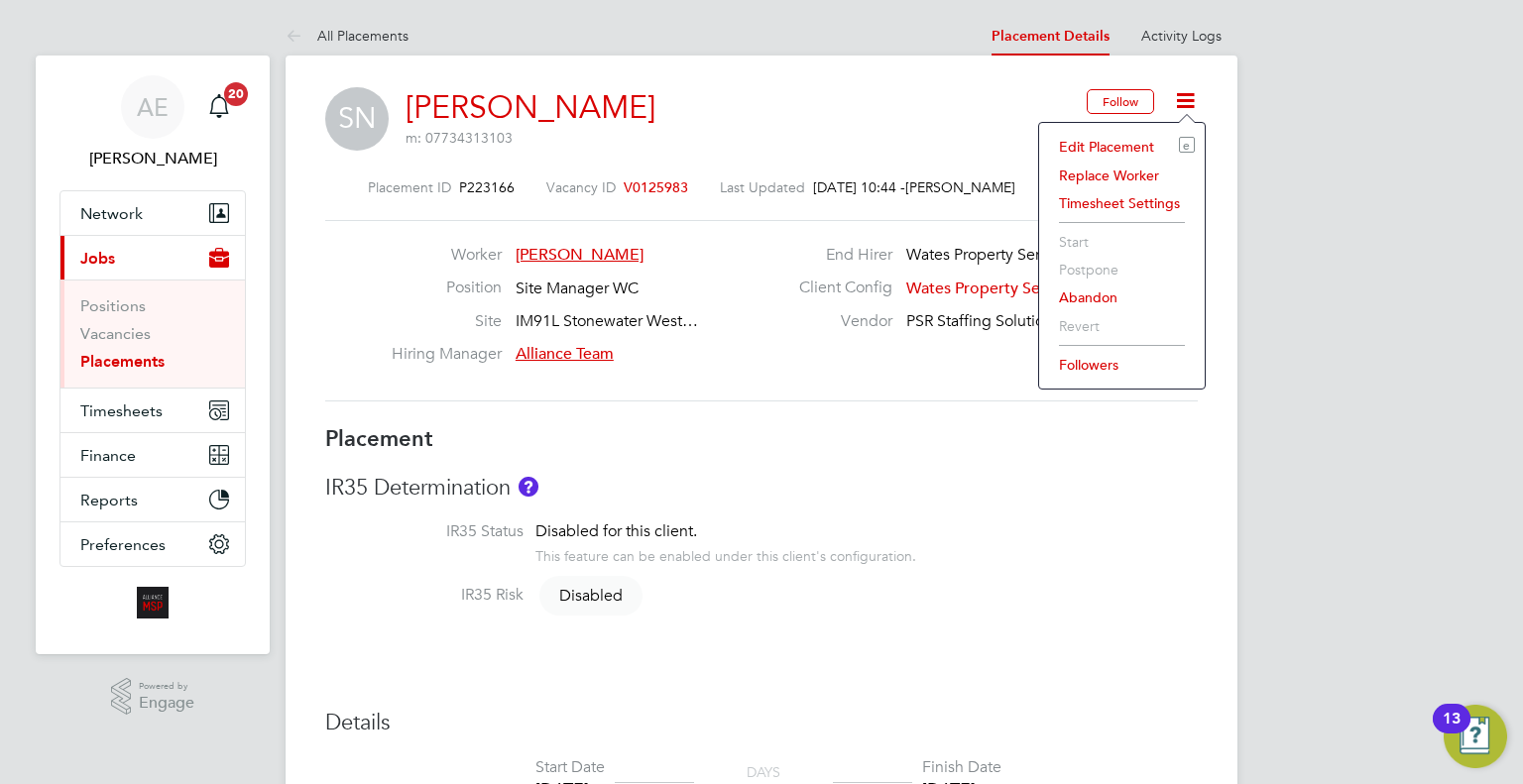 click on "Edit Placement e" 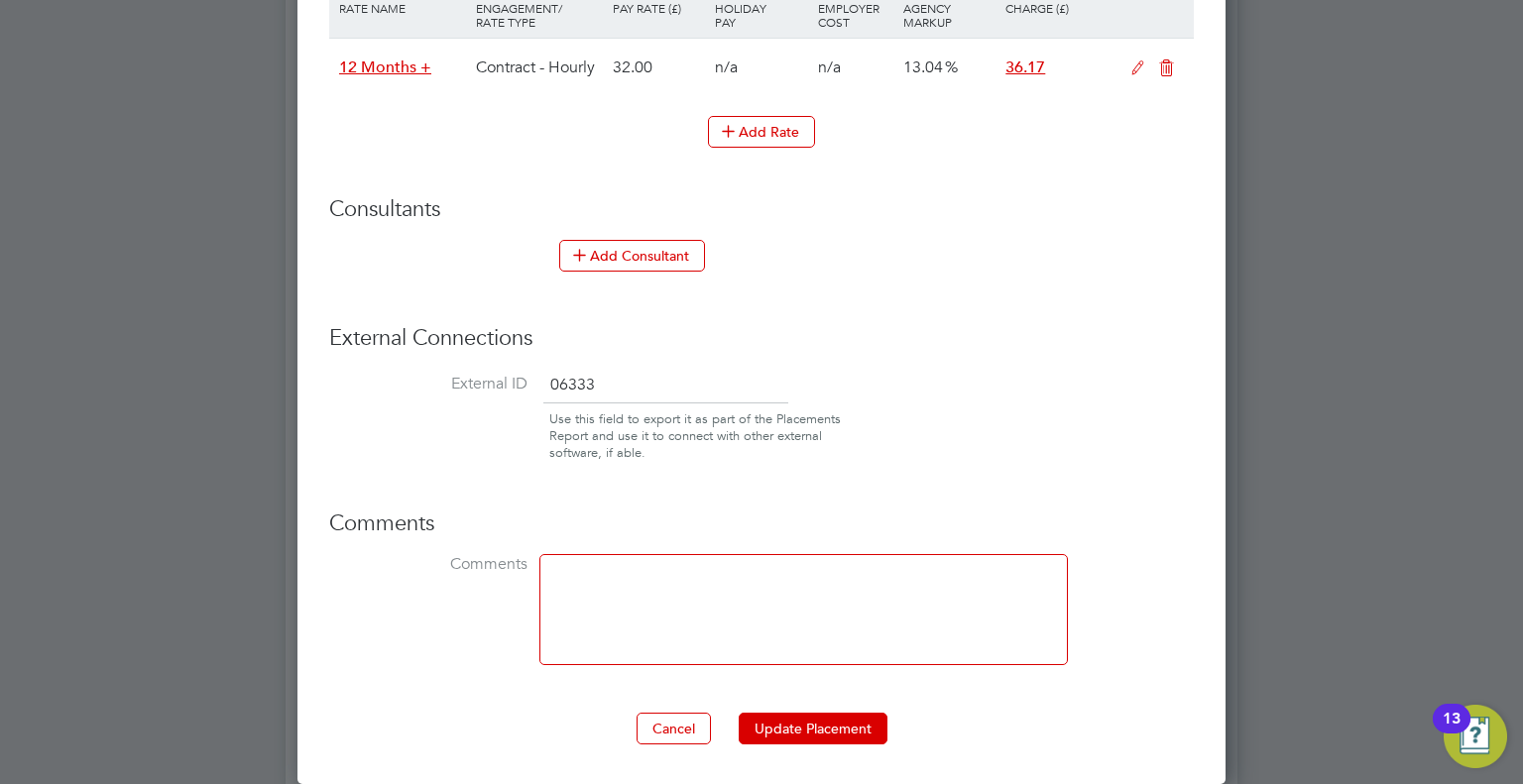 drag, startPoint x: 620, startPoint y: 376, endPoint x: 448, endPoint y: 364, distance: 172.4181 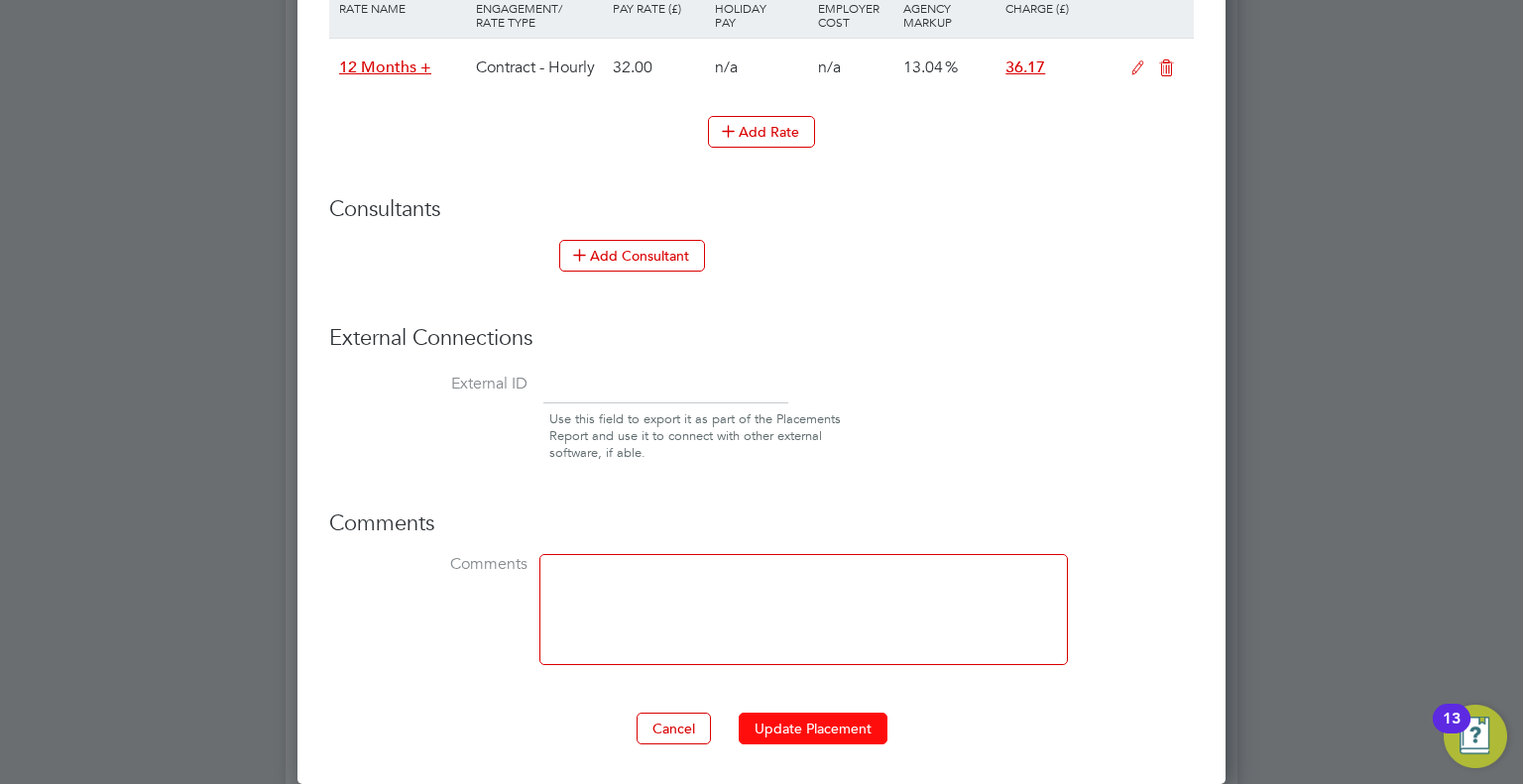 type 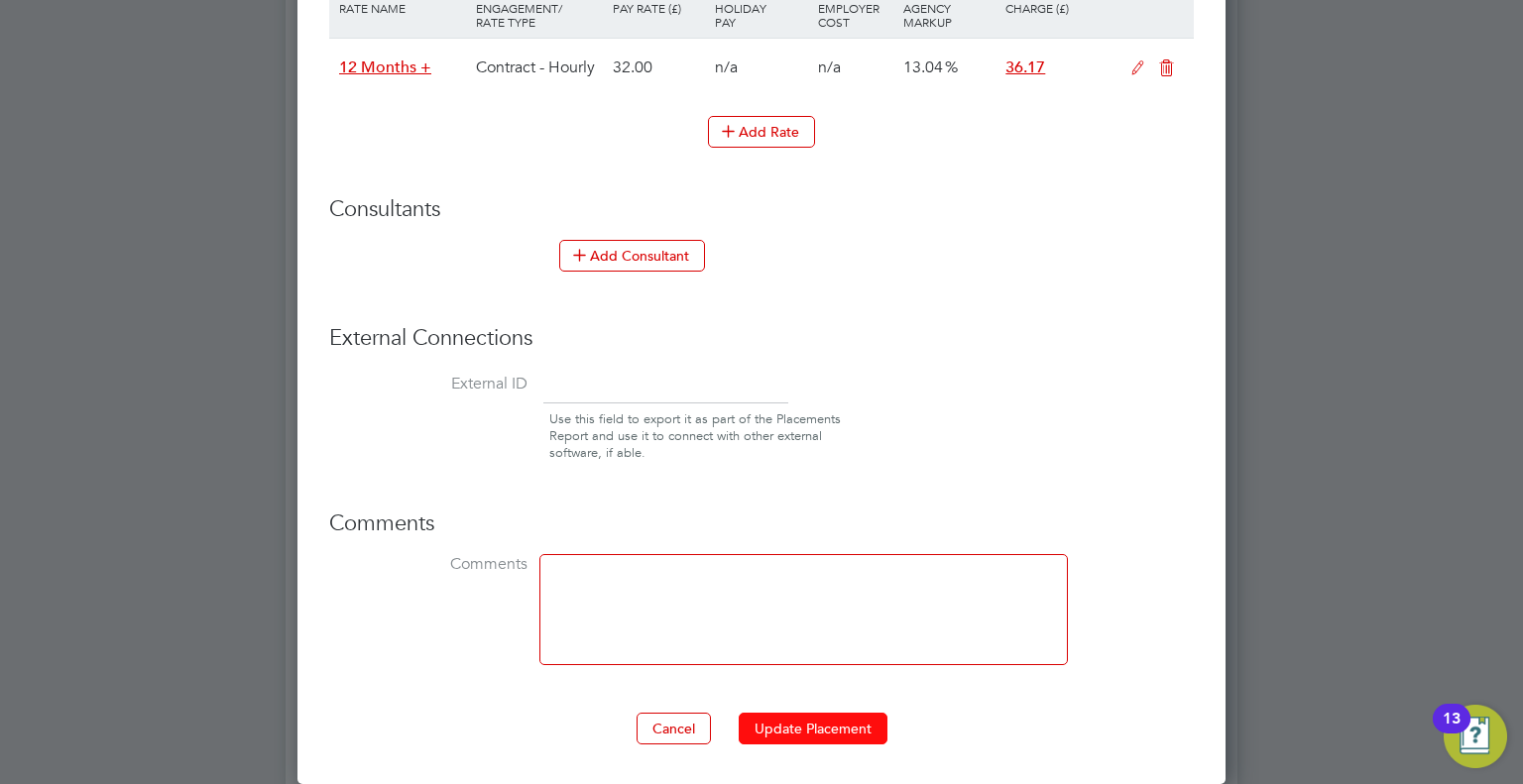 click on "Update Placement" at bounding box center (813, 728) 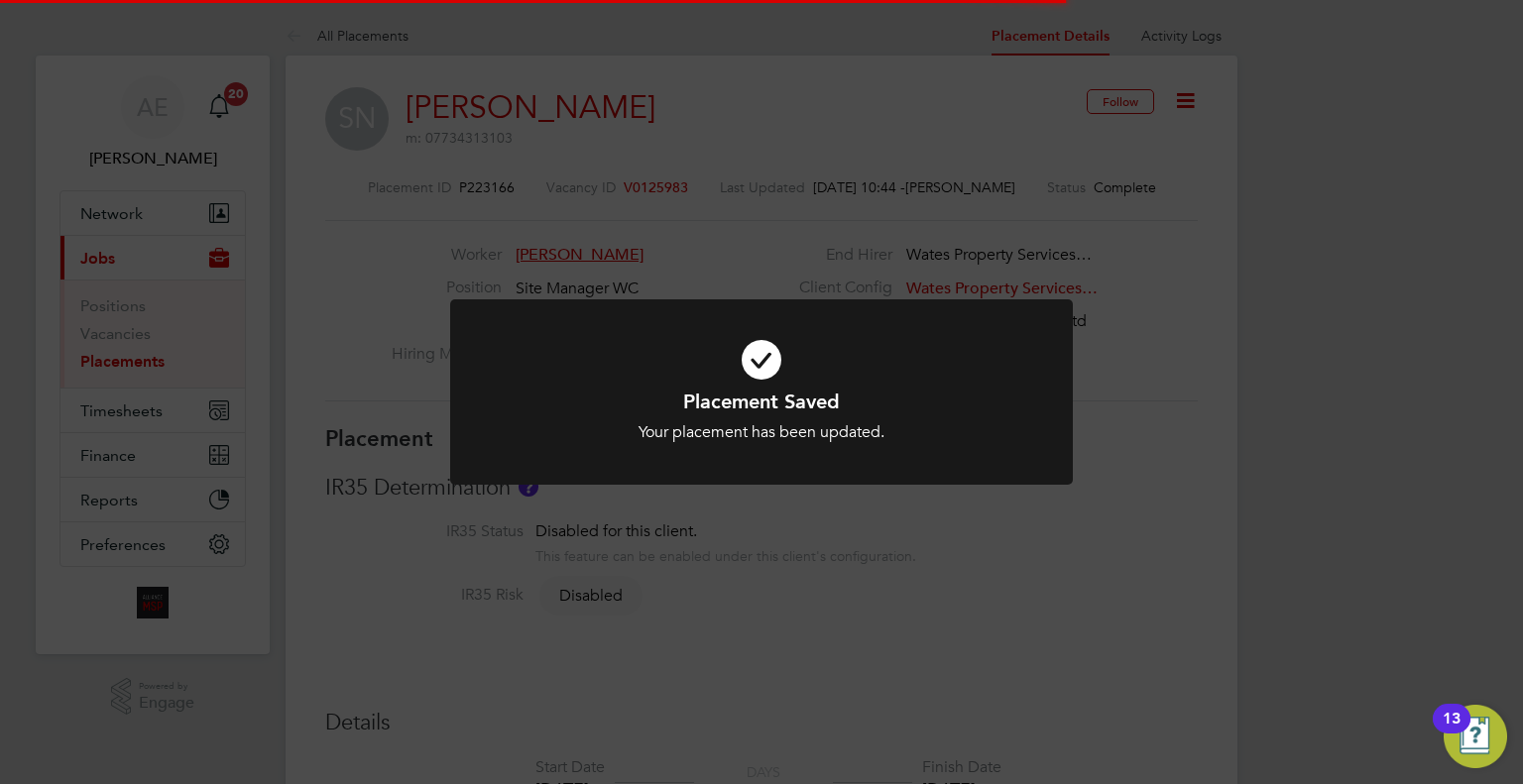 click on "Placement Saved Your placement has been updated. Cancel Okay" 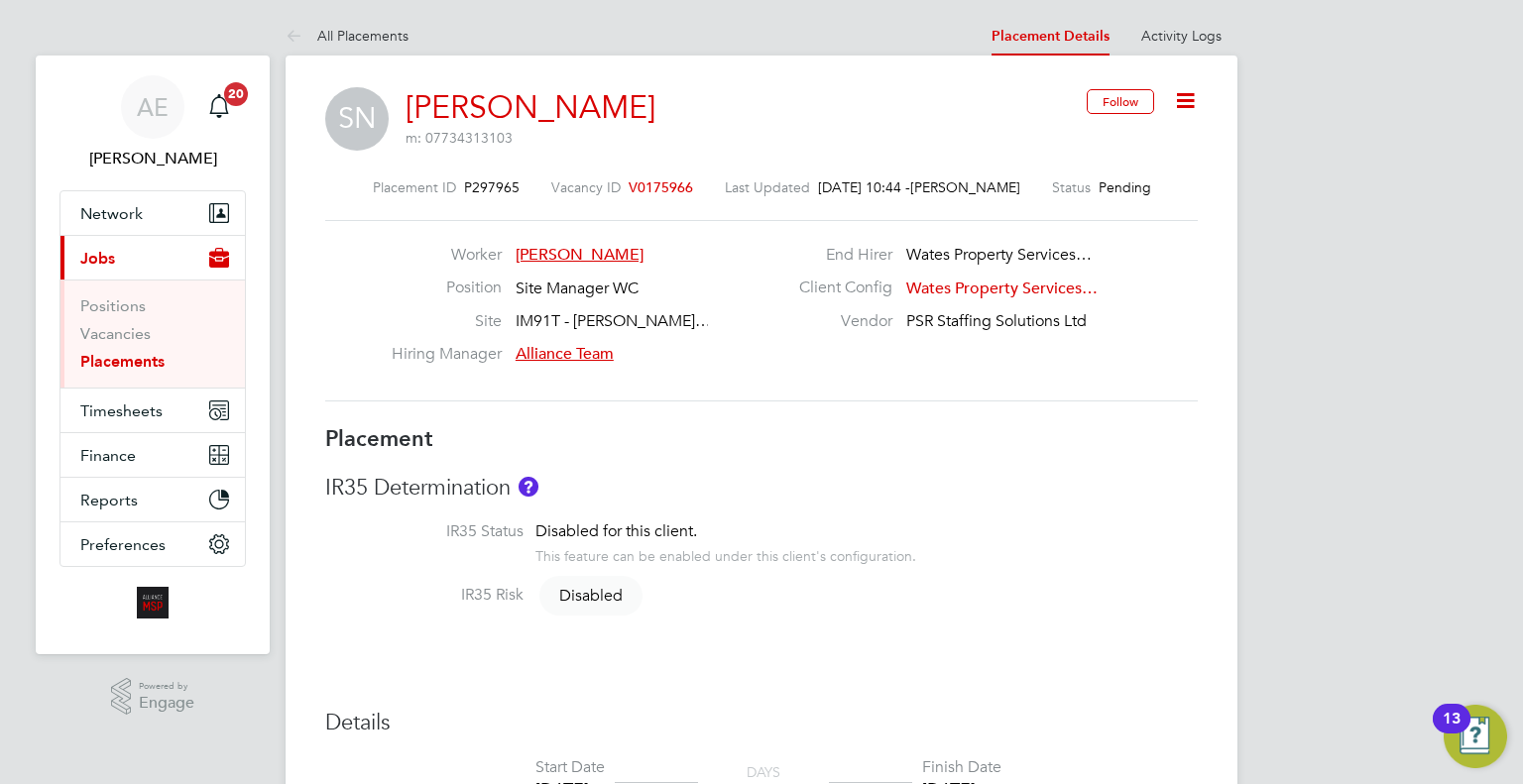 scroll, scrollTop: 0, scrollLeft: 0, axis: both 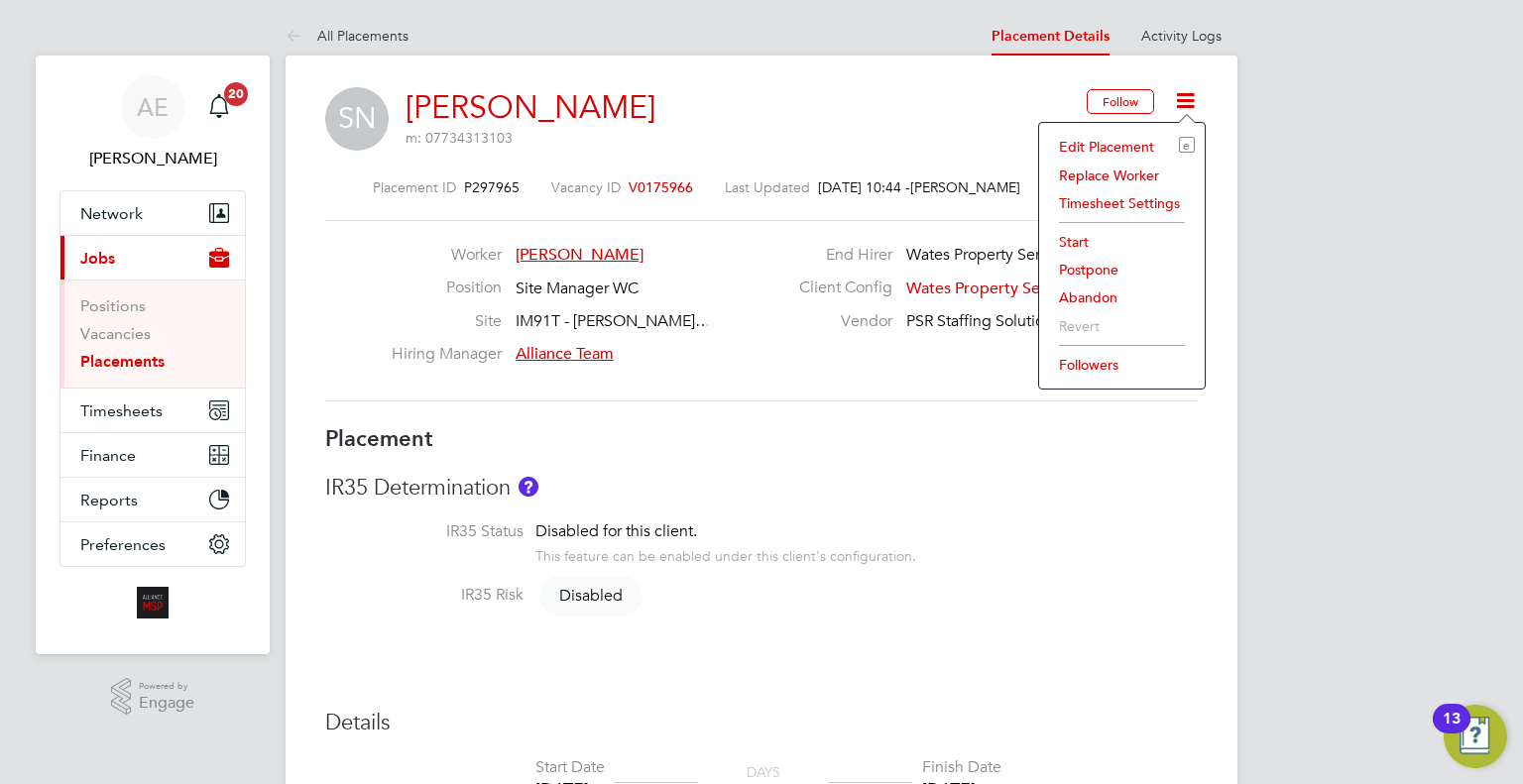 click on "Edit Placement e" 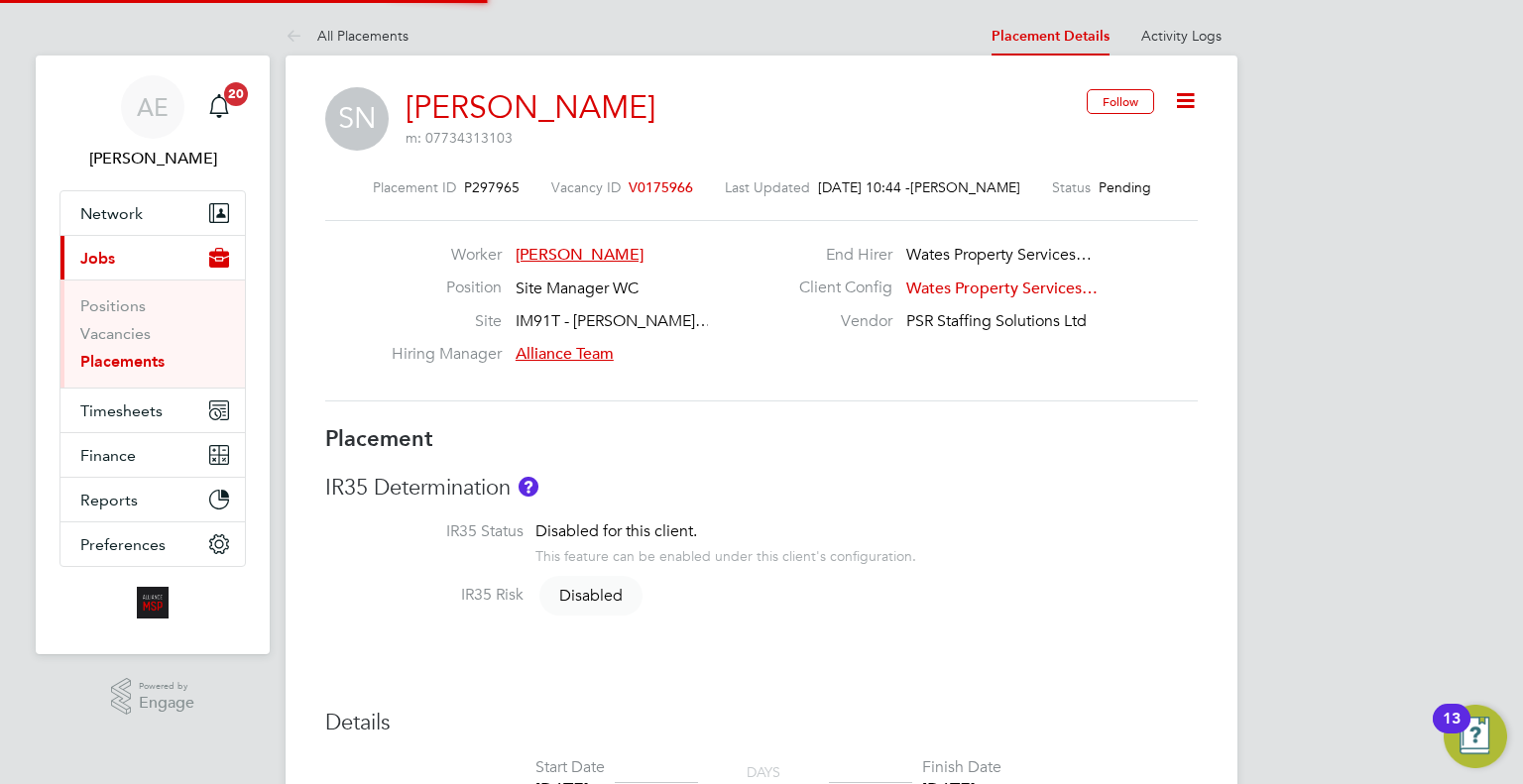 type on "Alliance Team" 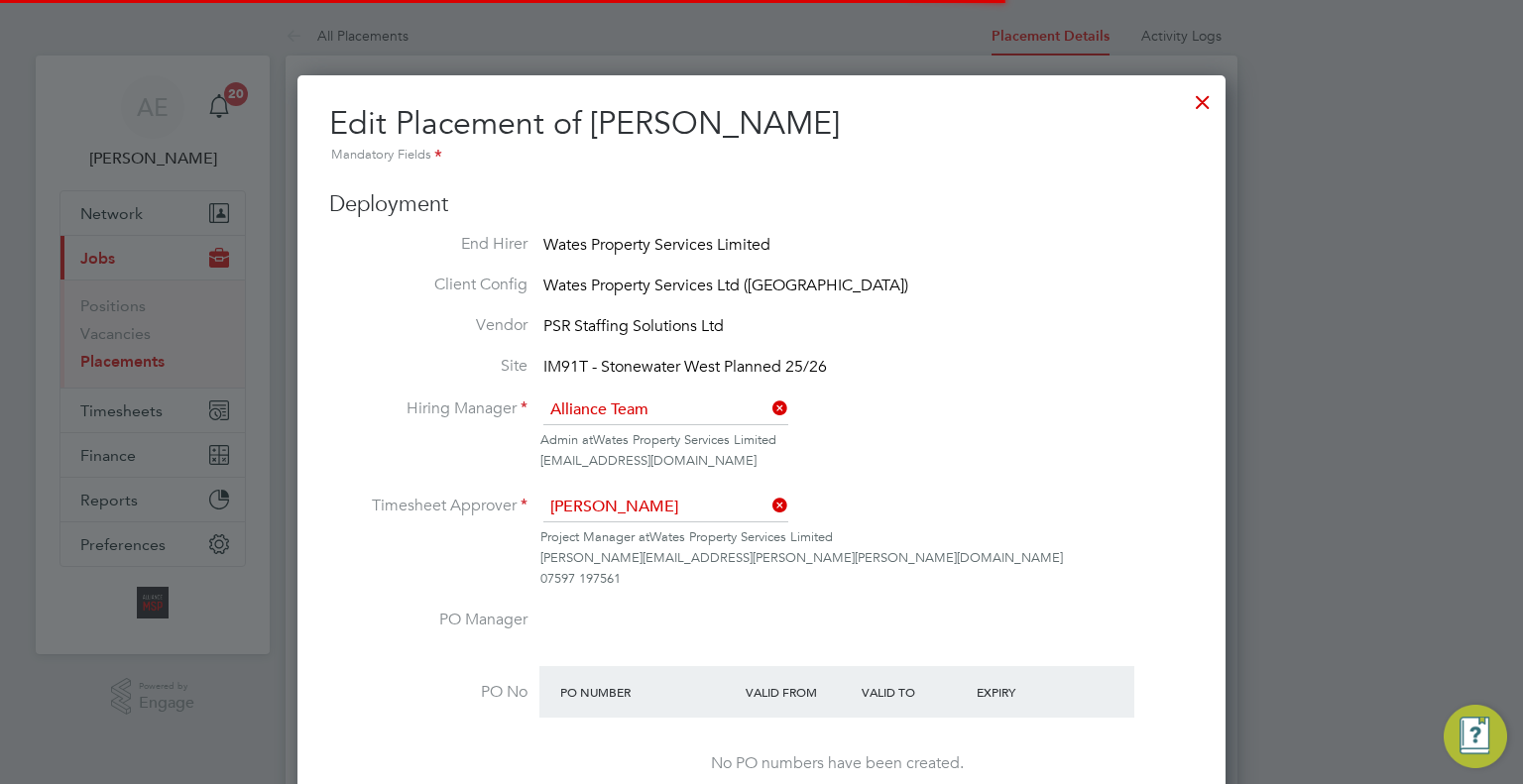 scroll, scrollTop: 10, scrollLeft: 10, axis: both 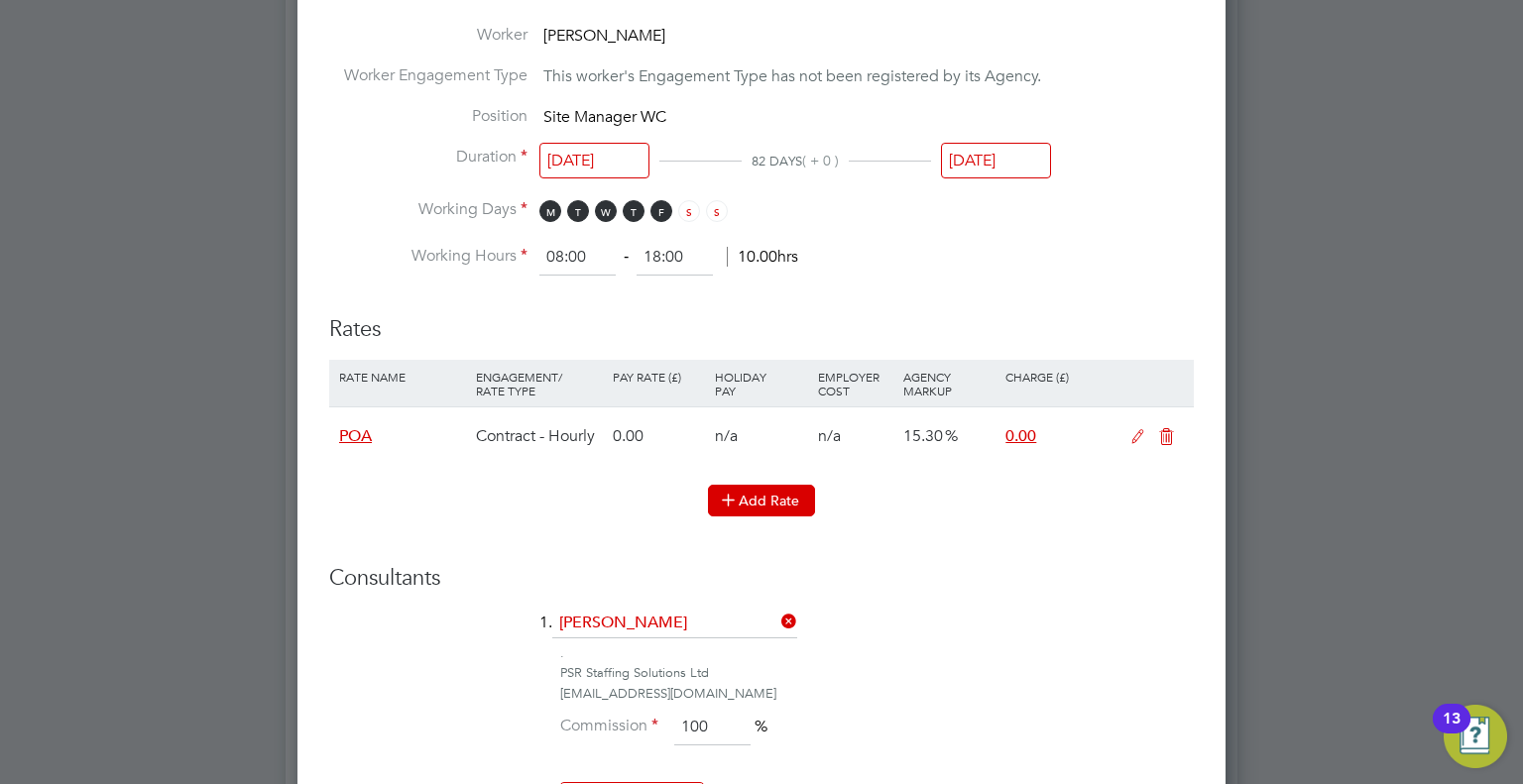 click on "Add Rate" at bounding box center (762, 501) 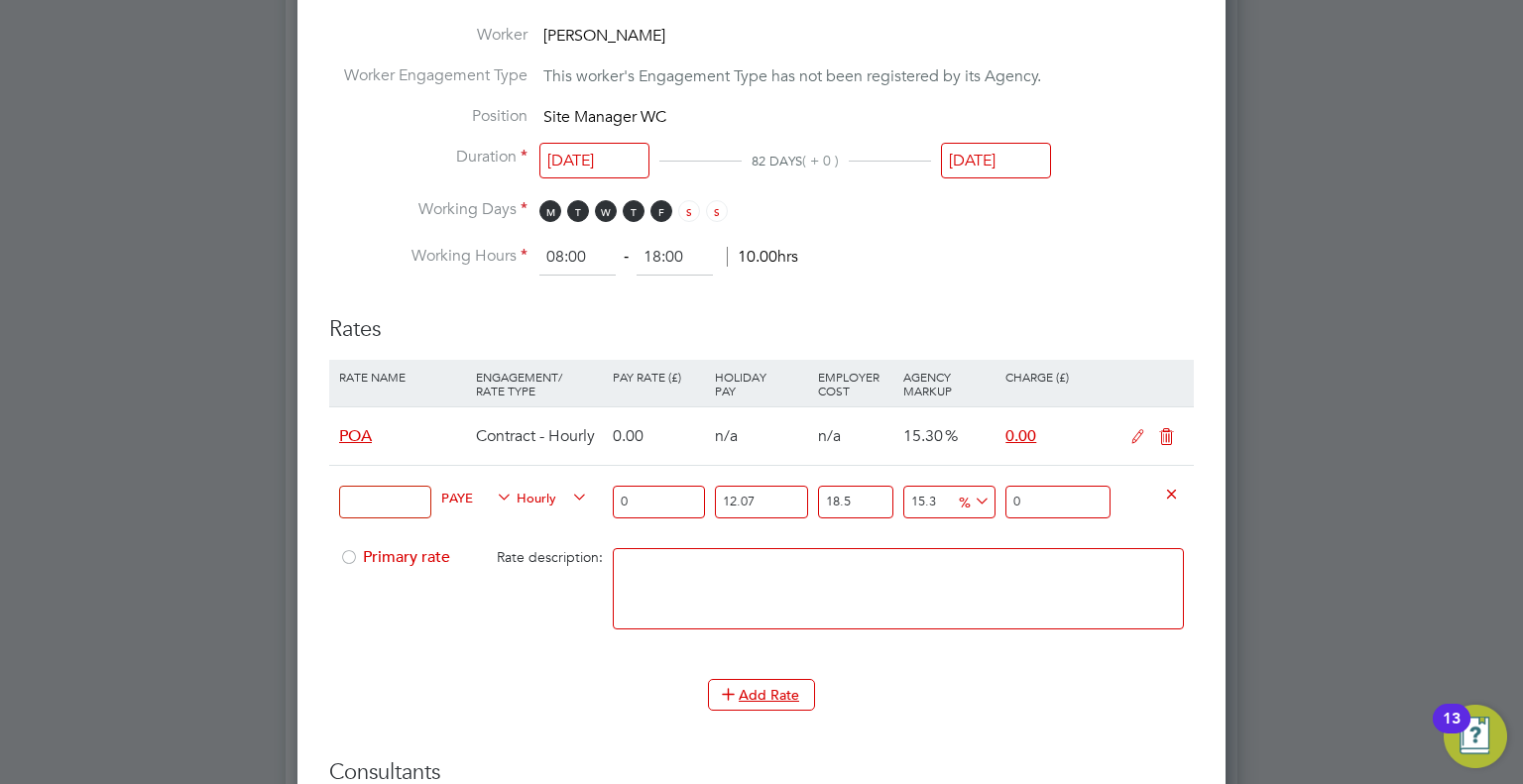 click at bounding box center [385, 502] 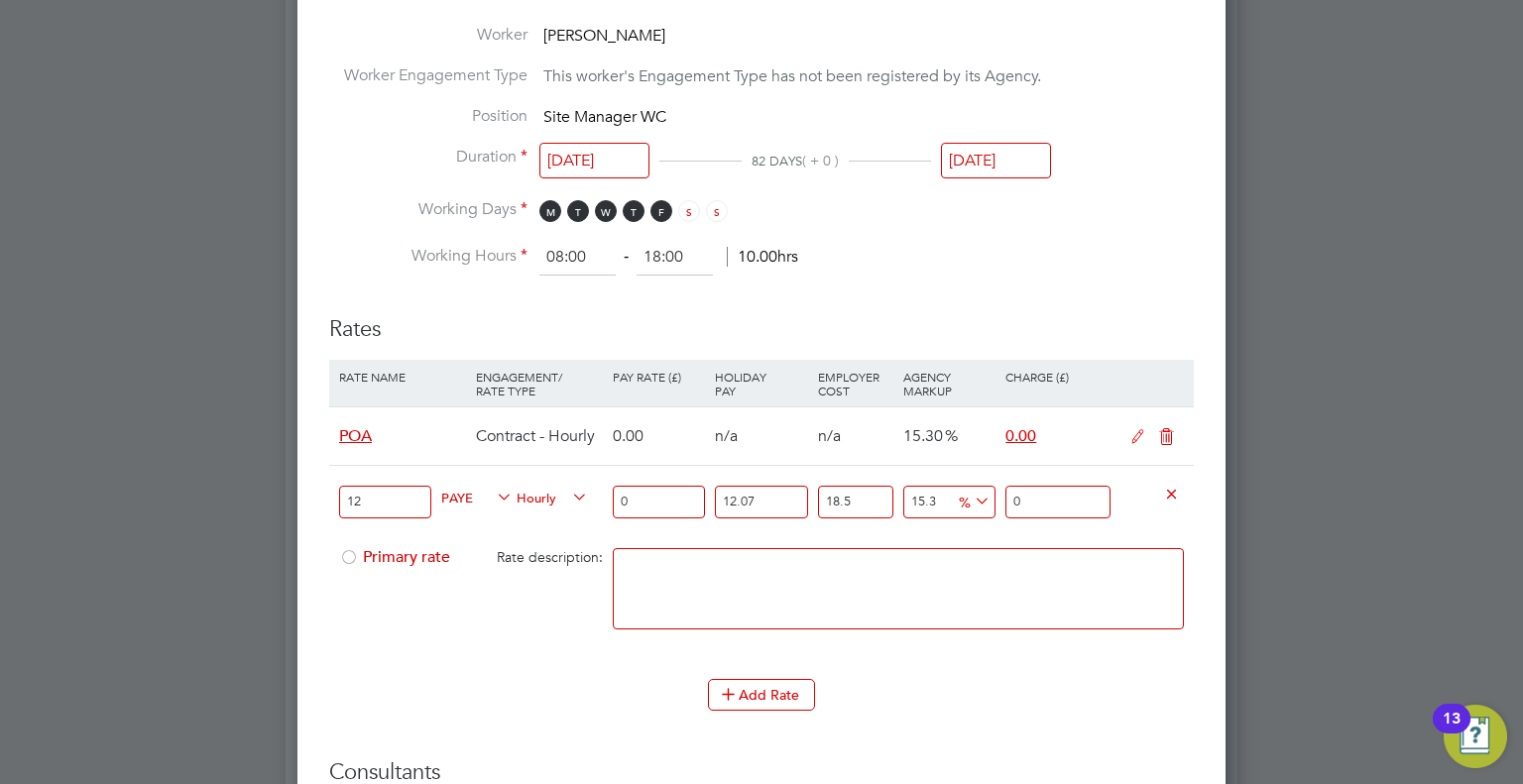 type on "12 Months +" 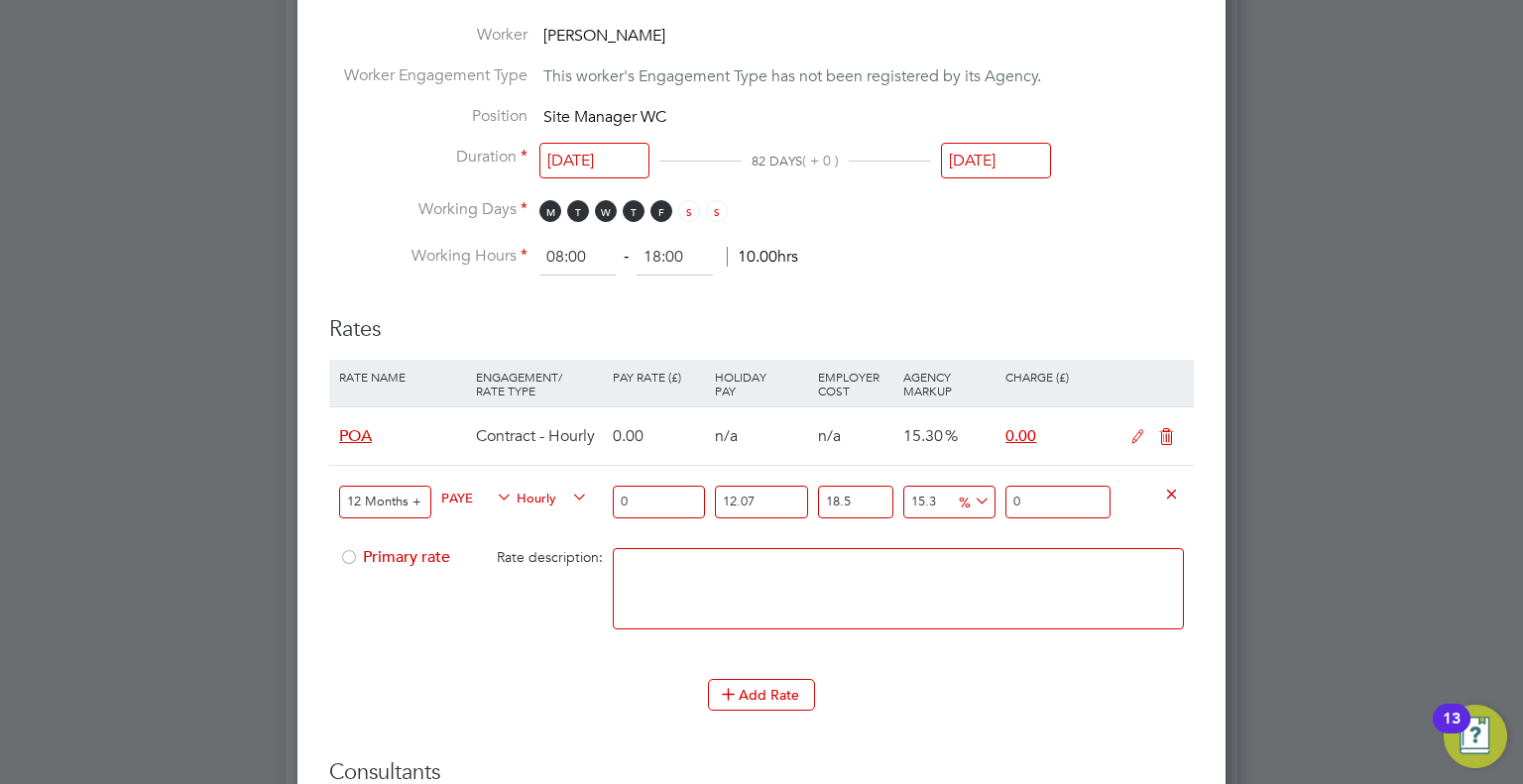 click on "PAYE" at bounding box center [477, 497] 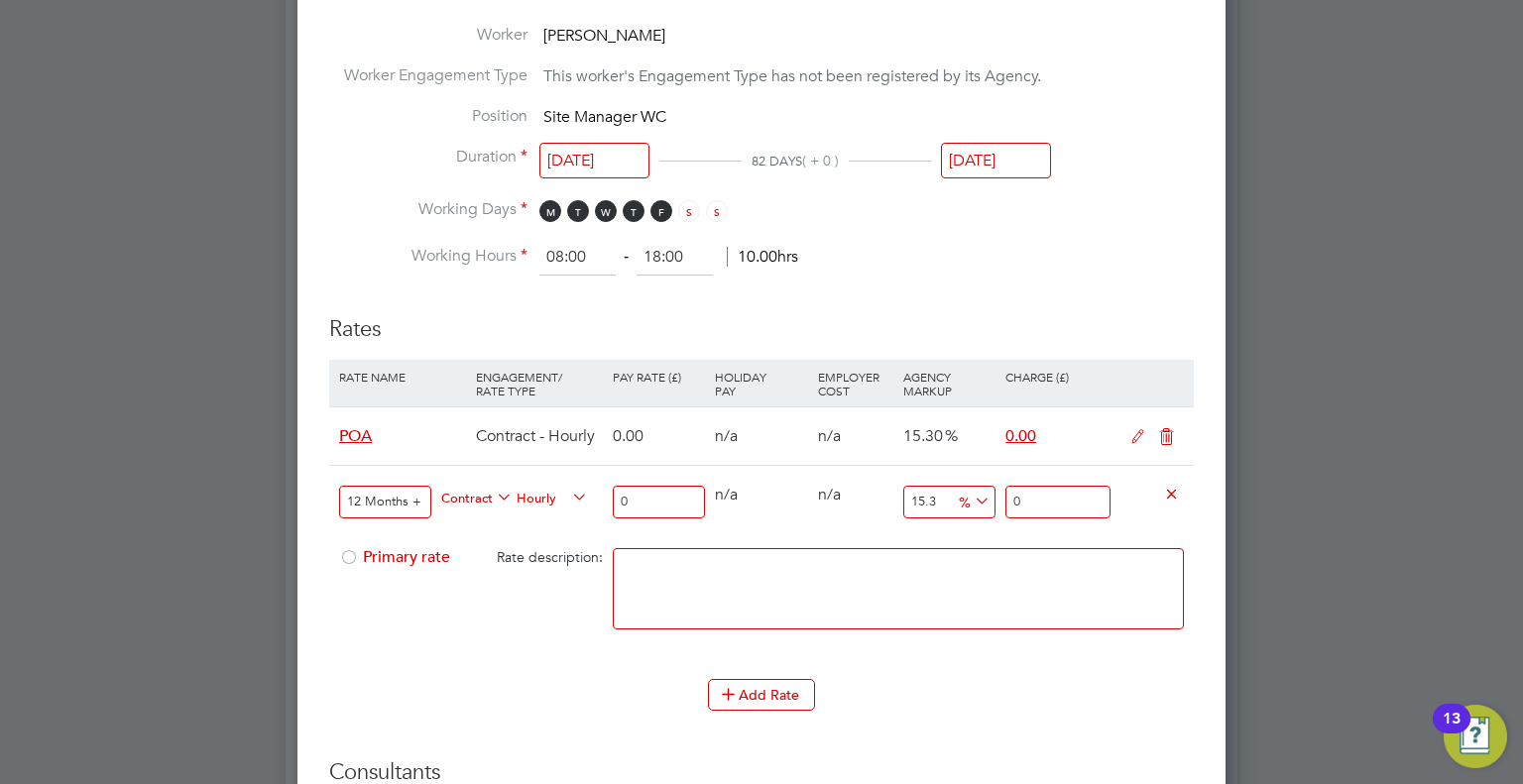 click on "Primary rate" at bounding box center (395, 557) 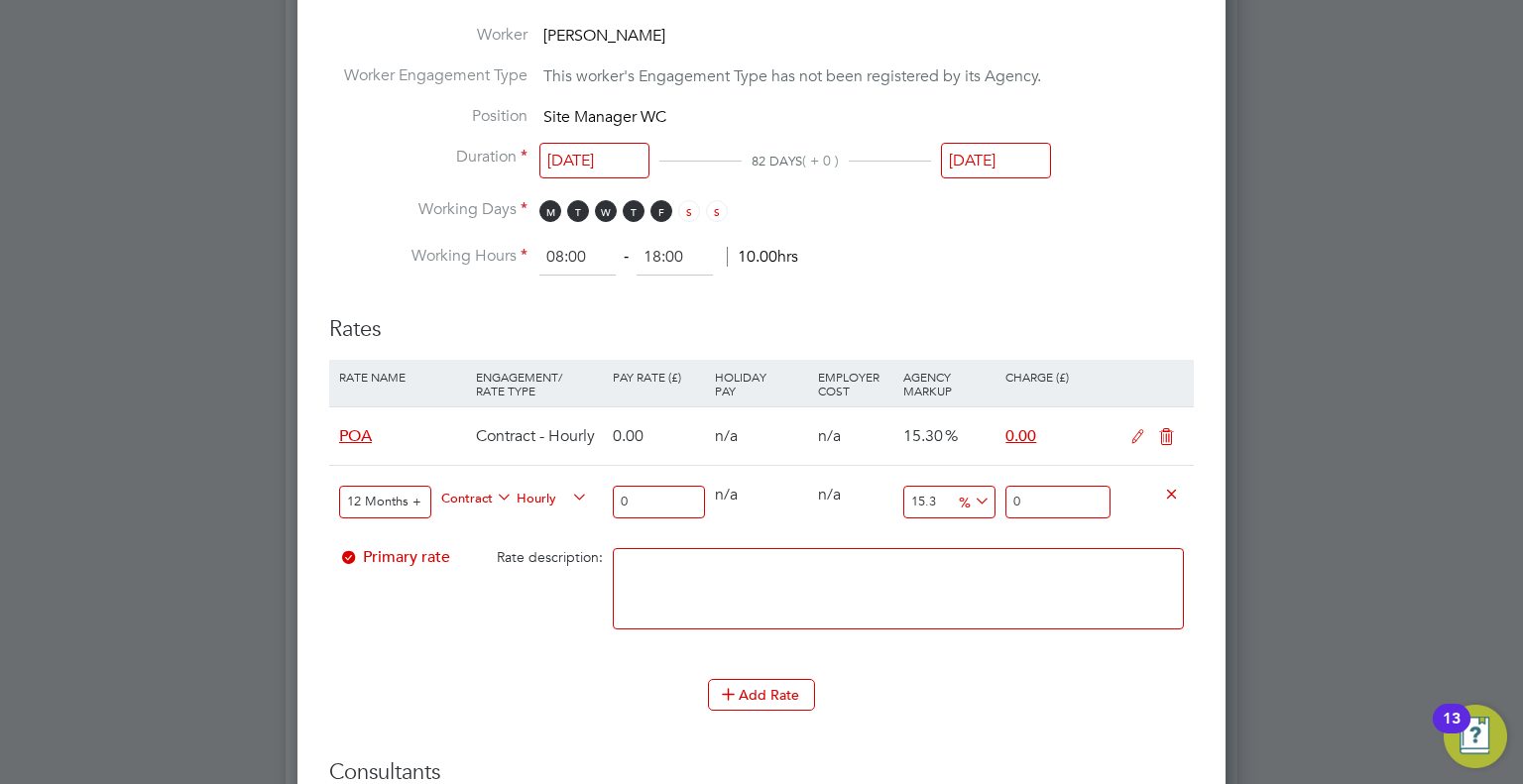 drag, startPoint x: 658, startPoint y: 495, endPoint x: 547, endPoint y: 499, distance: 111.072 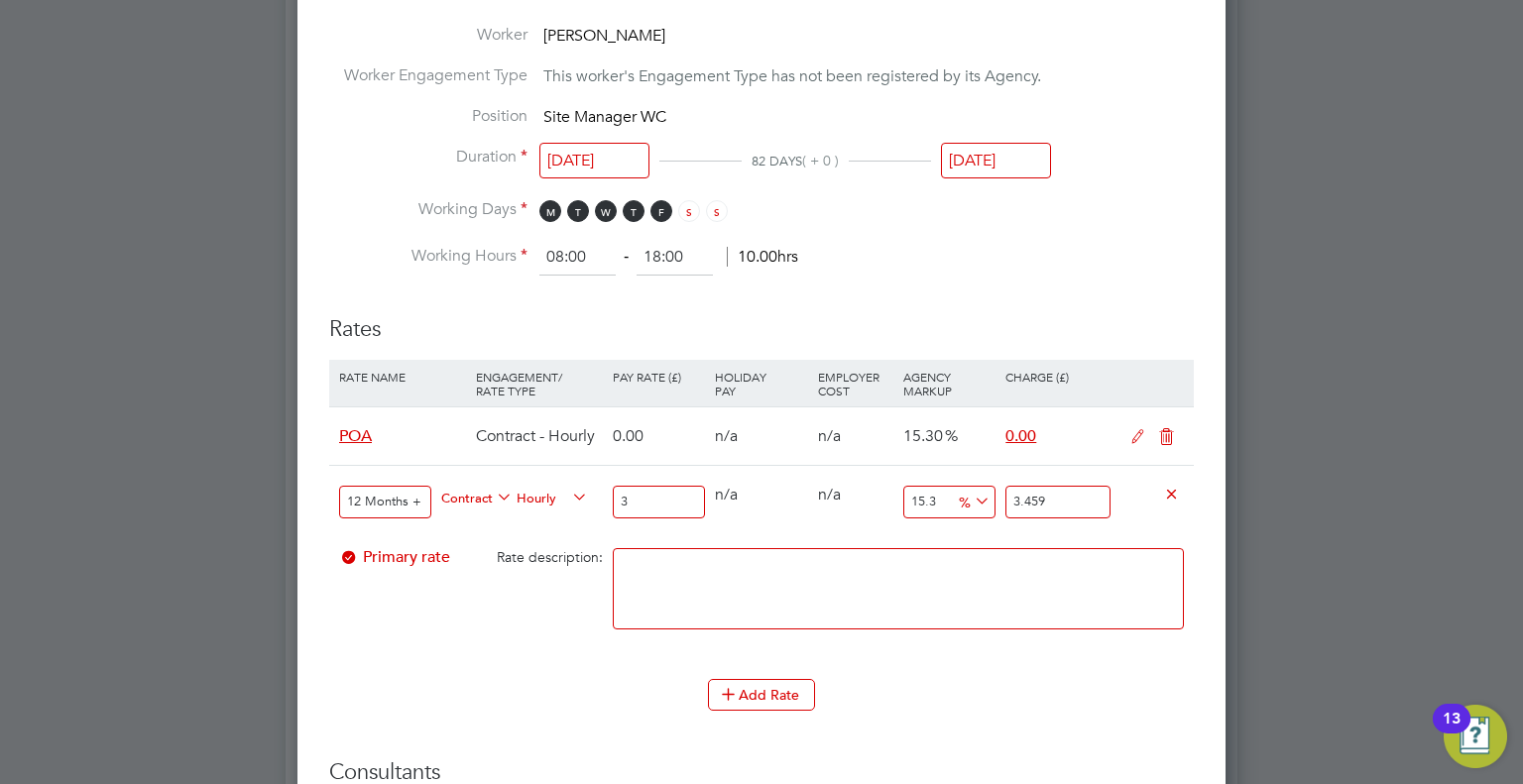 type on "32" 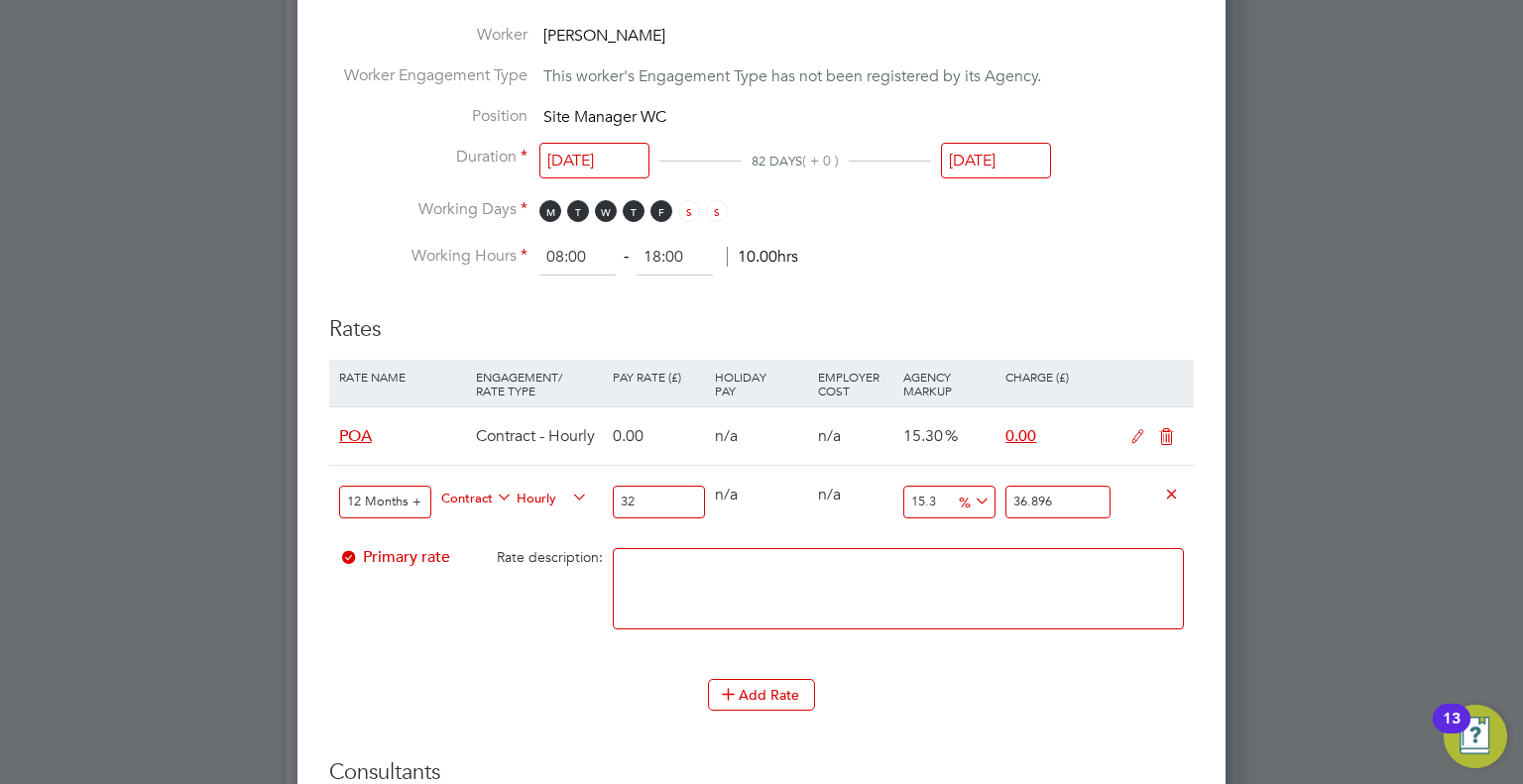 type on "32" 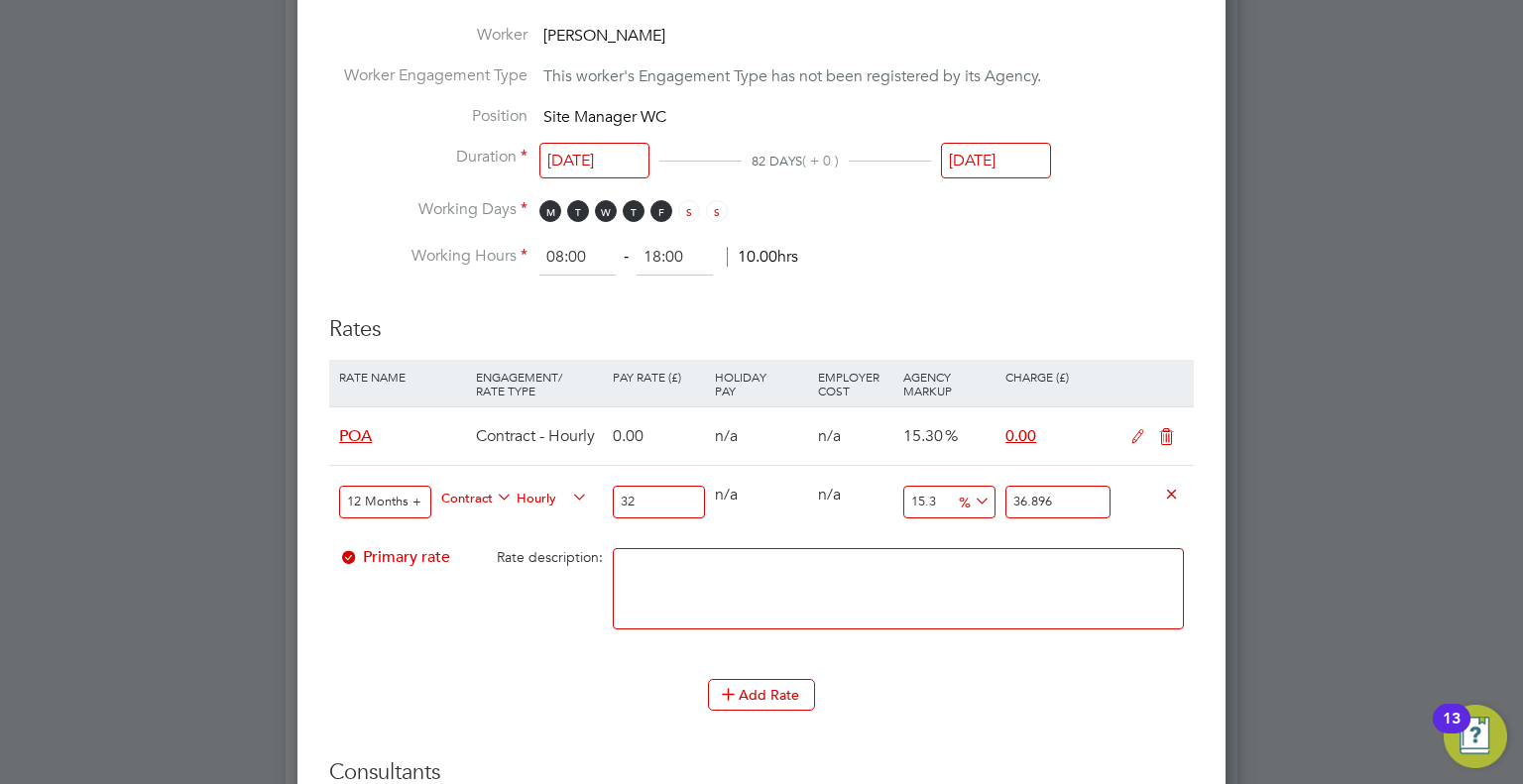 drag, startPoint x: 1090, startPoint y: 496, endPoint x: 923, endPoint y: 510, distance: 167.5858 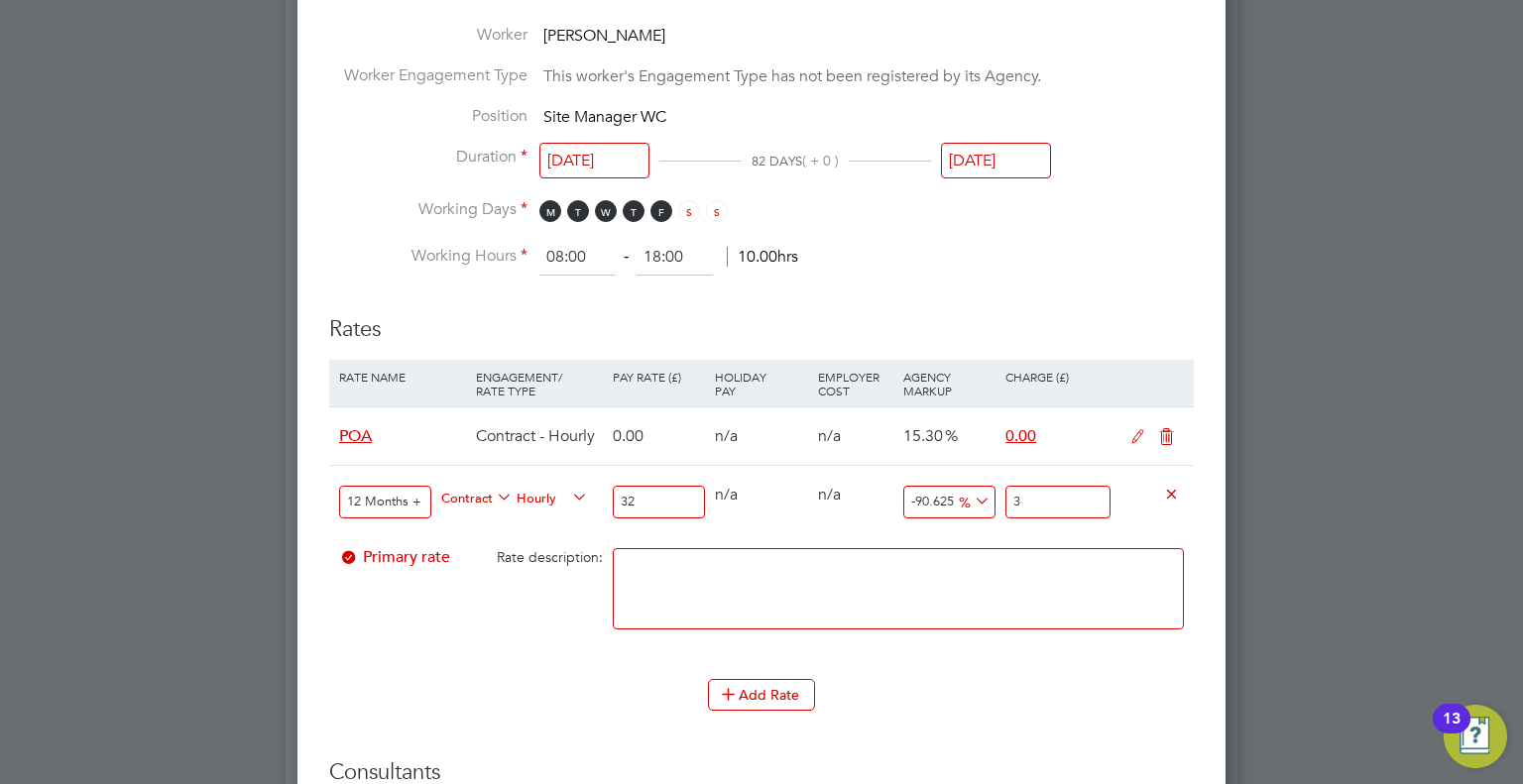 type on "12.5" 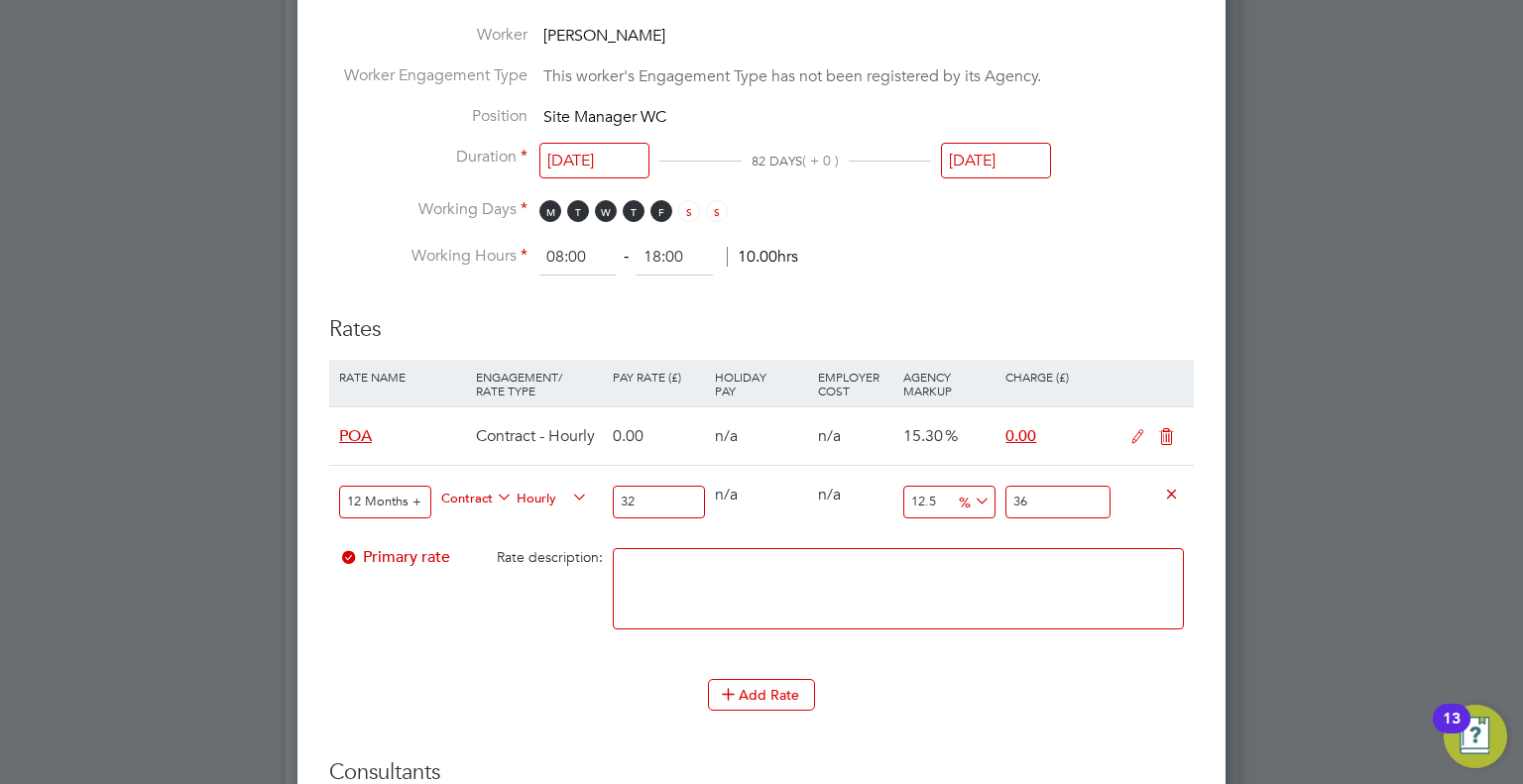 type on "12.8125" 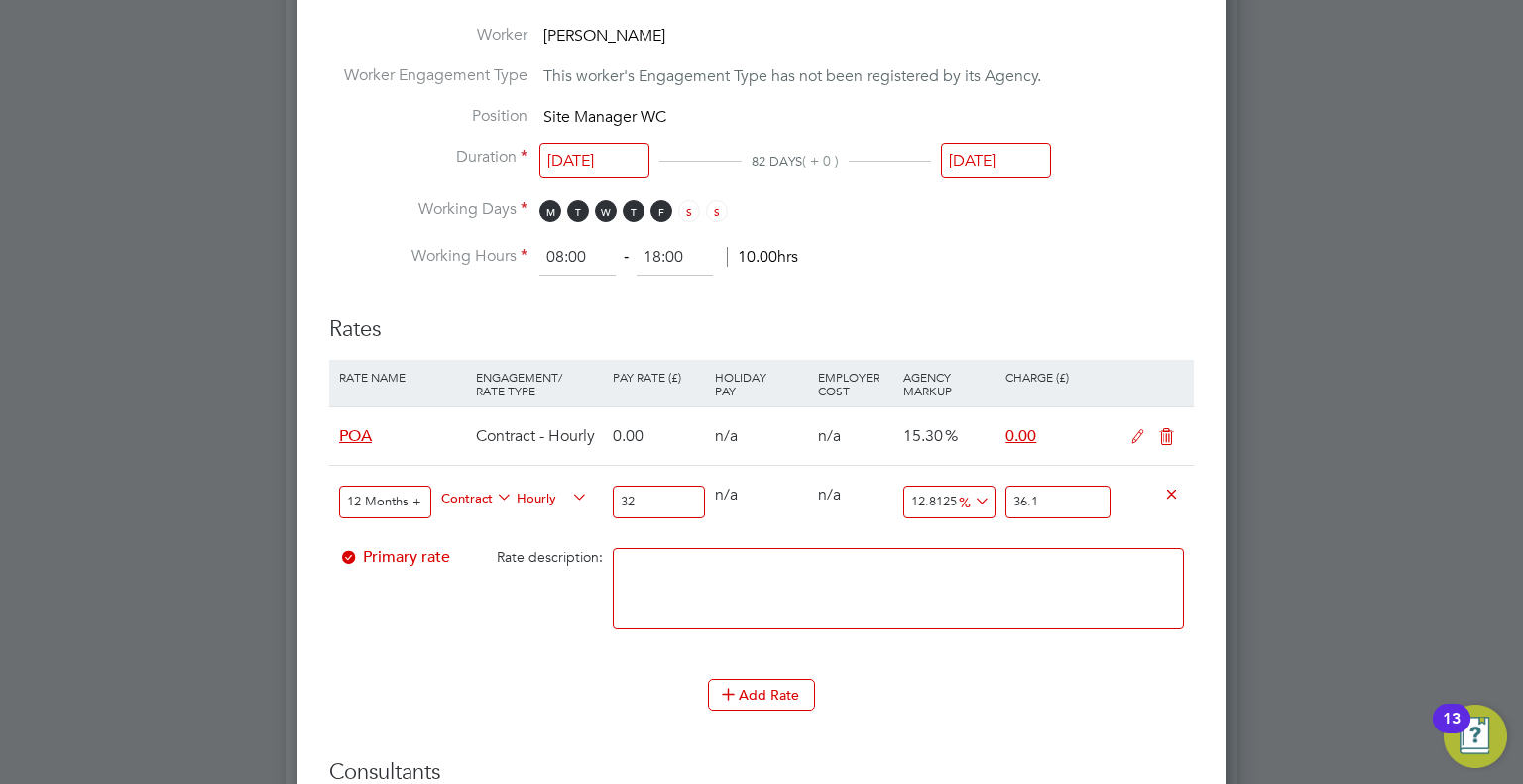 type on "13.03125" 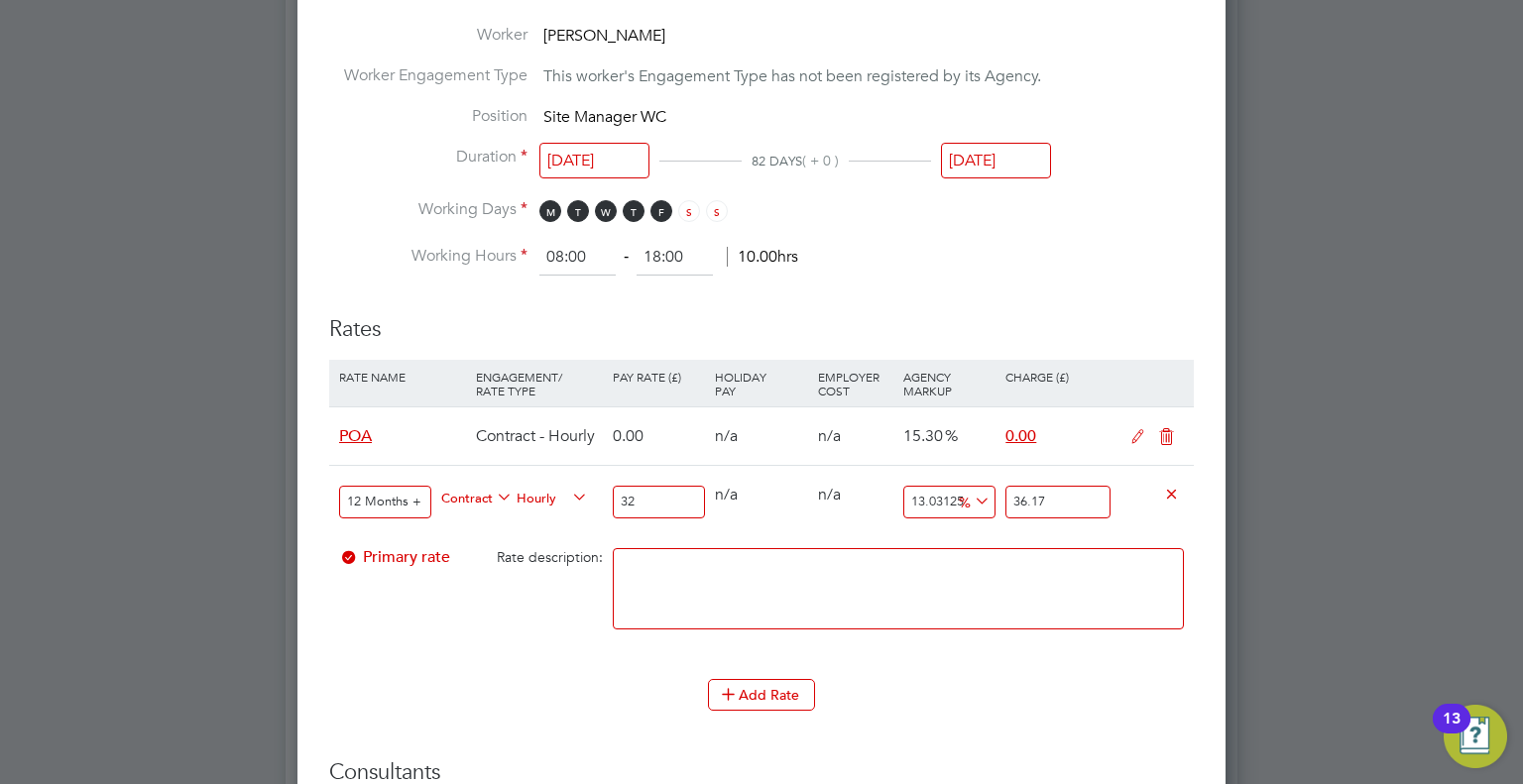 type on "36.17" 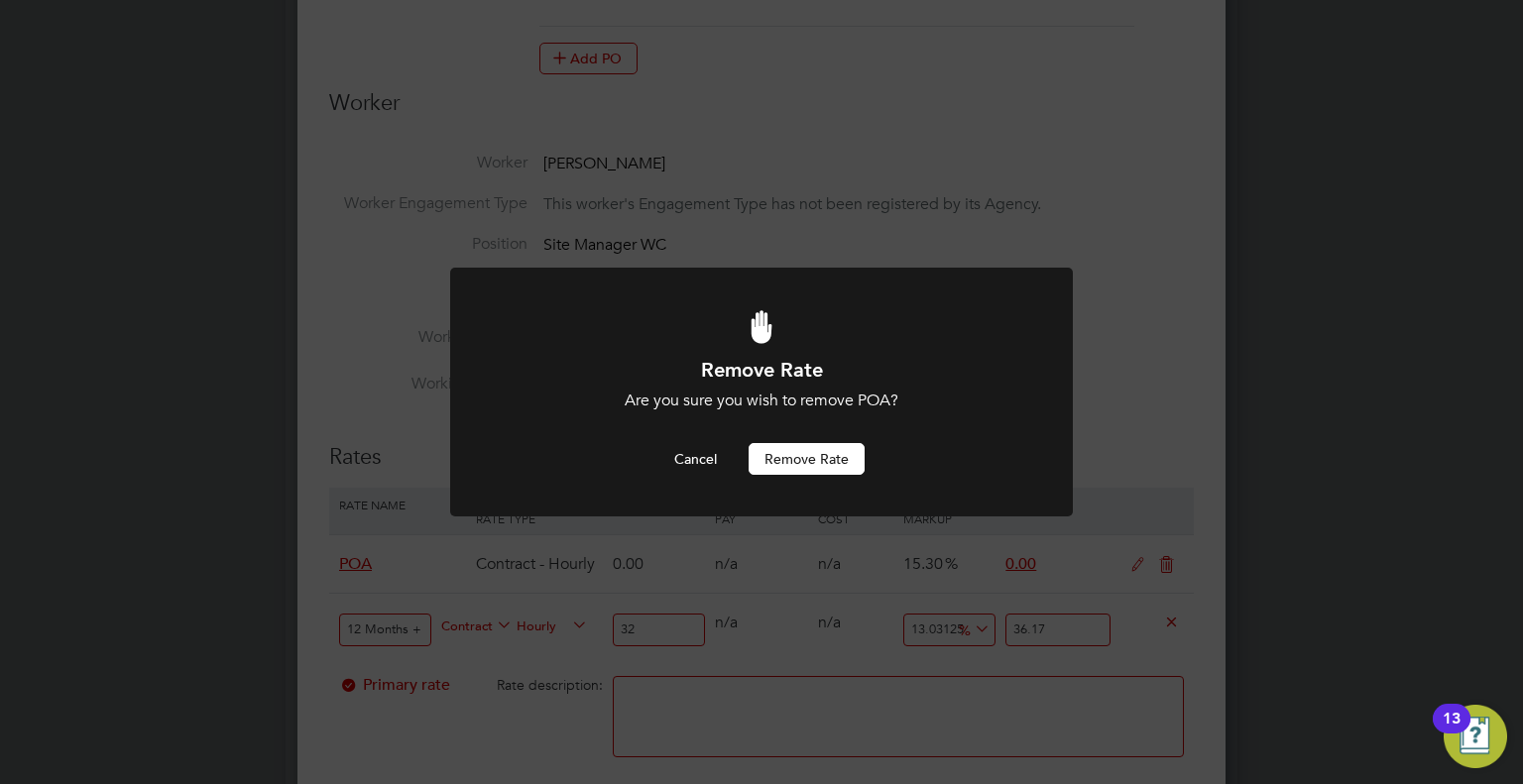 click at bounding box center [762, 392] 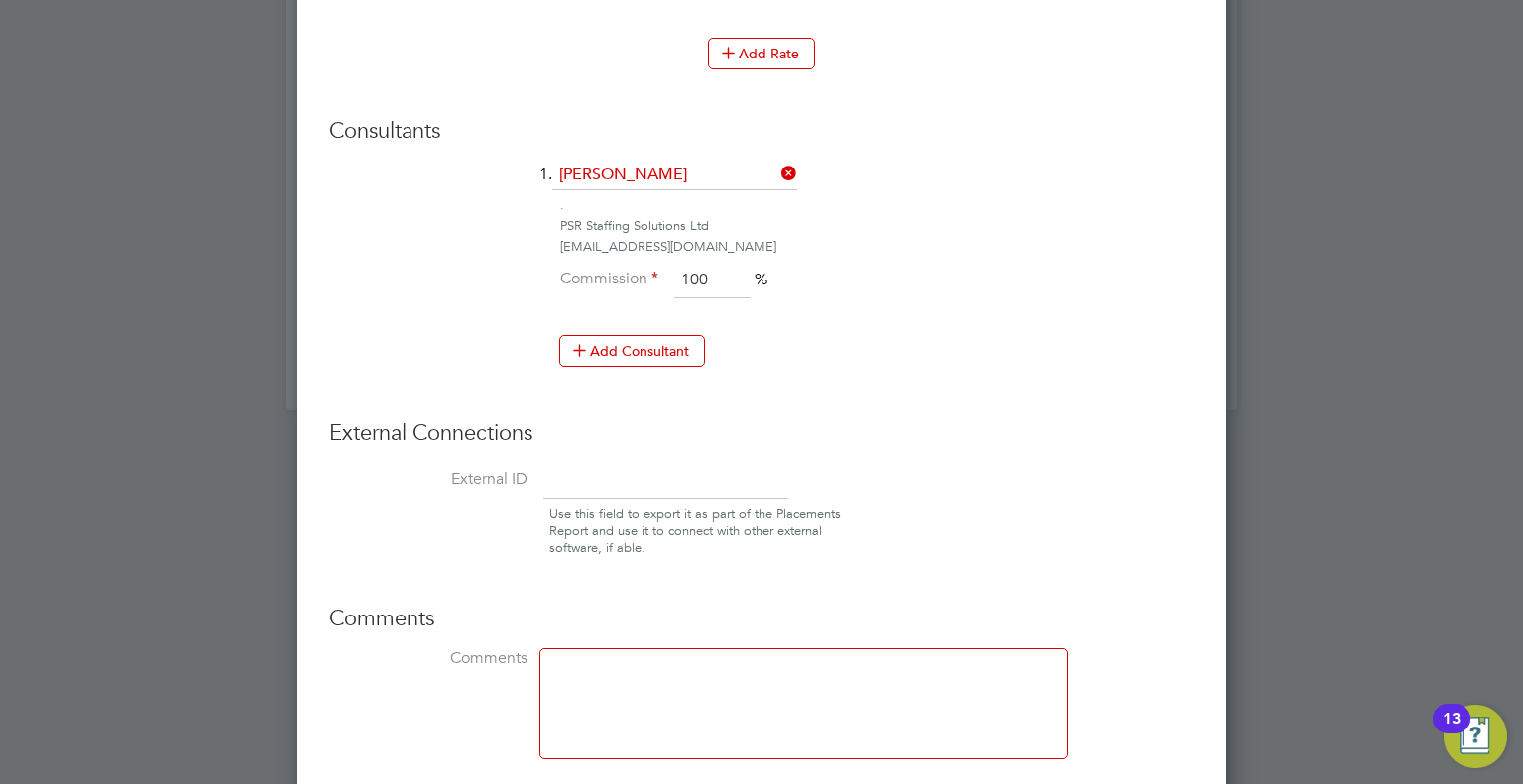 click at bounding box center (665, 481) 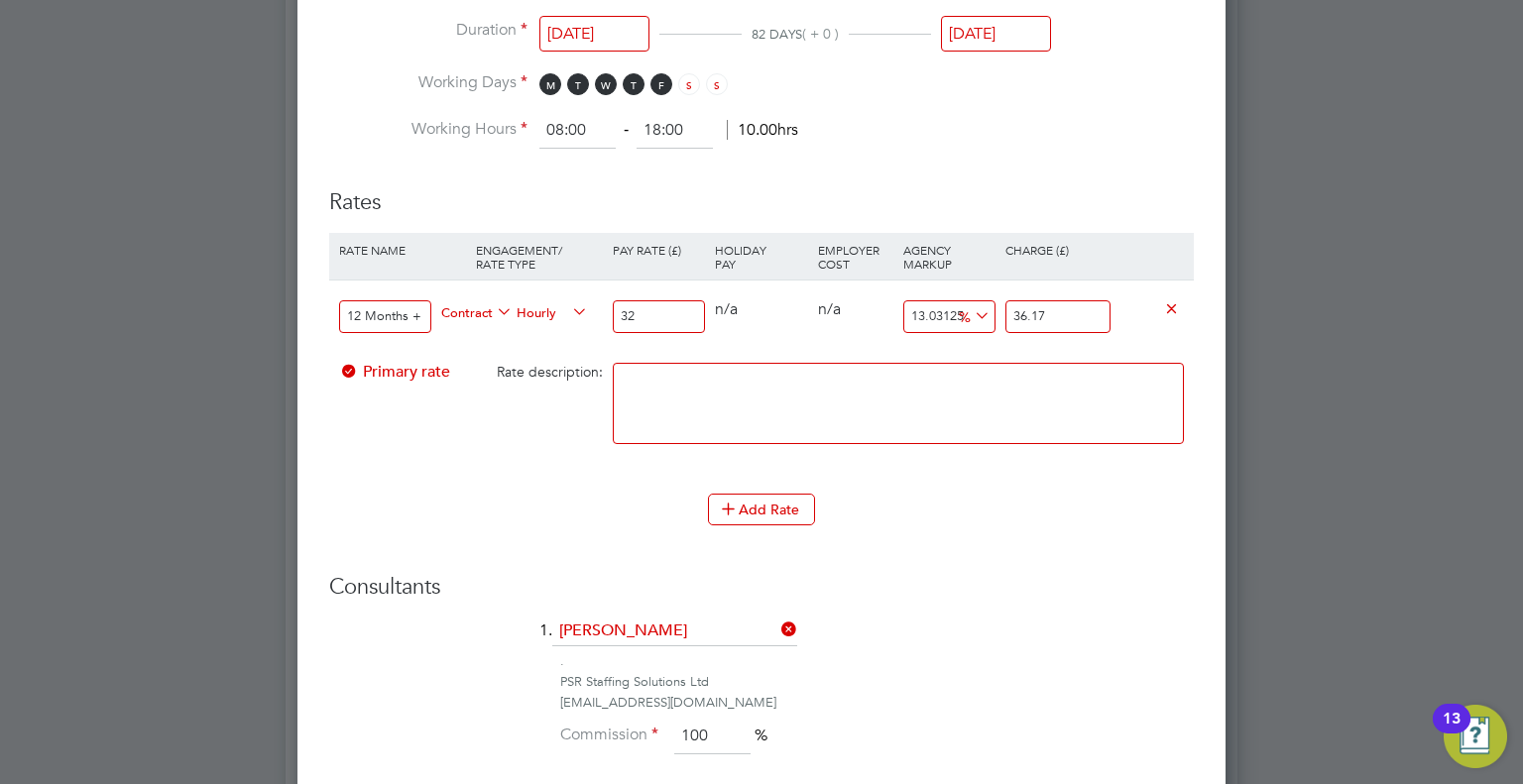 type on "06333" 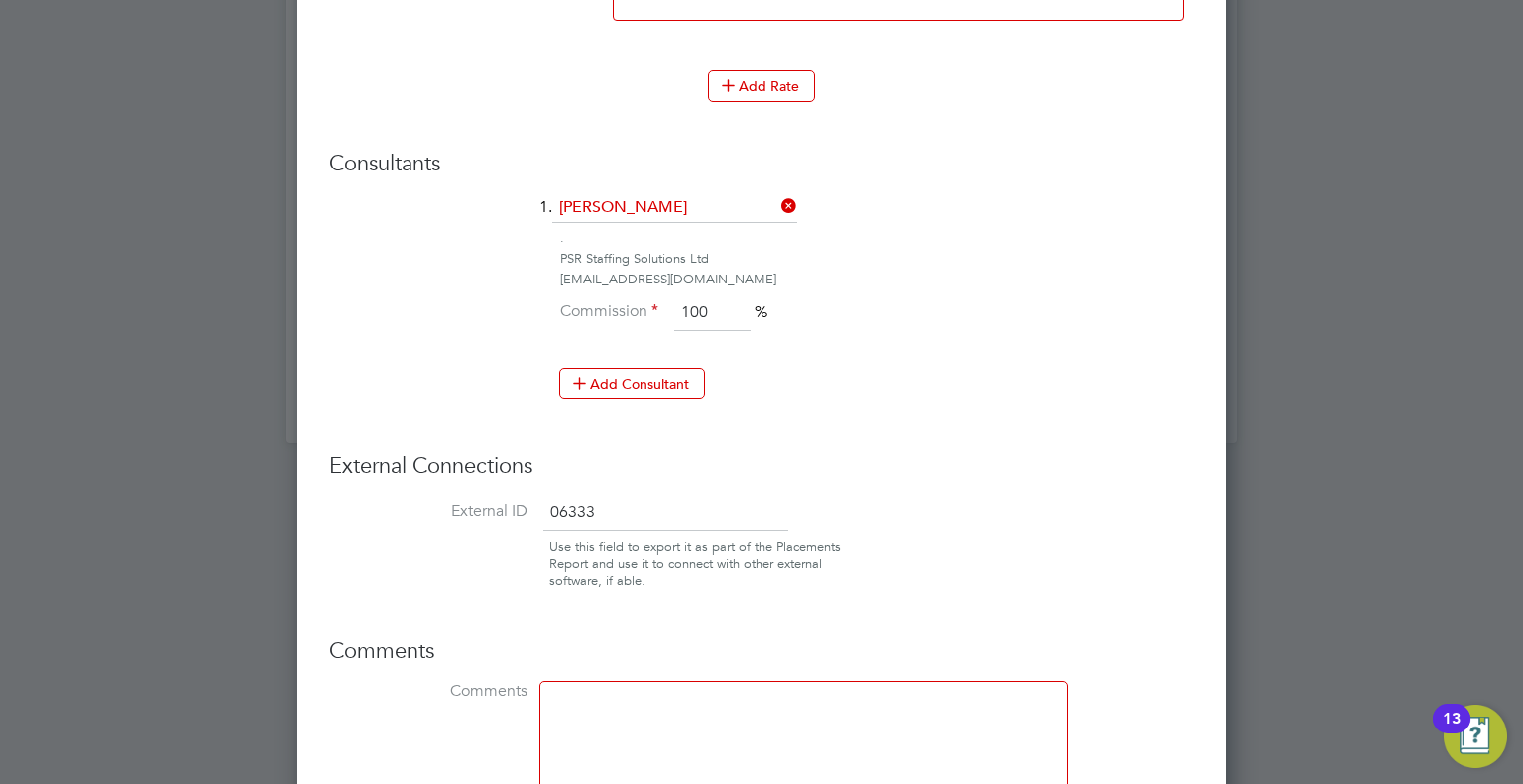 scroll, scrollTop: 1582, scrollLeft: 0, axis: vertical 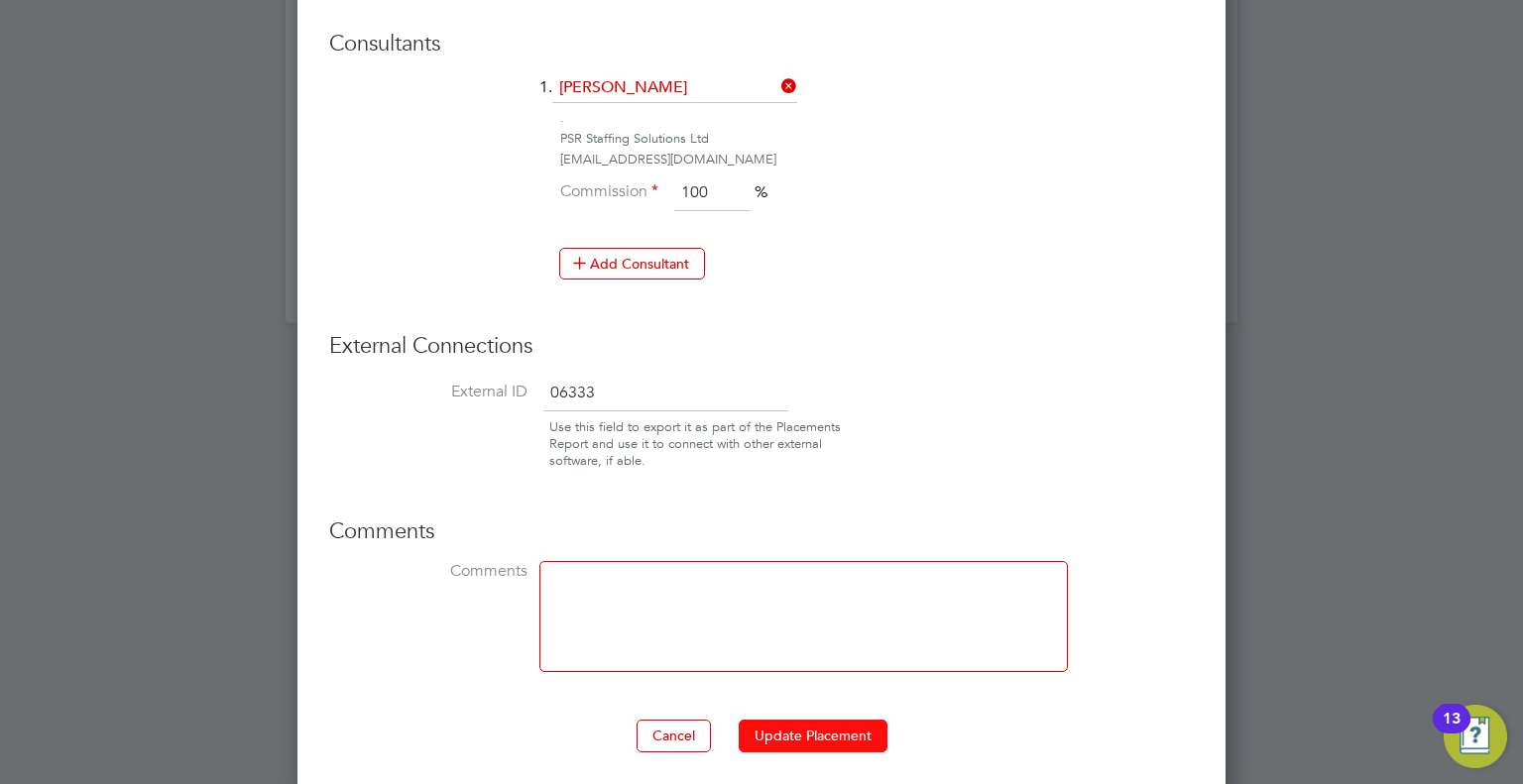 click on "Update Placement" at bounding box center [813, 735] 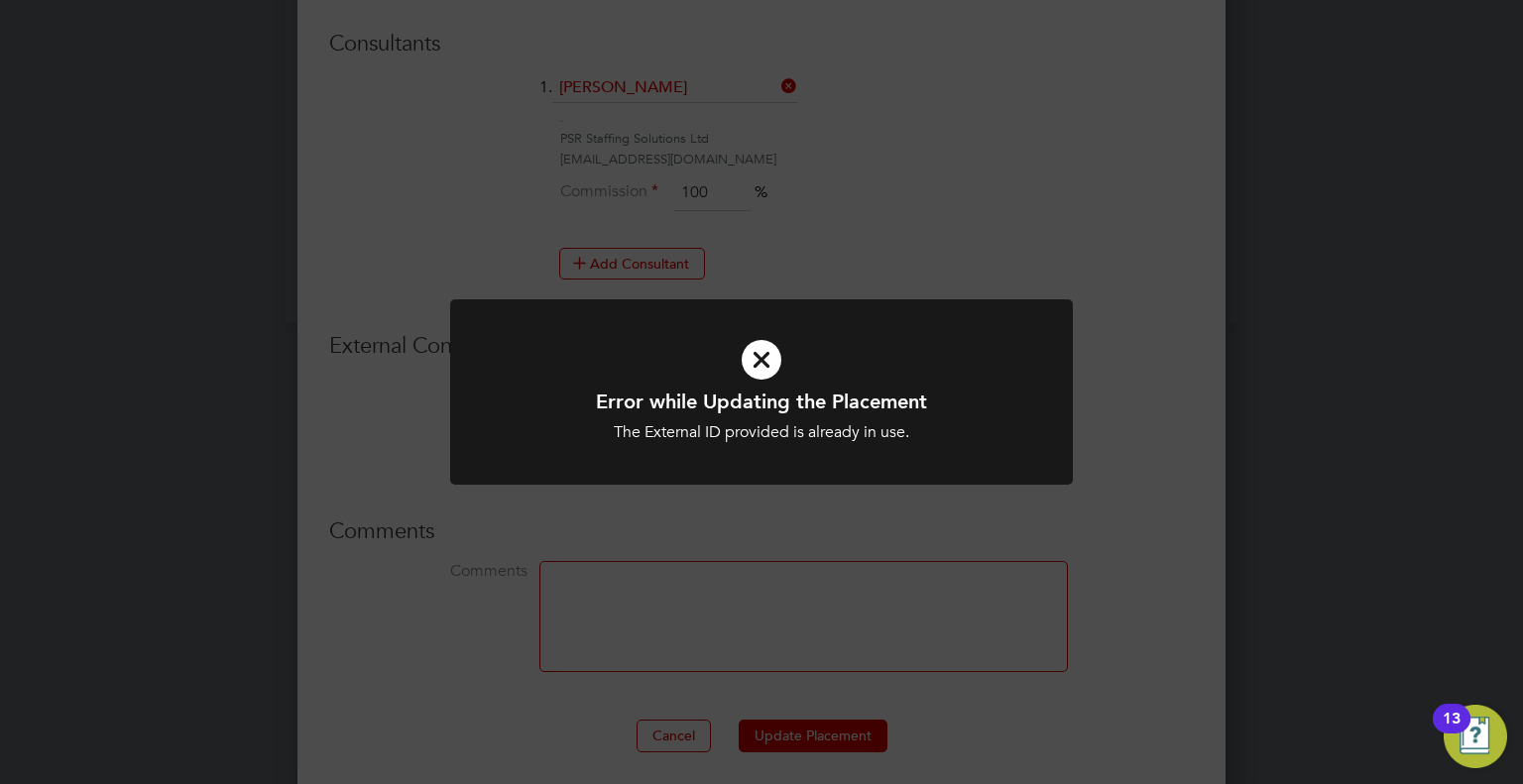 click on "Error while Updating the Placement The External ID provided is already in use. Cancel Okay" 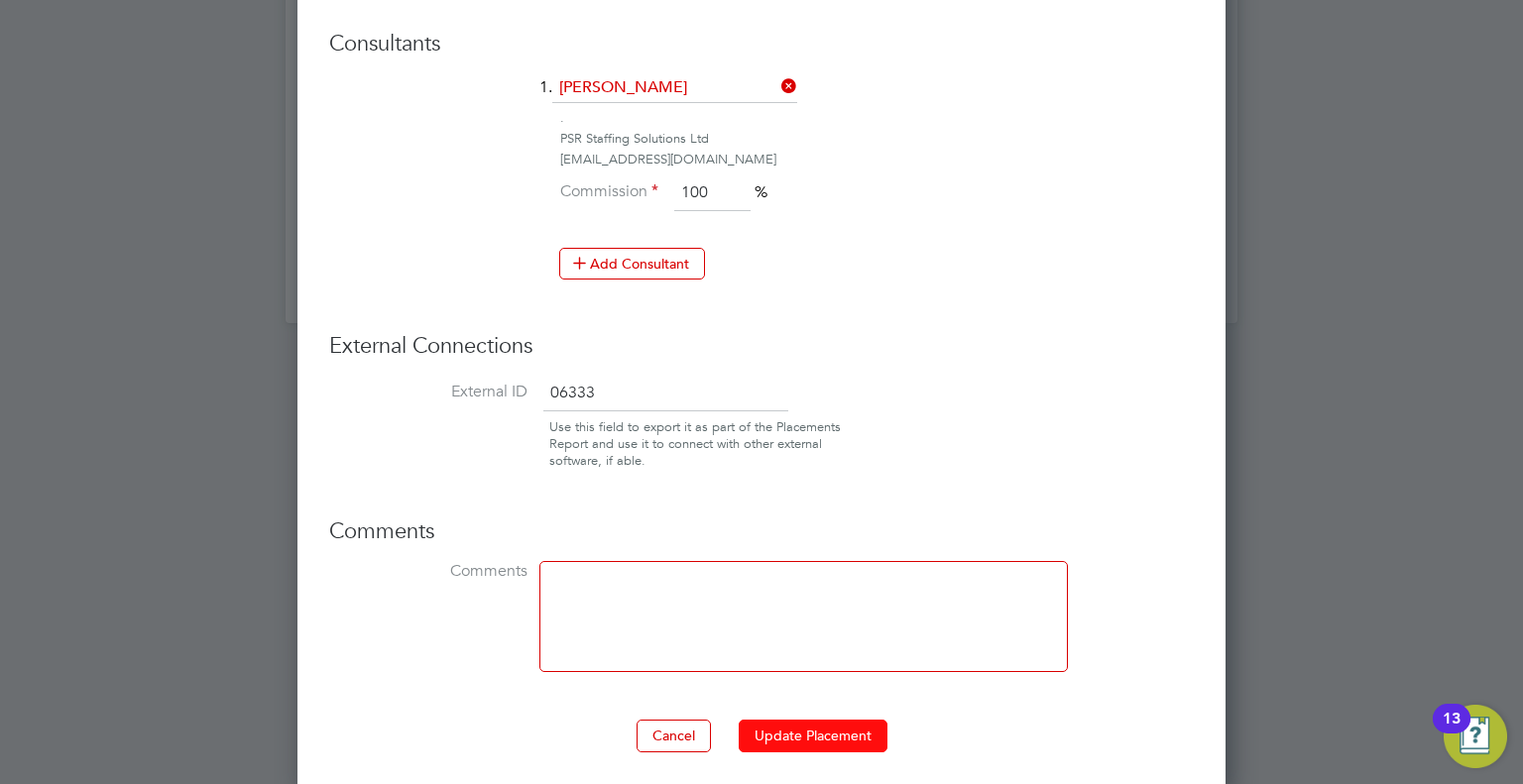 click on "Update Placement" at bounding box center [813, 735] 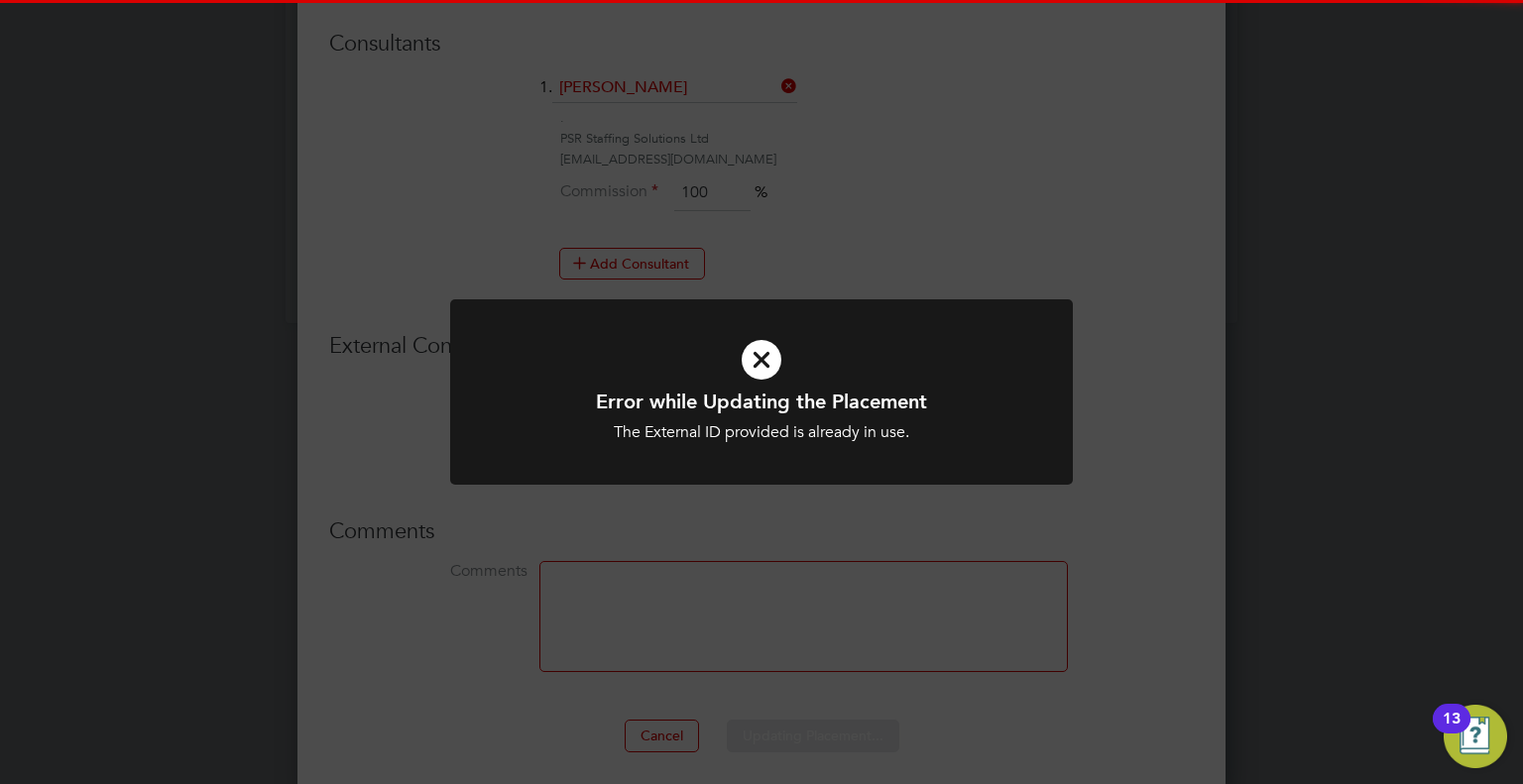 click on "Error while Updating the Placement The External ID provided is already in use. Cancel Okay" 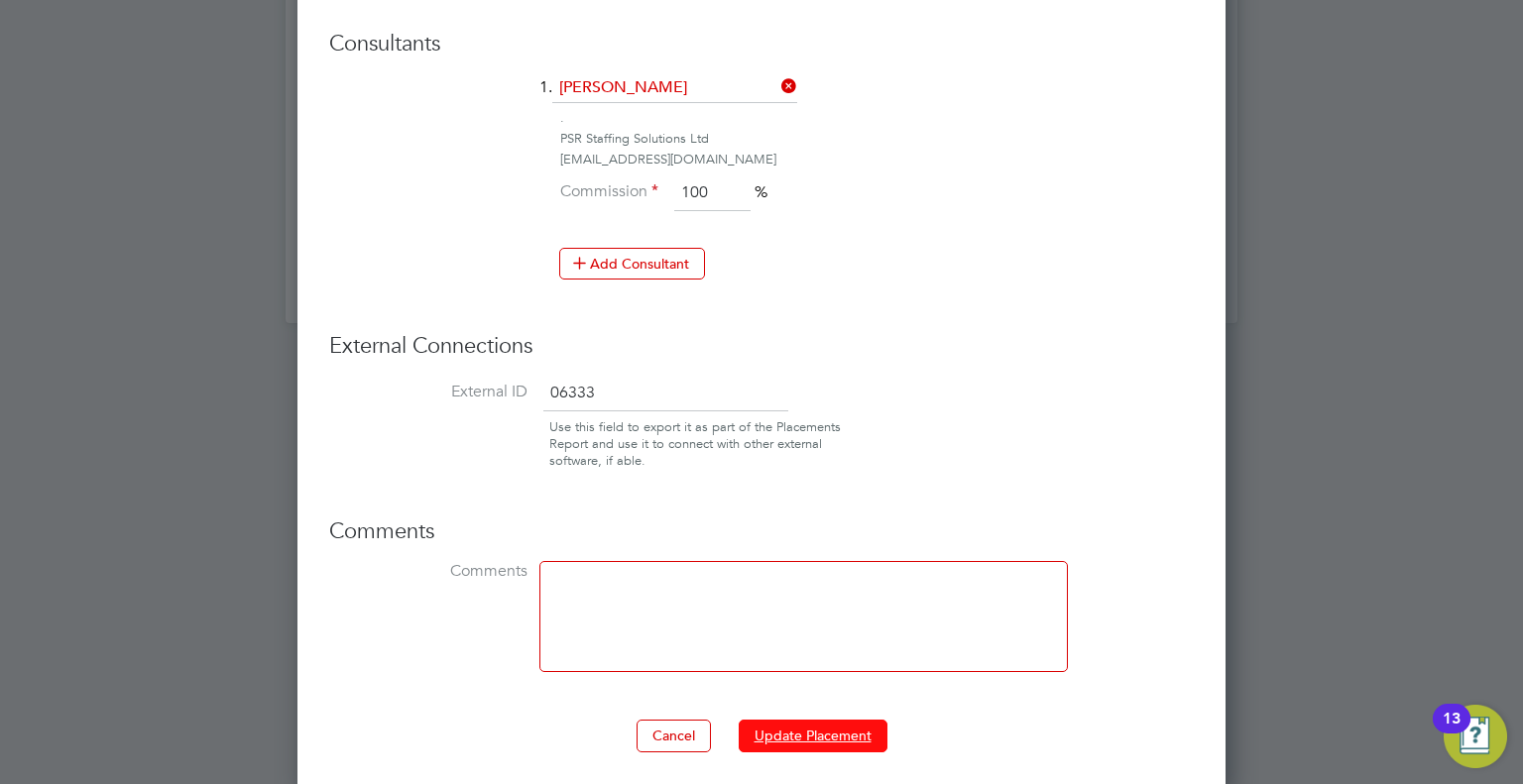 click on "Update Placement" at bounding box center (813, 735) 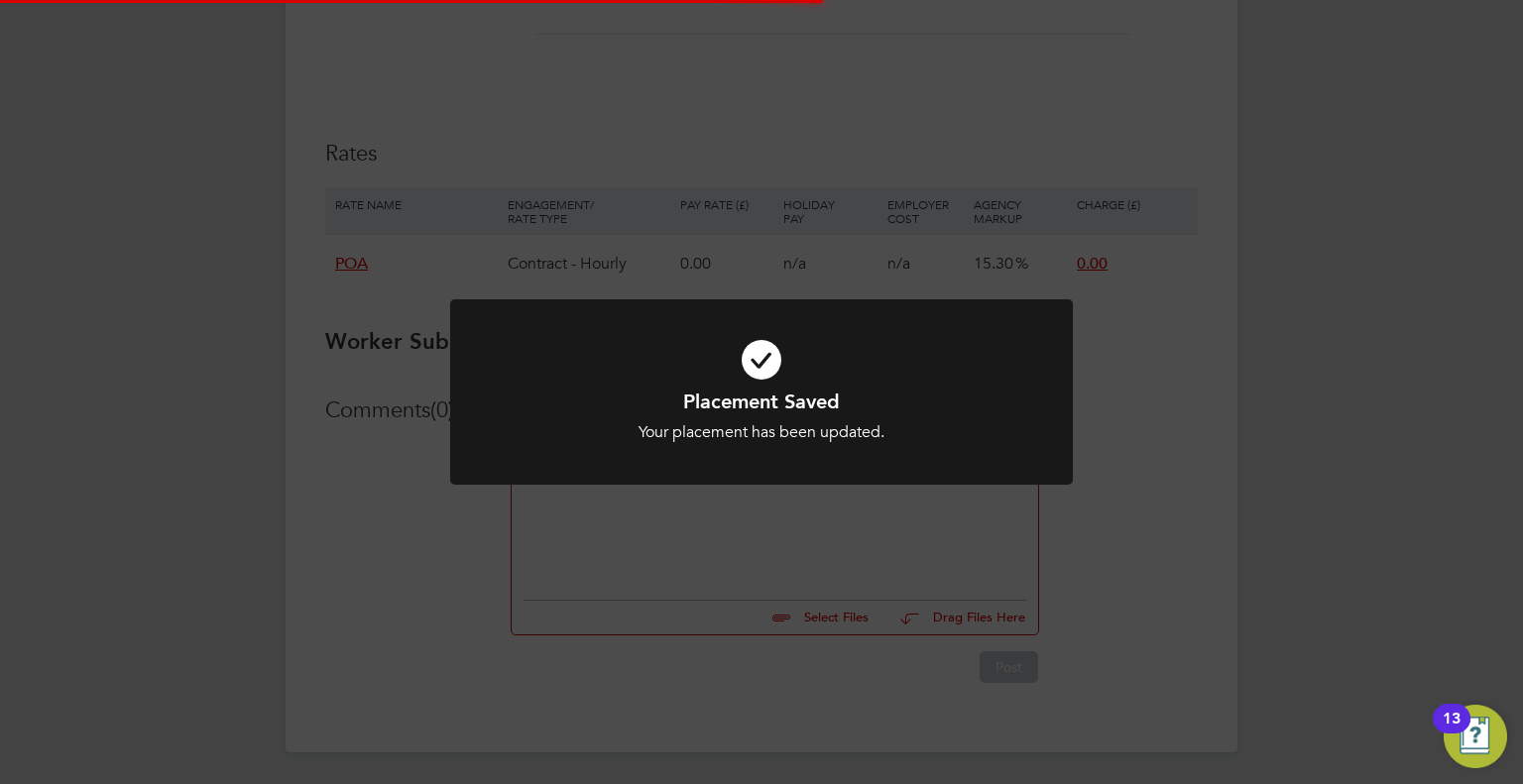 scroll, scrollTop: 13, scrollLeft: 0, axis: vertical 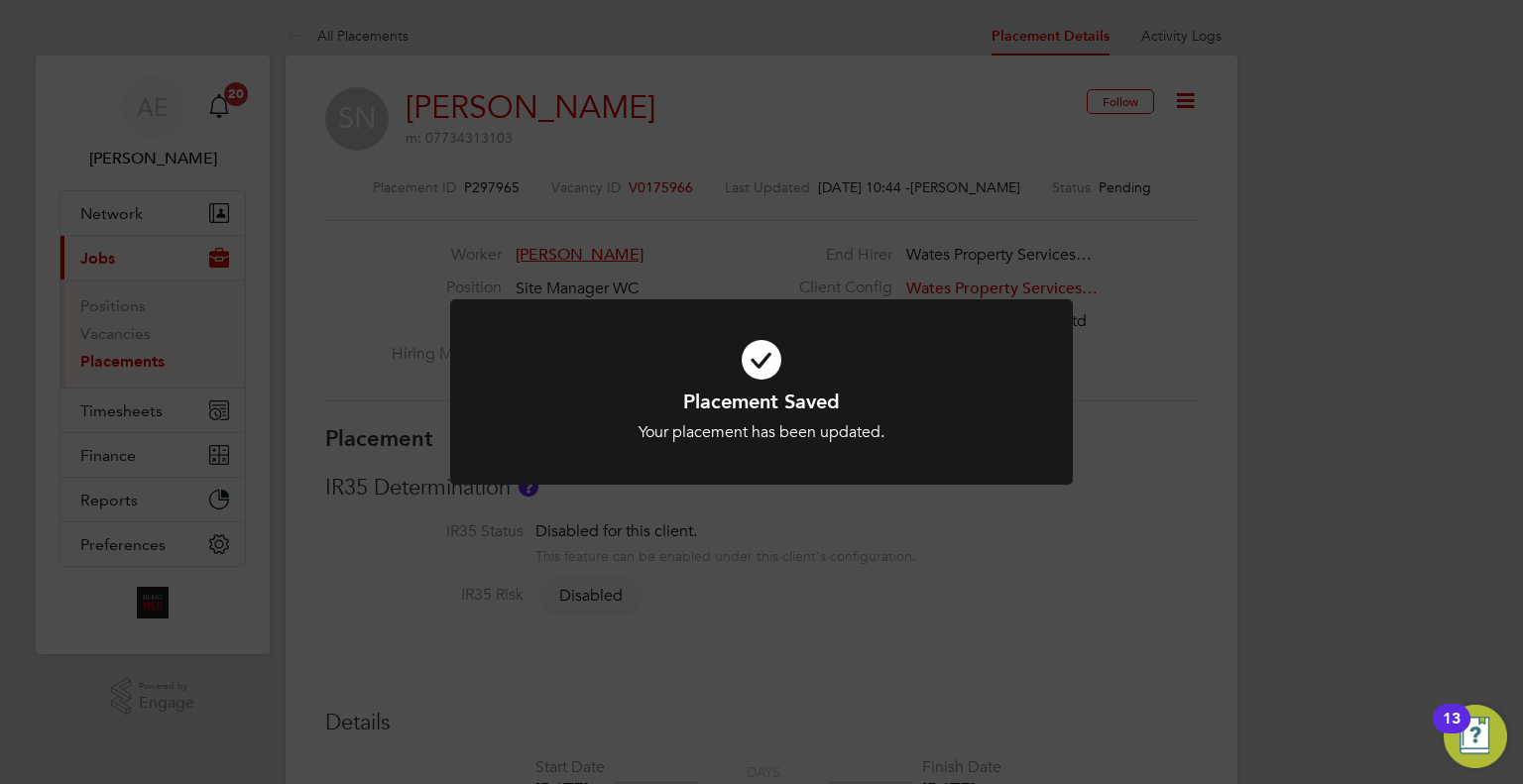 click on "Placement Saved Your placement has been updated. Cancel Okay" 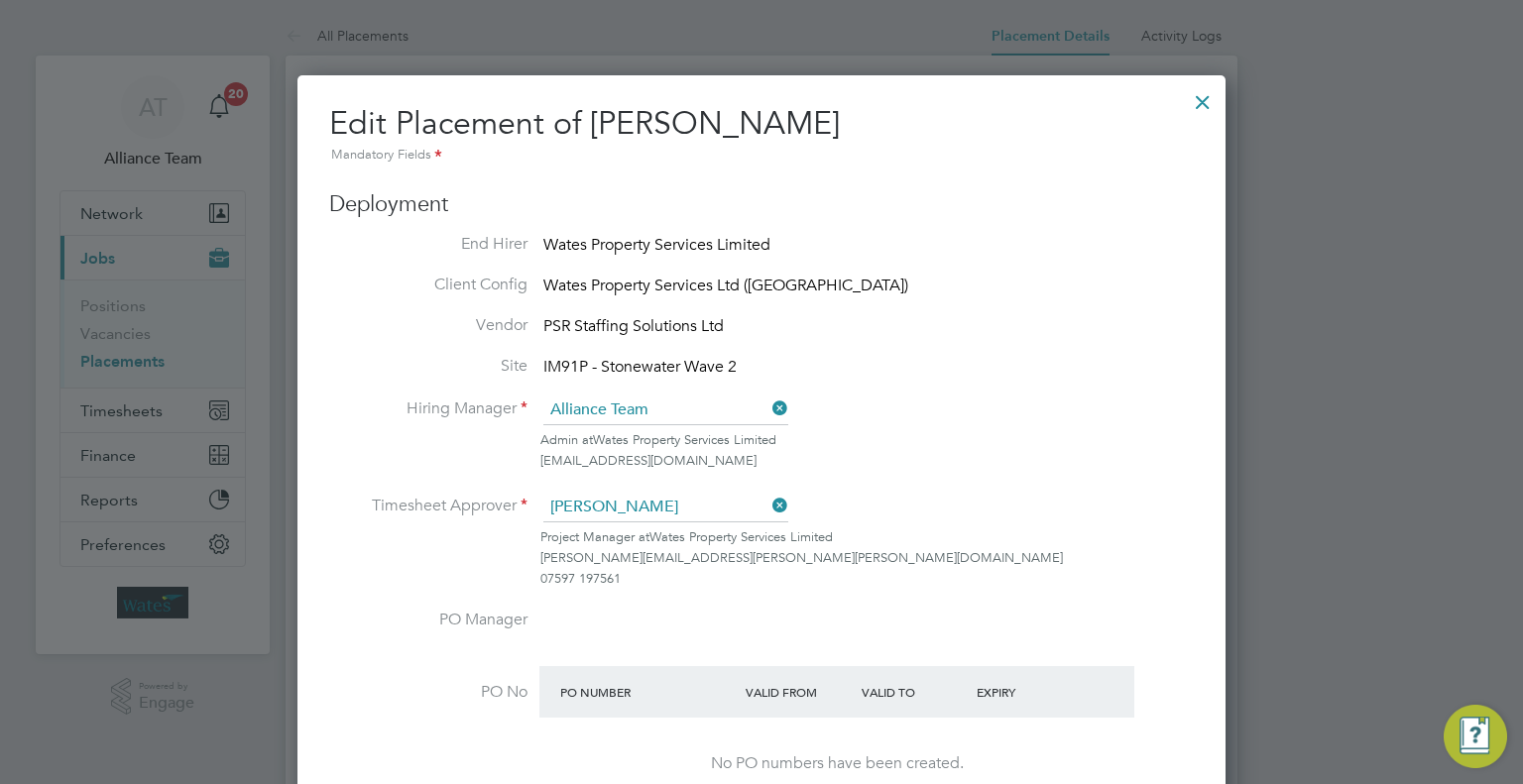 scroll, scrollTop: 872, scrollLeft: 0, axis: vertical 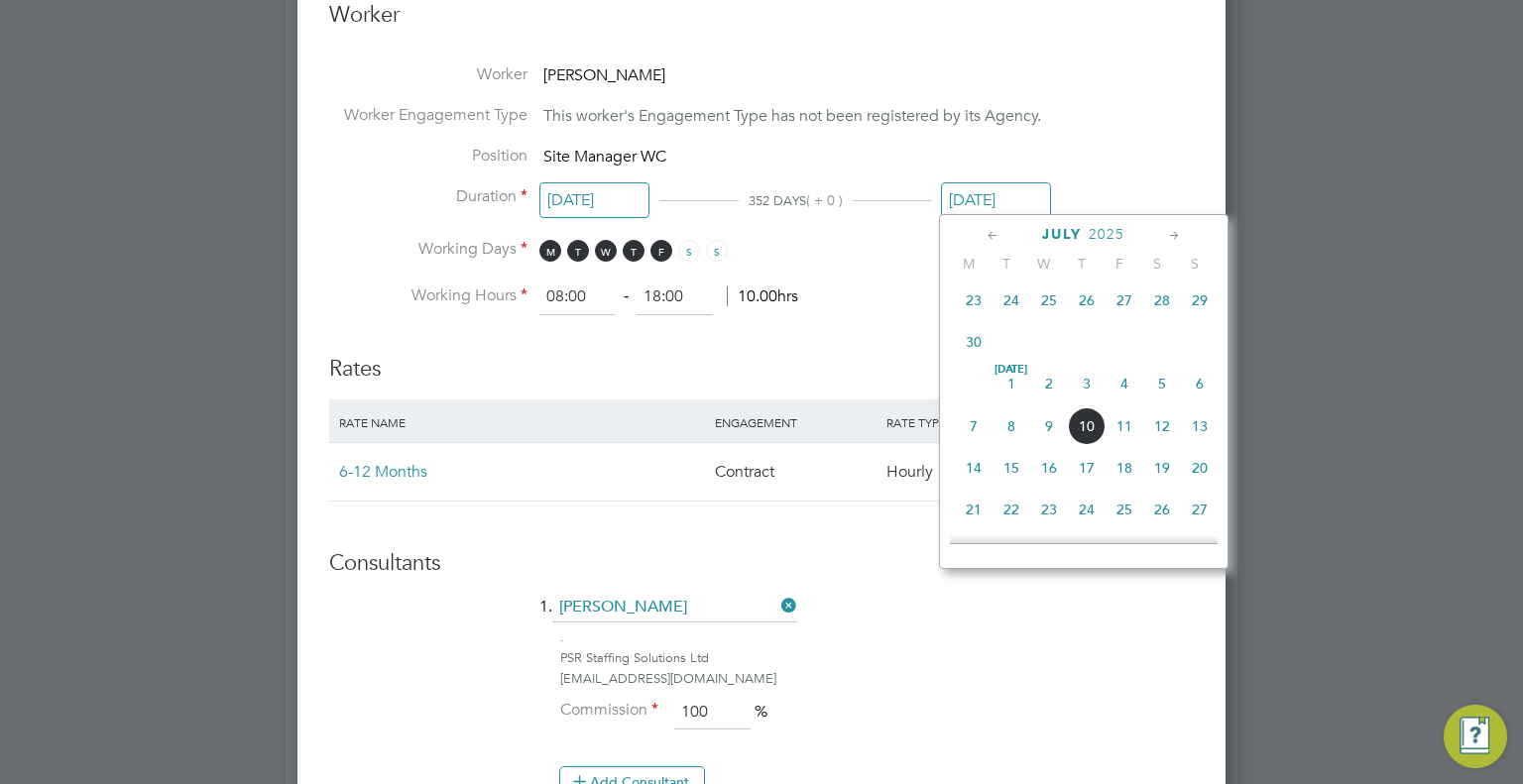 click on "10" 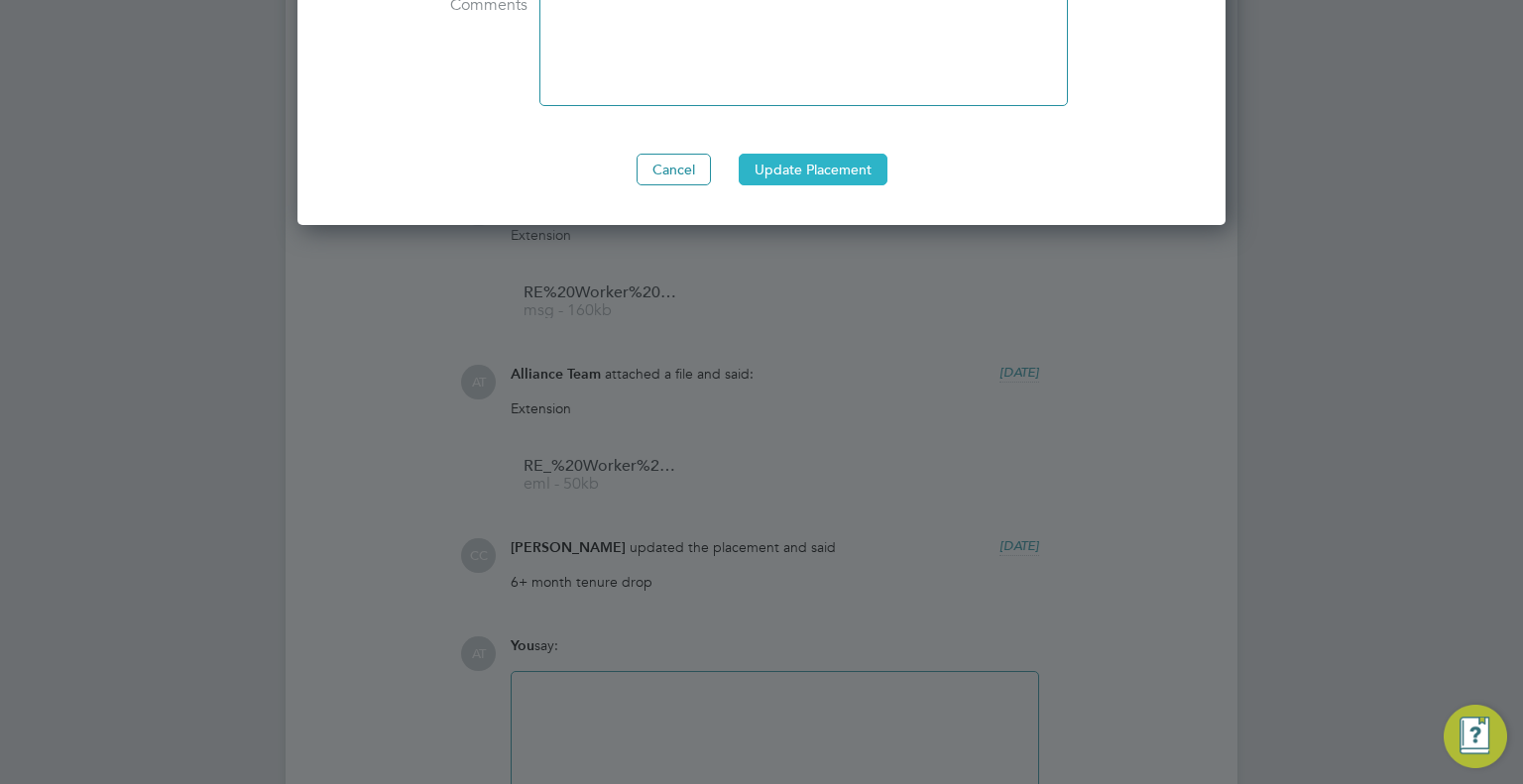 click on "Update Placement" at bounding box center [813, 169] 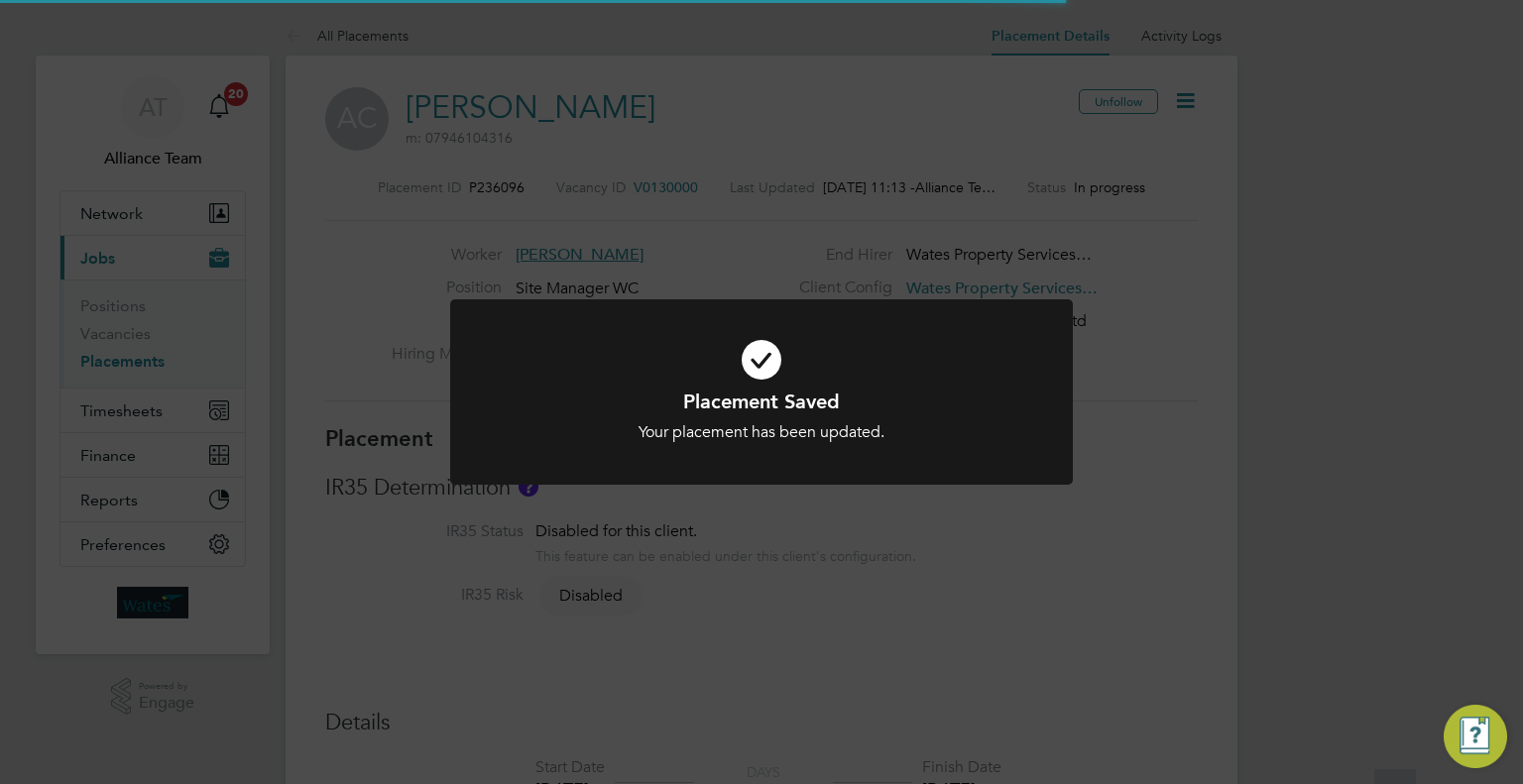 click on "Placement Saved Your placement has been updated. Cancel Okay" 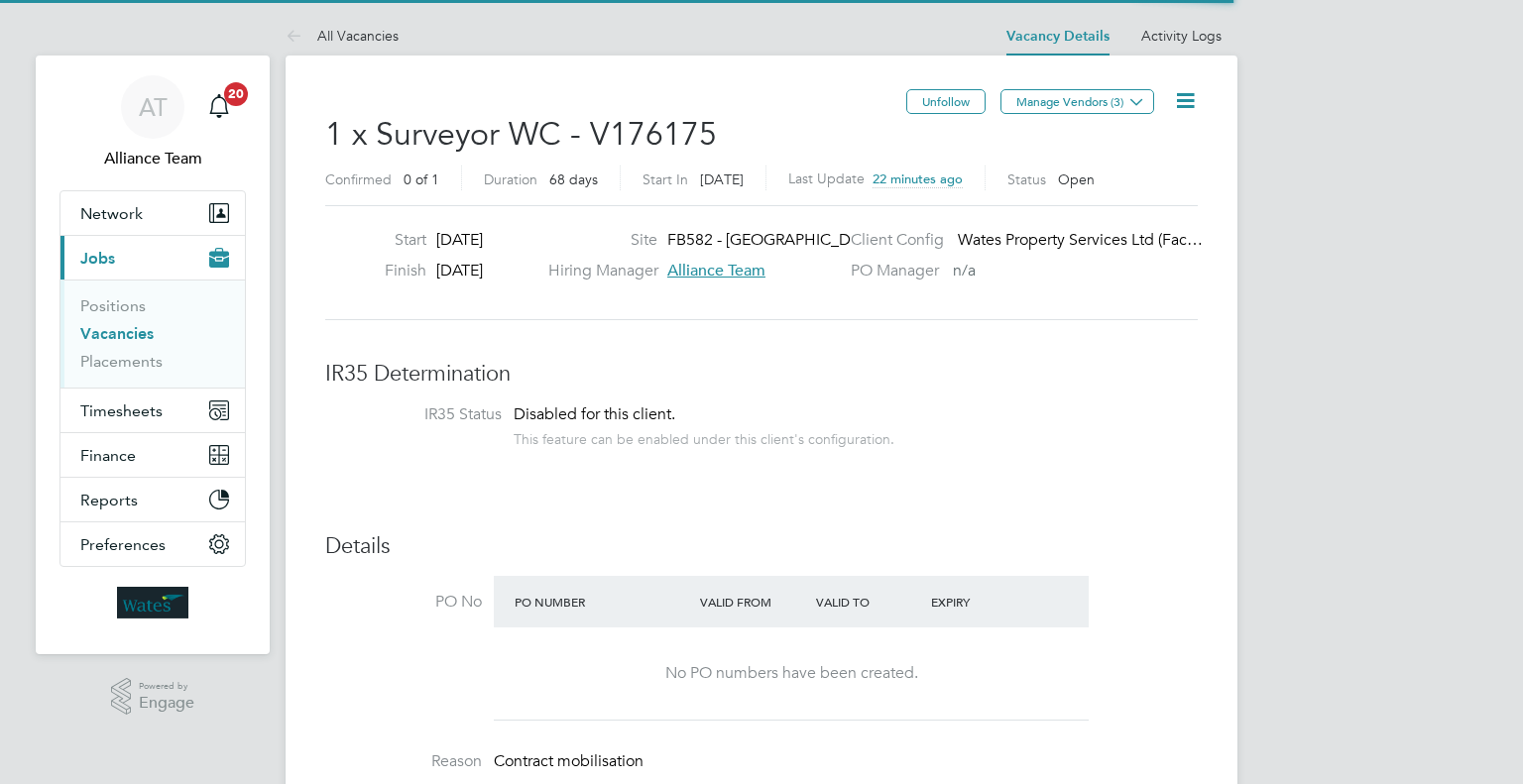 scroll, scrollTop: 0, scrollLeft: 0, axis: both 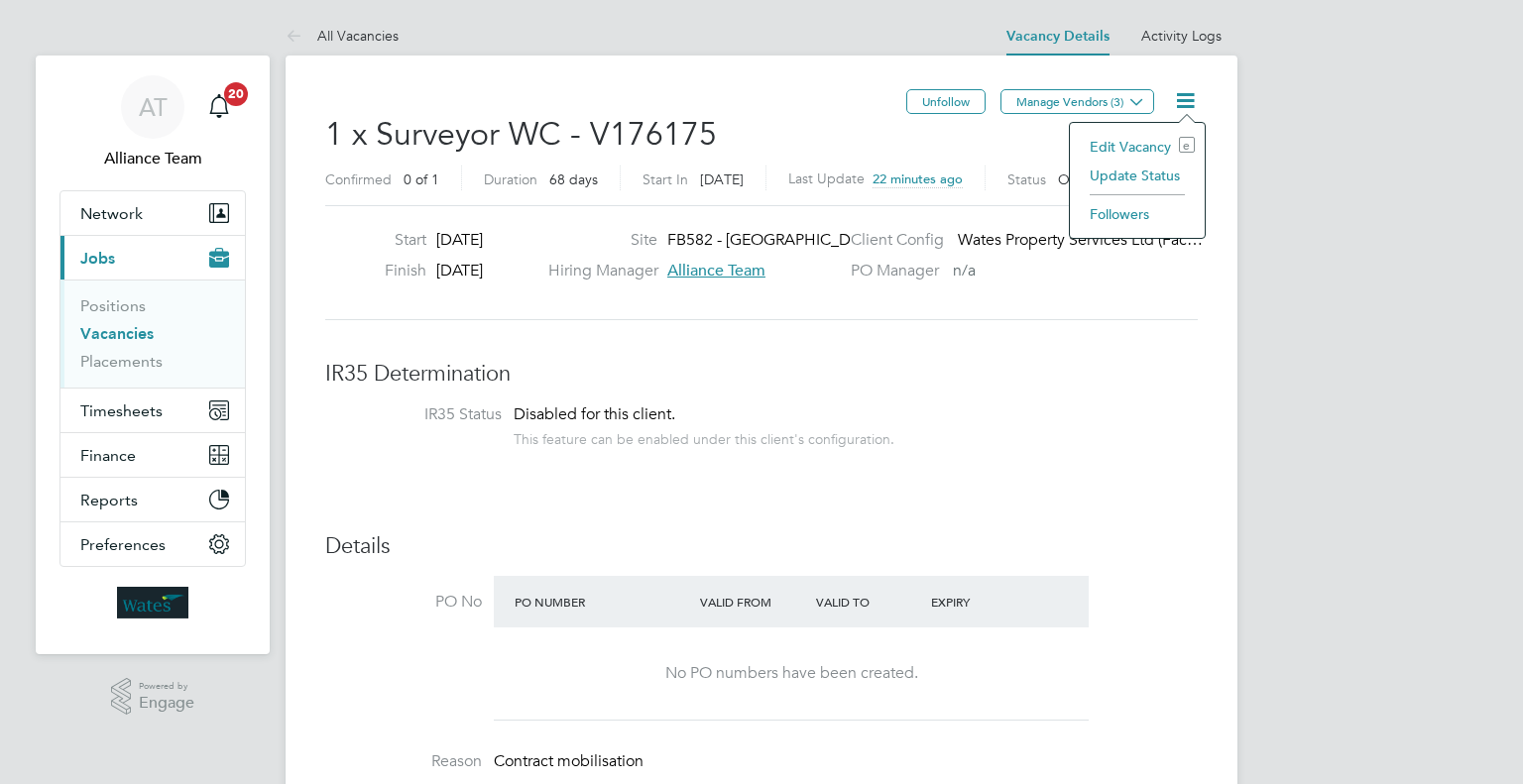 click on "Edit Vacancy e" 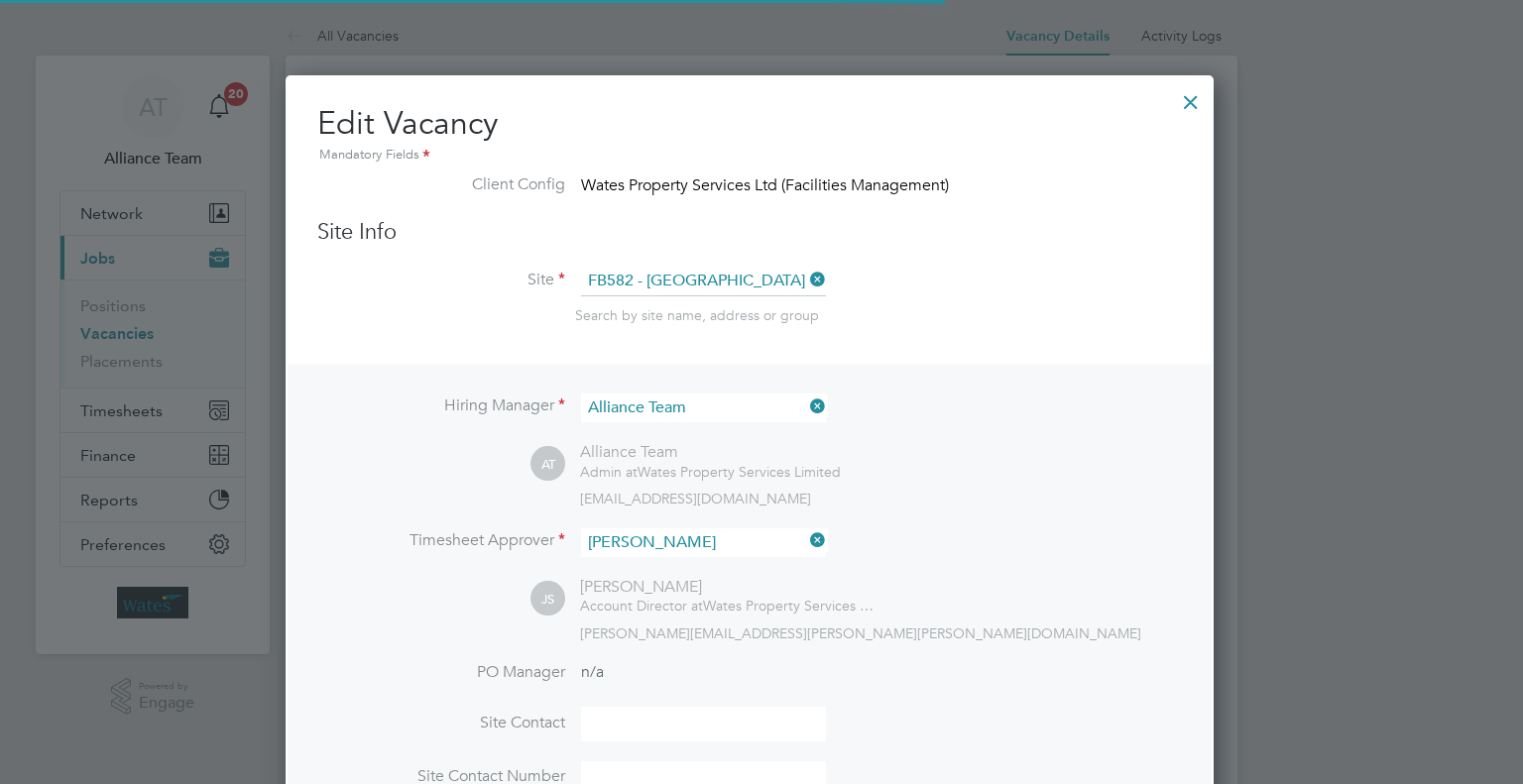 scroll, scrollTop: 10, scrollLeft: 10, axis: both 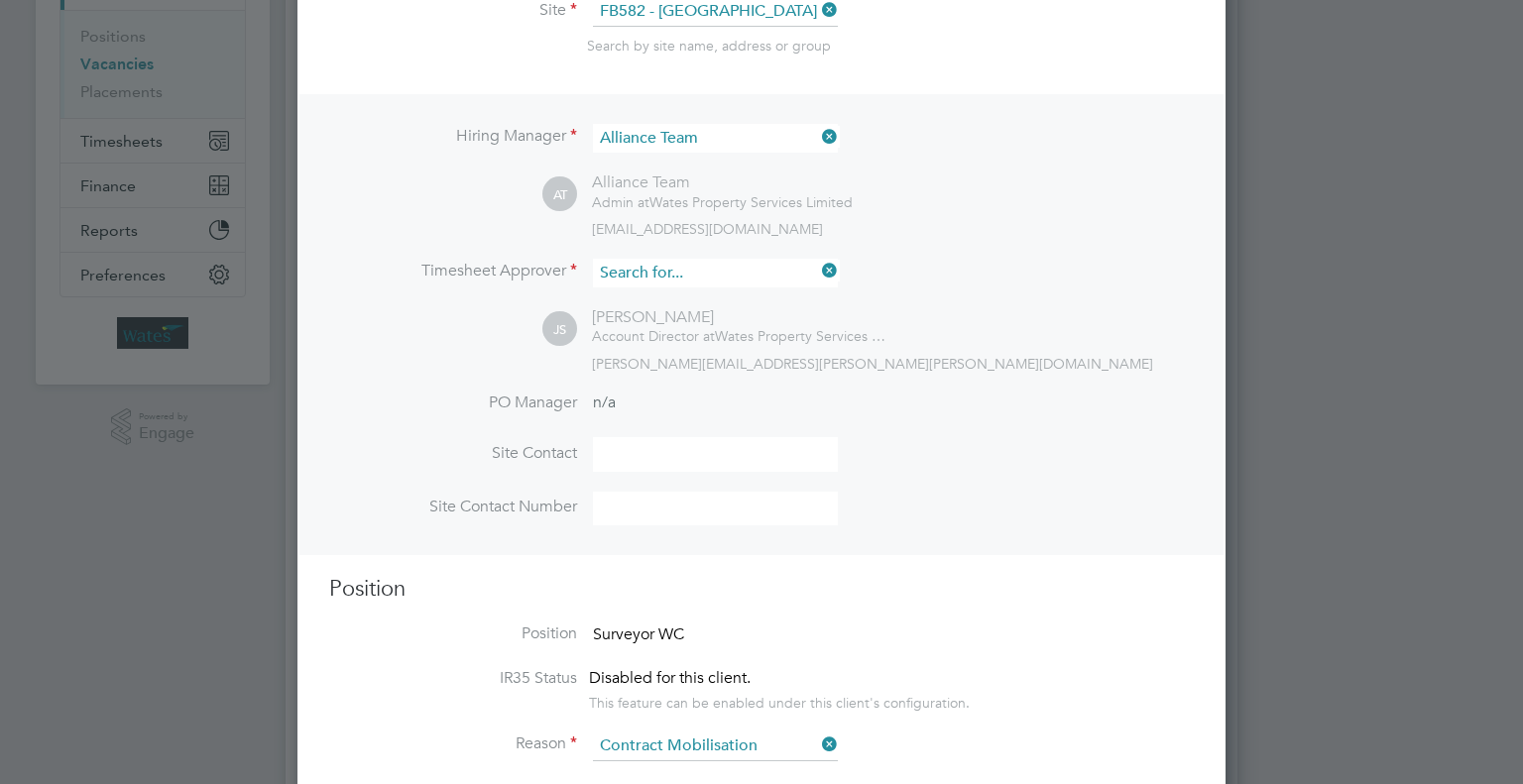 click at bounding box center [715, 273] 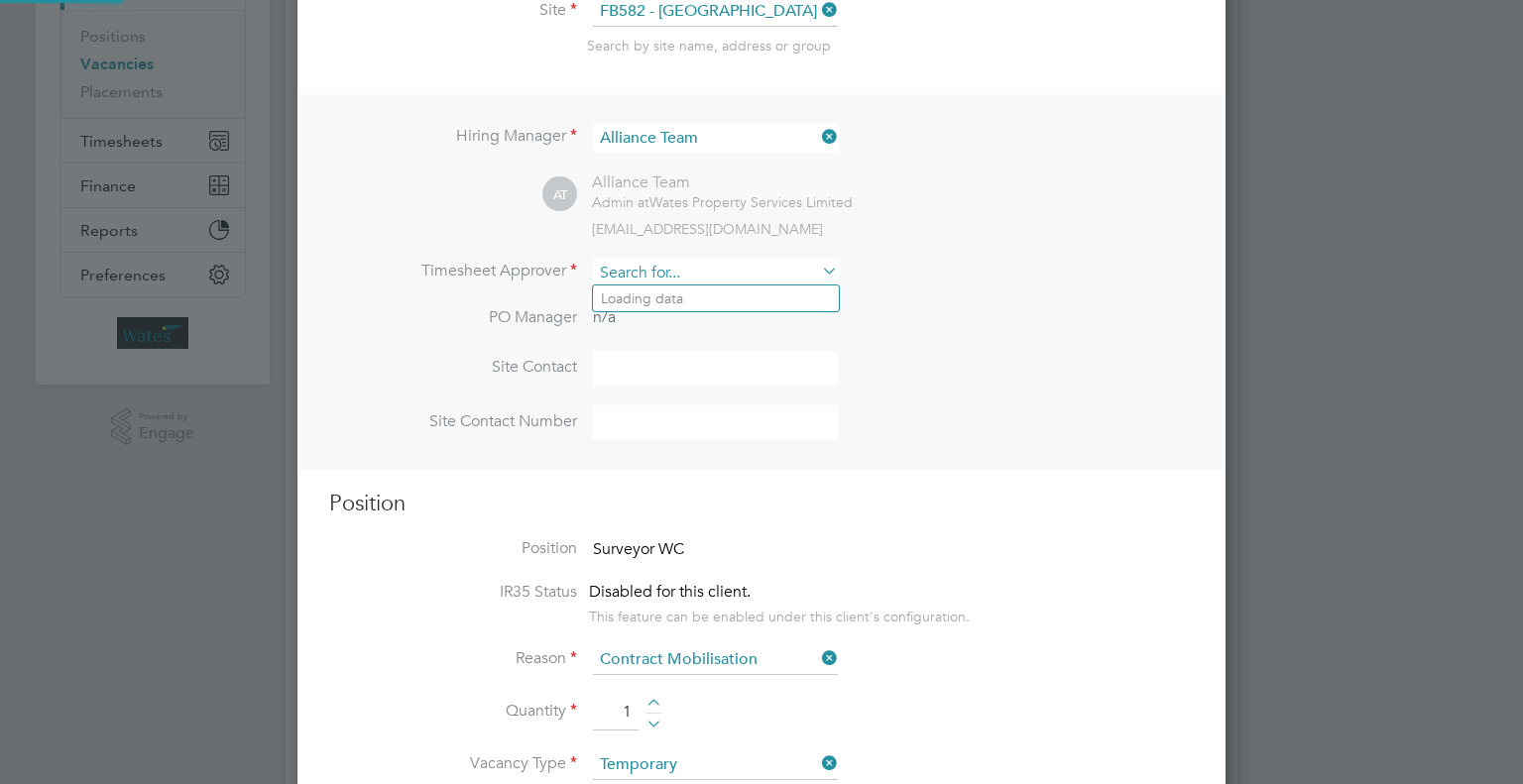 scroll, scrollTop: 2400, scrollLeft: 929, axis: both 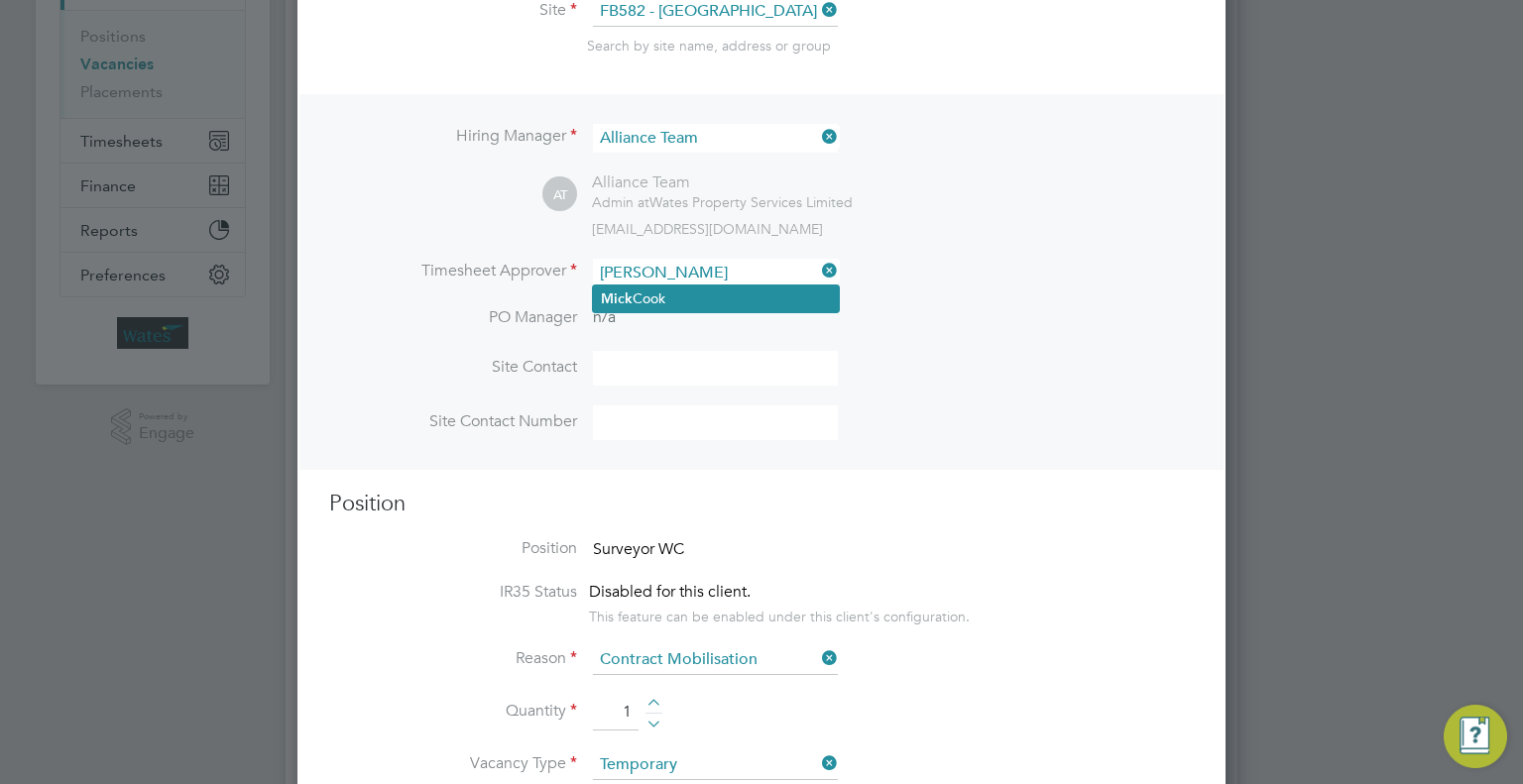 click on "Mi c k  Cook" 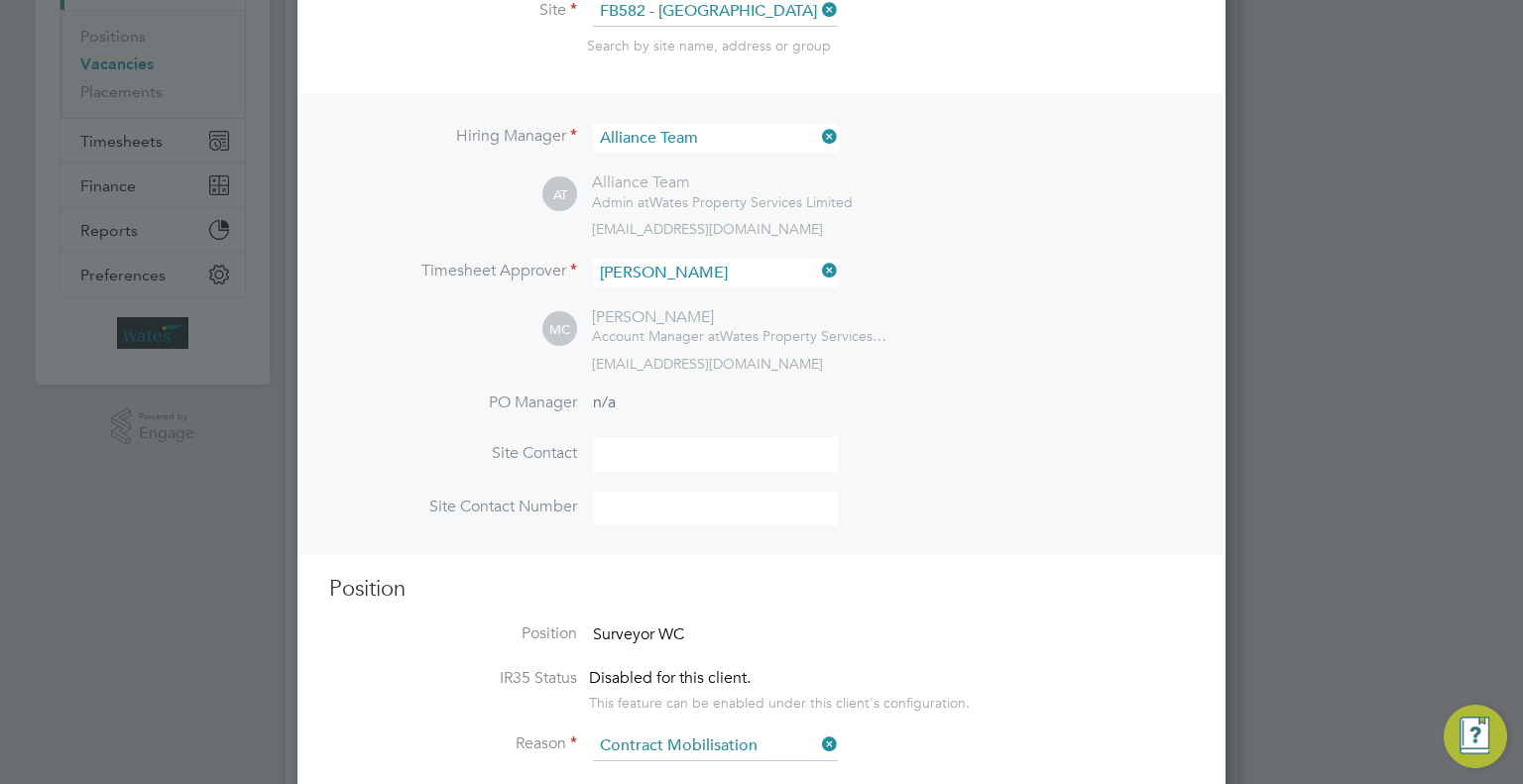 scroll, scrollTop: 10, scrollLeft: 10, axis: both 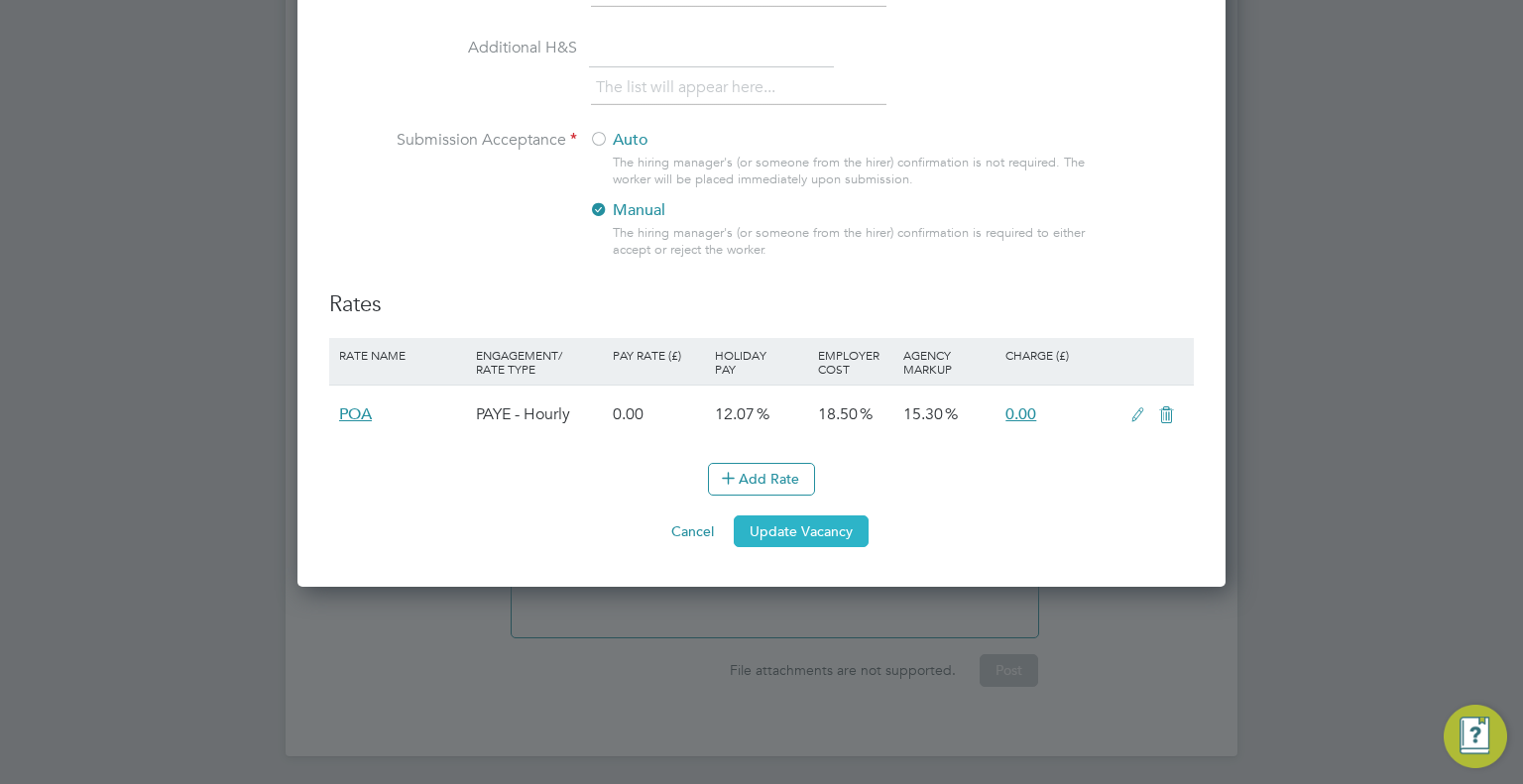 click on "Update Vacancy" at bounding box center [801, 531] 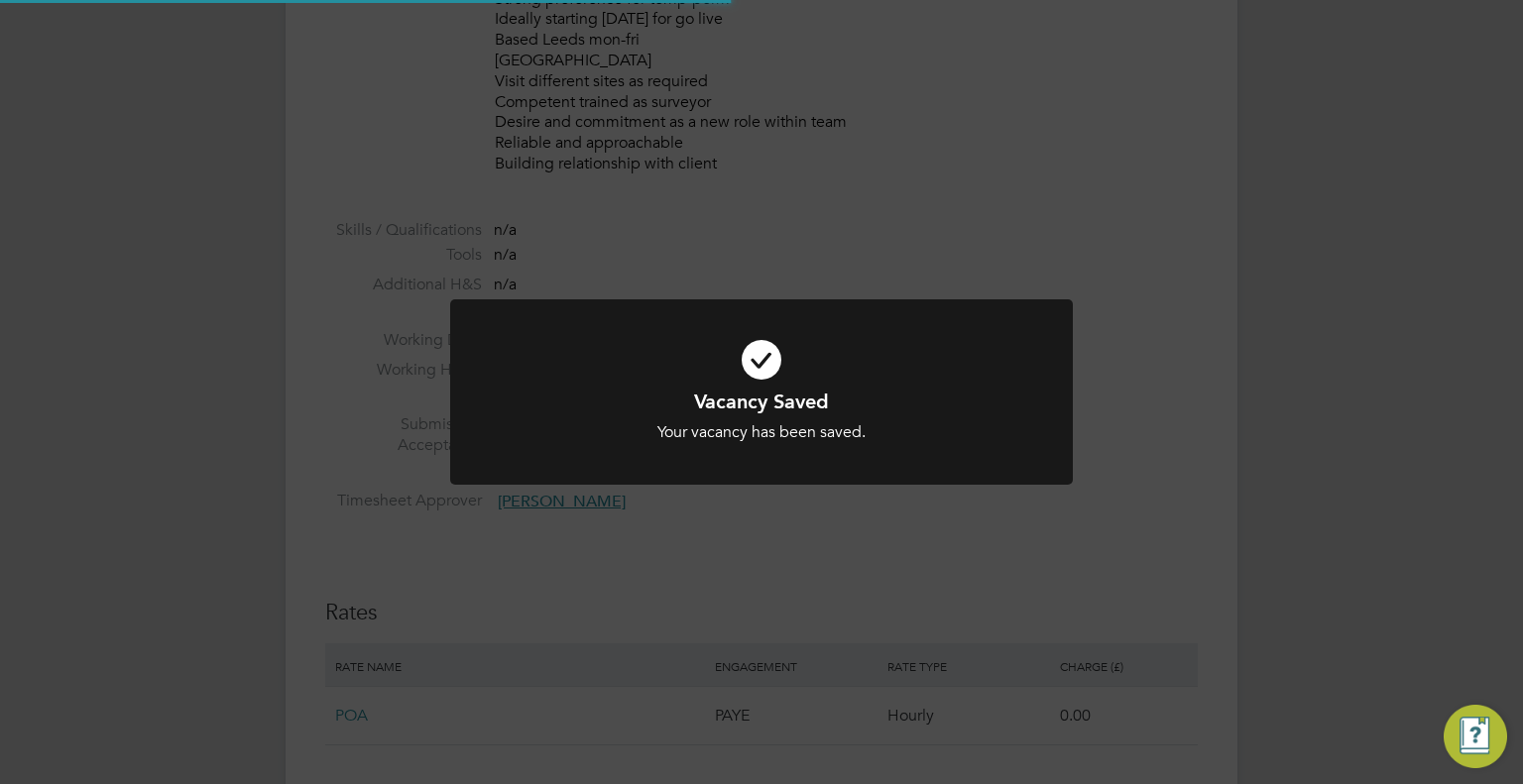 scroll, scrollTop: 563, scrollLeft: 0, axis: vertical 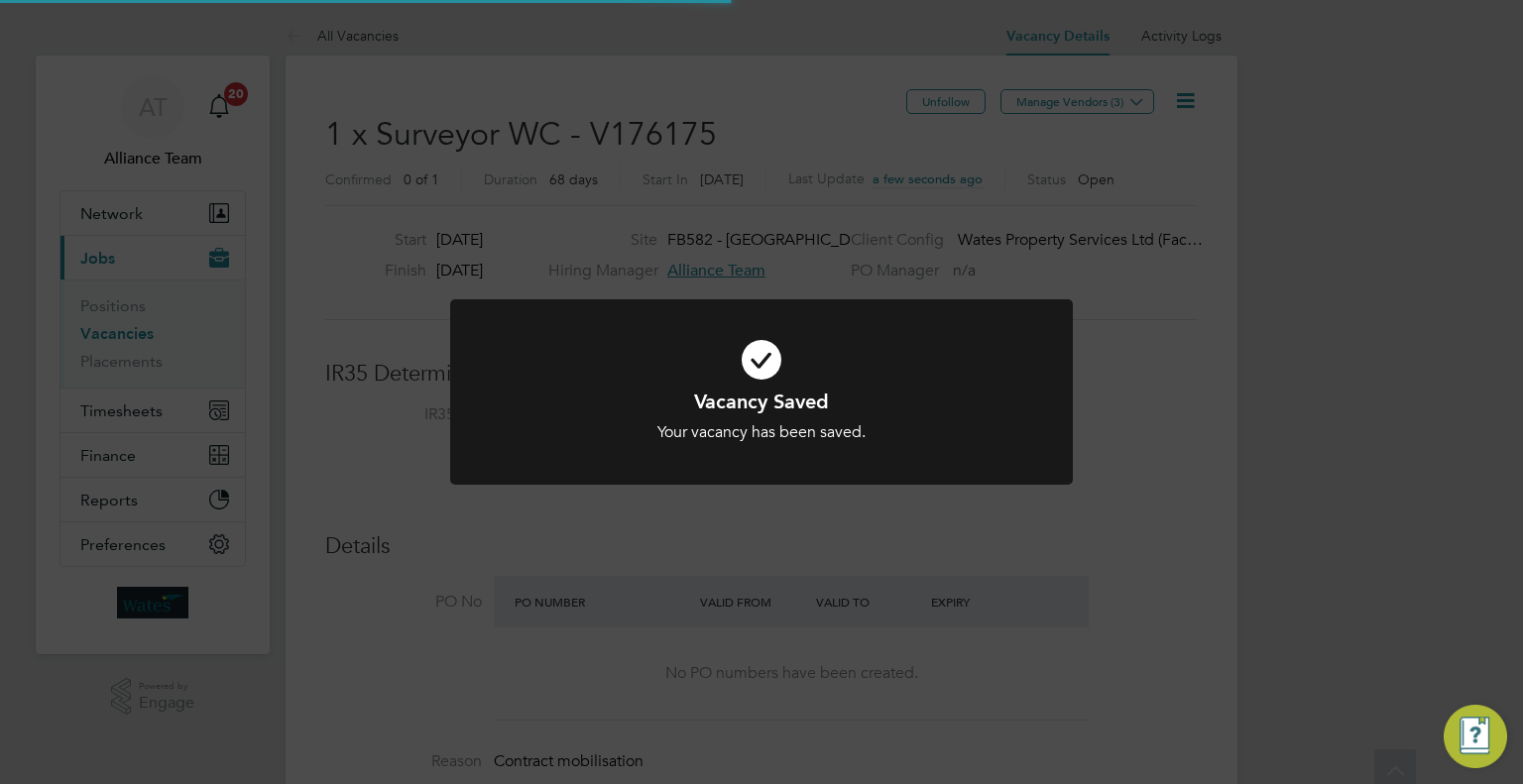 click on "Vacancy Saved Your vacancy has been saved. Cancel Okay" 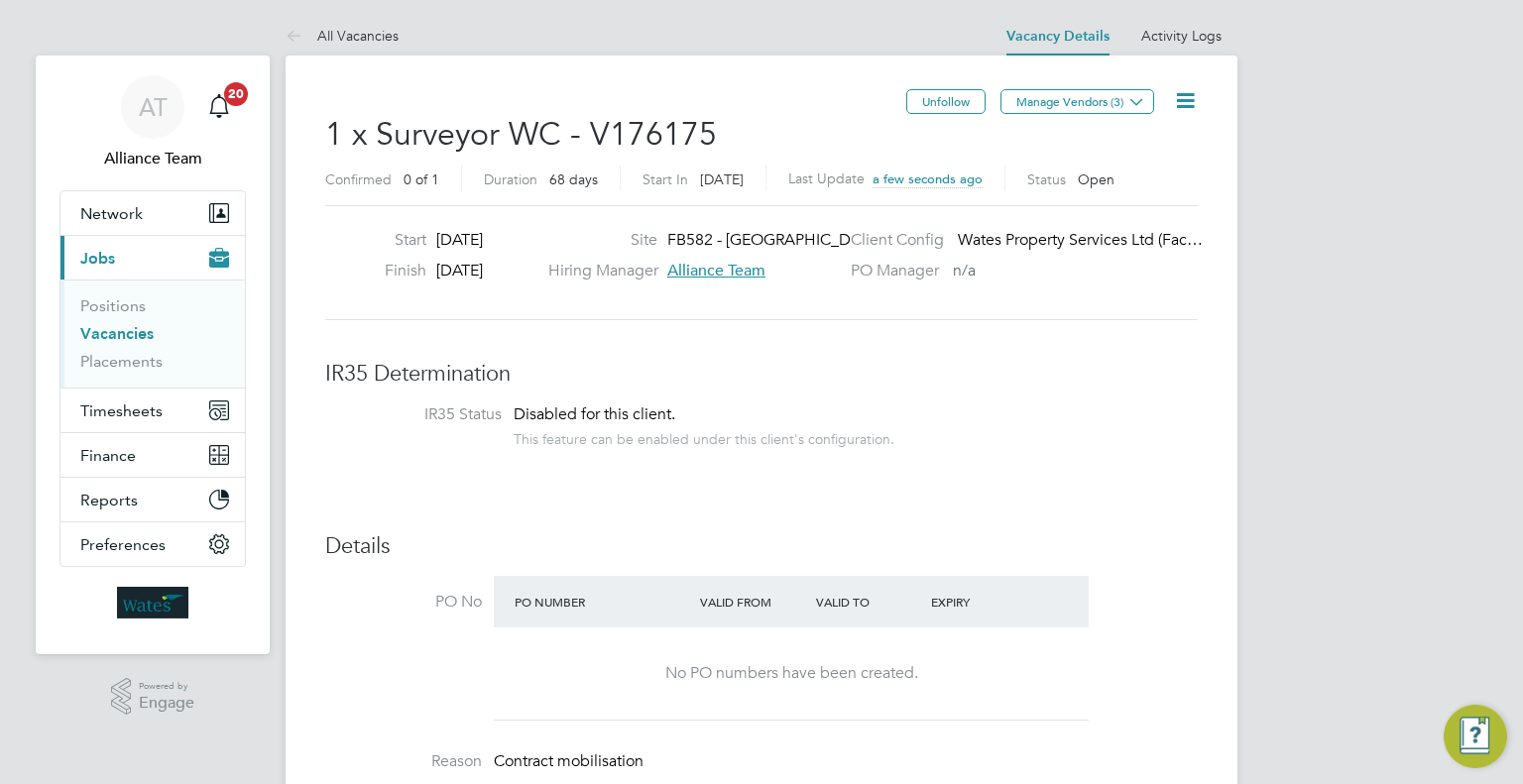 click 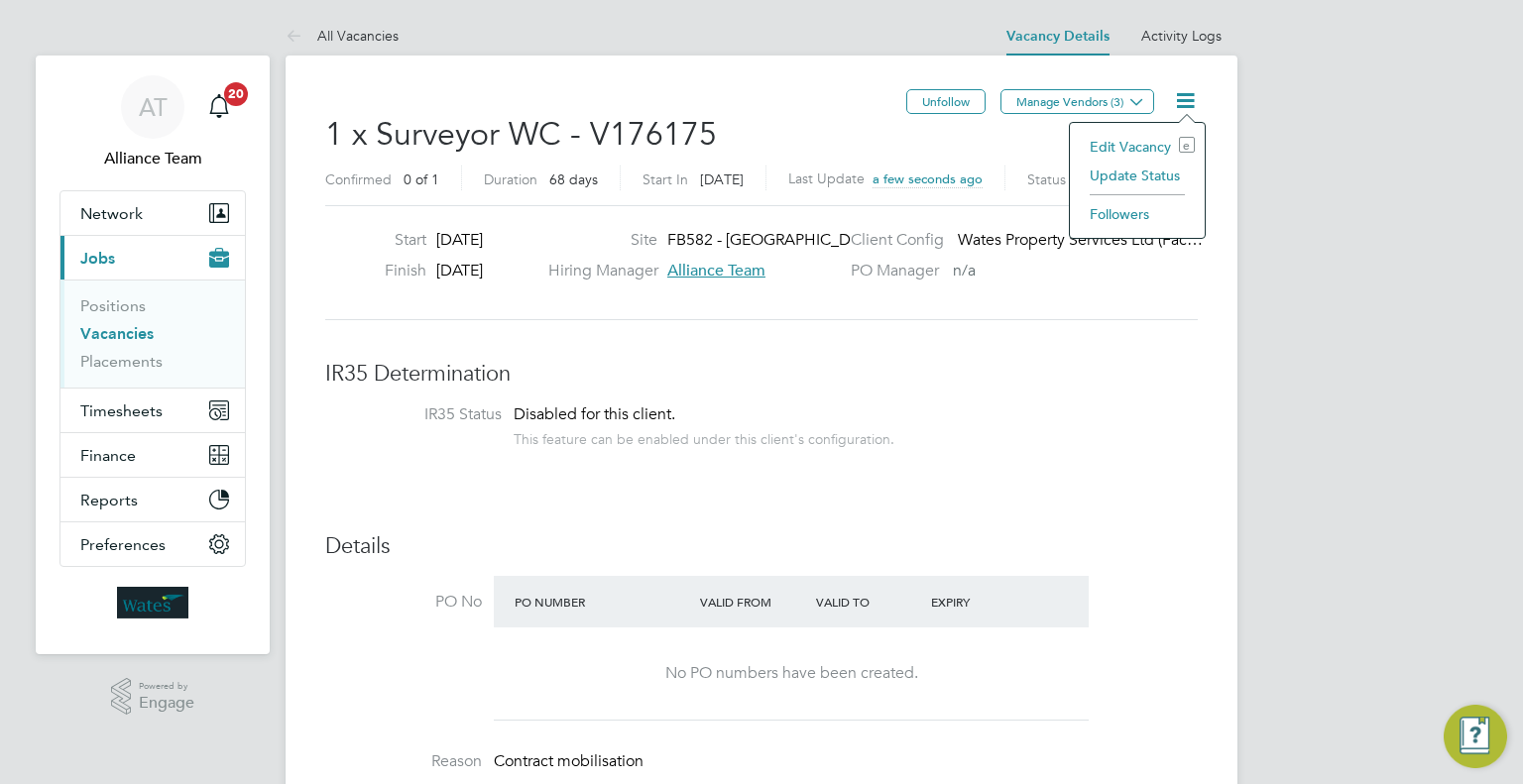 click on "Edit Vacancy e" 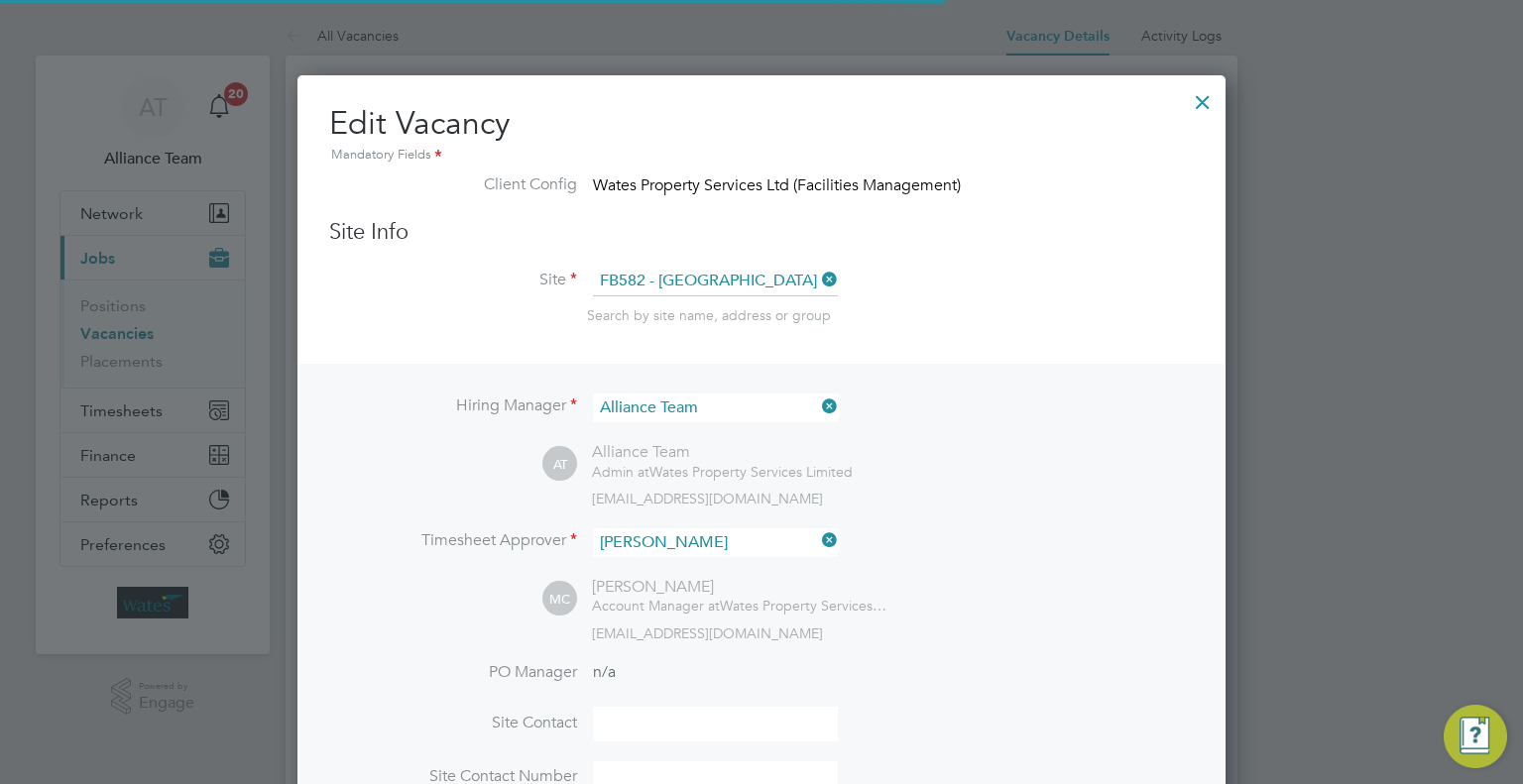 scroll, scrollTop: 10, scrollLeft: 10, axis: both 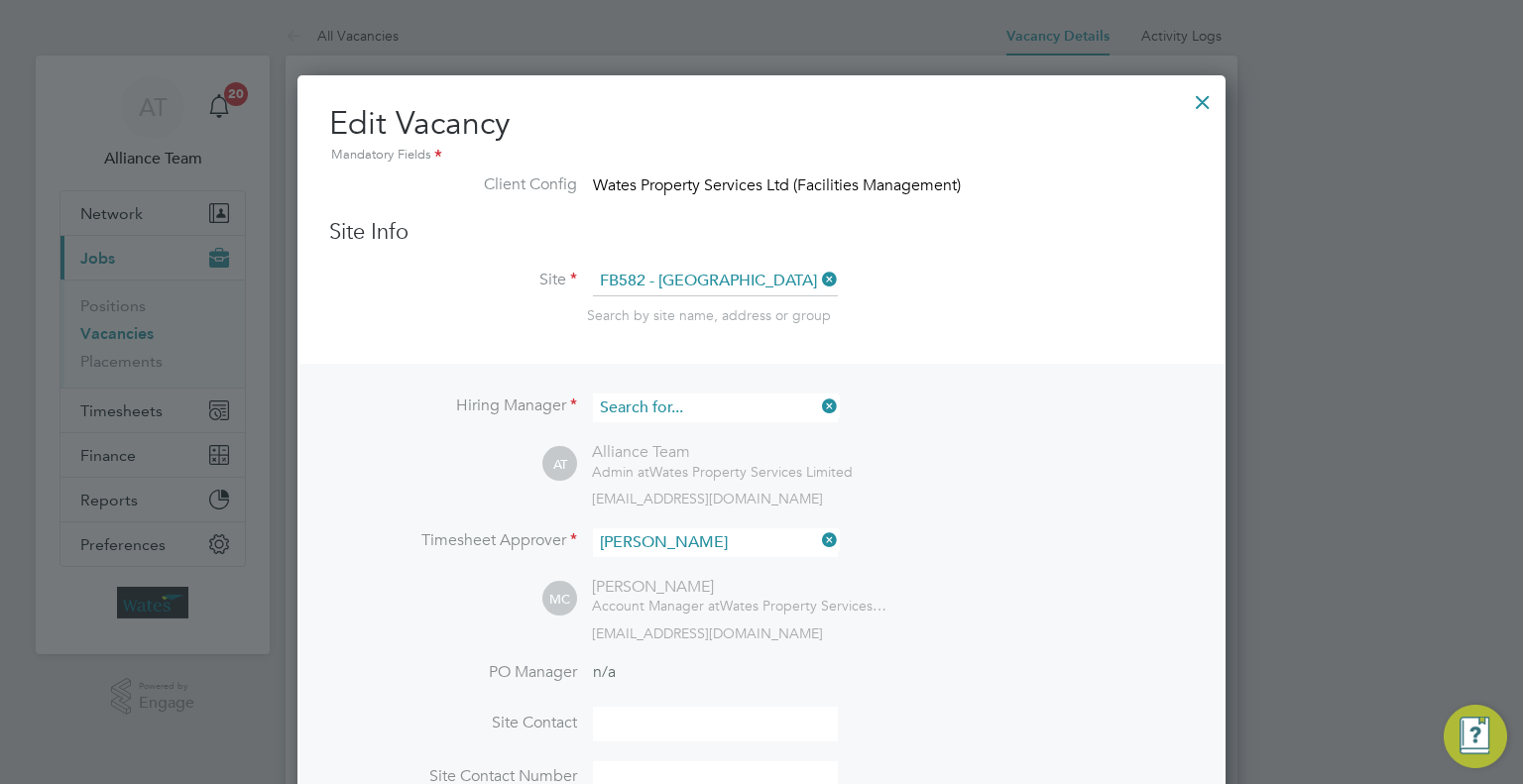 click at bounding box center [715, 407] 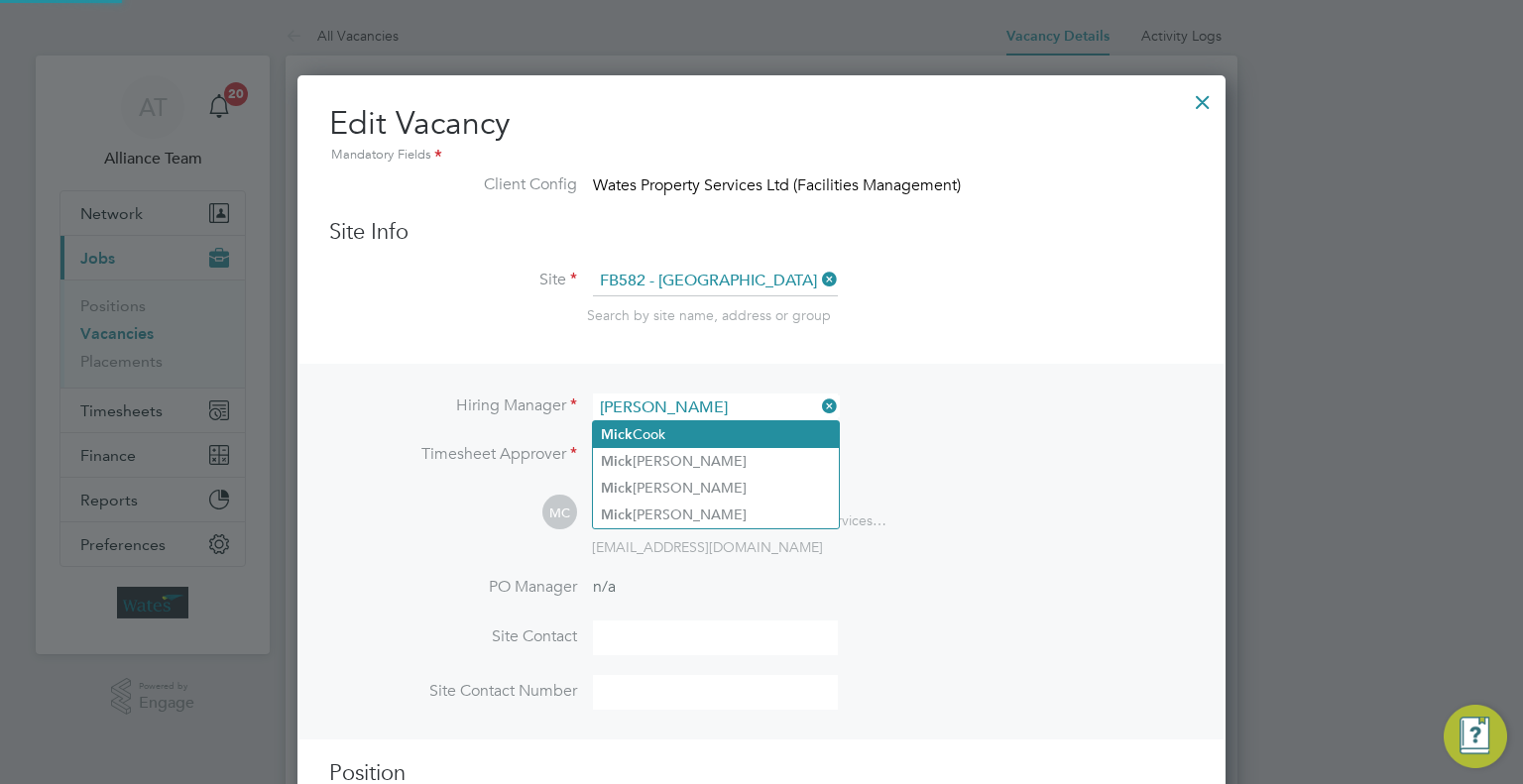 click on "Mi c k  Cook" 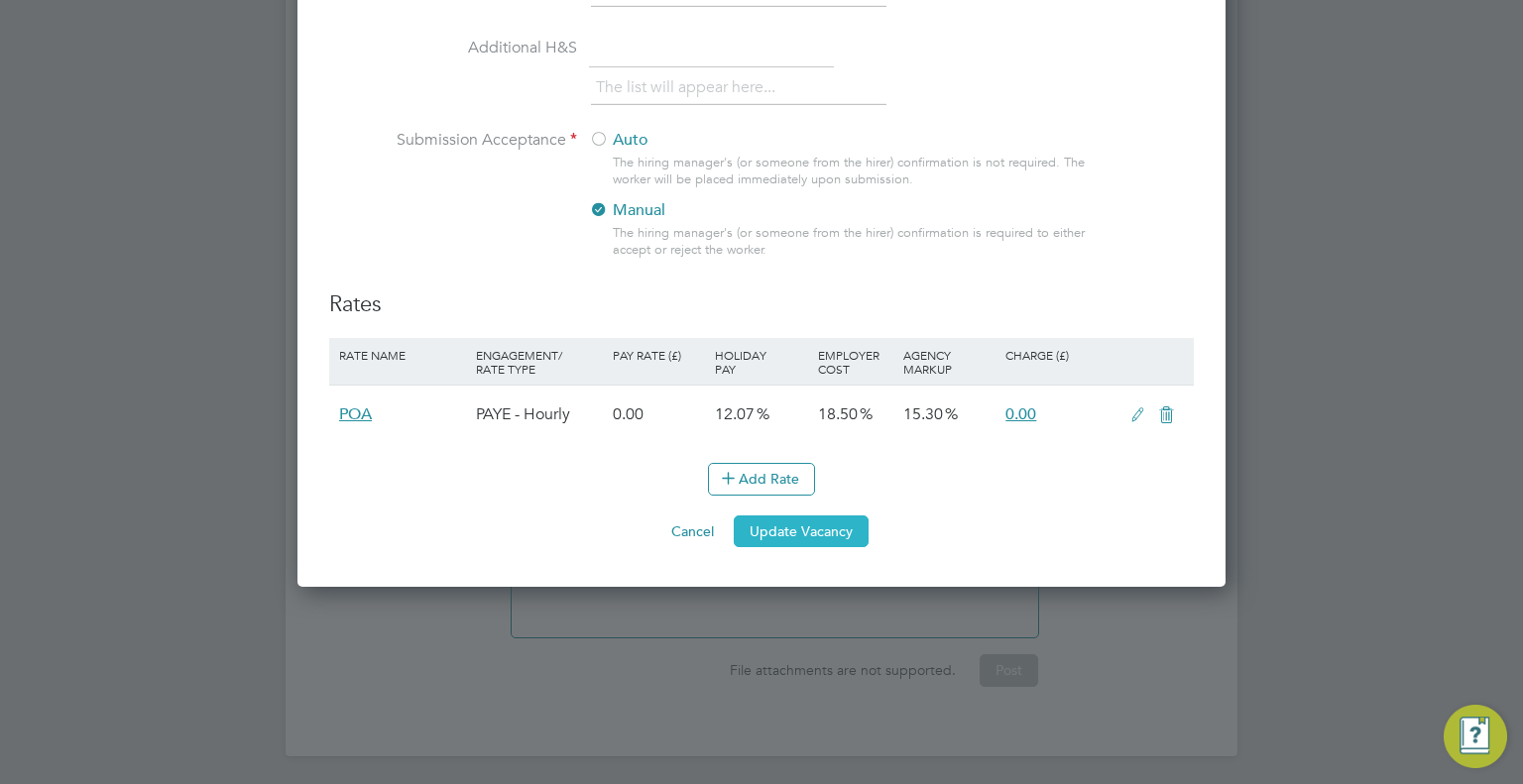 click on "Update Vacancy" at bounding box center (801, 531) 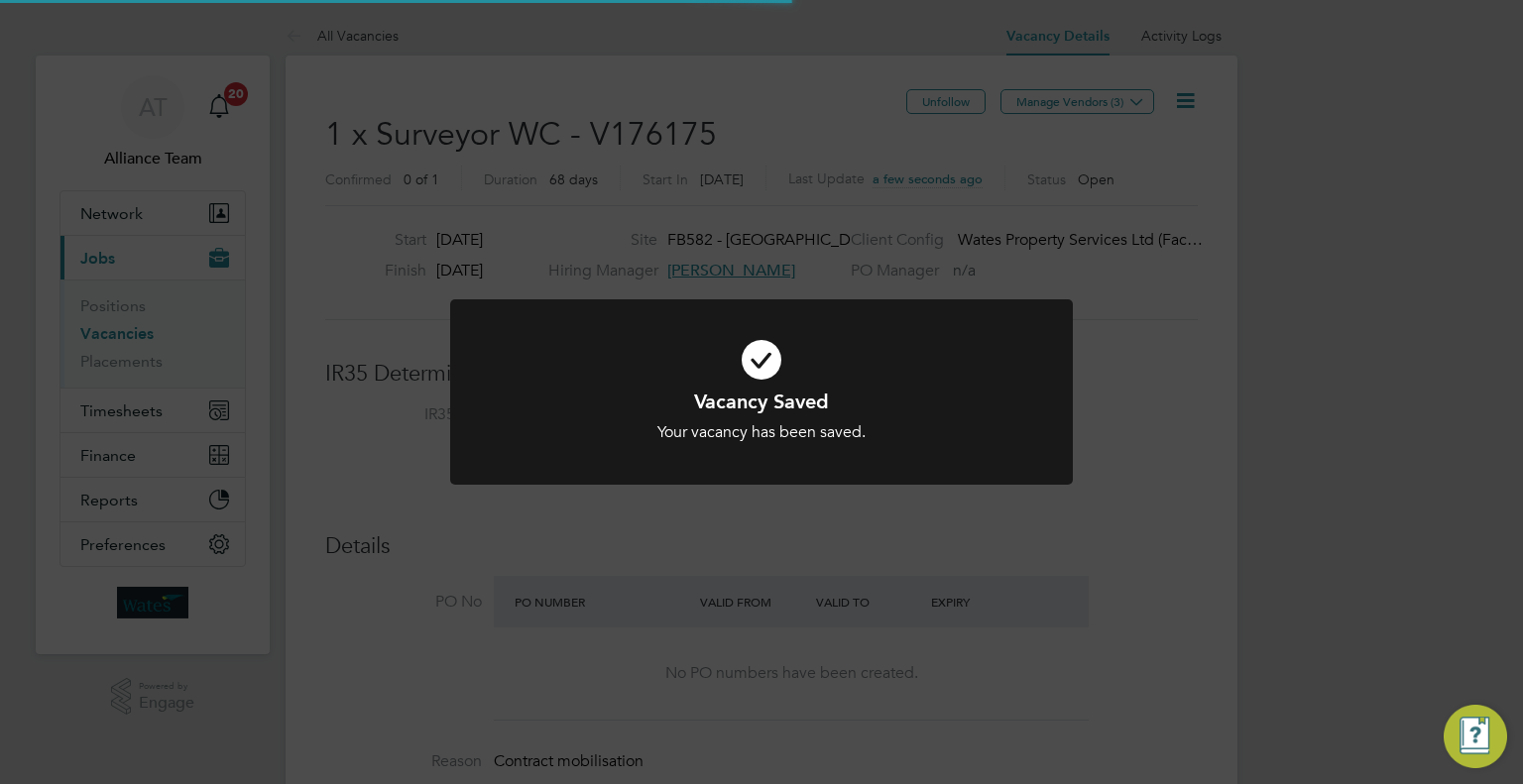click on "Vacancy Saved Your vacancy has been saved. Cancel Okay" 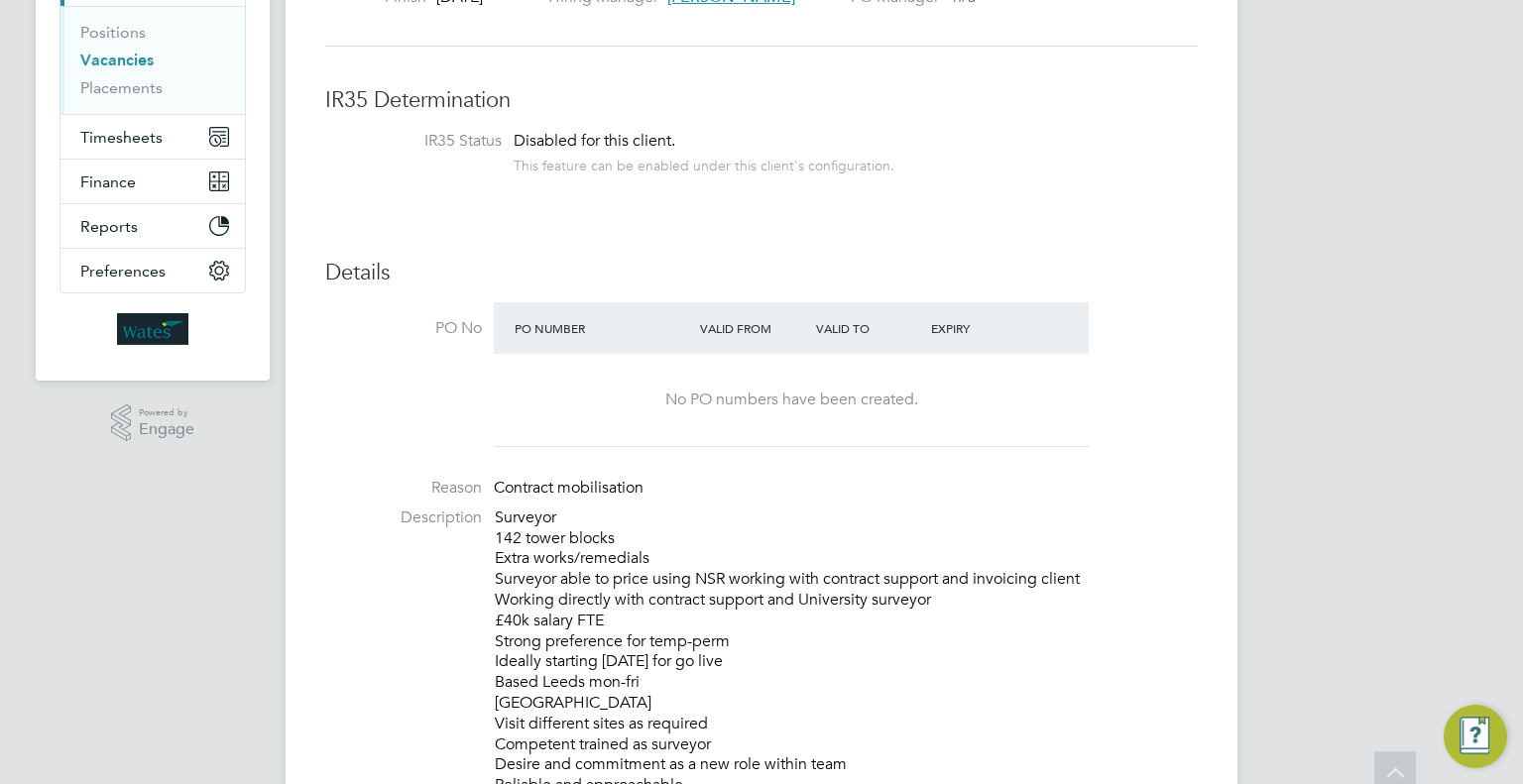 scroll, scrollTop: 0, scrollLeft: 0, axis: both 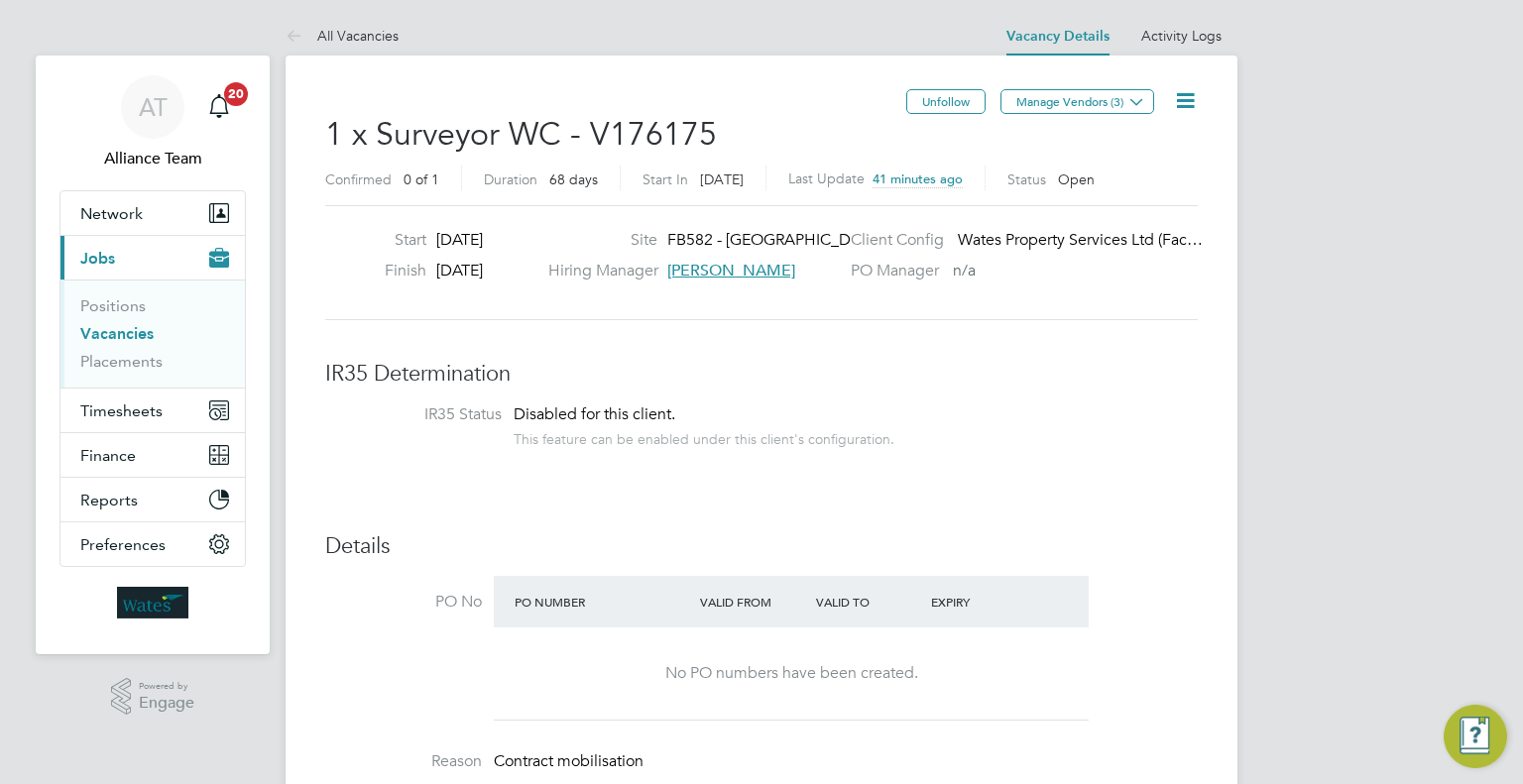click on "Vacancies" at bounding box center (117, 333) 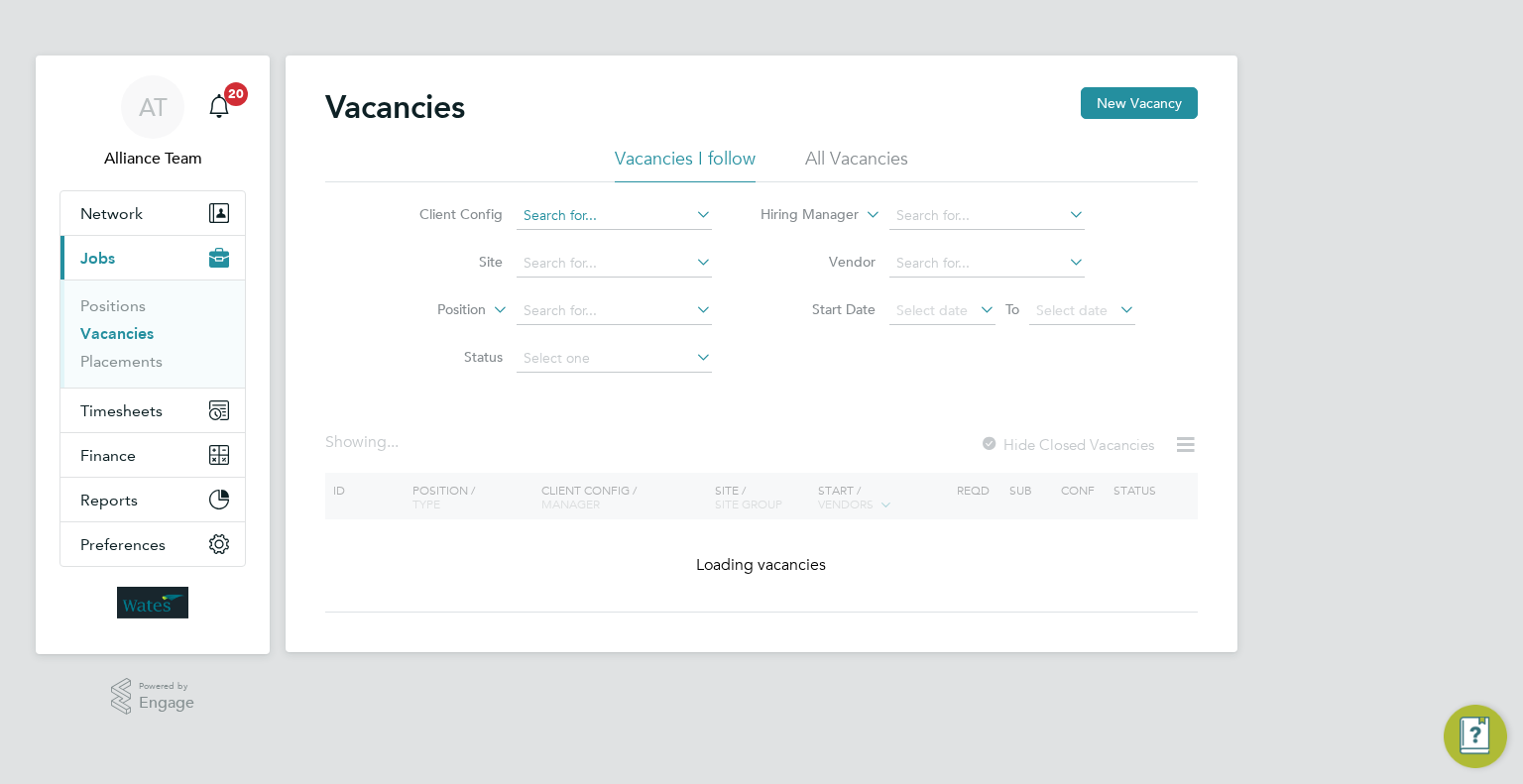 click 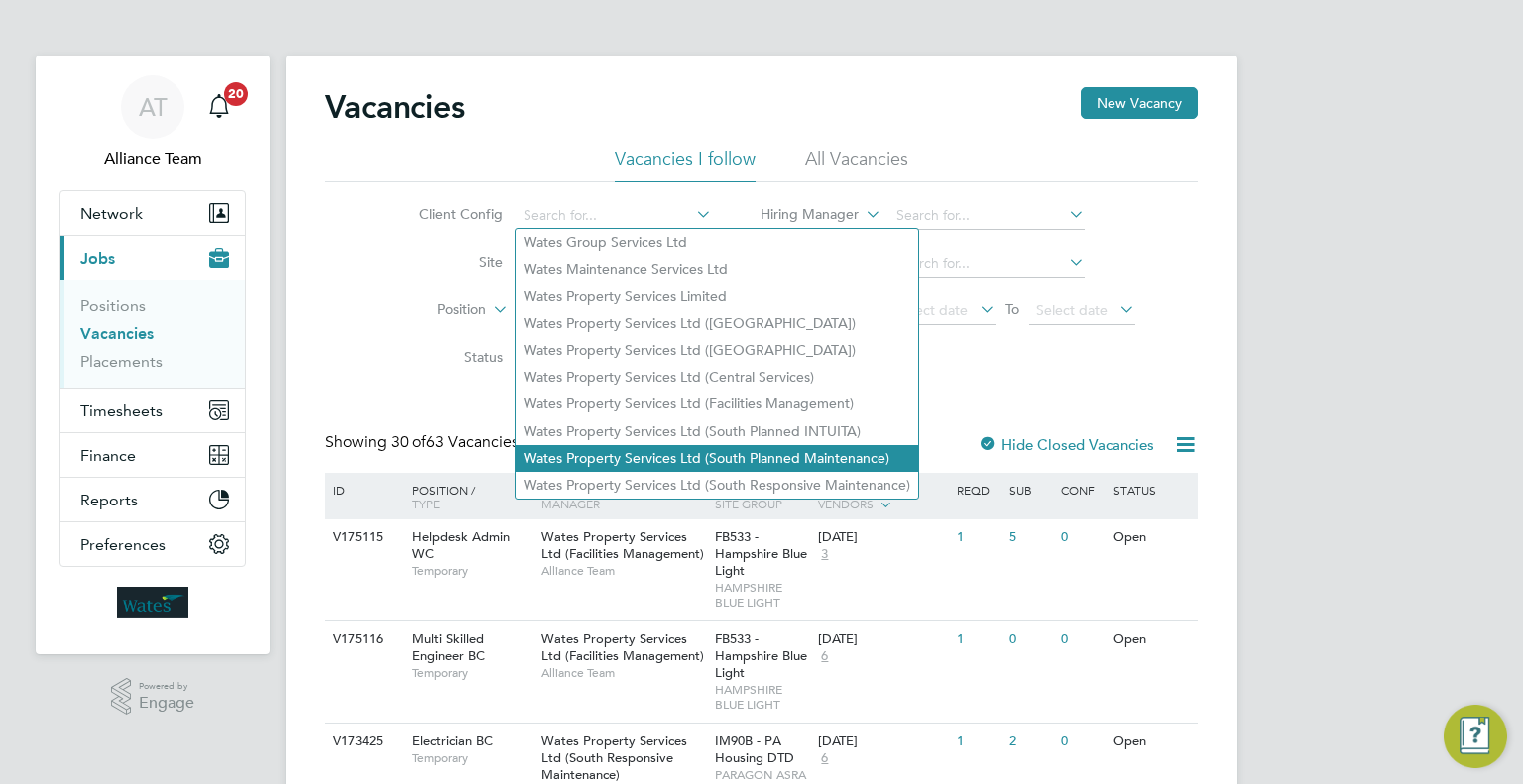 click on "Wates Property Services Ltd (South Planned Maintenance)" 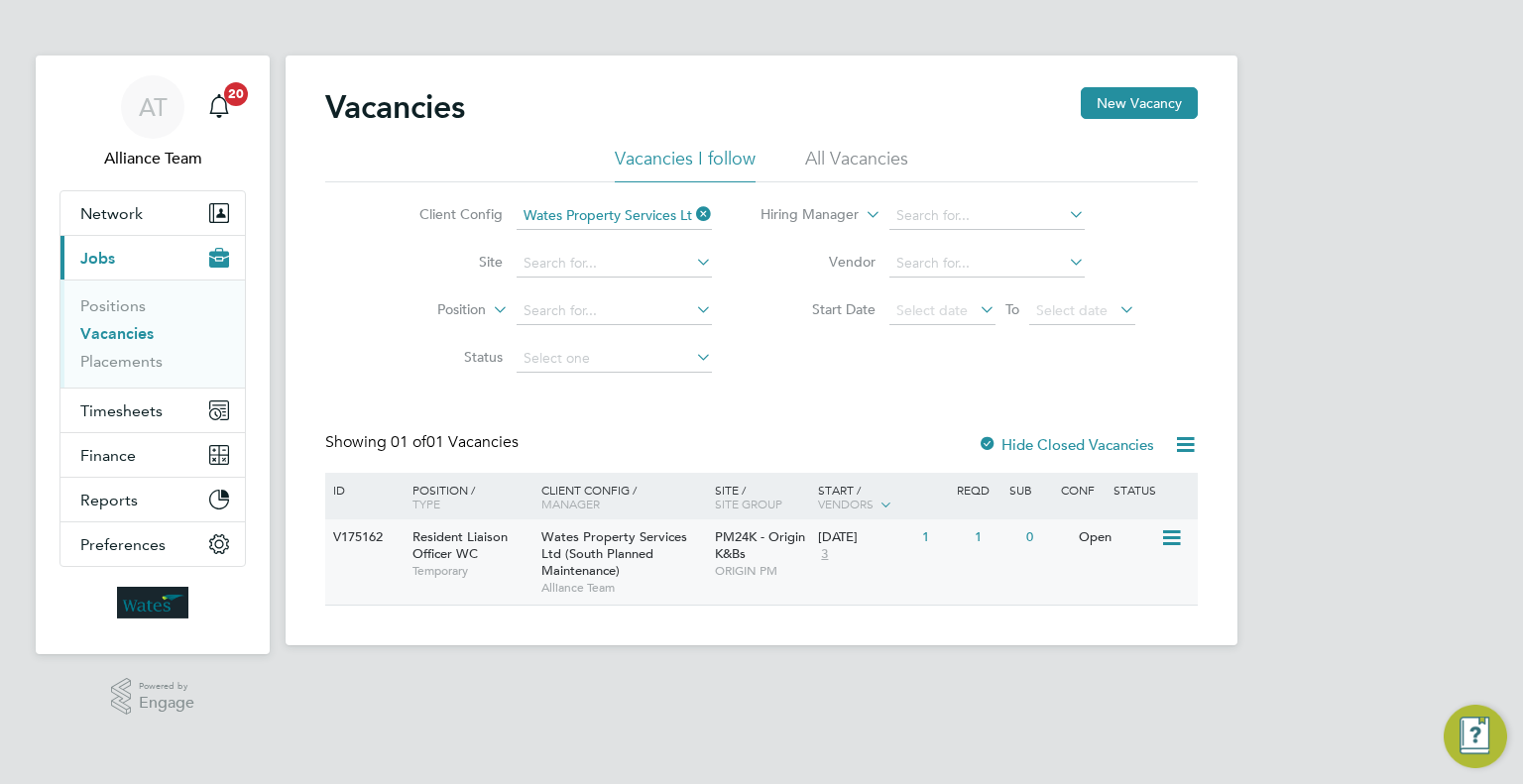 click on "PM24K - Origin K&Bs   ORIGIN PM" 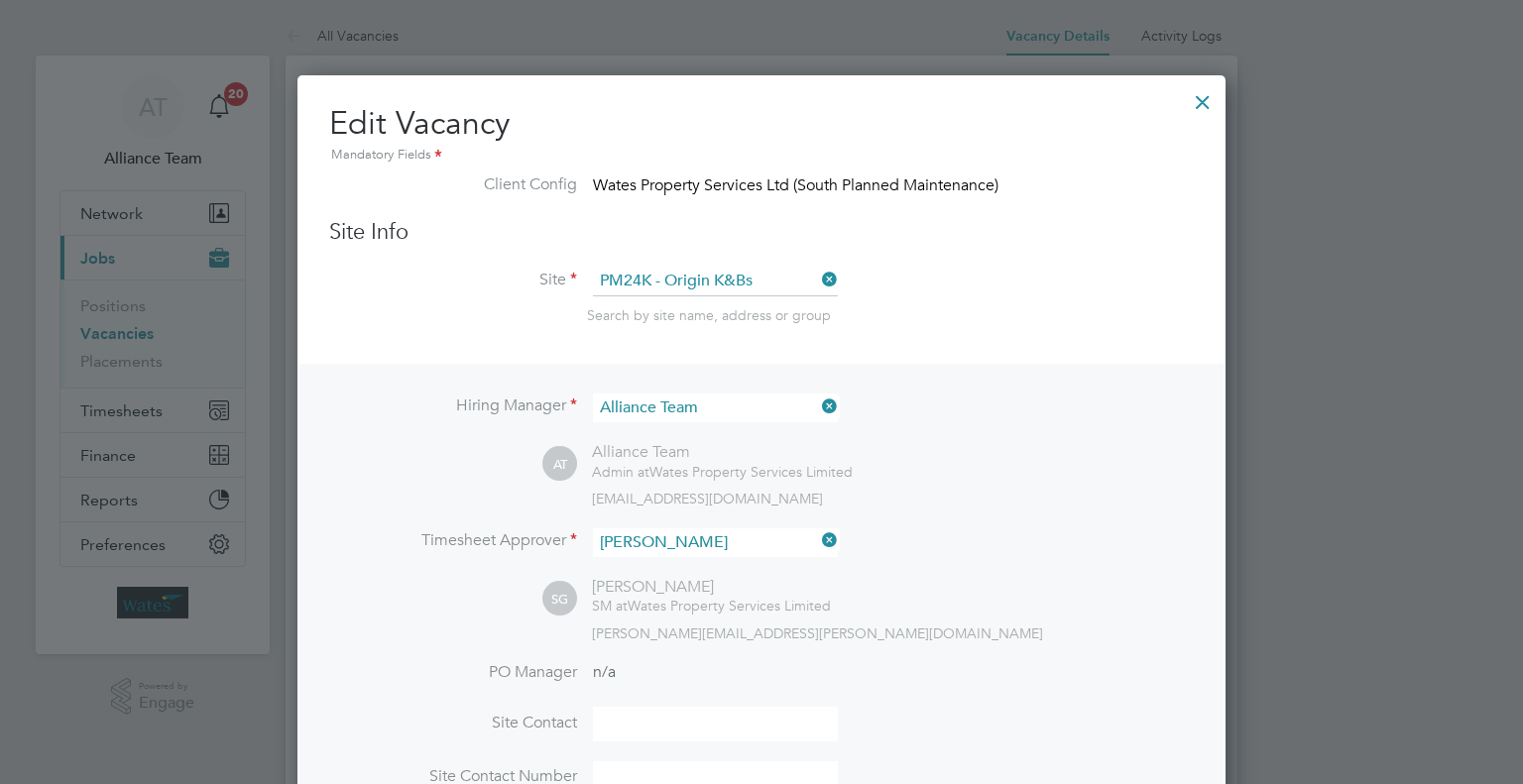 scroll, scrollTop: 1138, scrollLeft: 0, axis: vertical 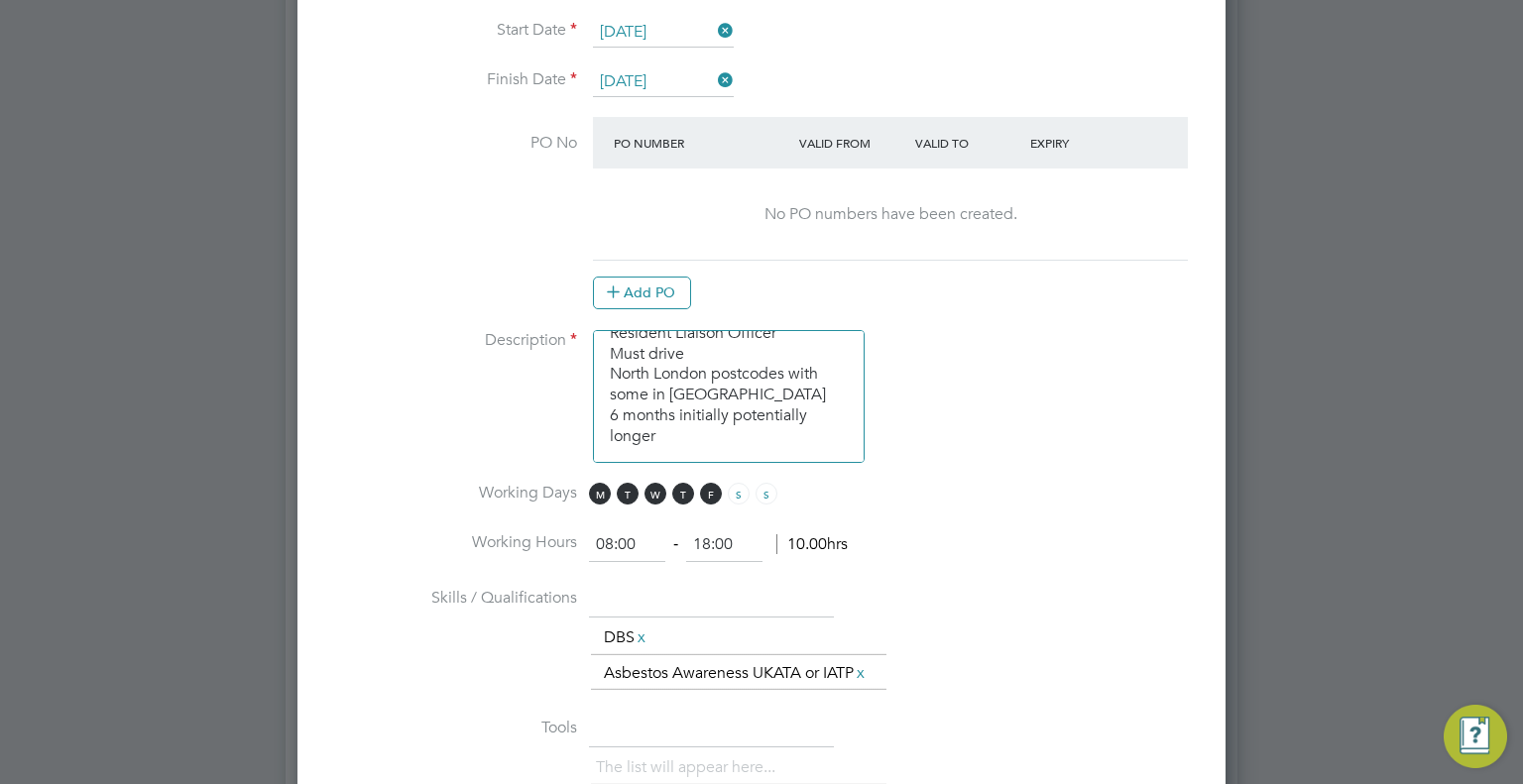 click on "Resident Liaison Officer
Must drive
North London postcodes with some in [GEOGRAPHIC_DATA]
6 months initially potentially longer" at bounding box center [729, 396] 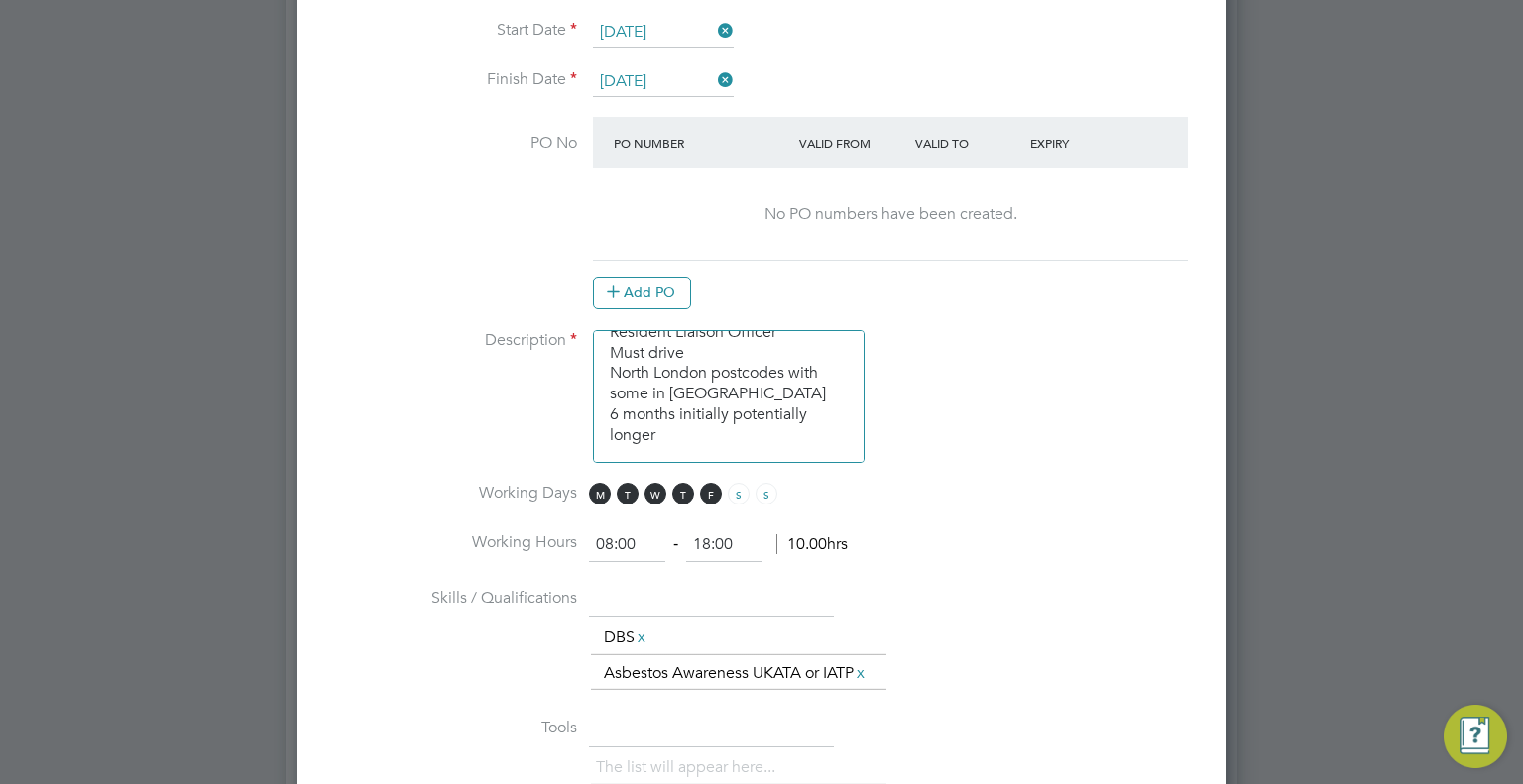 paste on "N20 9QX
SG1 4FH
WC1N 2AA
EN1 4JF
NW5 4AW" 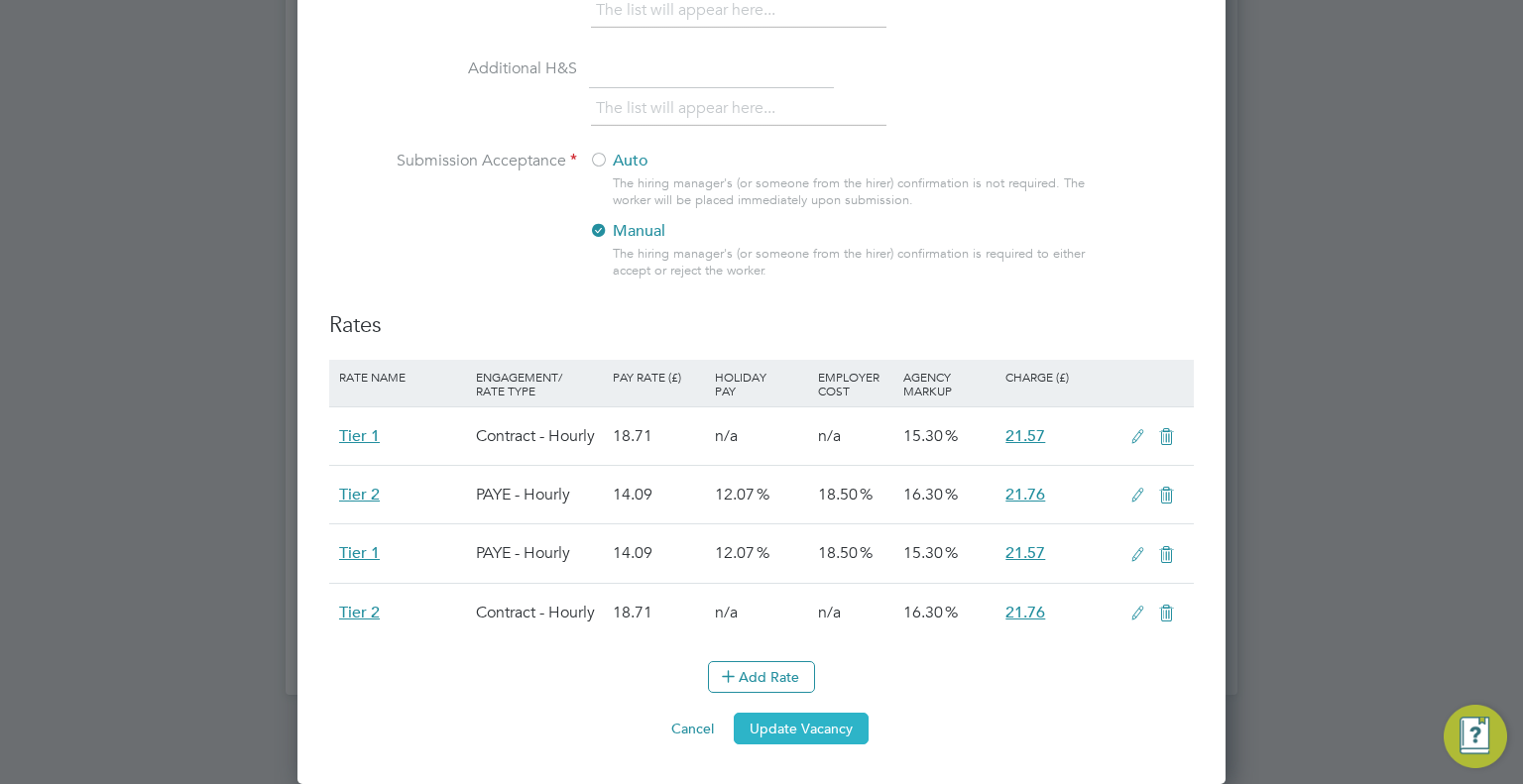 type on "Resident Liaison Officer
Must drive
[GEOGRAPHIC_DATA] postcodes with some in [GEOGRAPHIC_DATA]
6 months initially potentially longer
N20 9QX
SG1 4FH
WC1N 2AA
EN1 4JF
NW5 4AW" 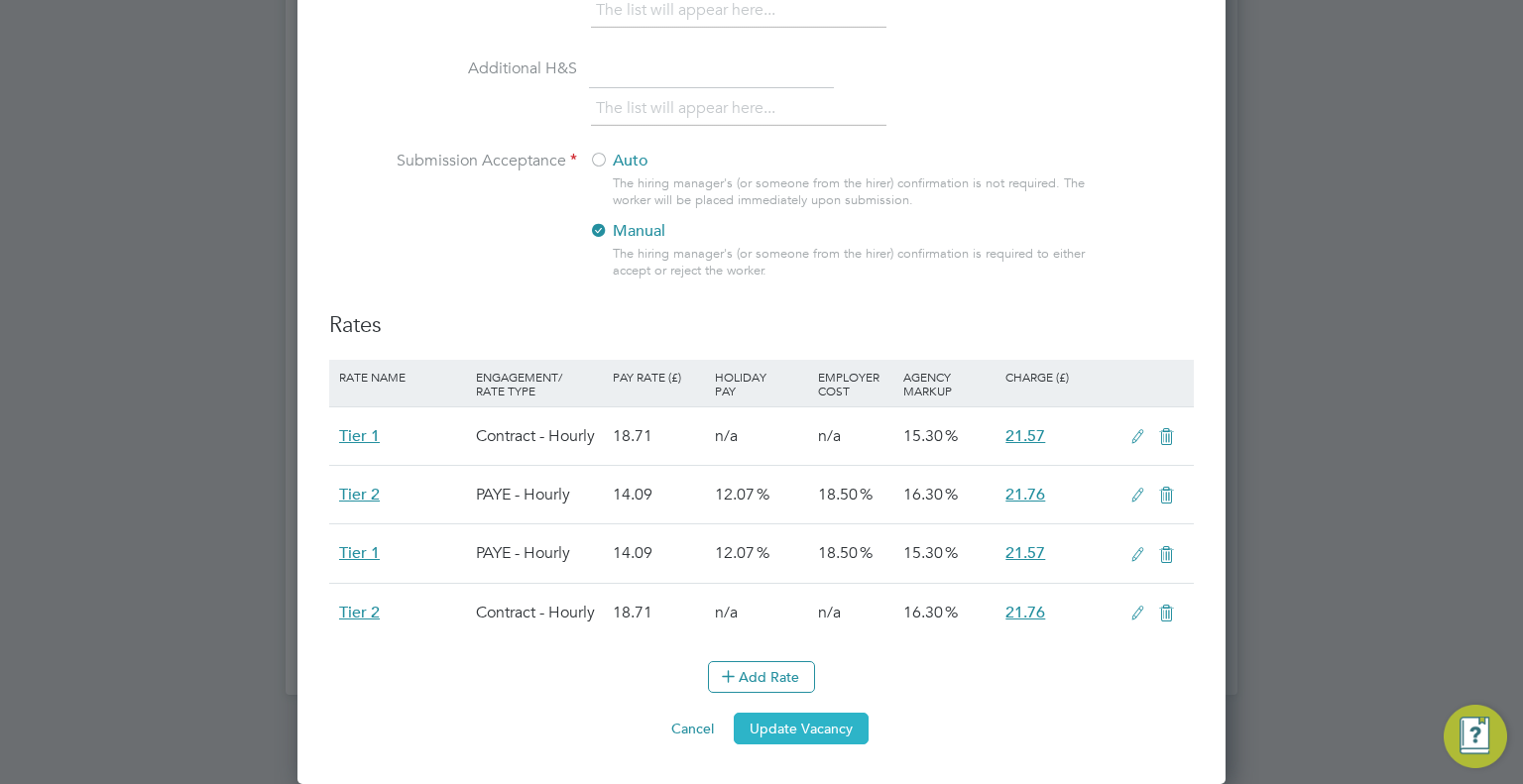 click on "Update Vacancy" at bounding box center (801, 728) 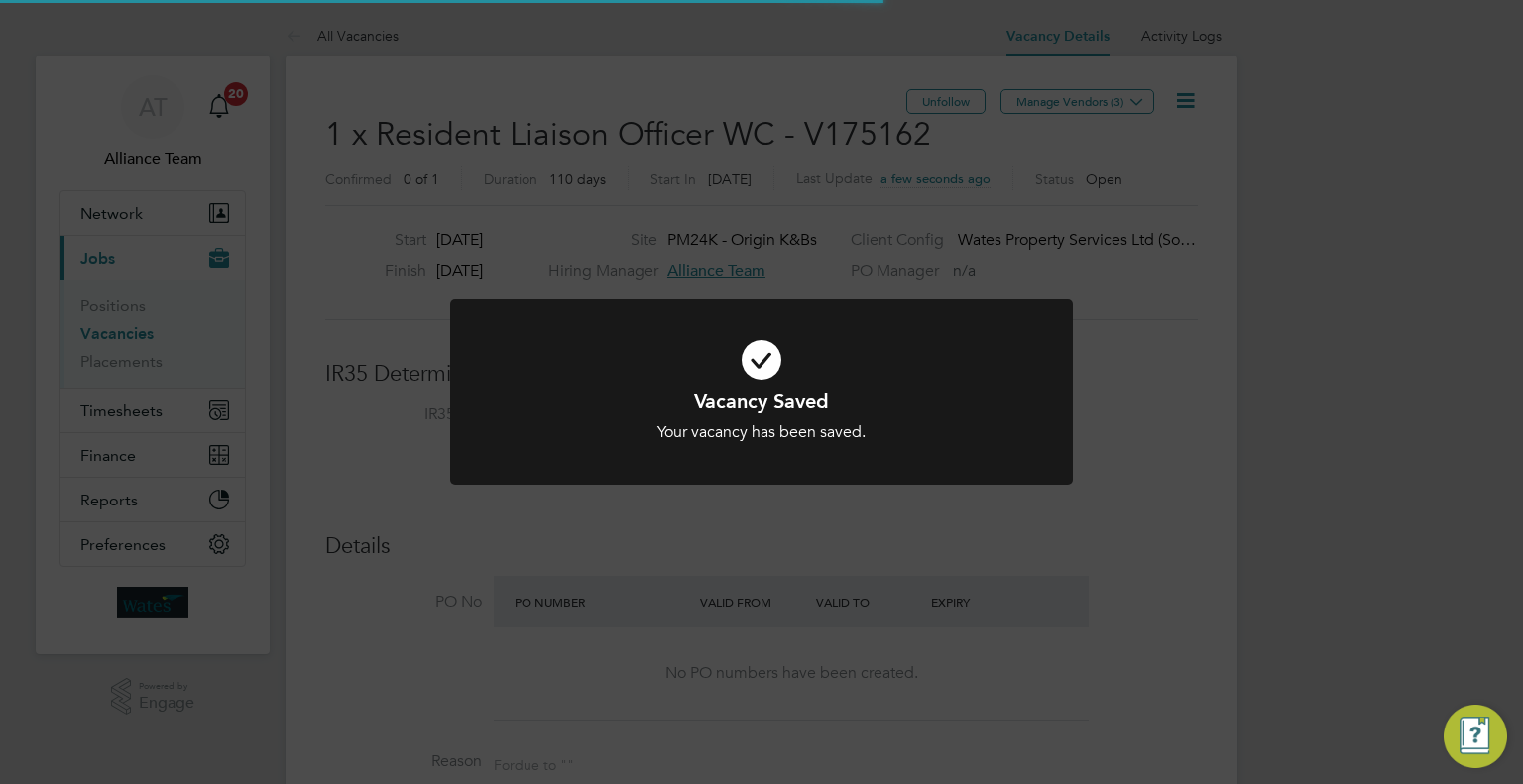 click on "Vacancy Saved Your vacancy has been saved. Cancel Okay" 